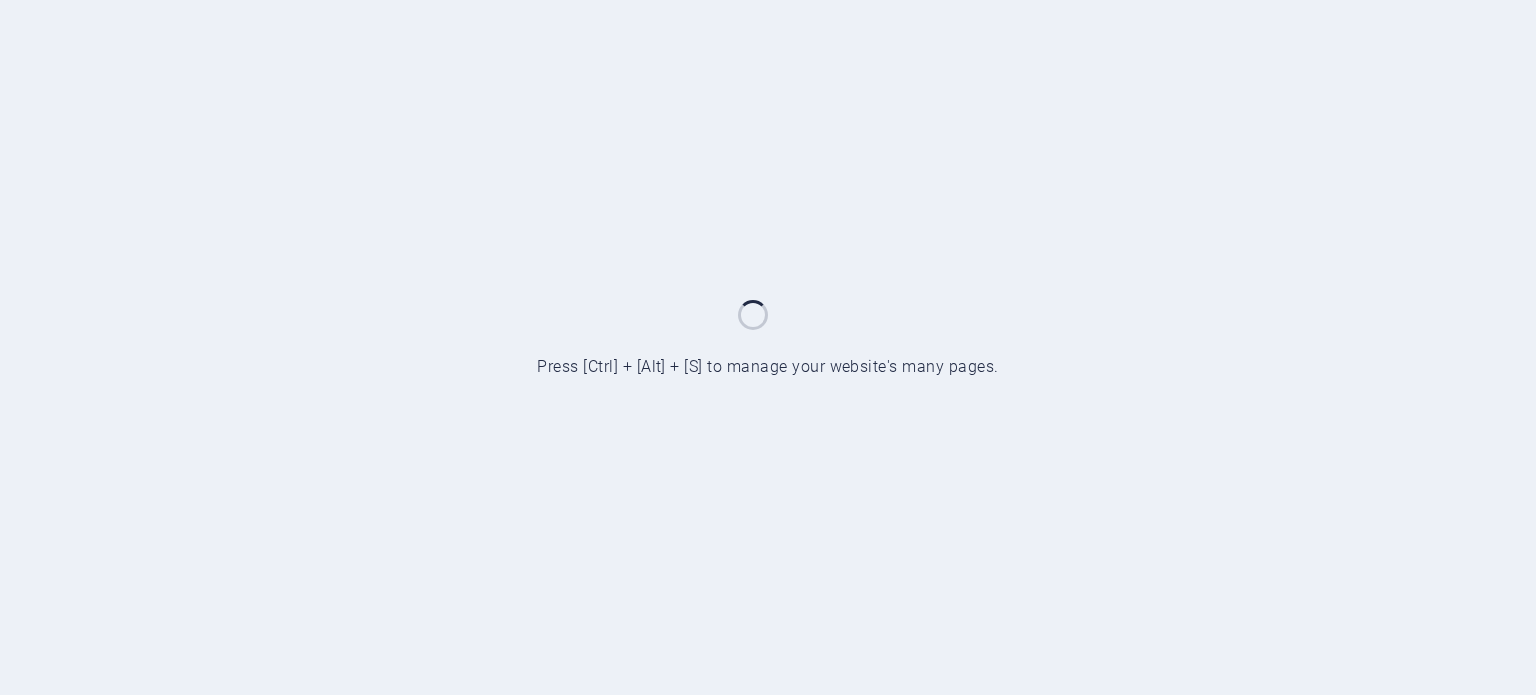 scroll, scrollTop: 0, scrollLeft: 0, axis: both 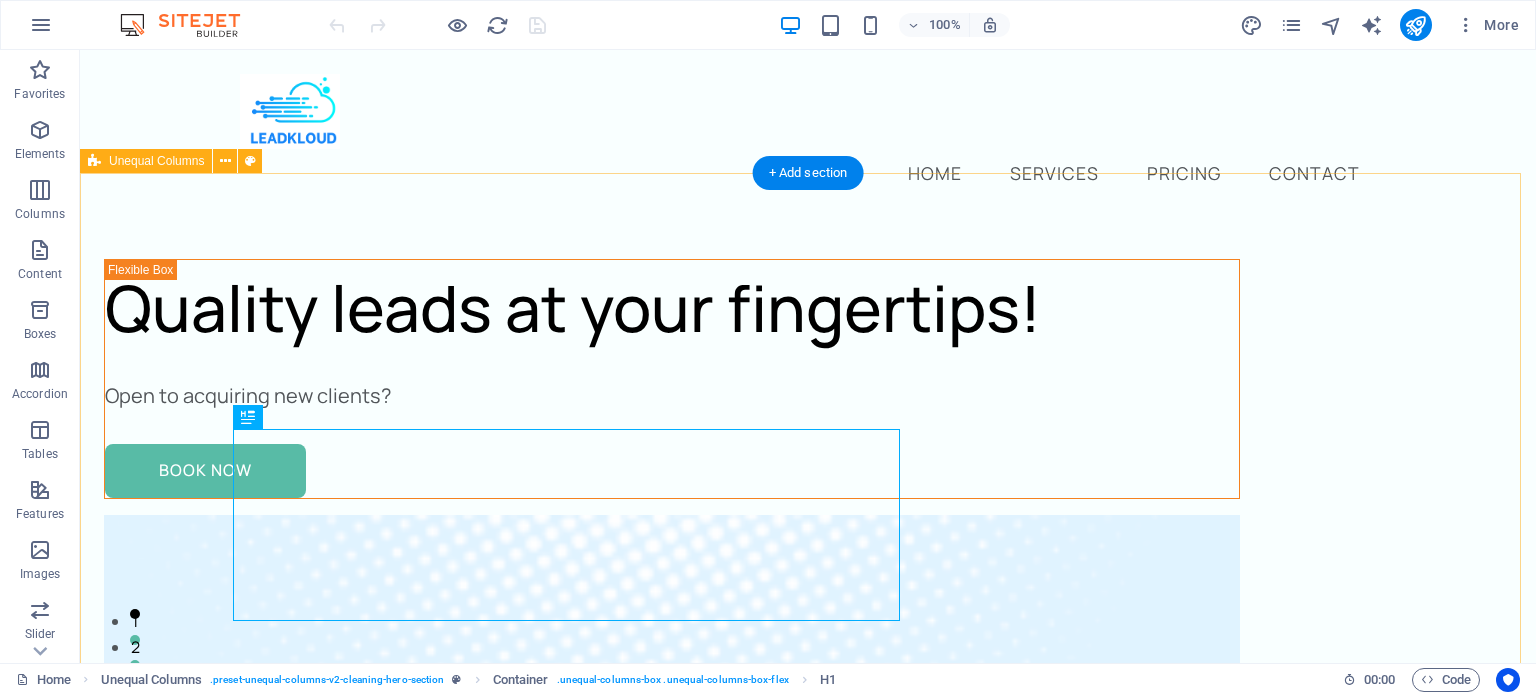 click on "Quality leads at your fingertips! Open to acquiring new clients? Book Now" at bounding box center (808, 1408) 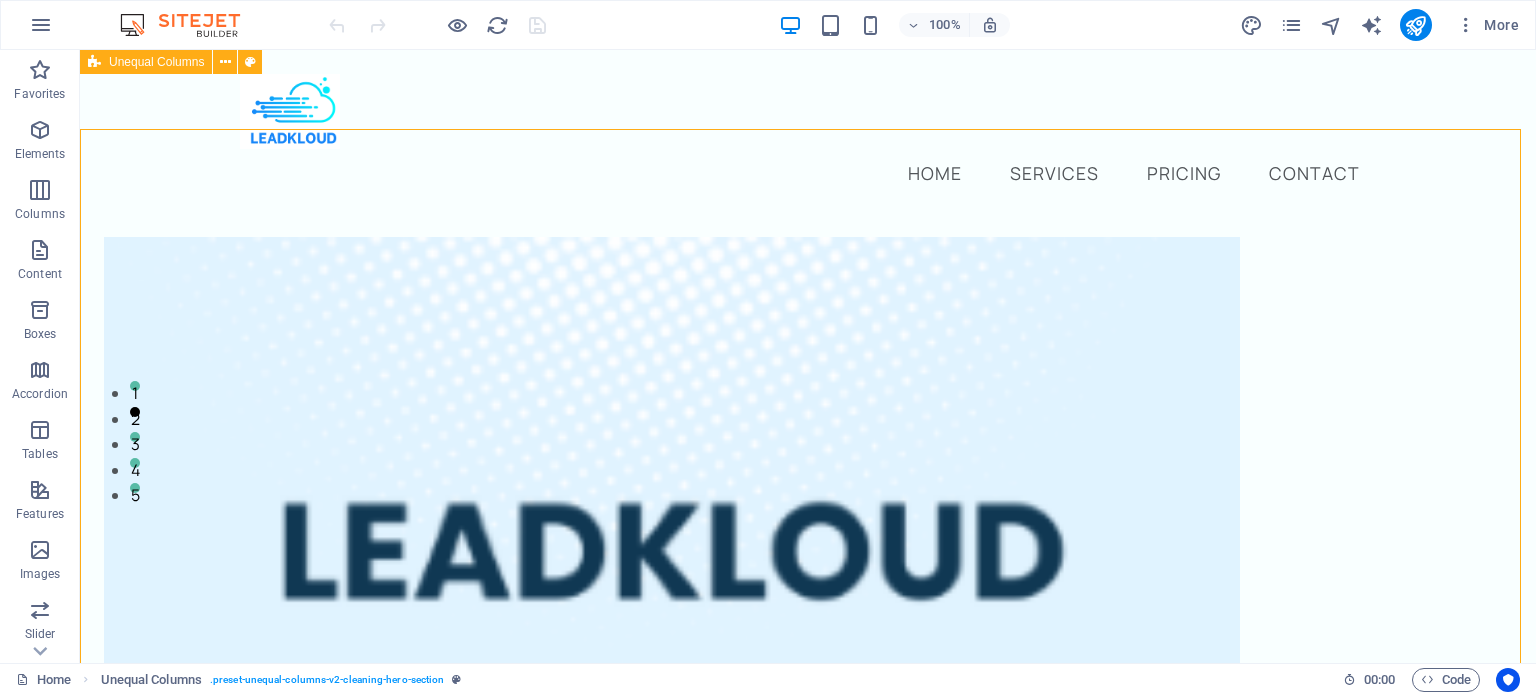 scroll, scrollTop: 28, scrollLeft: 0, axis: vertical 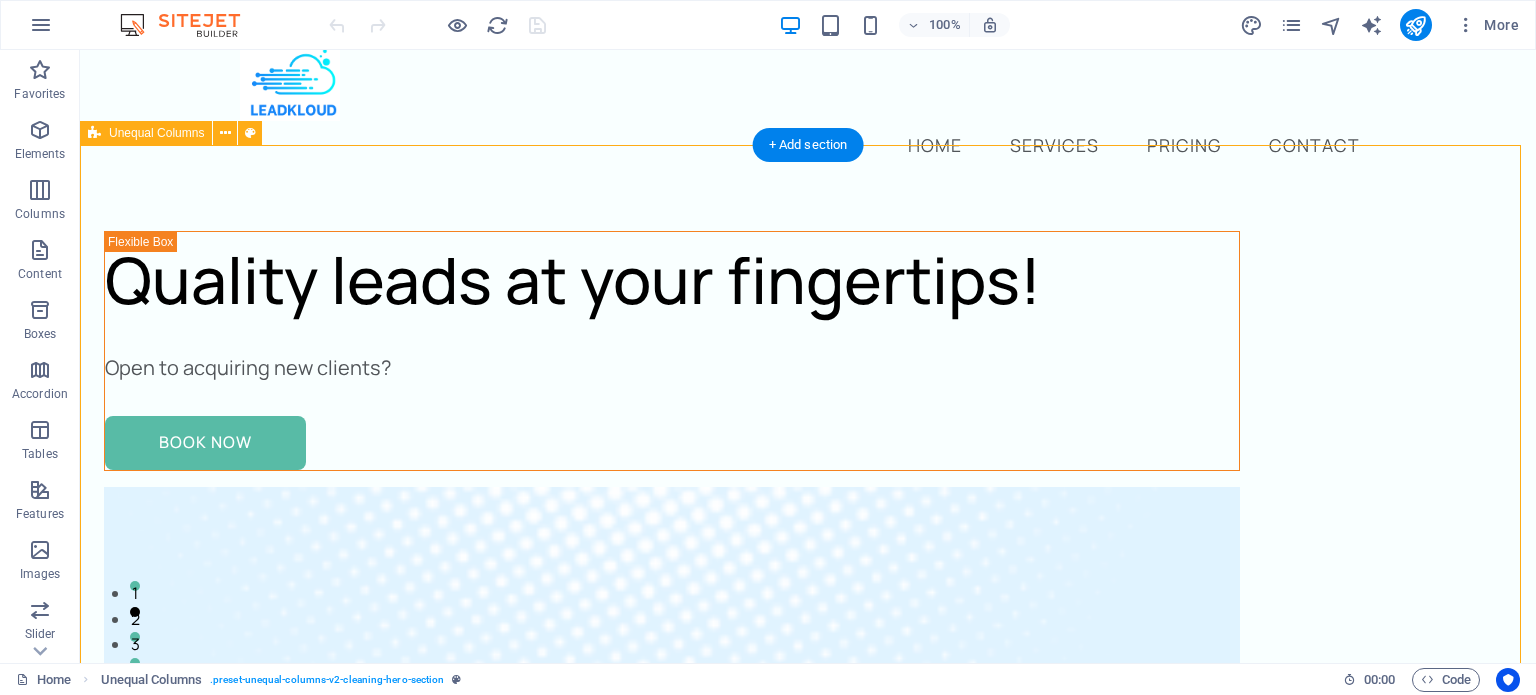 click on "Quality leads at your fingertips! Open to acquiring new clients? Book Now" at bounding box center (808, 1380) 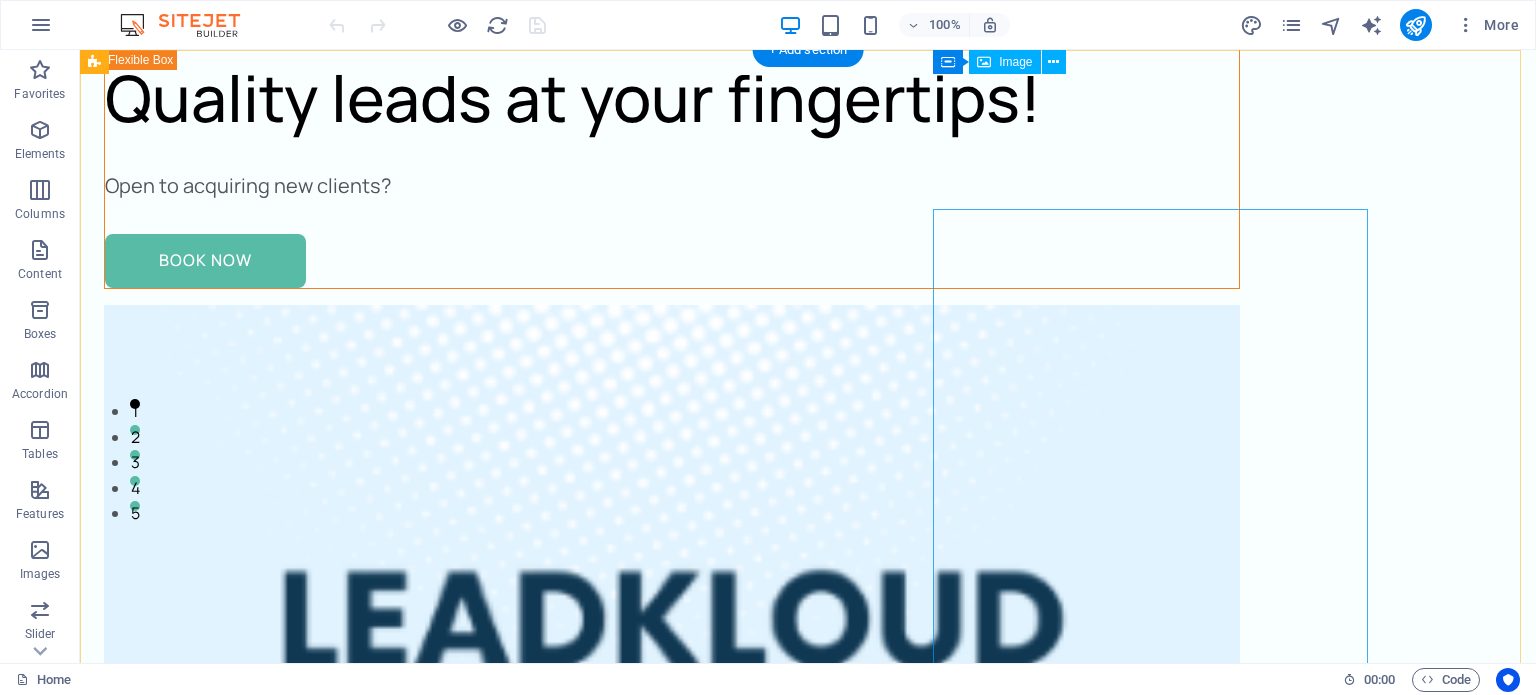 scroll, scrollTop: 0, scrollLeft: 0, axis: both 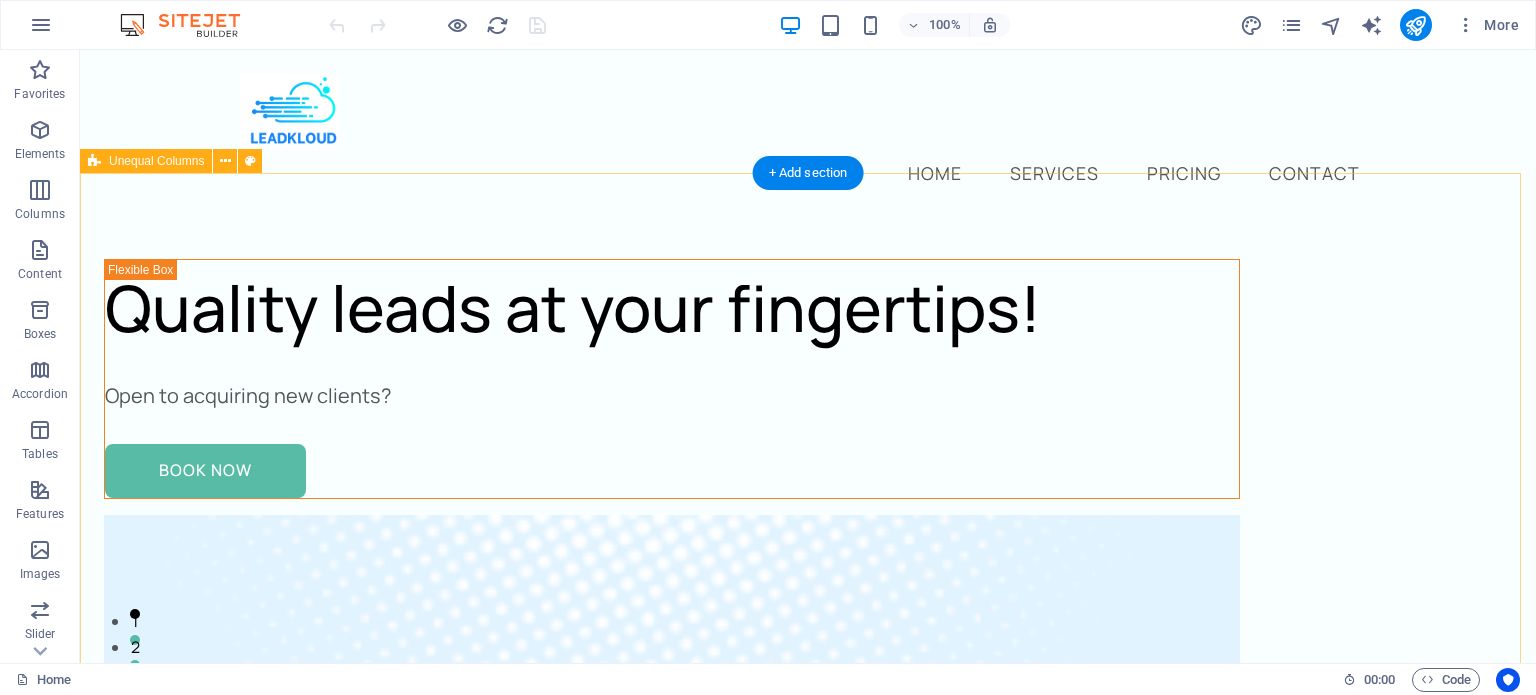 click on "Quality leads at your fingertips! Open to acquiring new clients? Book Now" at bounding box center [808, 1408] 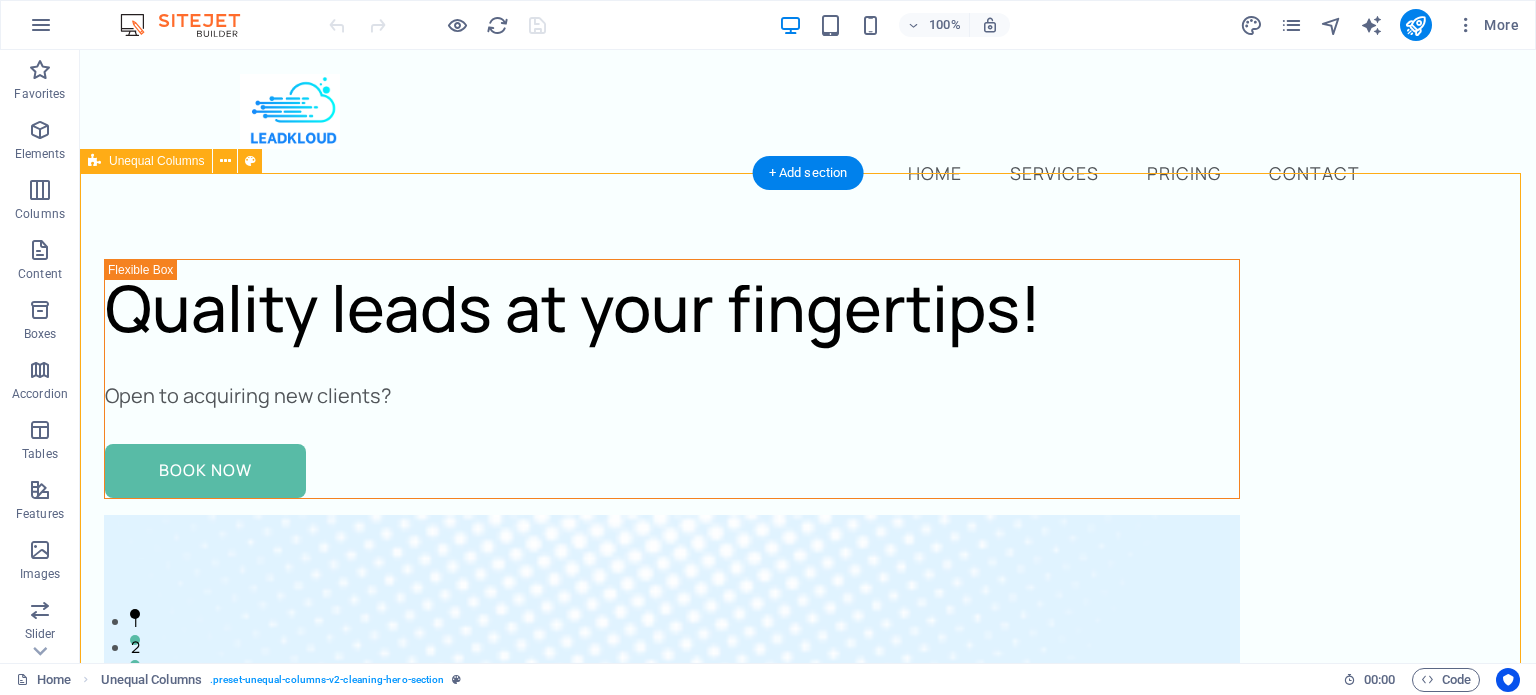 click on "Quality leads at your fingertips! Open to acquiring new clients? Book Now" at bounding box center (808, 1408) 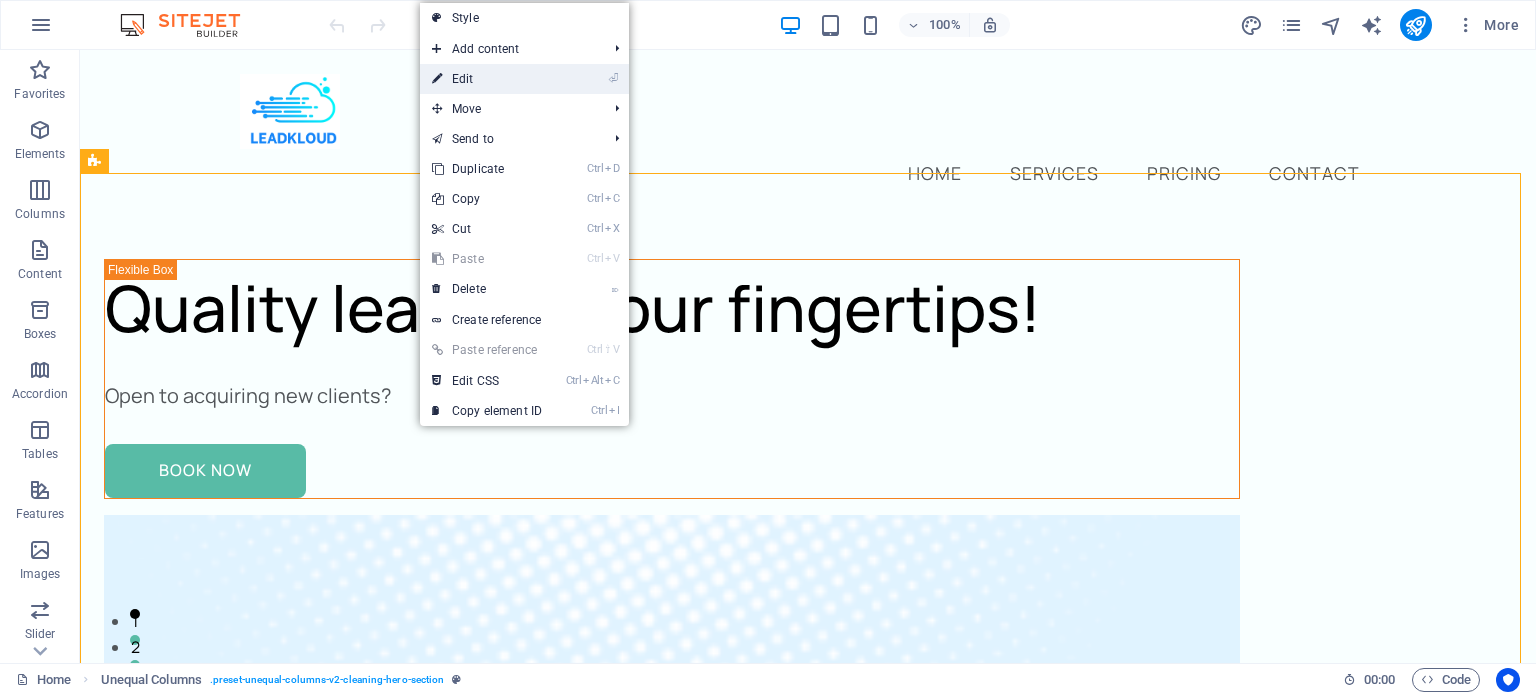 click on "⏎  Edit" at bounding box center [487, 79] 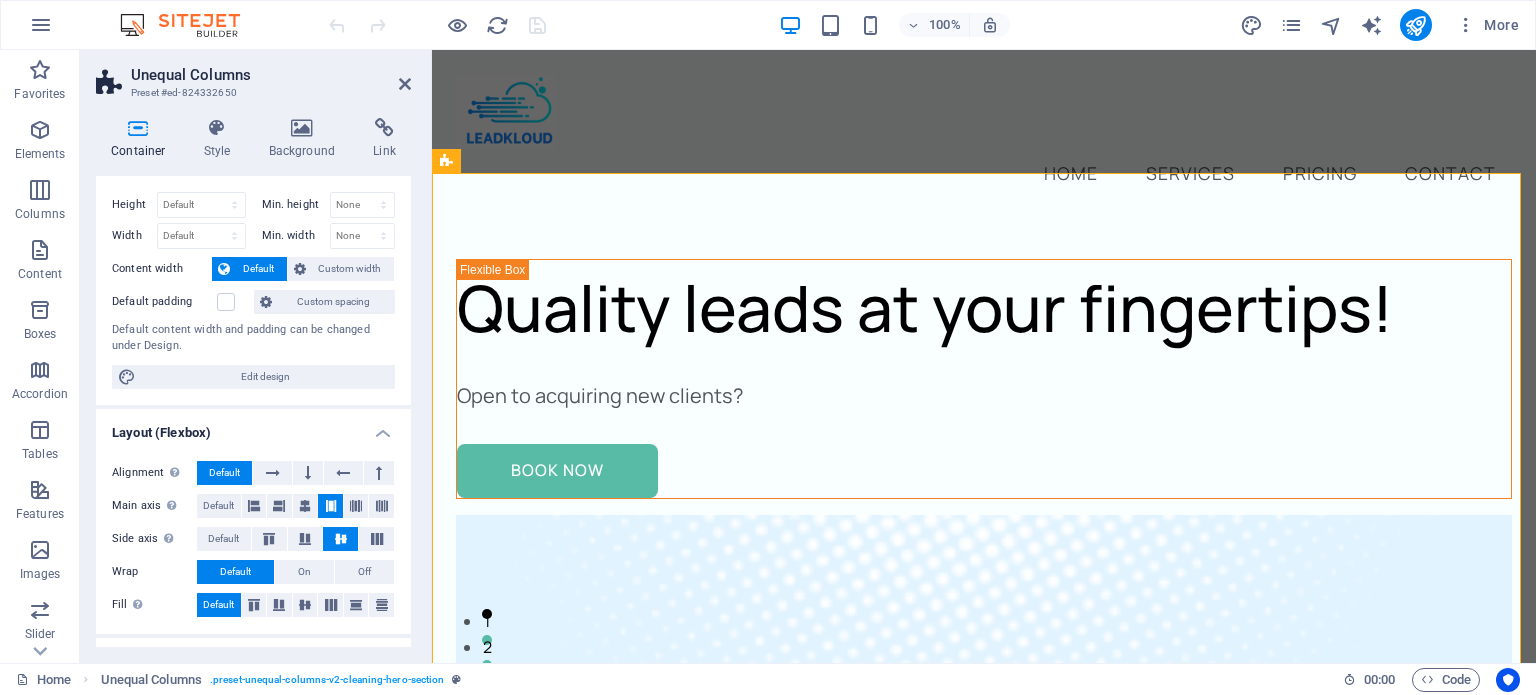 scroll, scrollTop: 0, scrollLeft: 0, axis: both 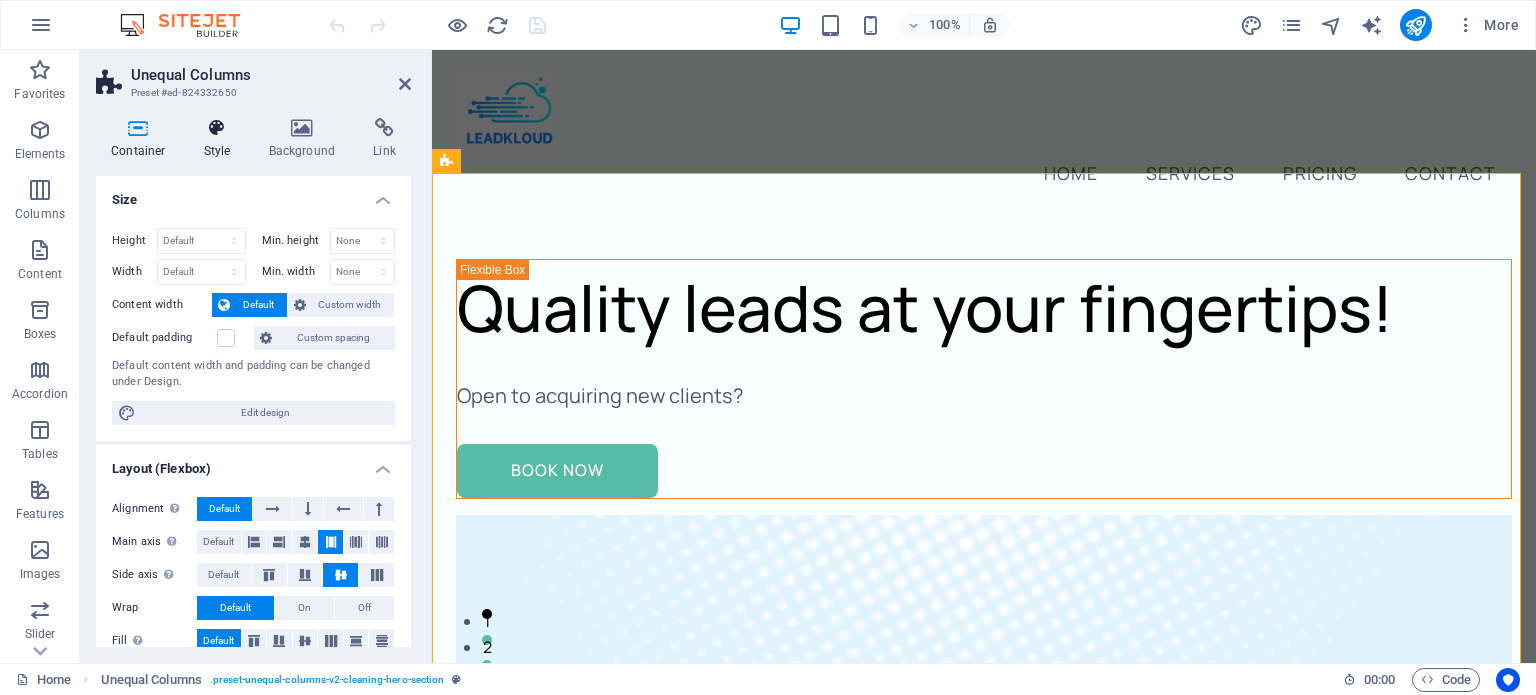 click on "Style" at bounding box center (221, 139) 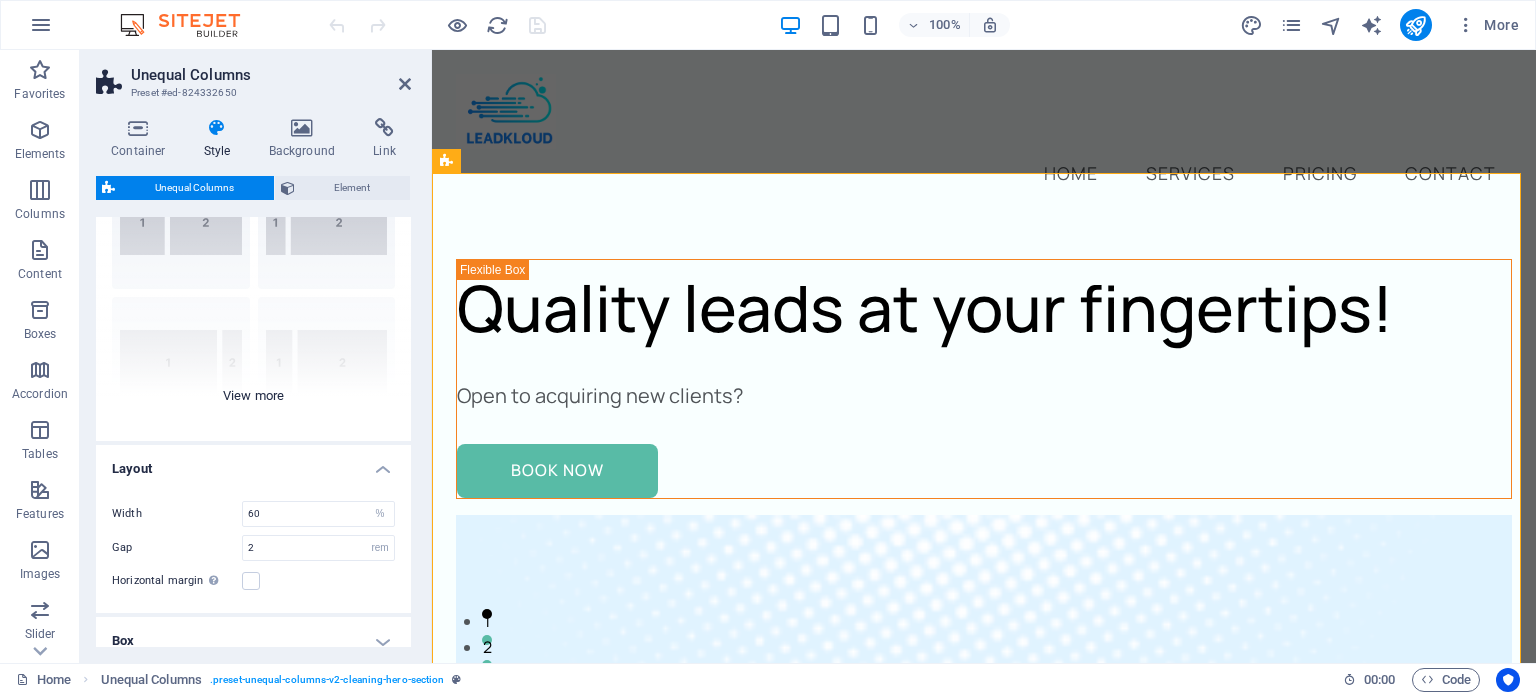 scroll, scrollTop: 114, scrollLeft: 0, axis: vertical 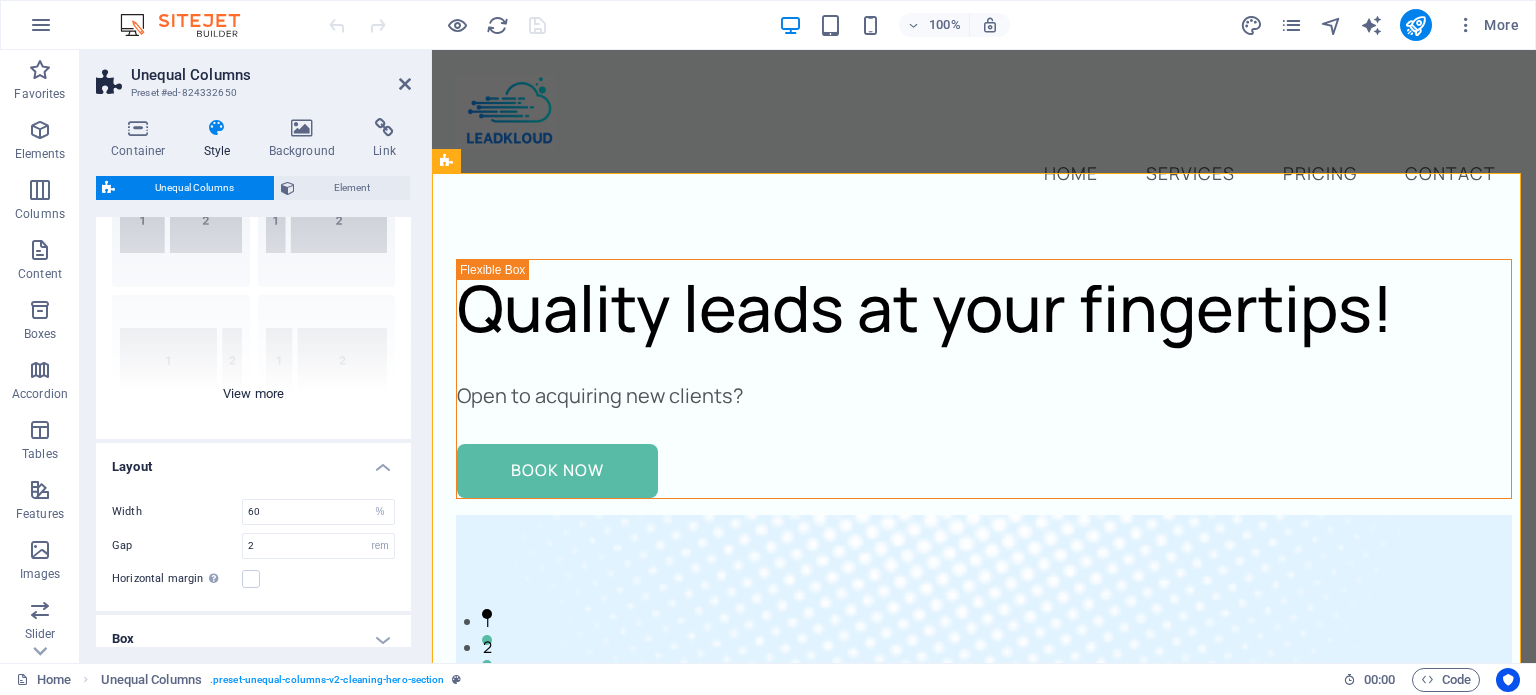 click on "40-60 20-80 80-20 30-70 70-30 Default" at bounding box center [253, 289] 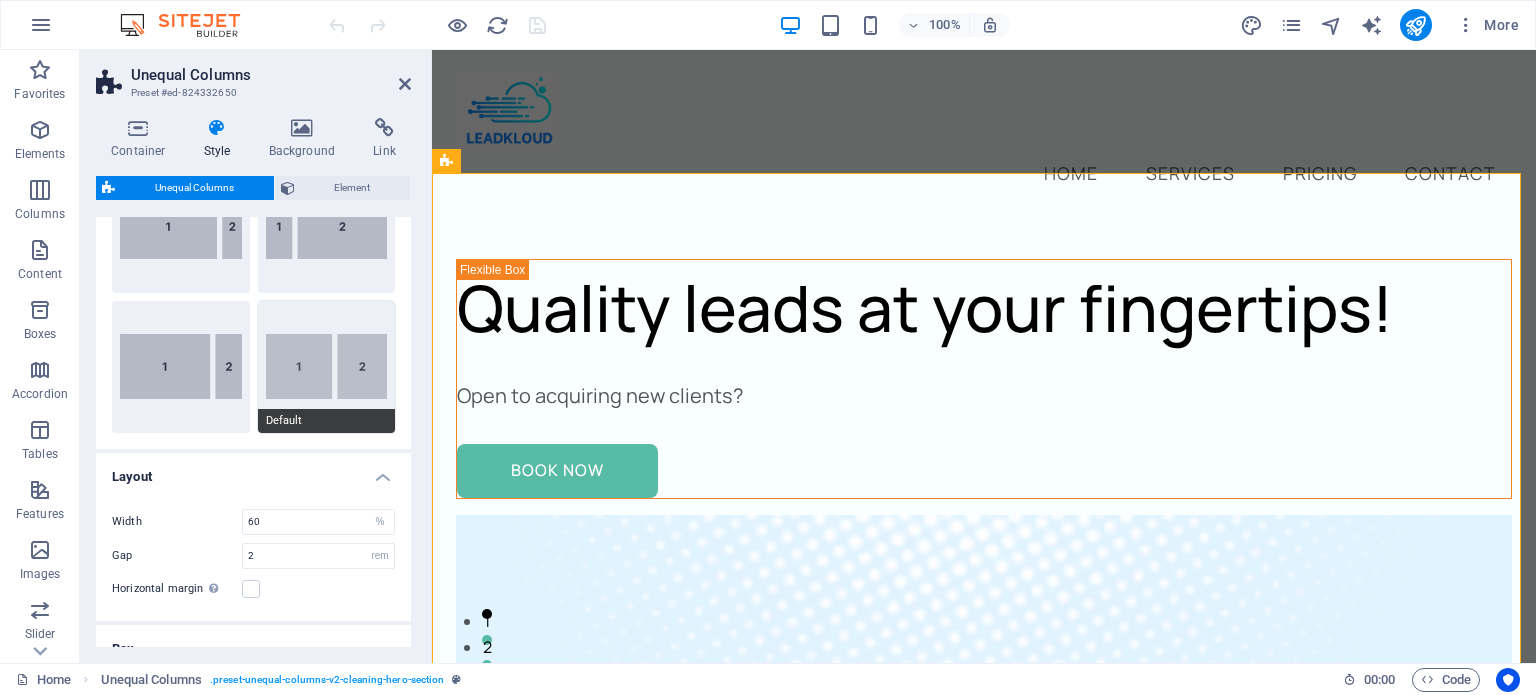 scroll, scrollTop: 252, scrollLeft: 0, axis: vertical 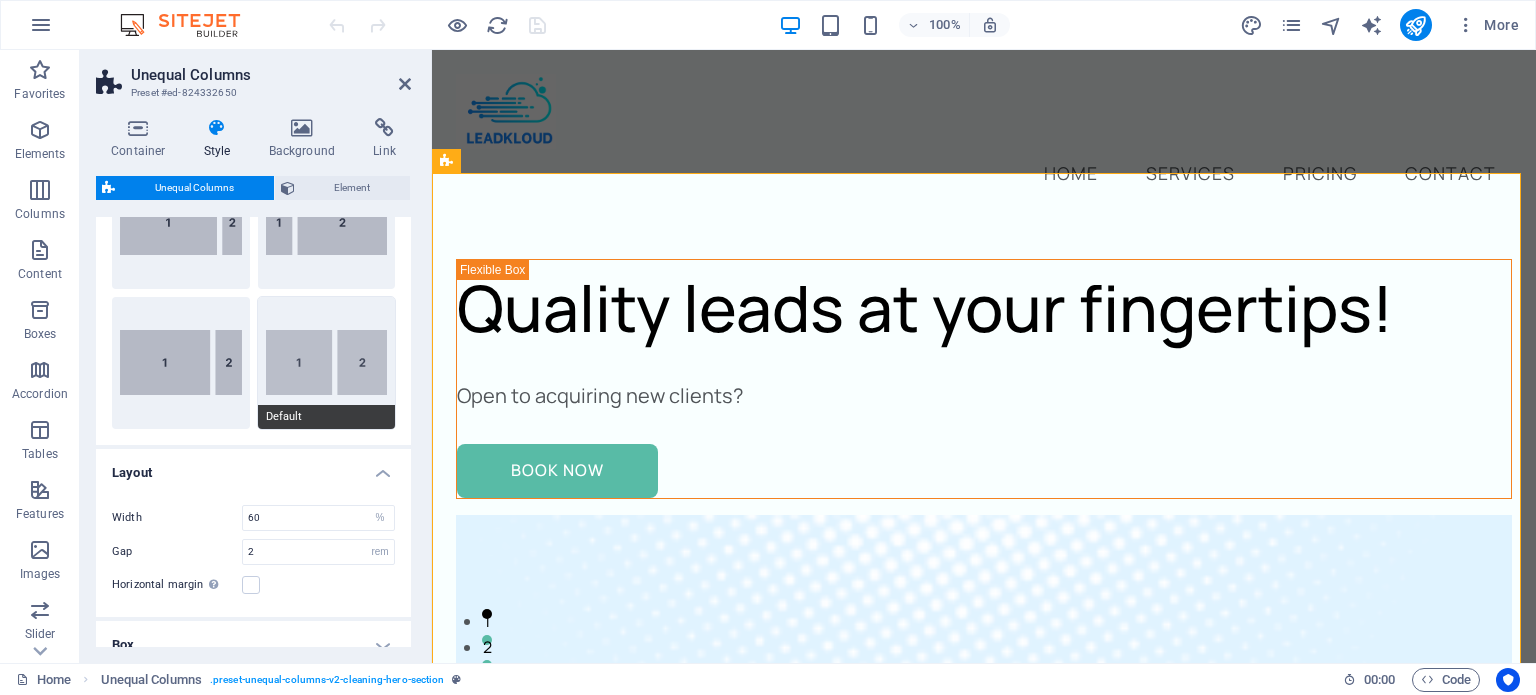 click on "Default" at bounding box center [327, 363] 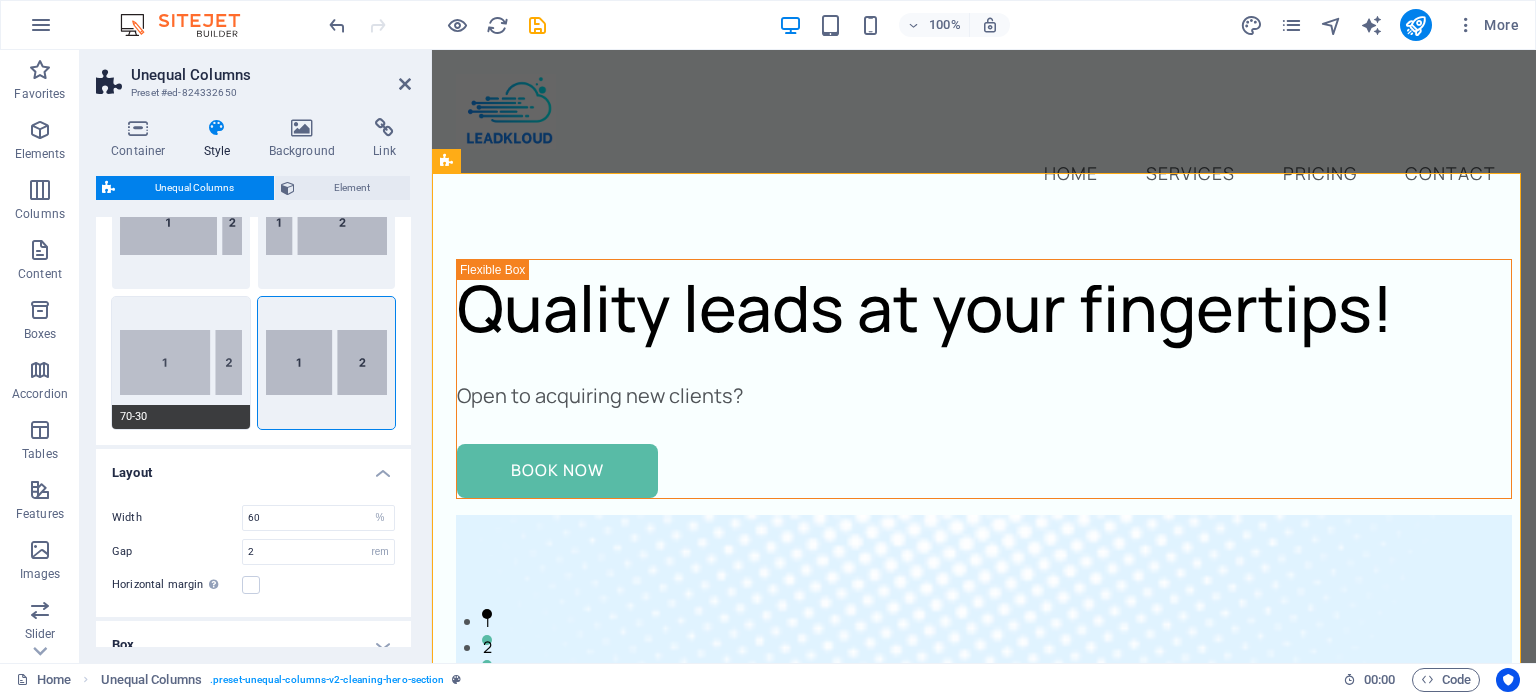 click on "70-30" at bounding box center [181, 363] 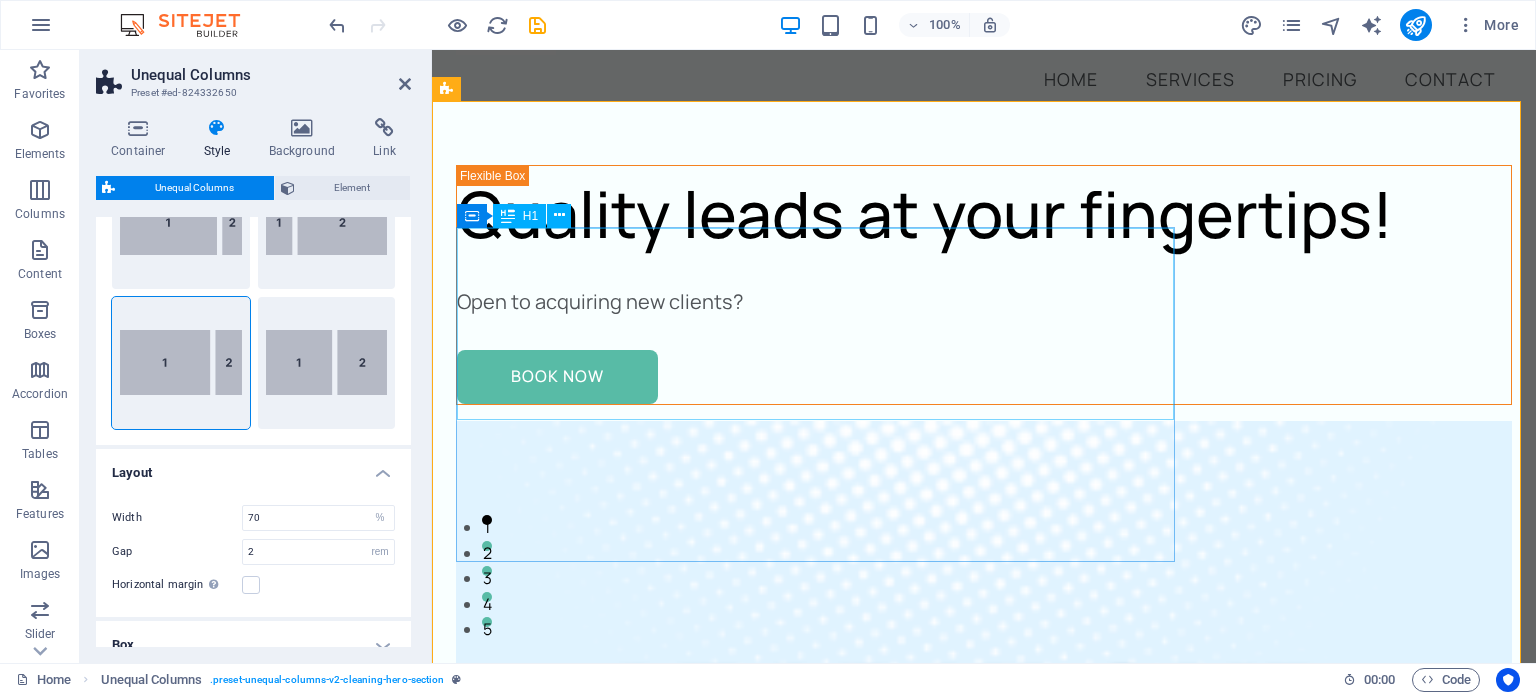 scroll, scrollTop: 112, scrollLeft: 0, axis: vertical 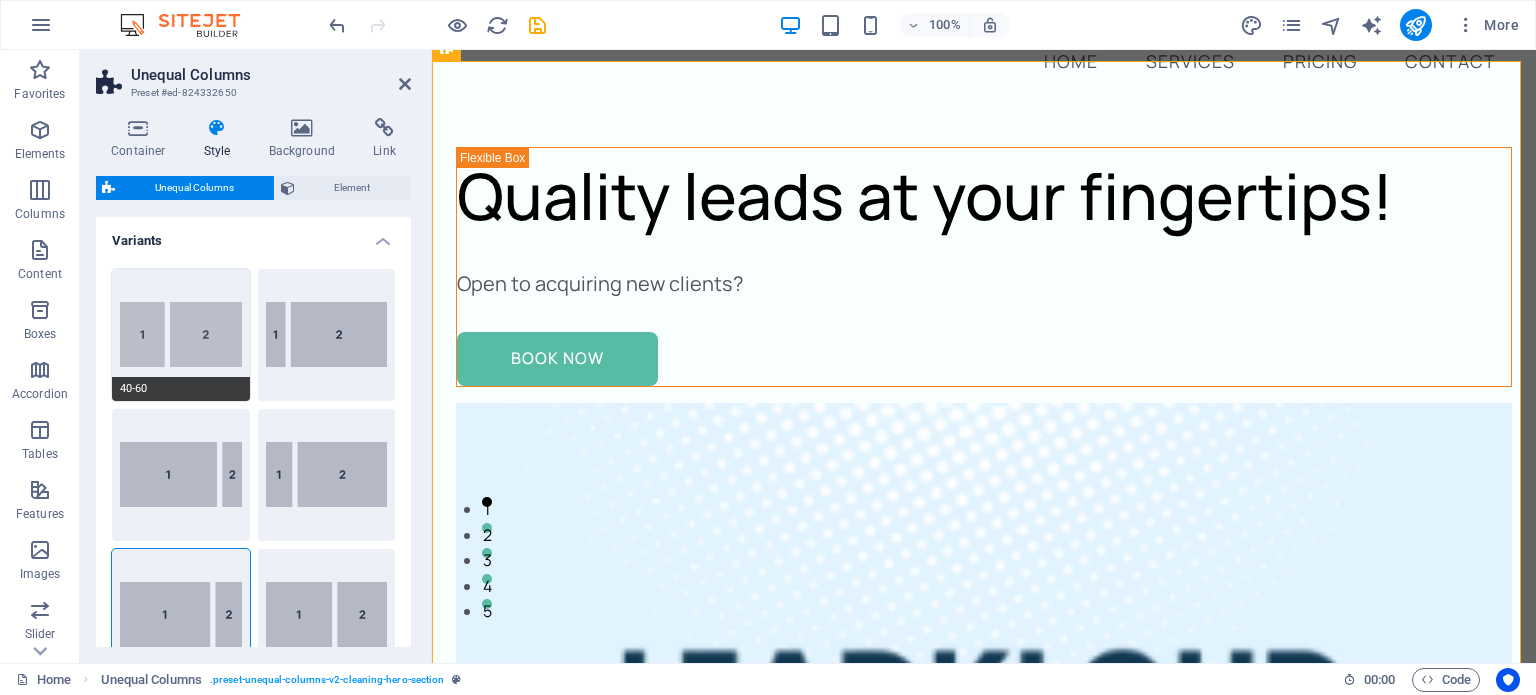 click on "40-60" at bounding box center [181, 335] 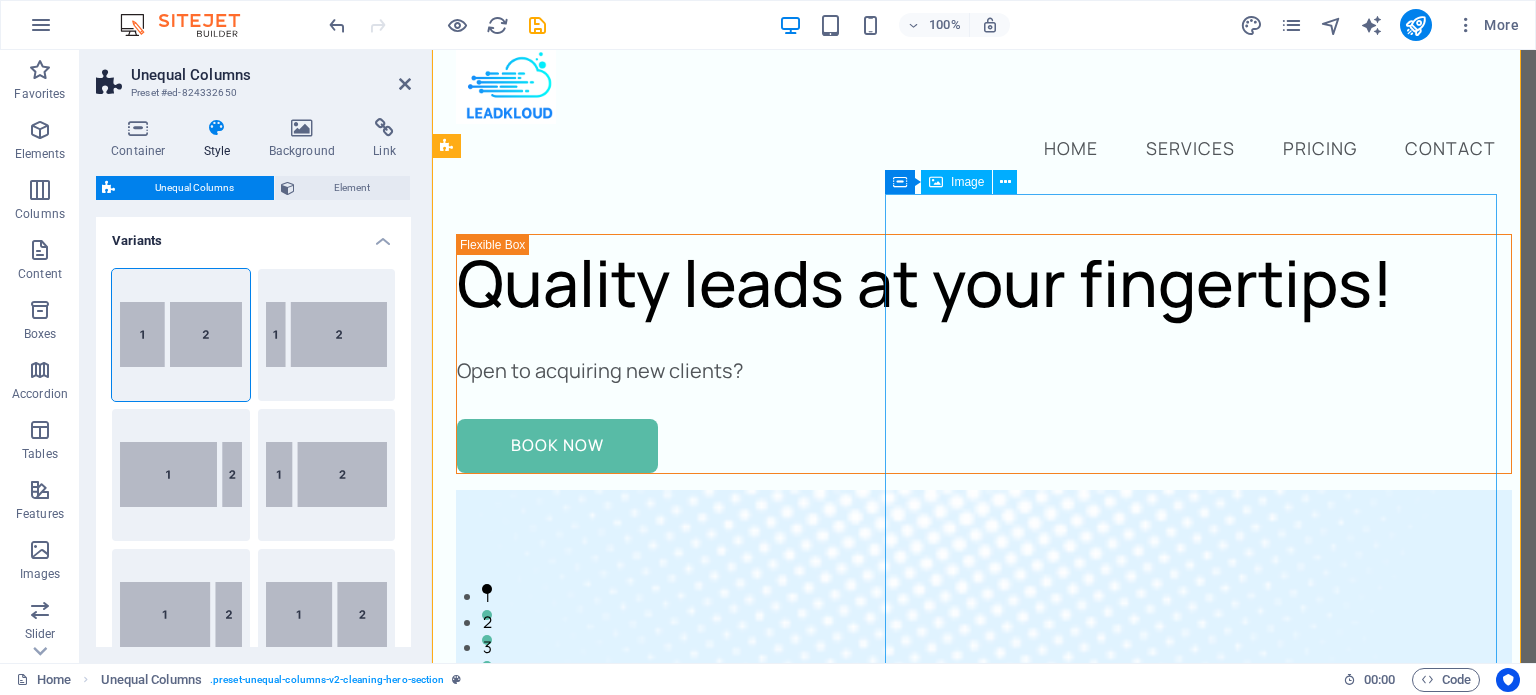 scroll, scrollTop: 0, scrollLeft: 0, axis: both 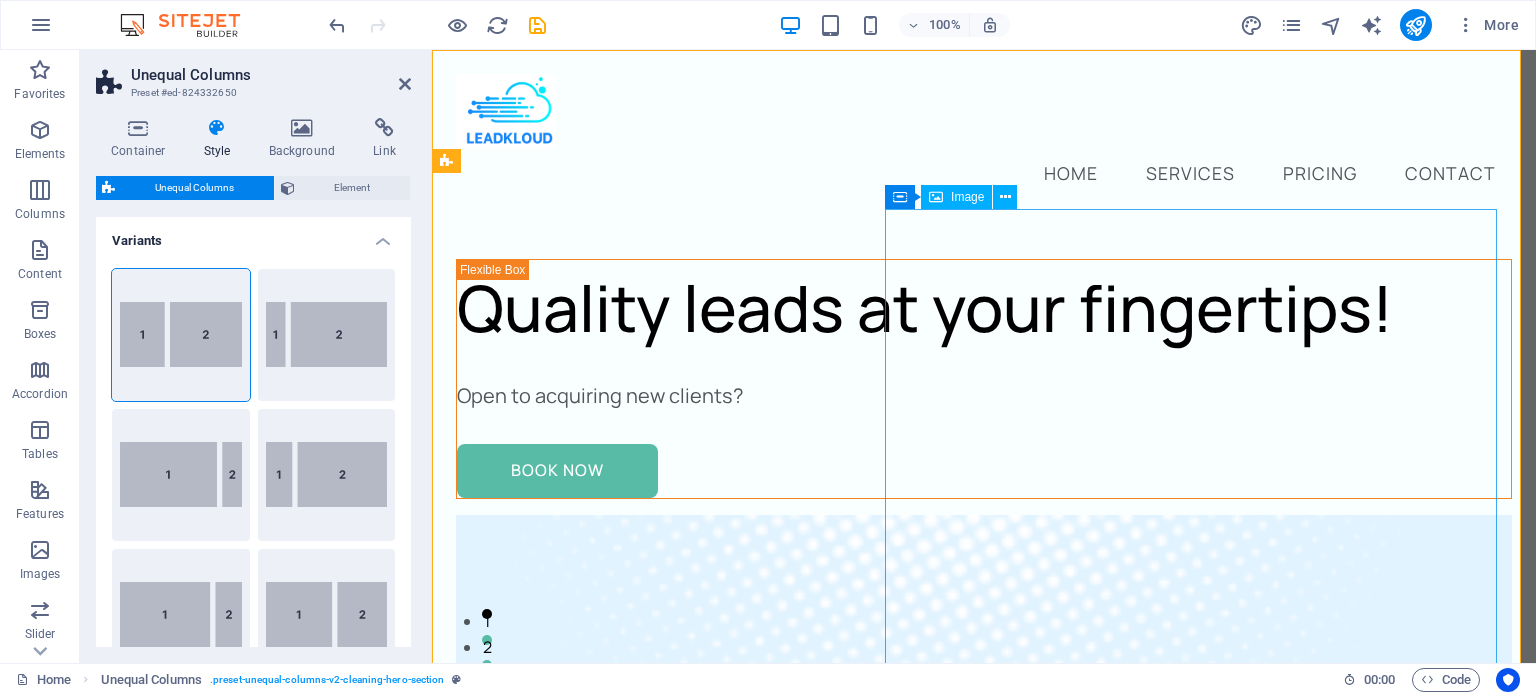 click at bounding box center [984, 1452] 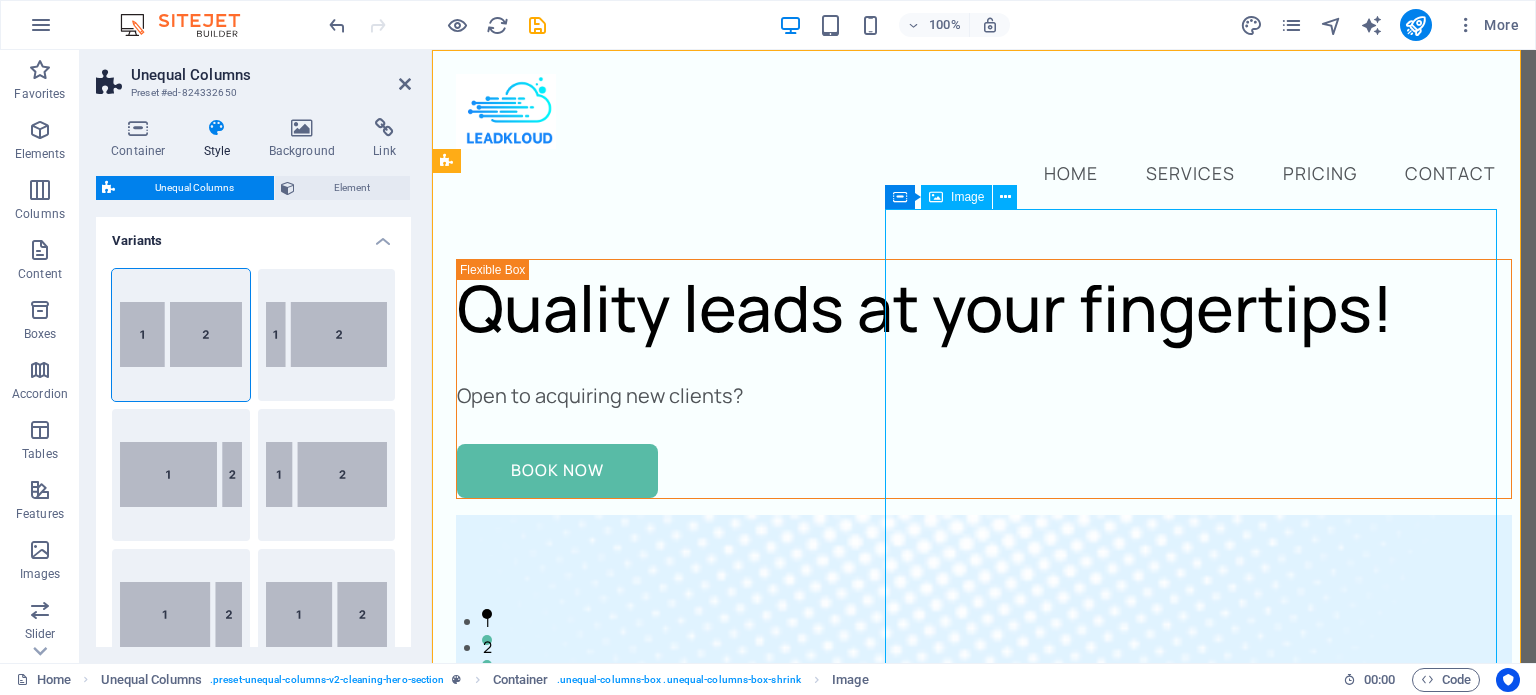 click at bounding box center [984, 1452] 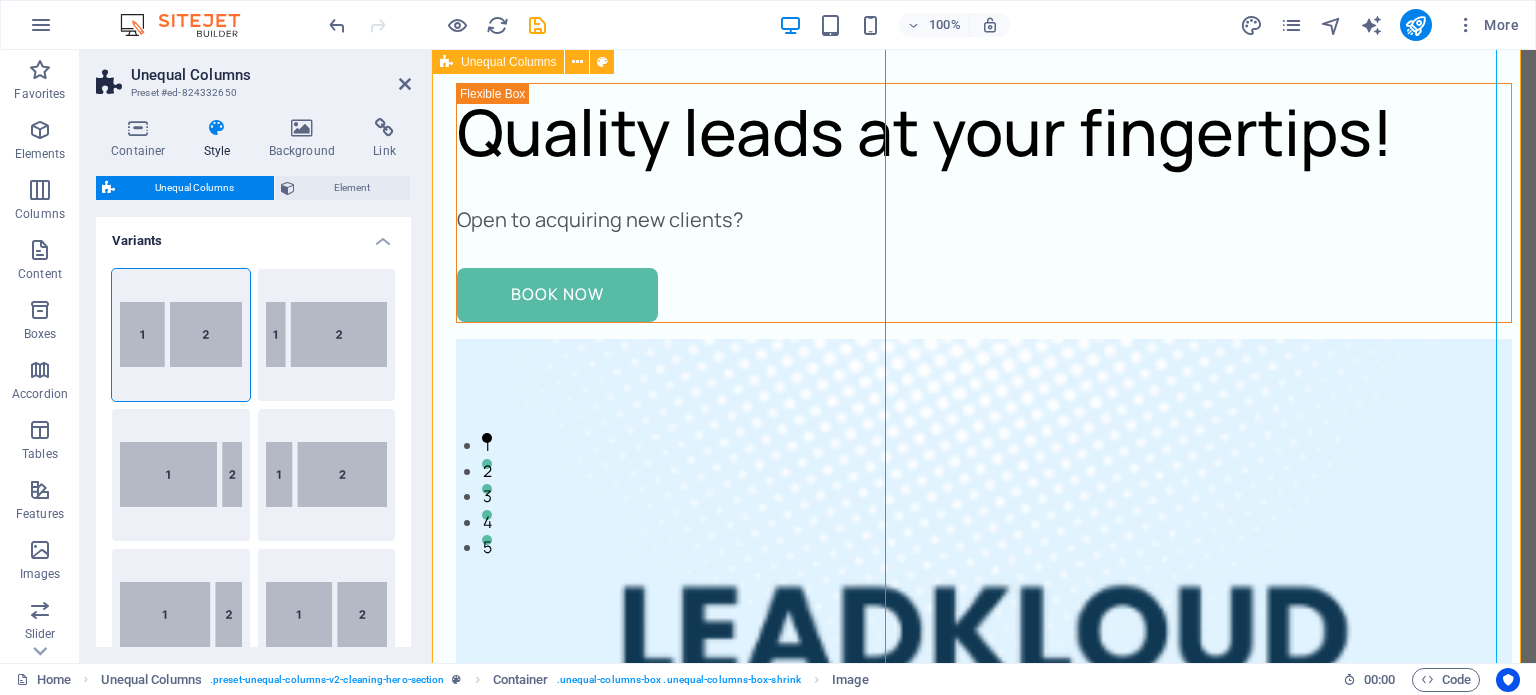 scroll, scrollTop: 200, scrollLeft: 0, axis: vertical 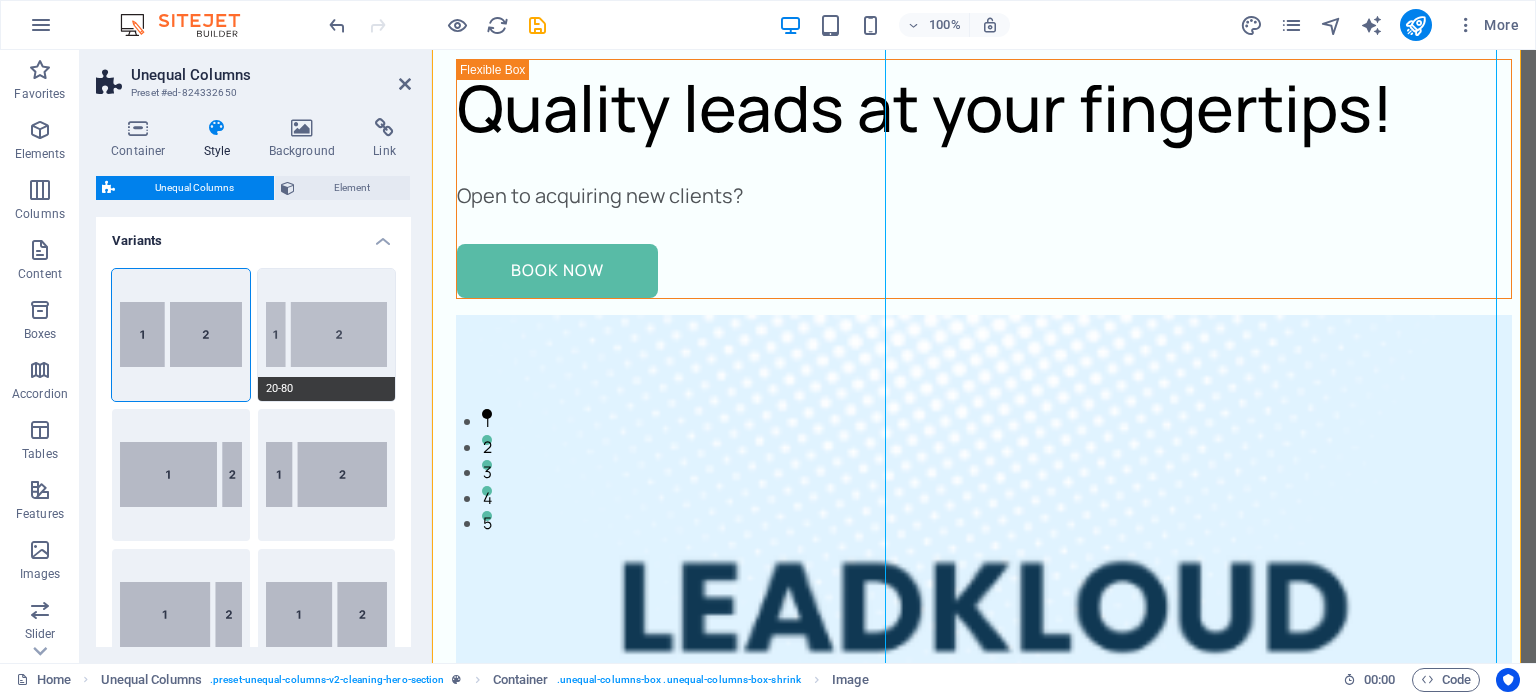 click on "20-80" at bounding box center [327, 335] 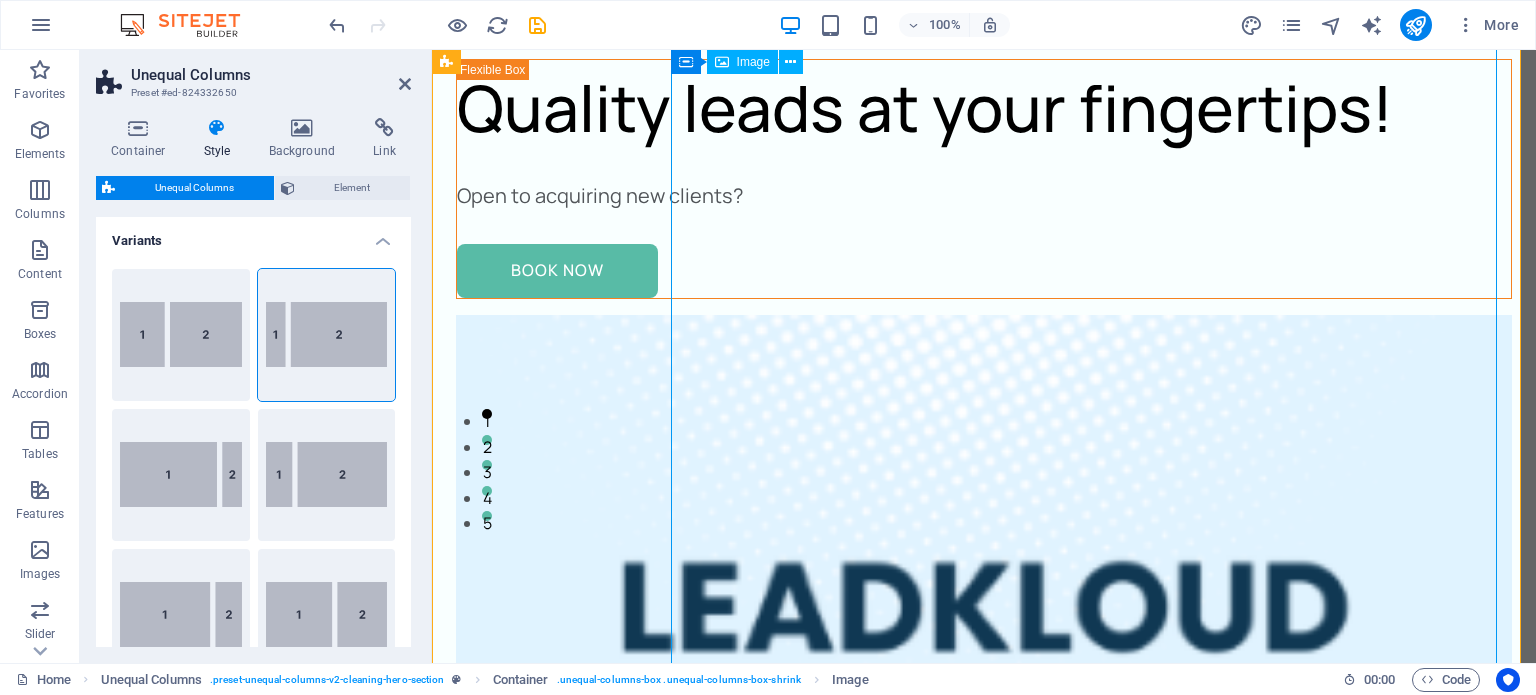 scroll, scrollTop: 268, scrollLeft: 0, axis: vertical 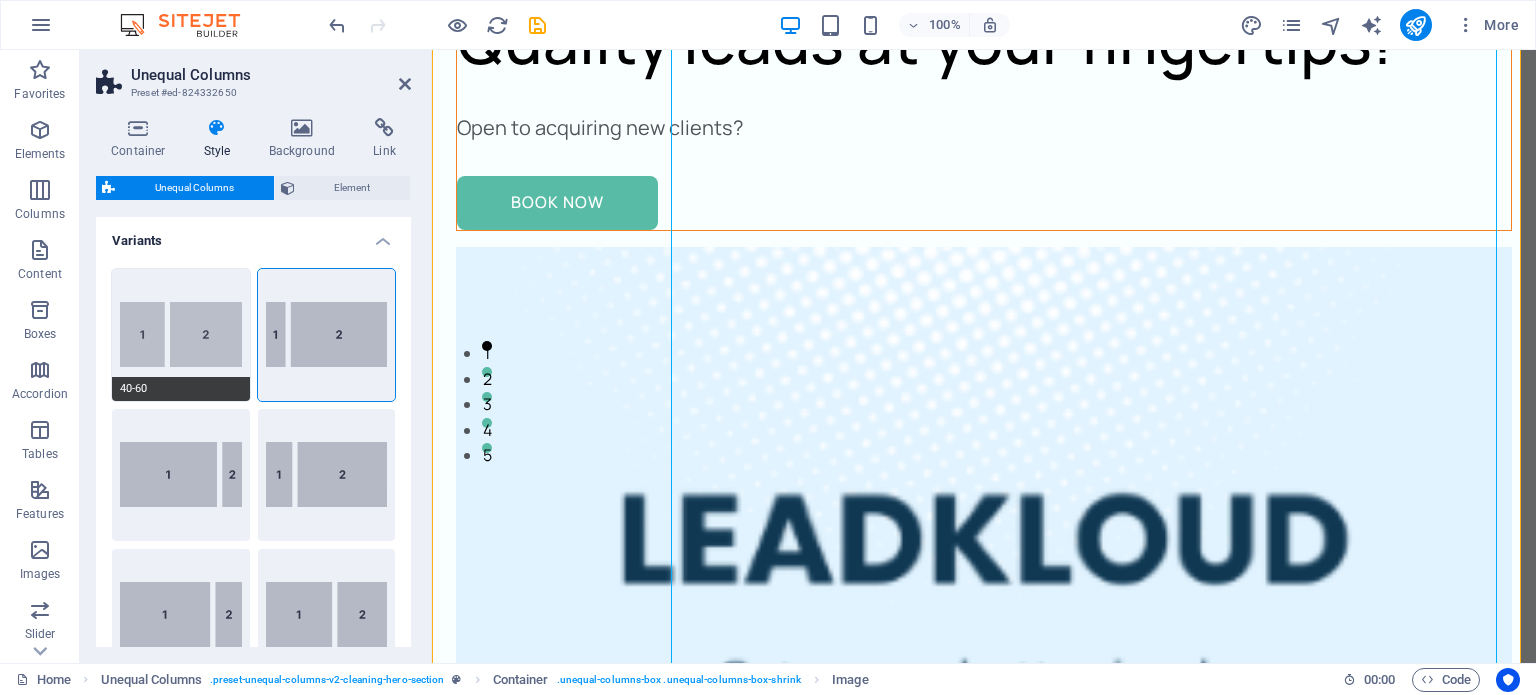 click on "40-60" at bounding box center (181, 335) 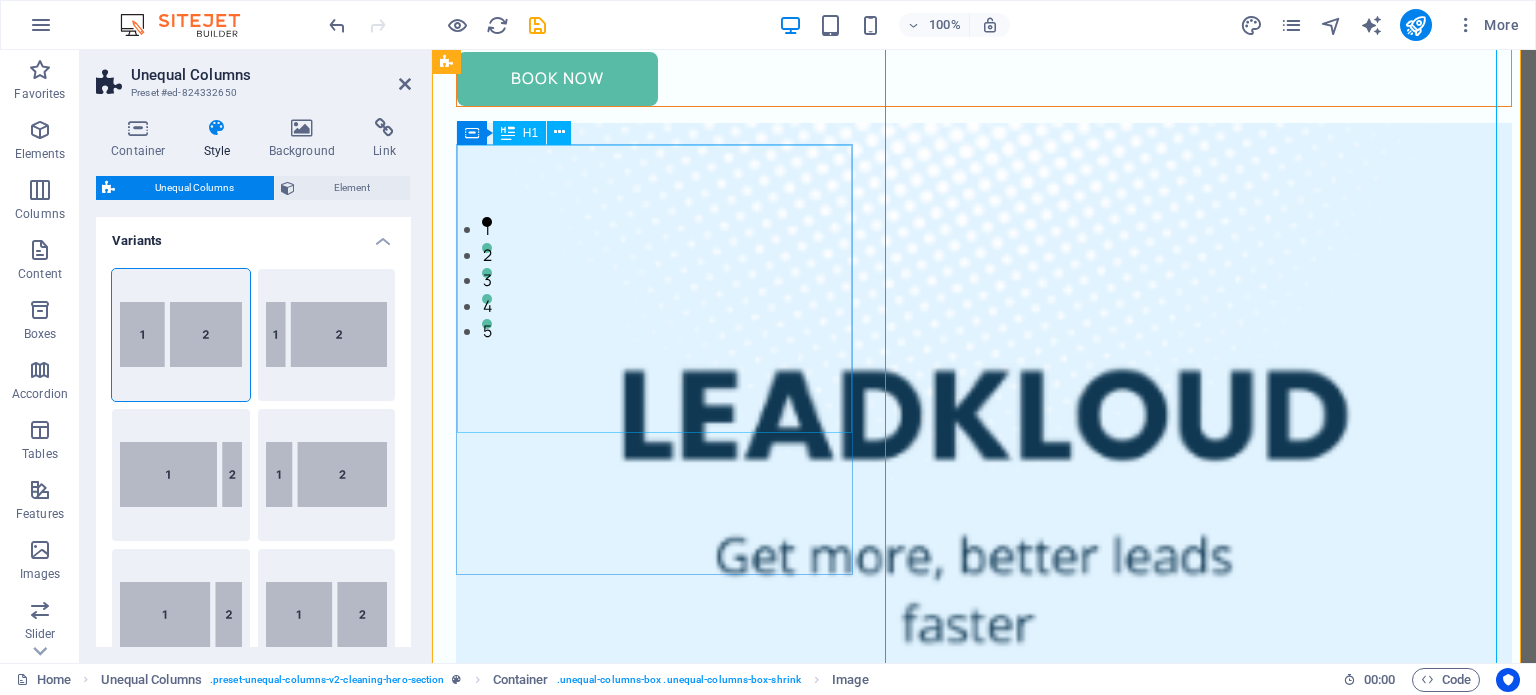 scroll, scrollTop: 393, scrollLeft: 0, axis: vertical 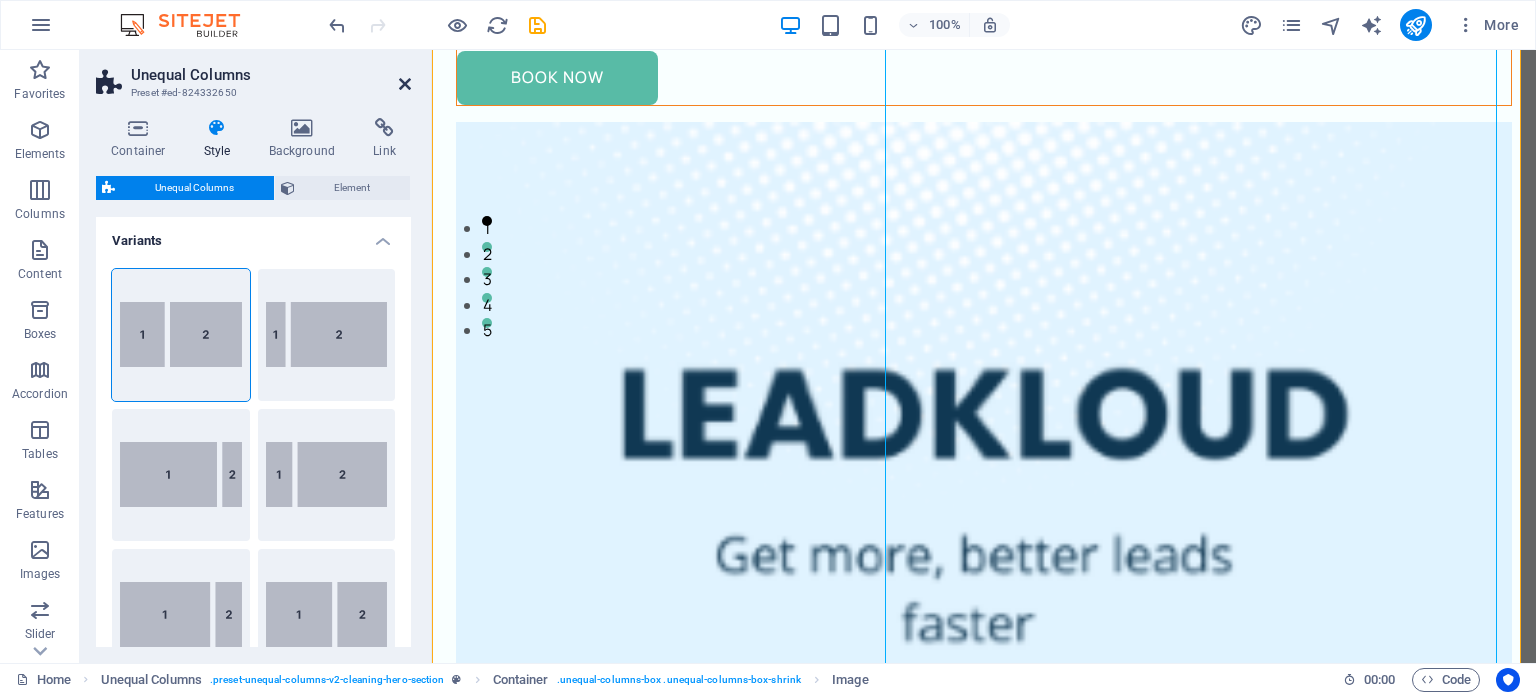 click at bounding box center (405, 84) 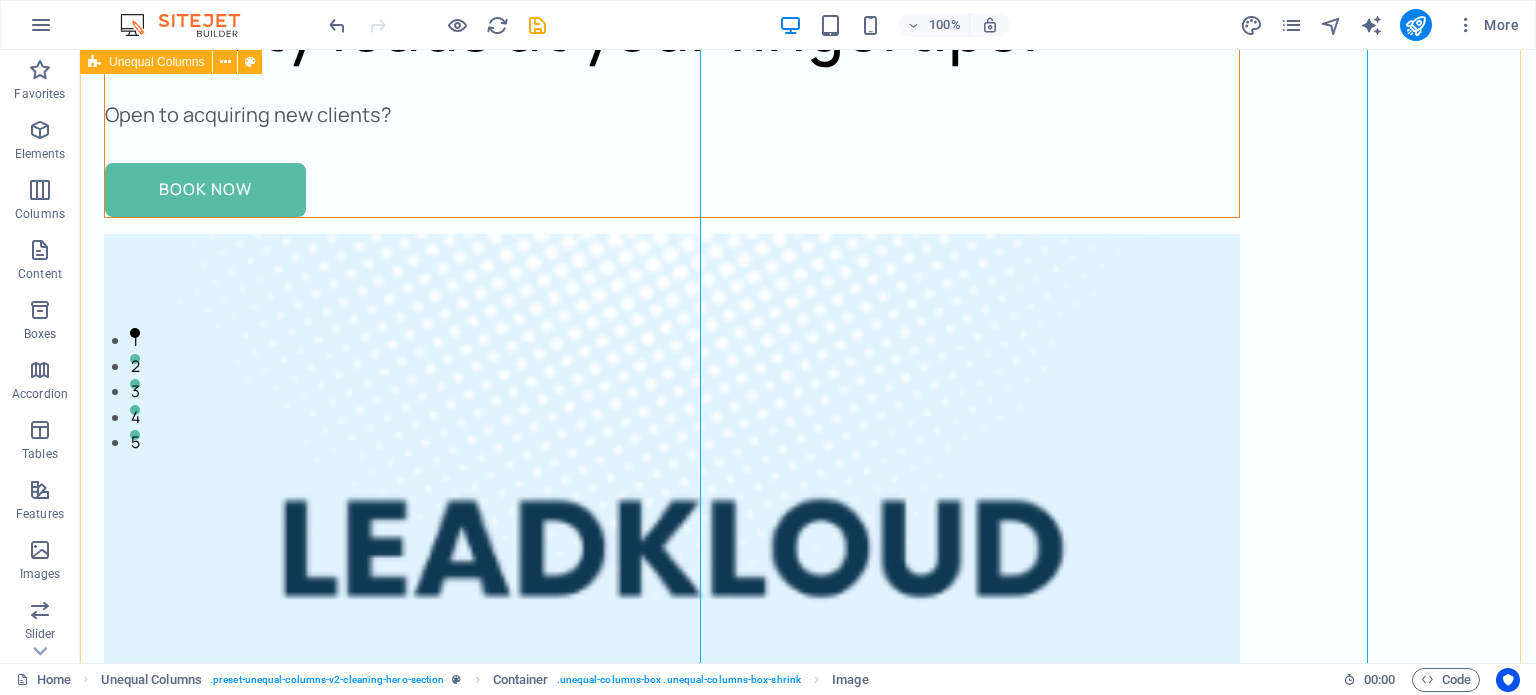 scroll, scrollTop: 301, scrollLeft: 0, axis: vertical 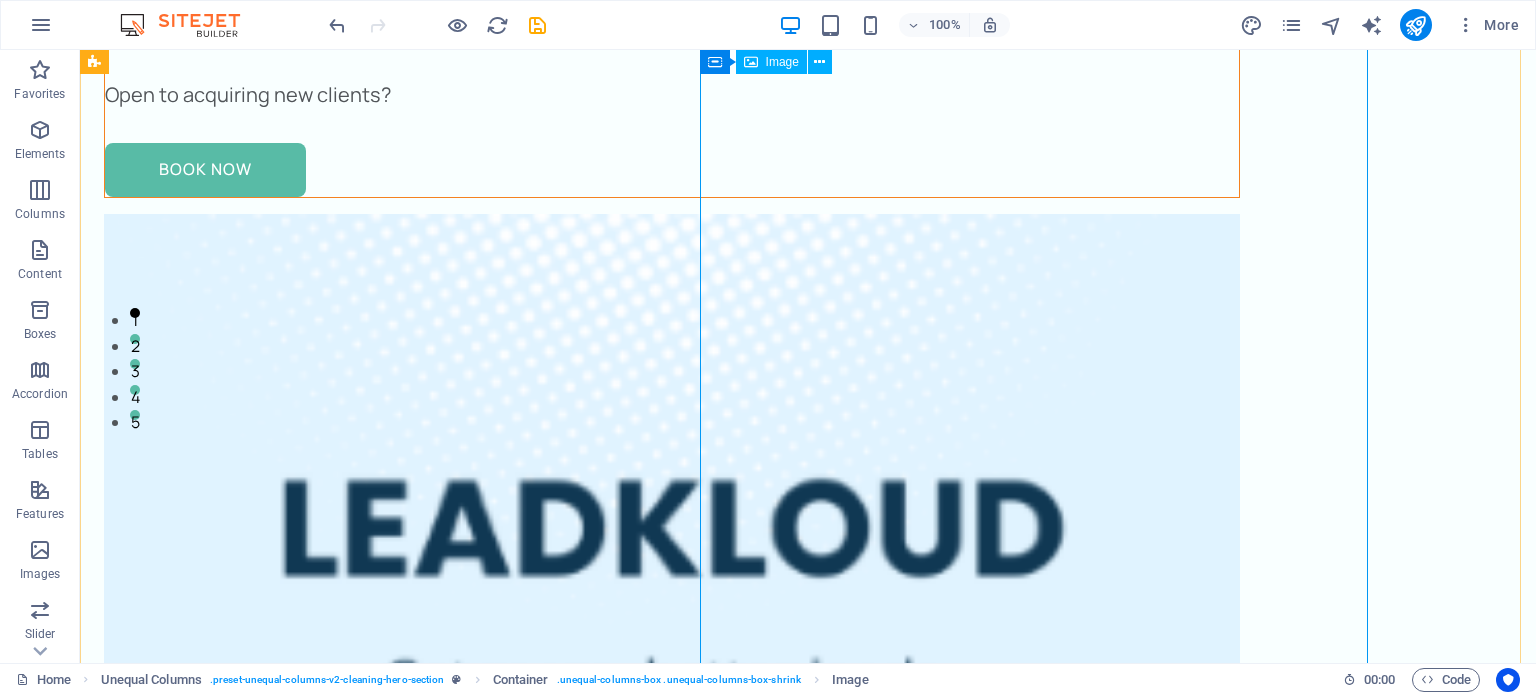 click at bounding box center [672, 1222] 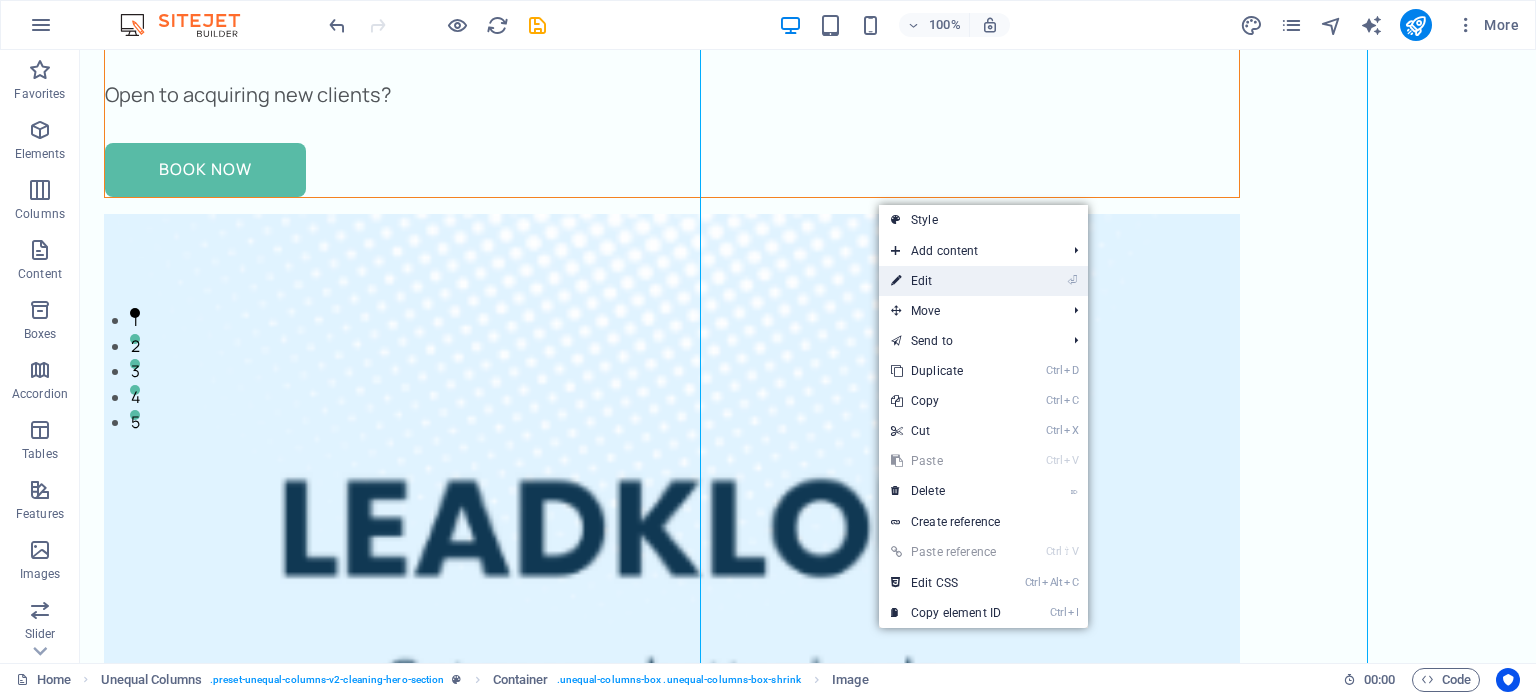 click on "⏎  Edit" at bounding box center (946, 281) 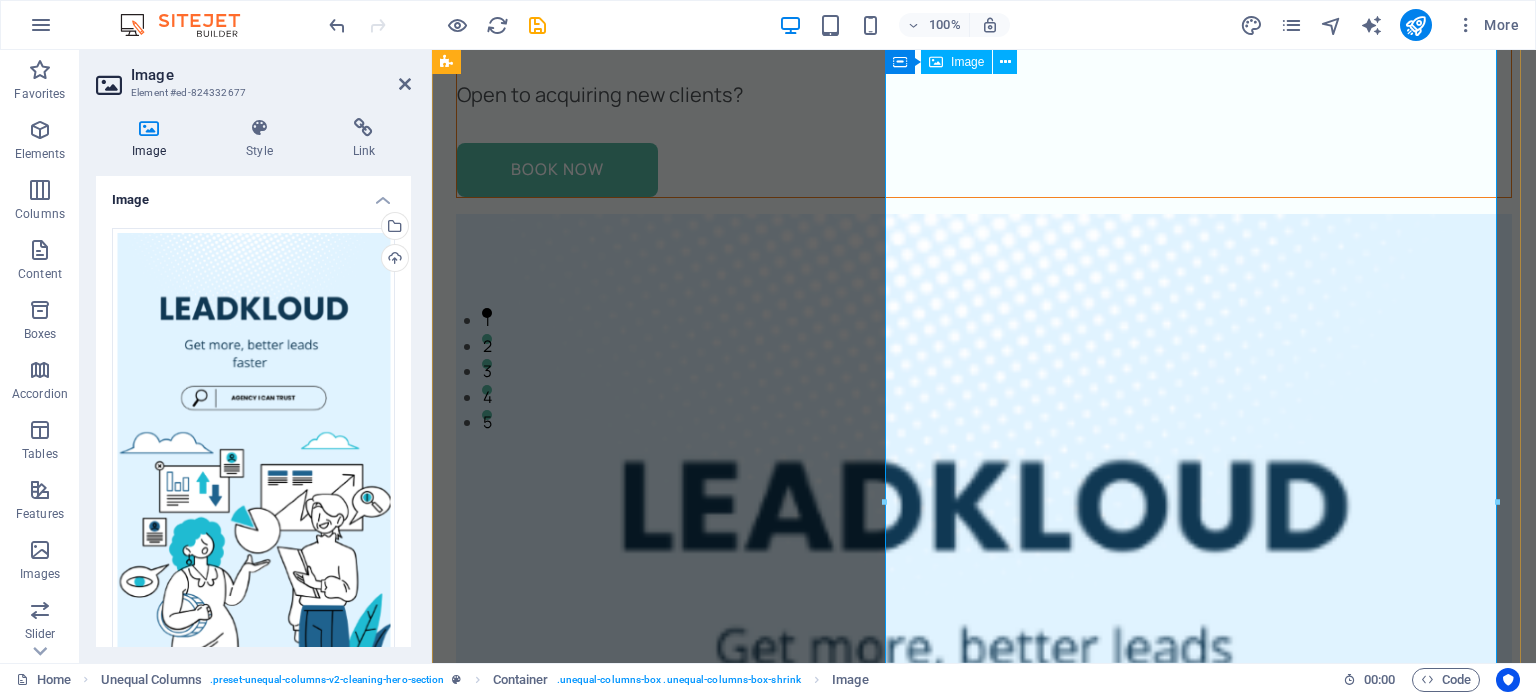 scroll, scrollTop: 250, scrollLeft: 0, axis: vertical 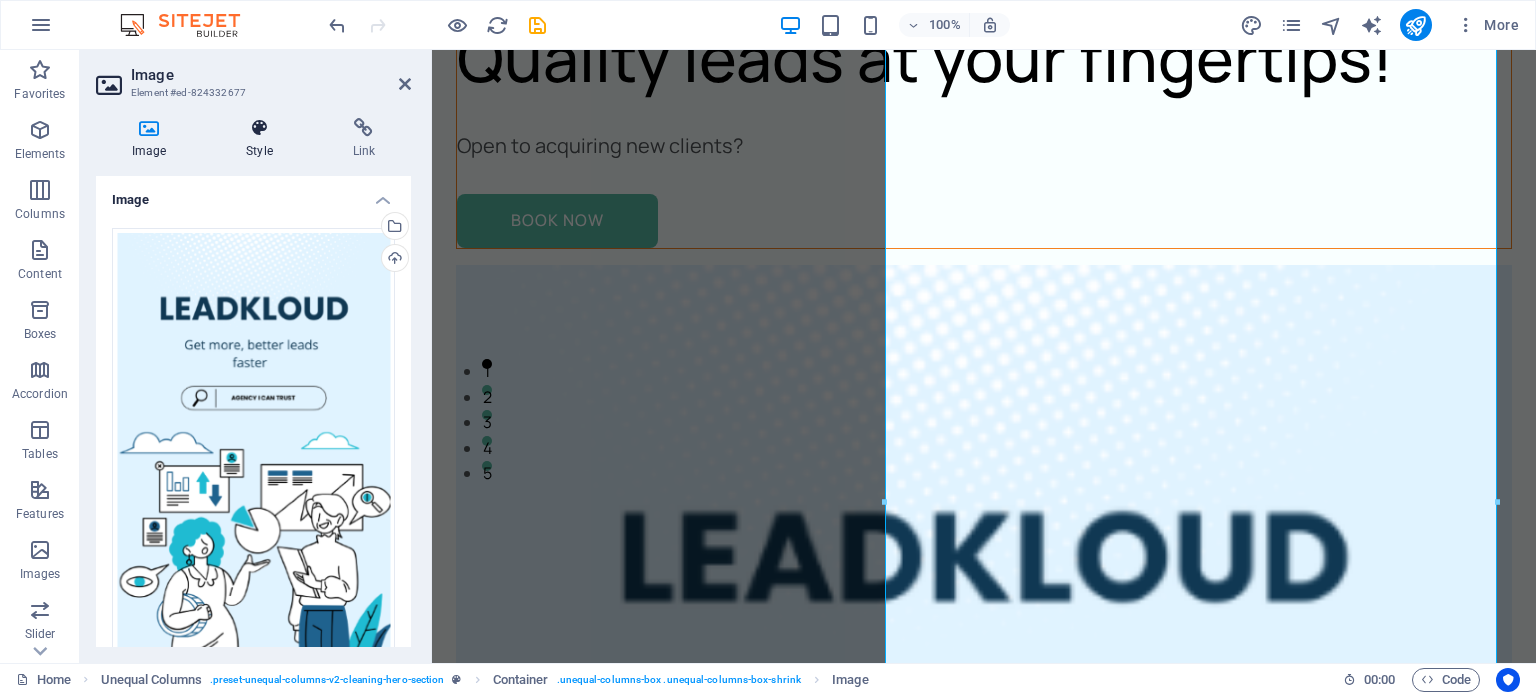 click on "Style" at bounding box center (263, 139) 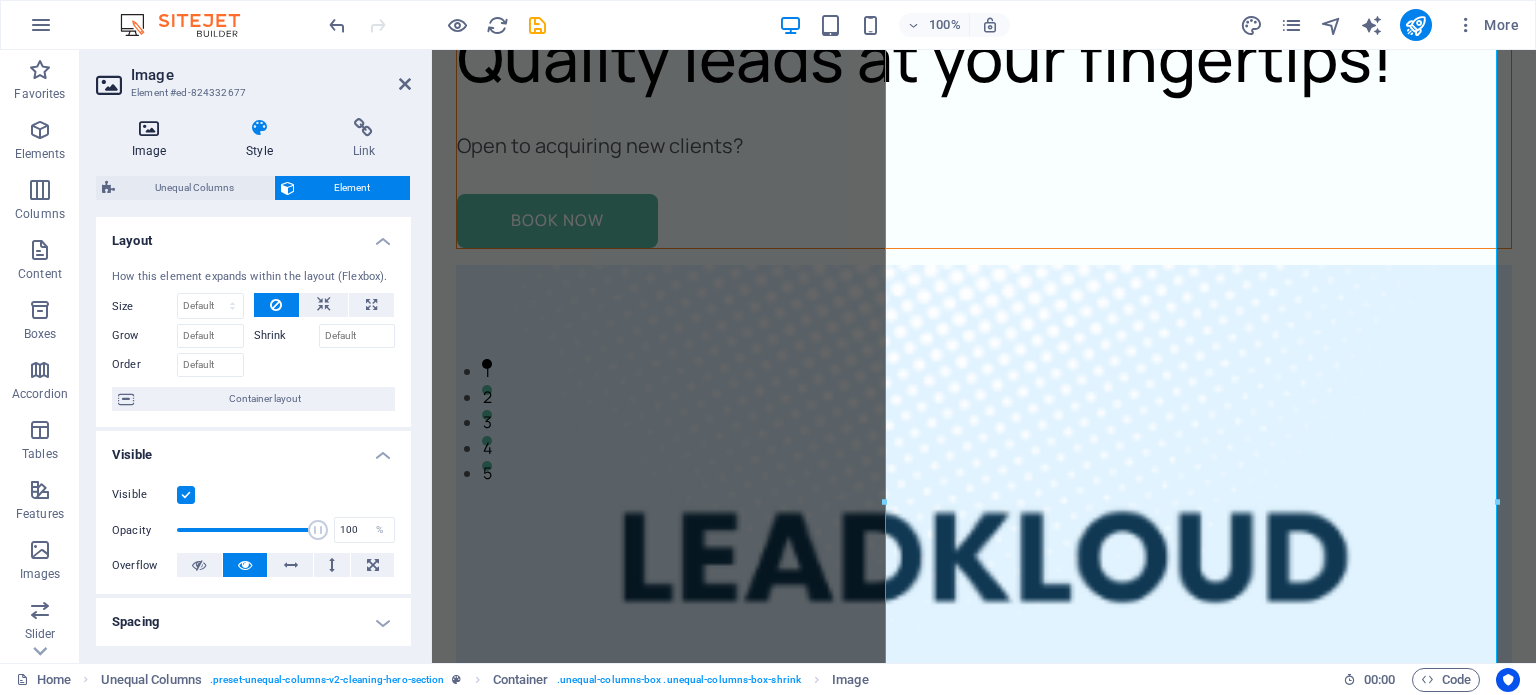 click at bounding box center [149, 128] 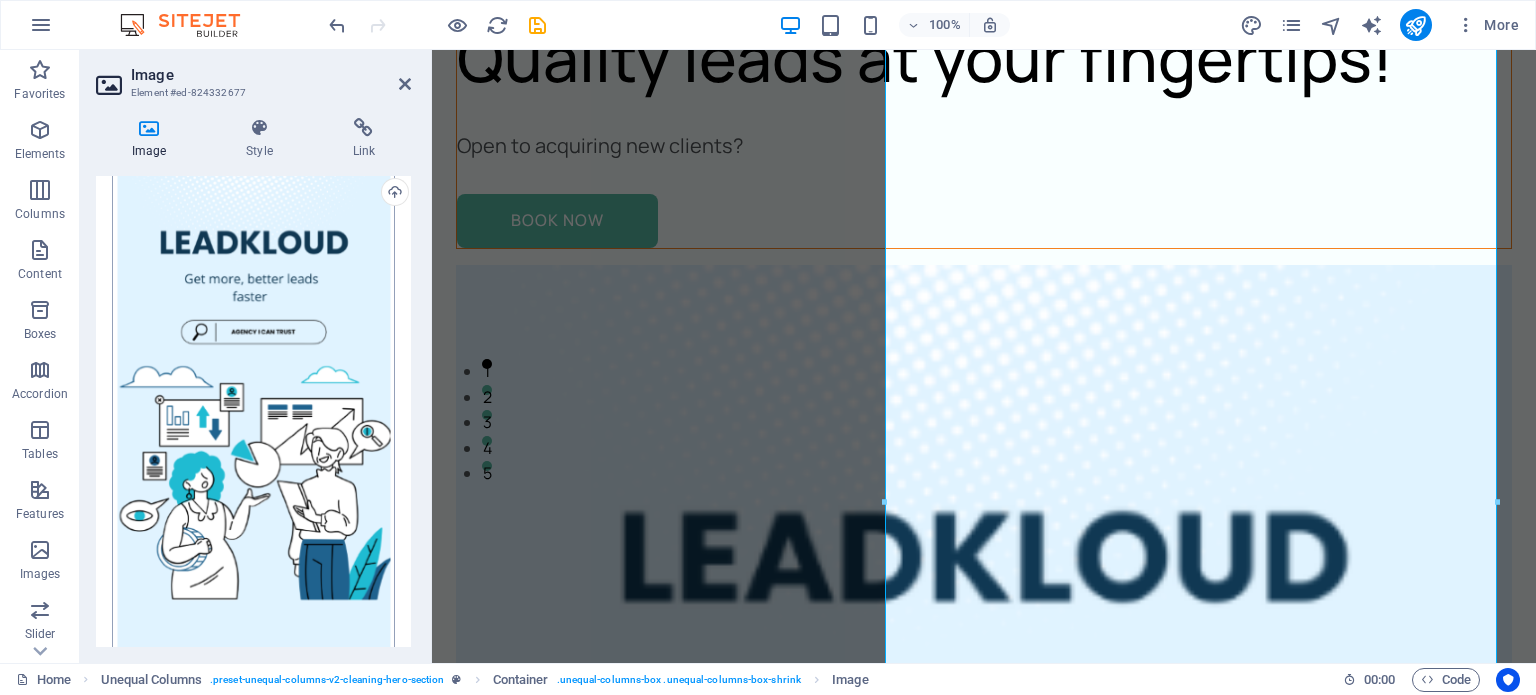 scroll, scrollTop: 64, scrollLeft: 0, axis: vertical 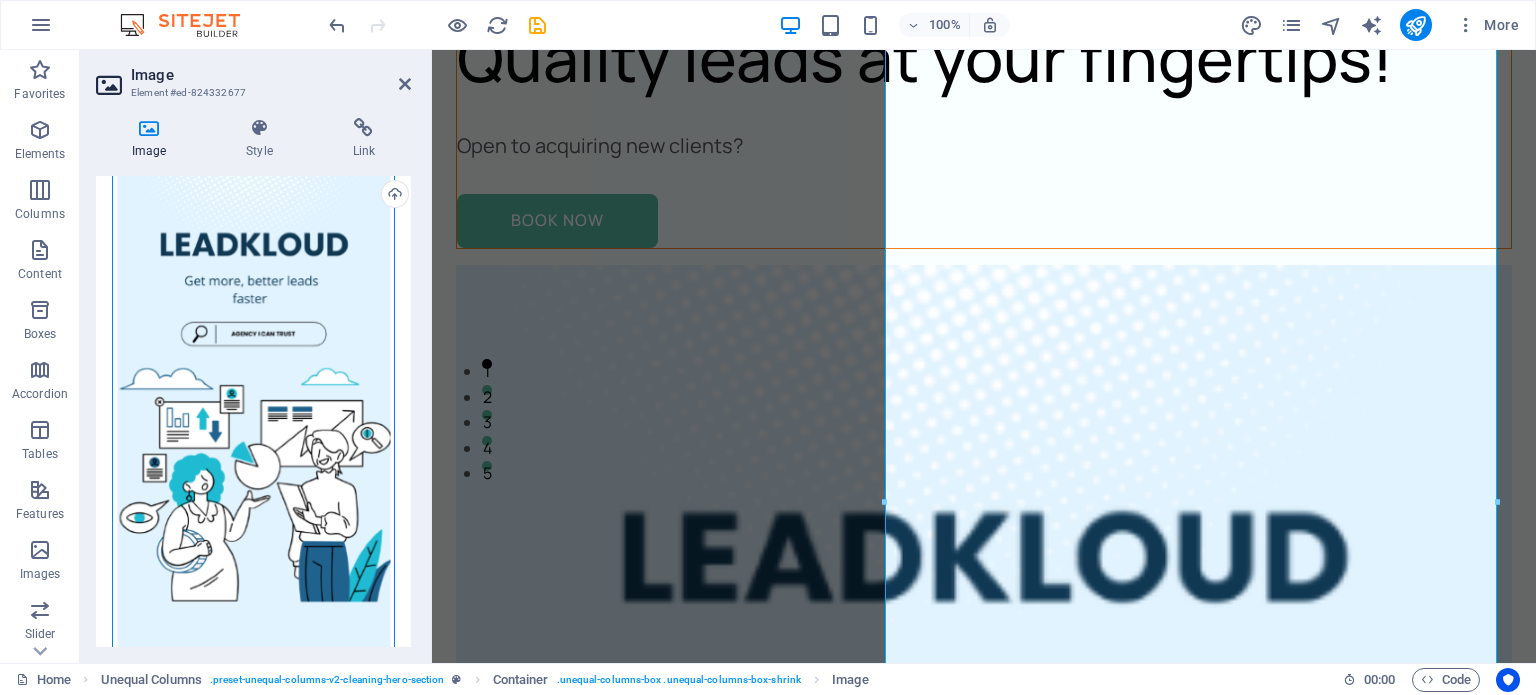 click on "Drag files here, click to choose files or select files from Files or our free stock photos & videos" at bounding box center [253, 411] 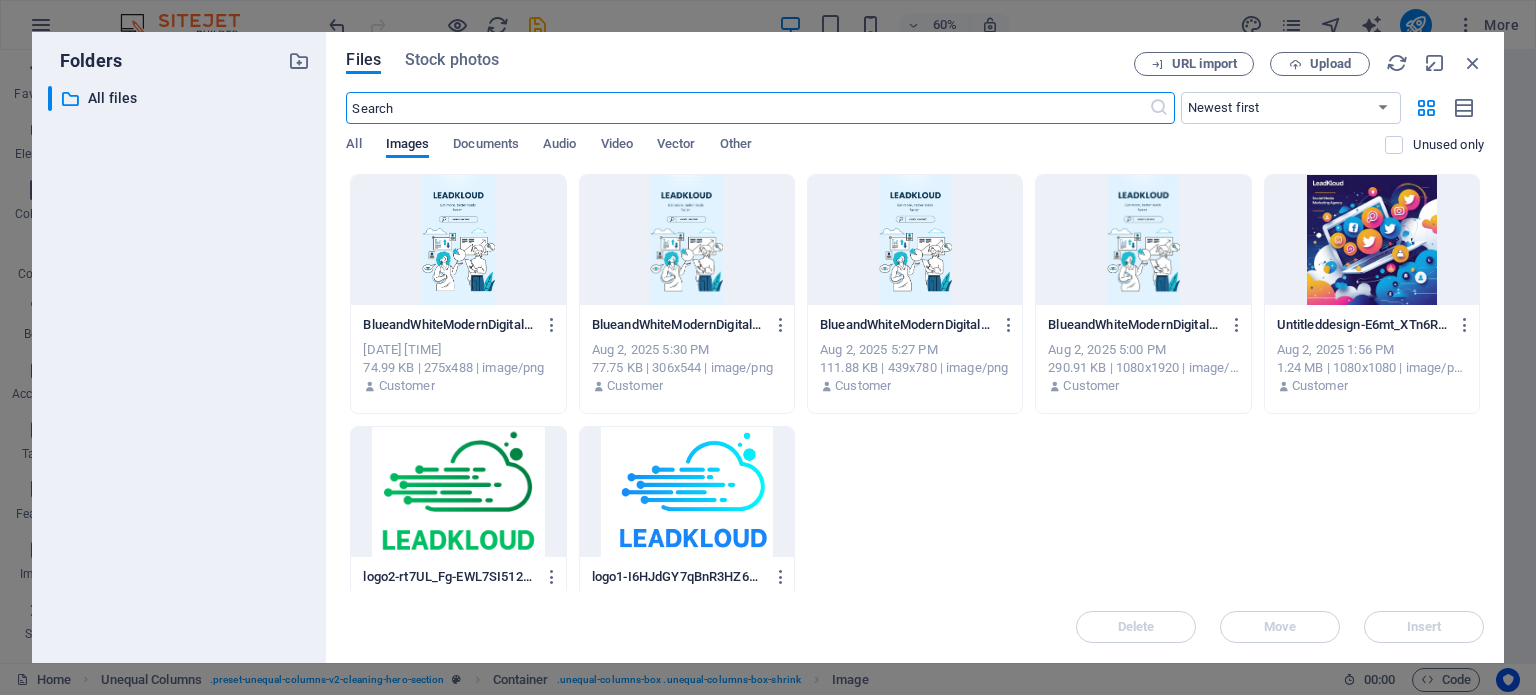scroll, scrollTop: 159, scrollLeft: 0, axis: vertical 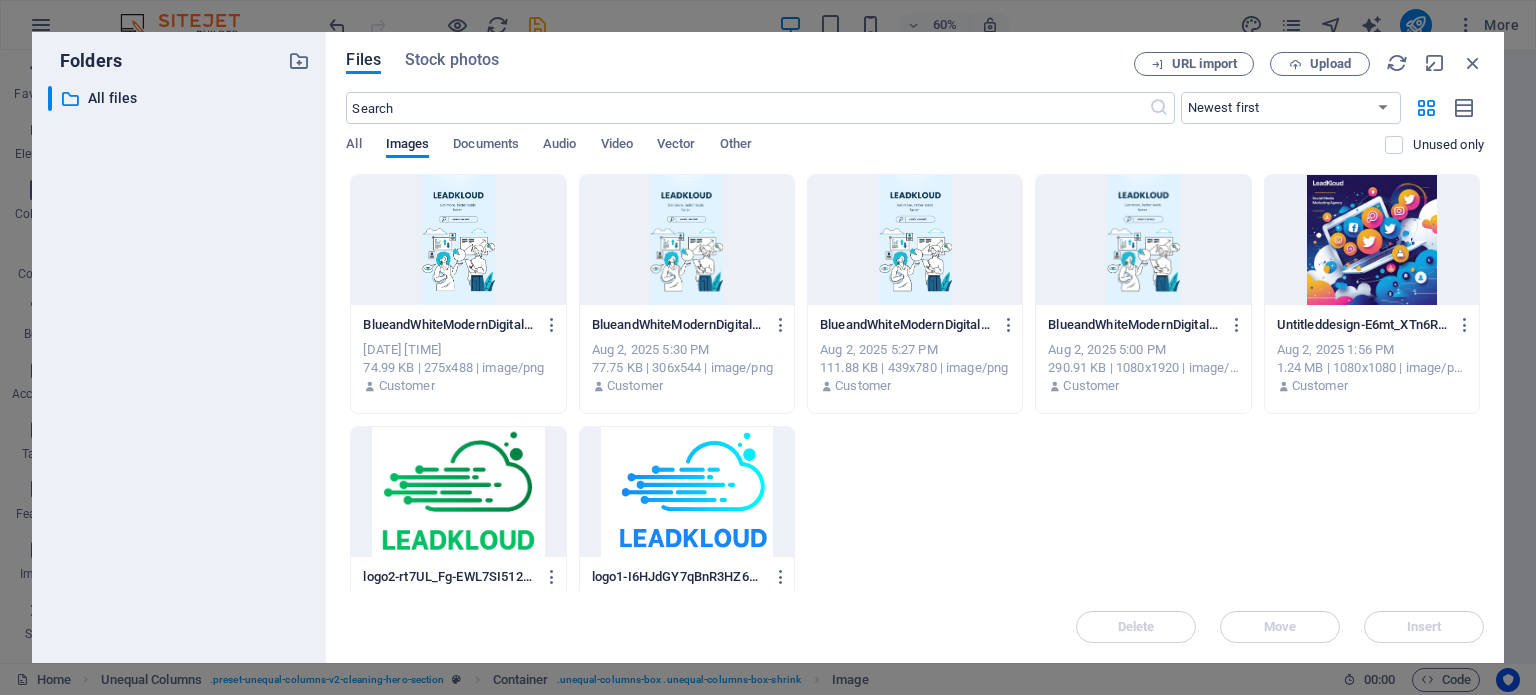 click at bounding box center [1143, 240] 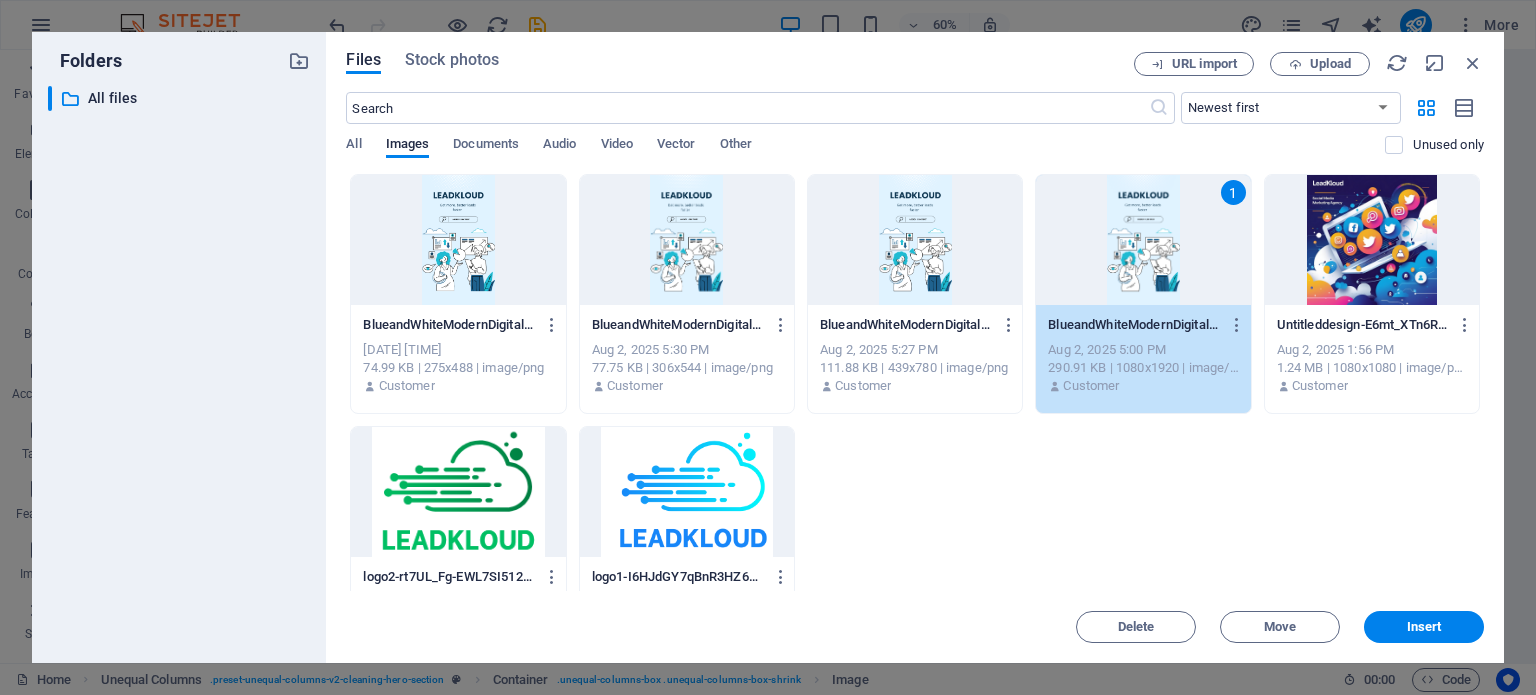 click on "1" at bounding box center (1143, 240) 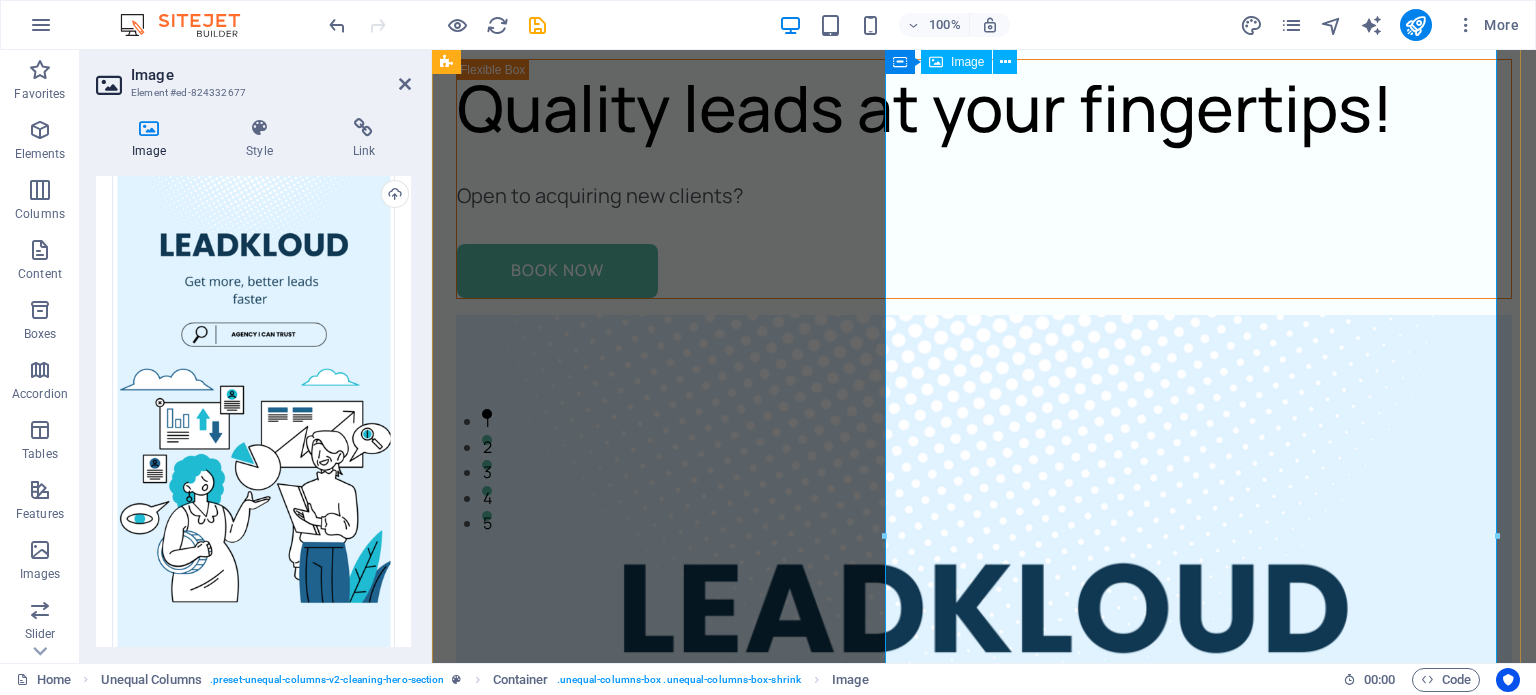 scroll, scrollTop: 216, scrollLeft: 0, axis: vertical 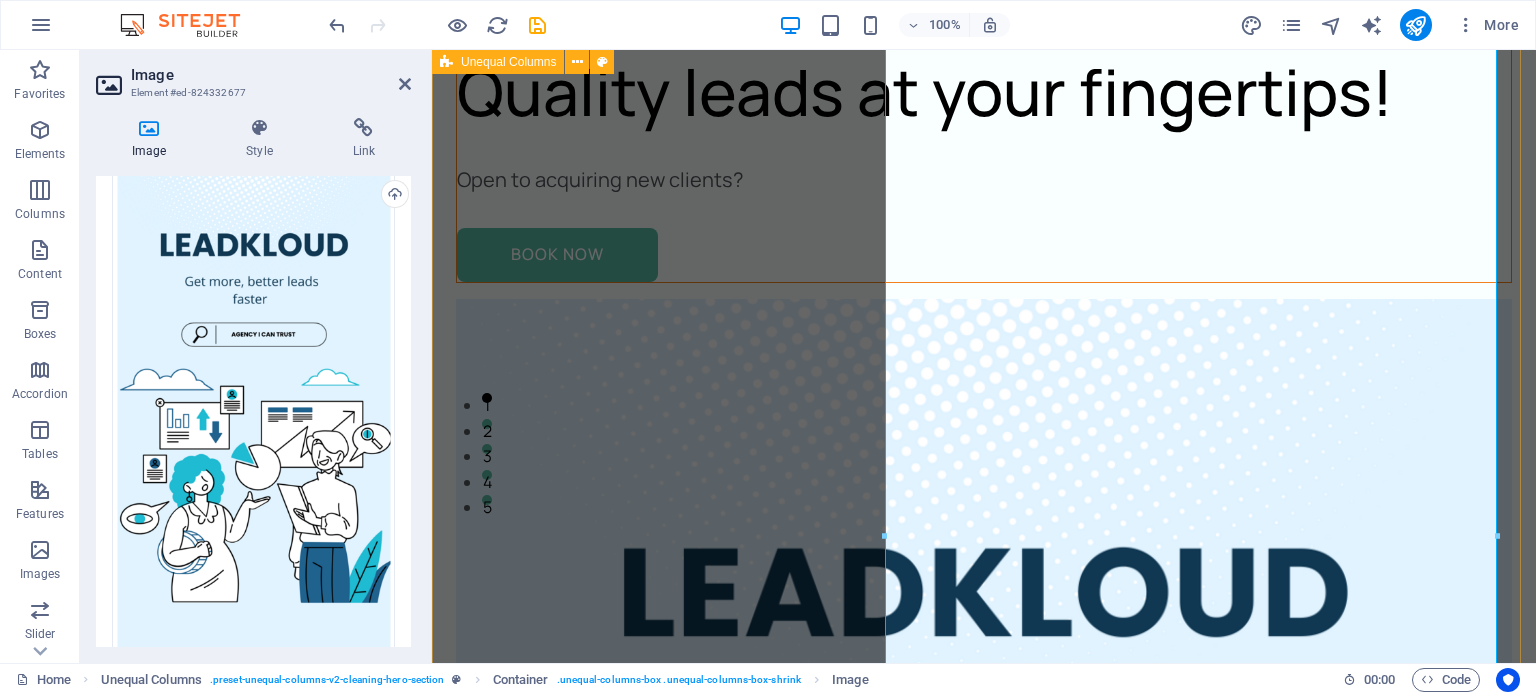 click on "Quality leads at your fingertips! Open to acquiring new clients? Book Now" at bounding box center (984, 1123) 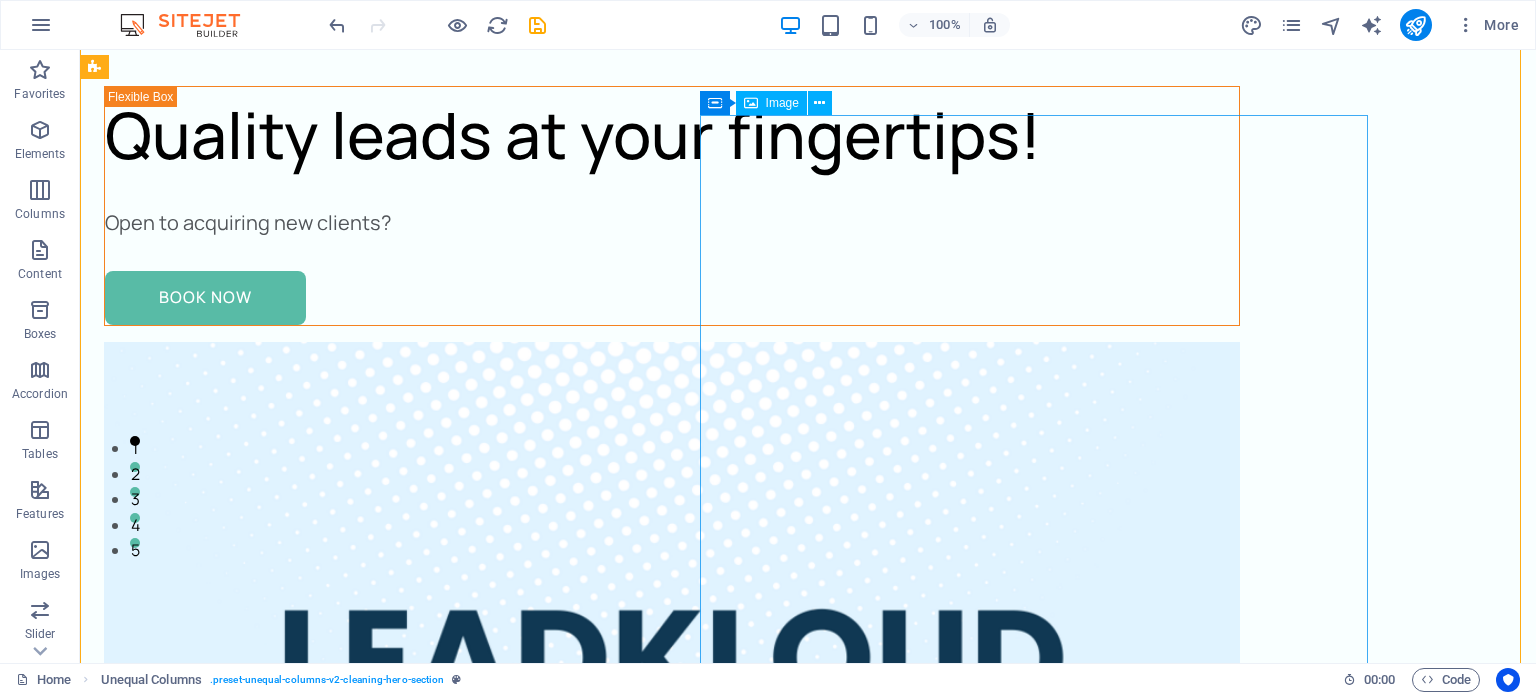 scroll, scrollTop: 196, scrollLeft: 0, axis: vertical 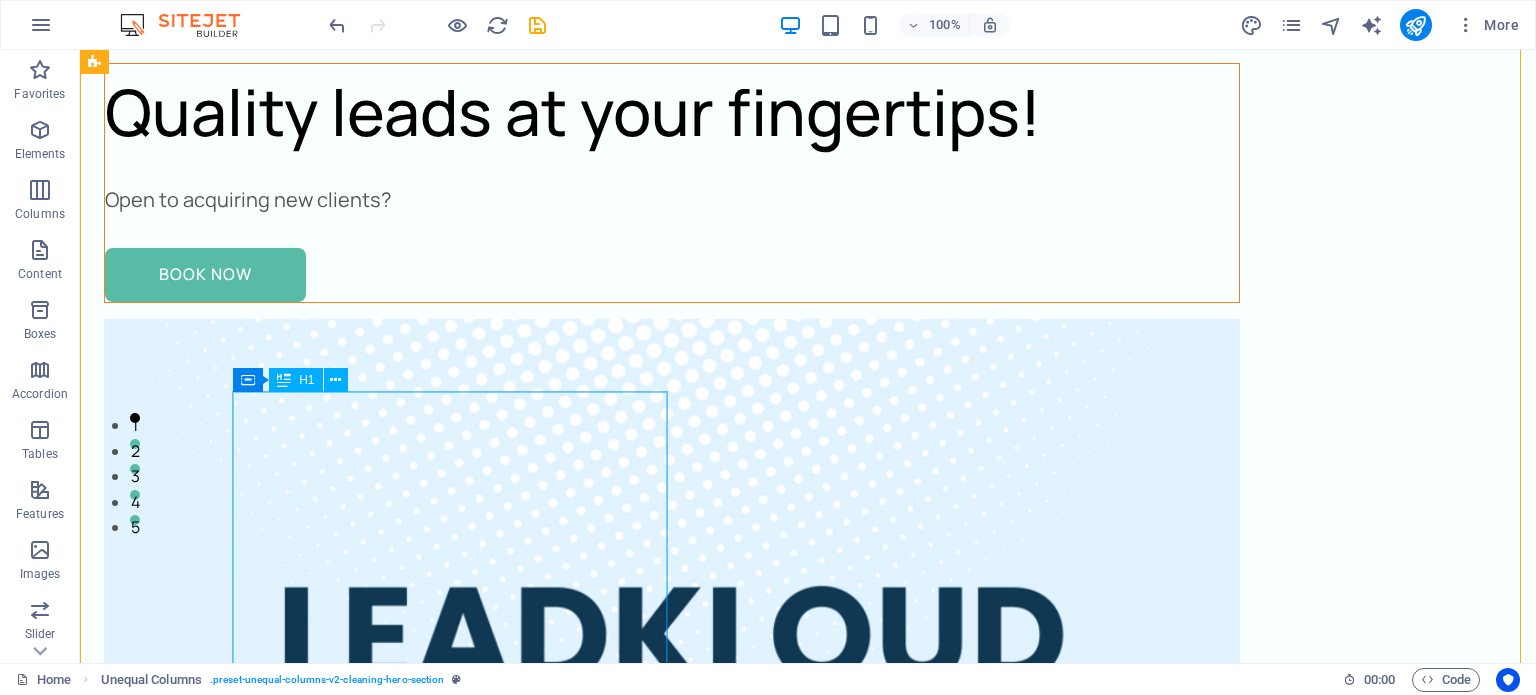 click on "Quality leads at your fingertips!" at bounding box center [672, 112] 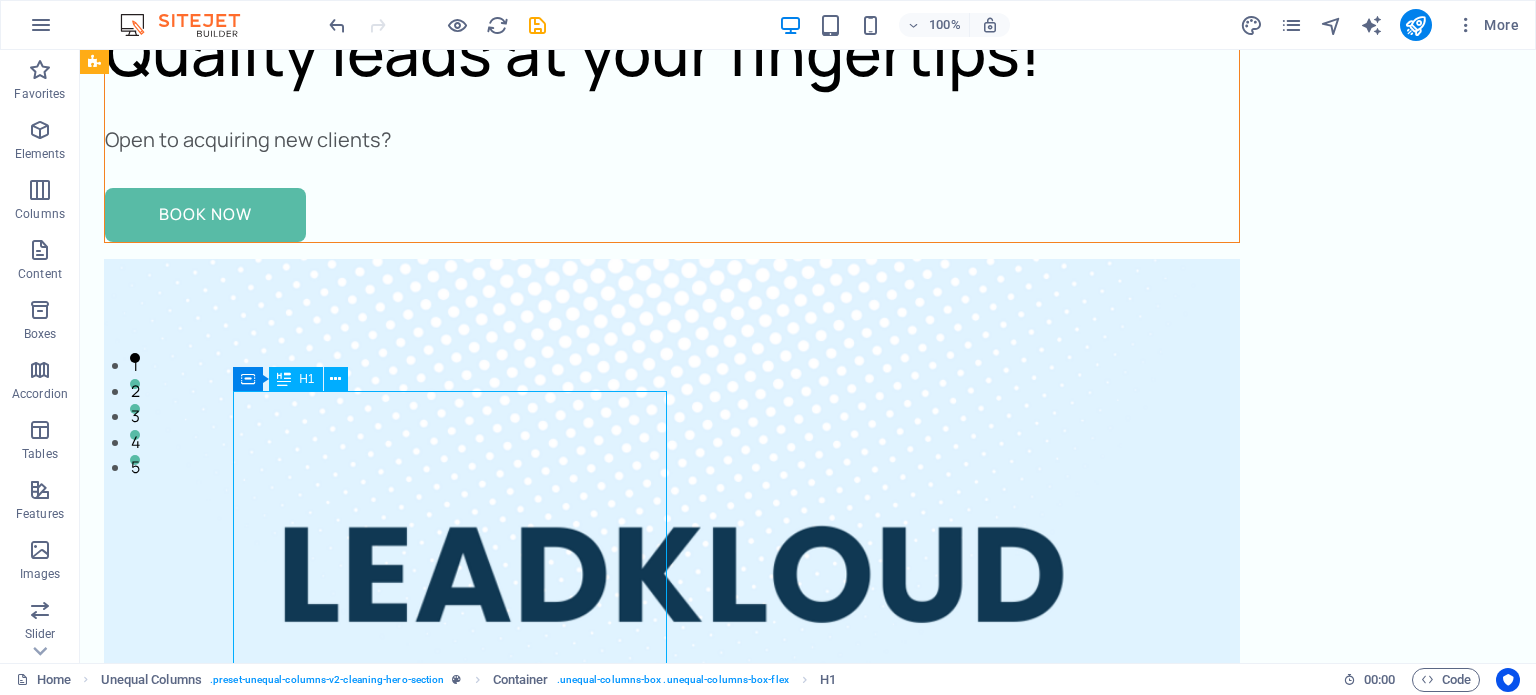 scroll, scrollTop: 320, scrollLeft: 0, axis: vertical 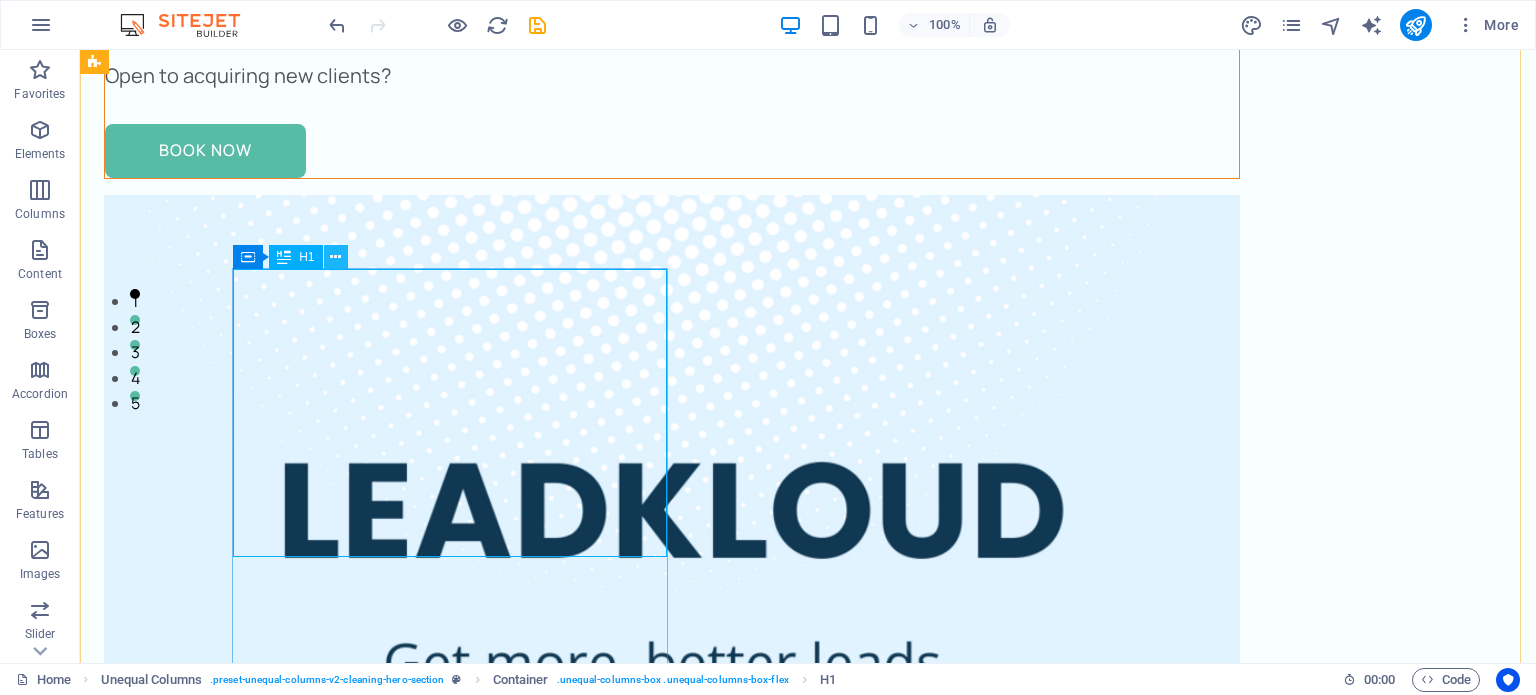 click at bounding box center (335, 257) 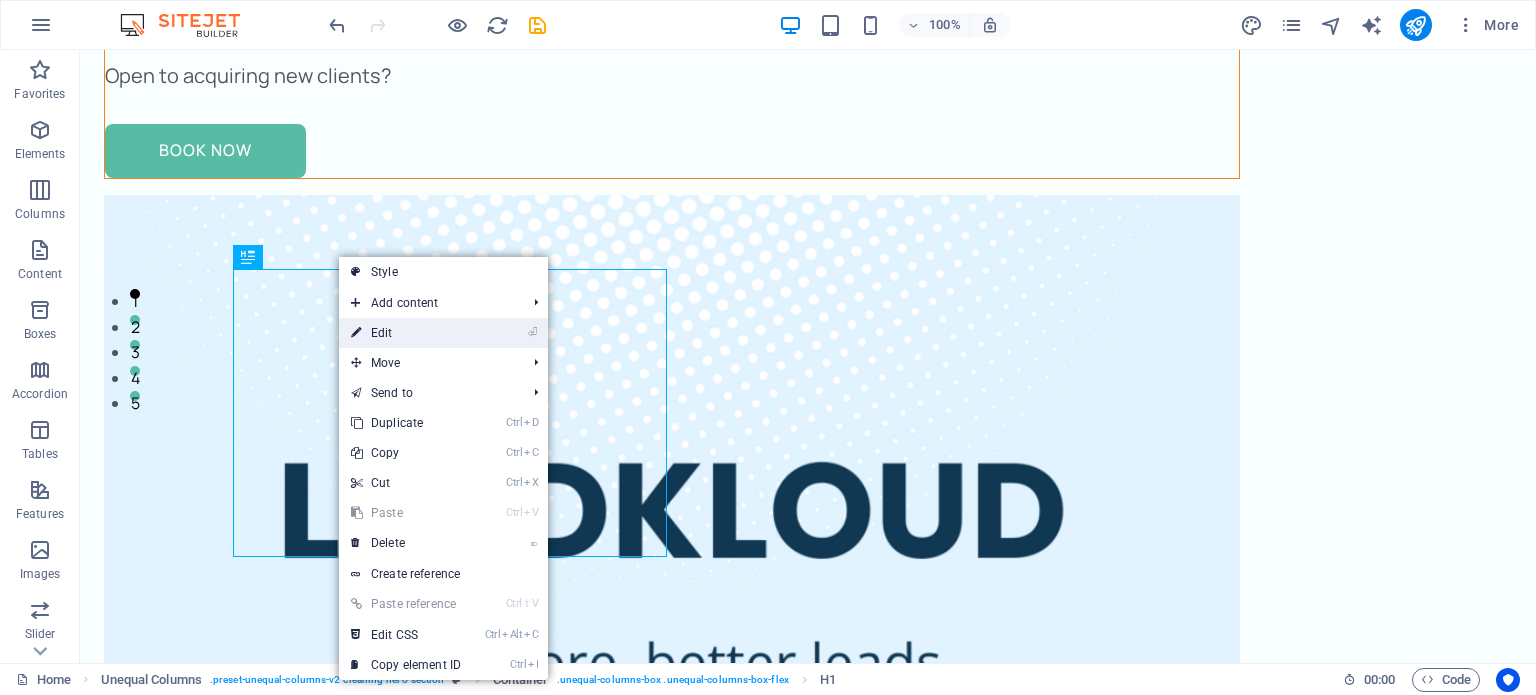click on "⏎  Edit" at bounding box center [406, 333] 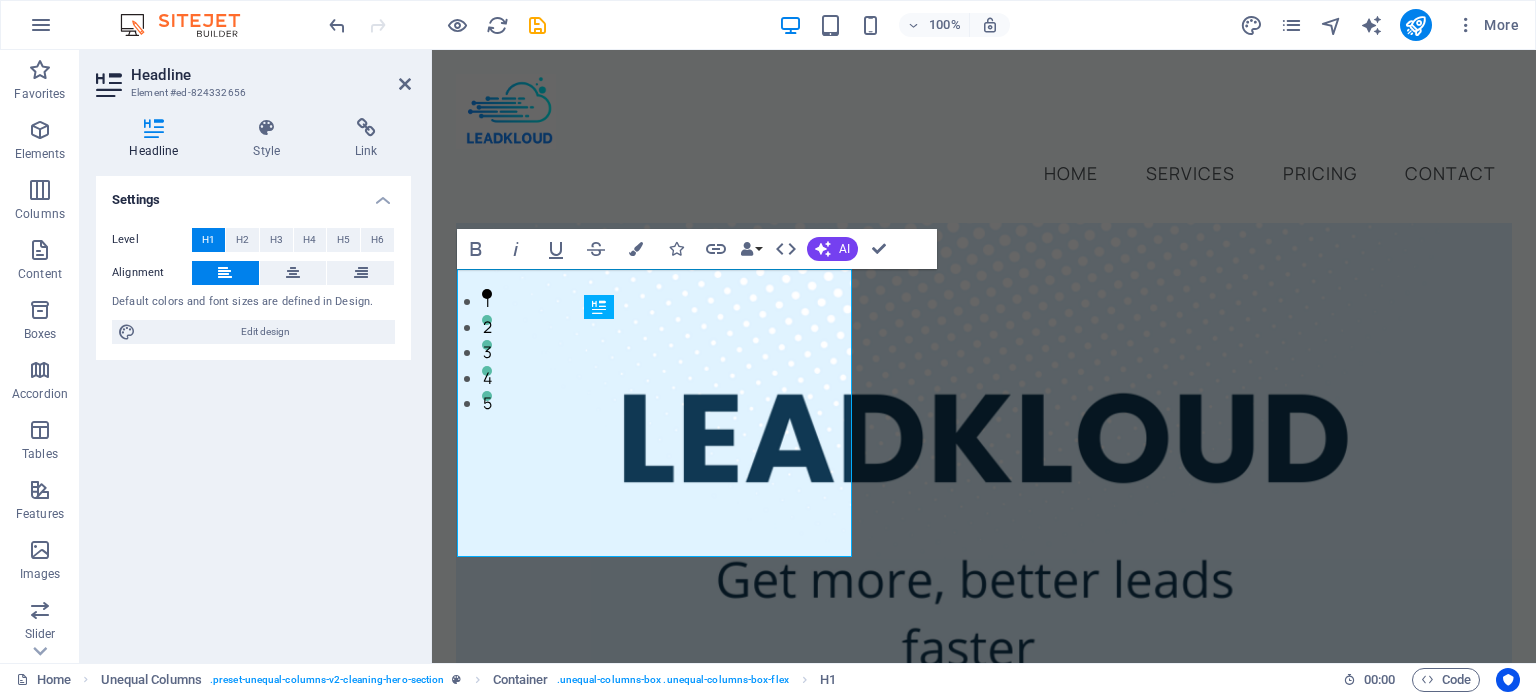 scroll, scrollTop: 268, scrollLeft: 0, axis: vertical 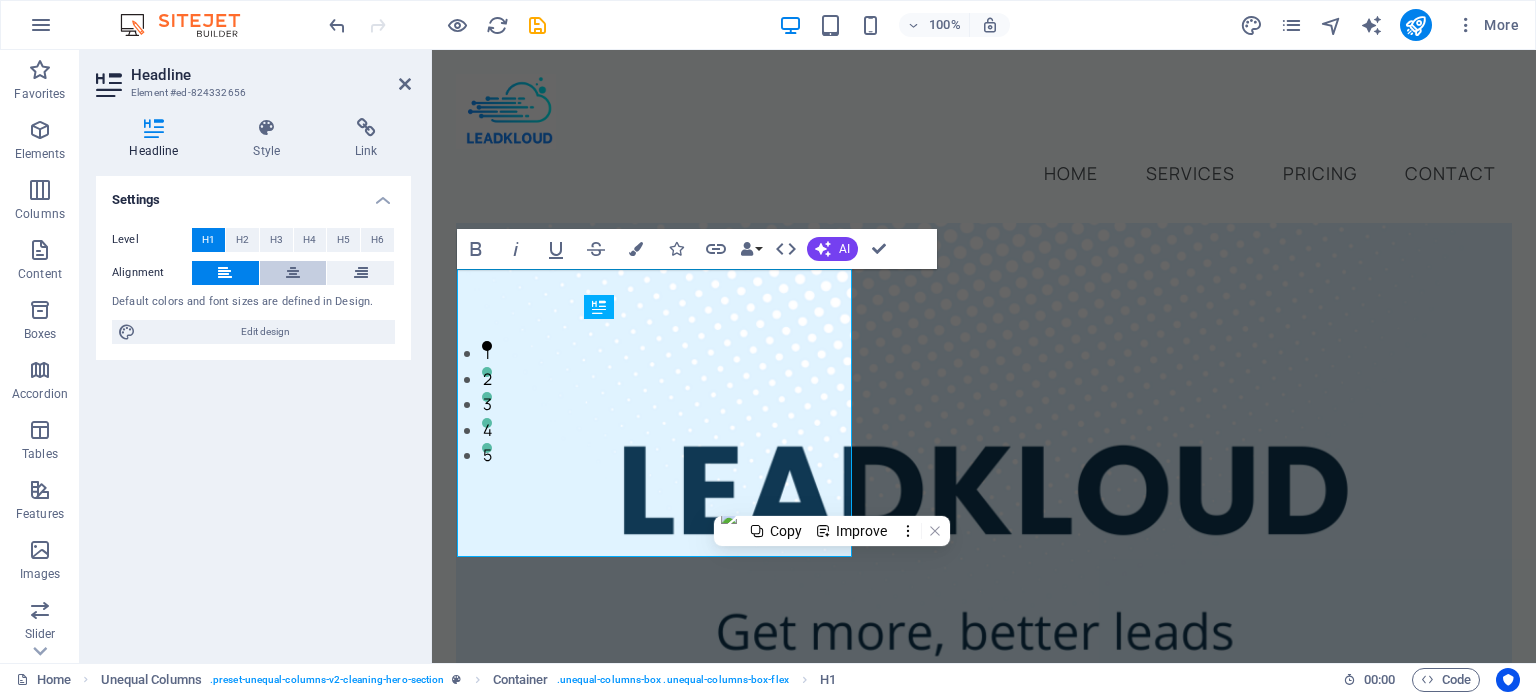 click at bounding box center [293, 273] 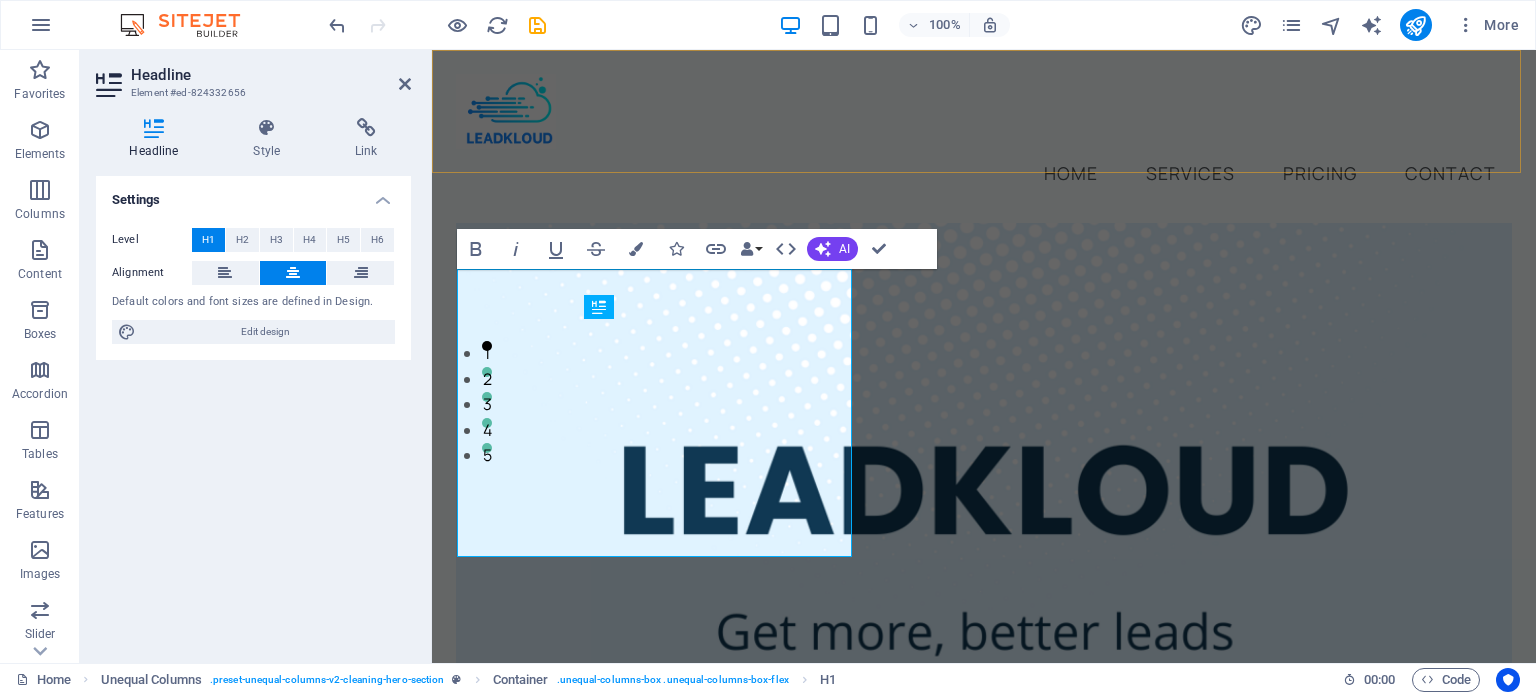 click on "Home Services Pricing Contact" at bounding box center [984, 136] 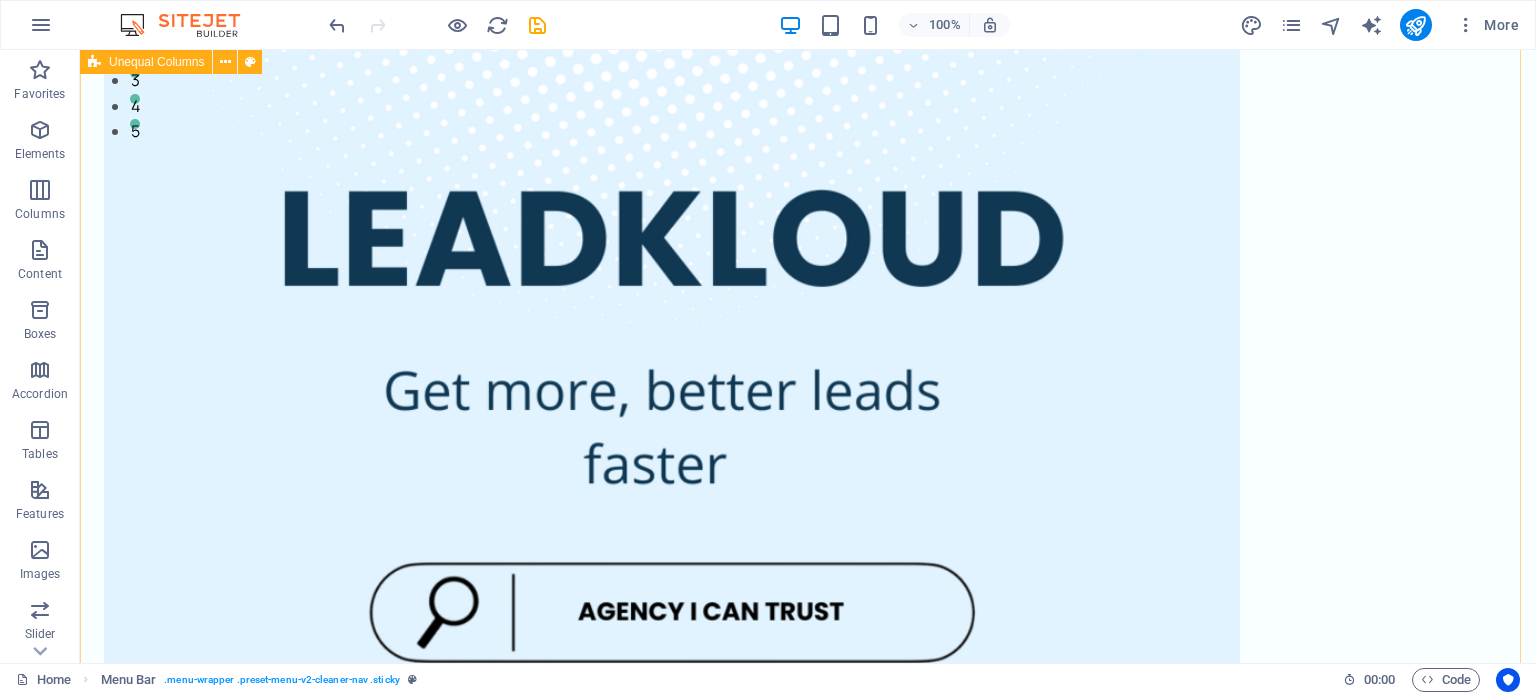 scroll, scrollTop: 633, scrollLeft: 0, axis: vertical 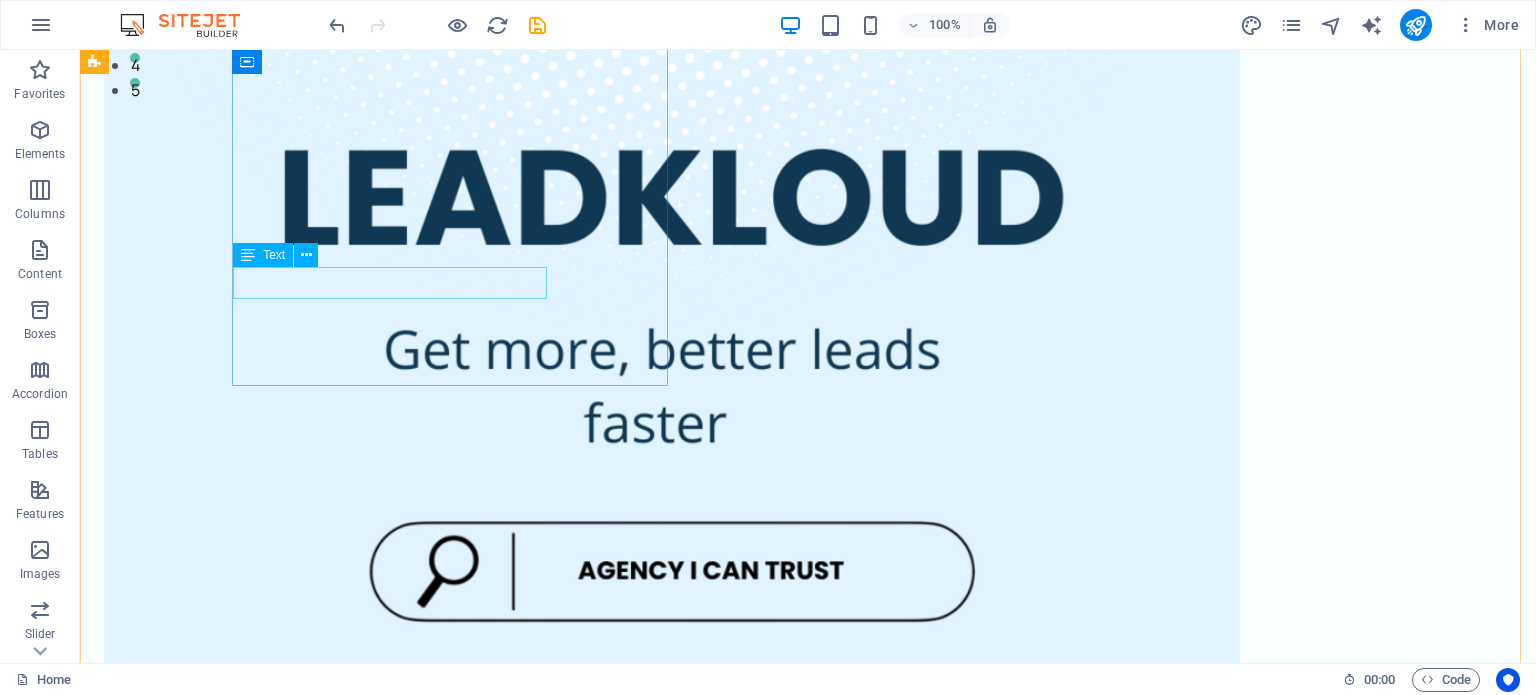 click on "Open to acquiring new clients?" at bounding box center (672, -237) 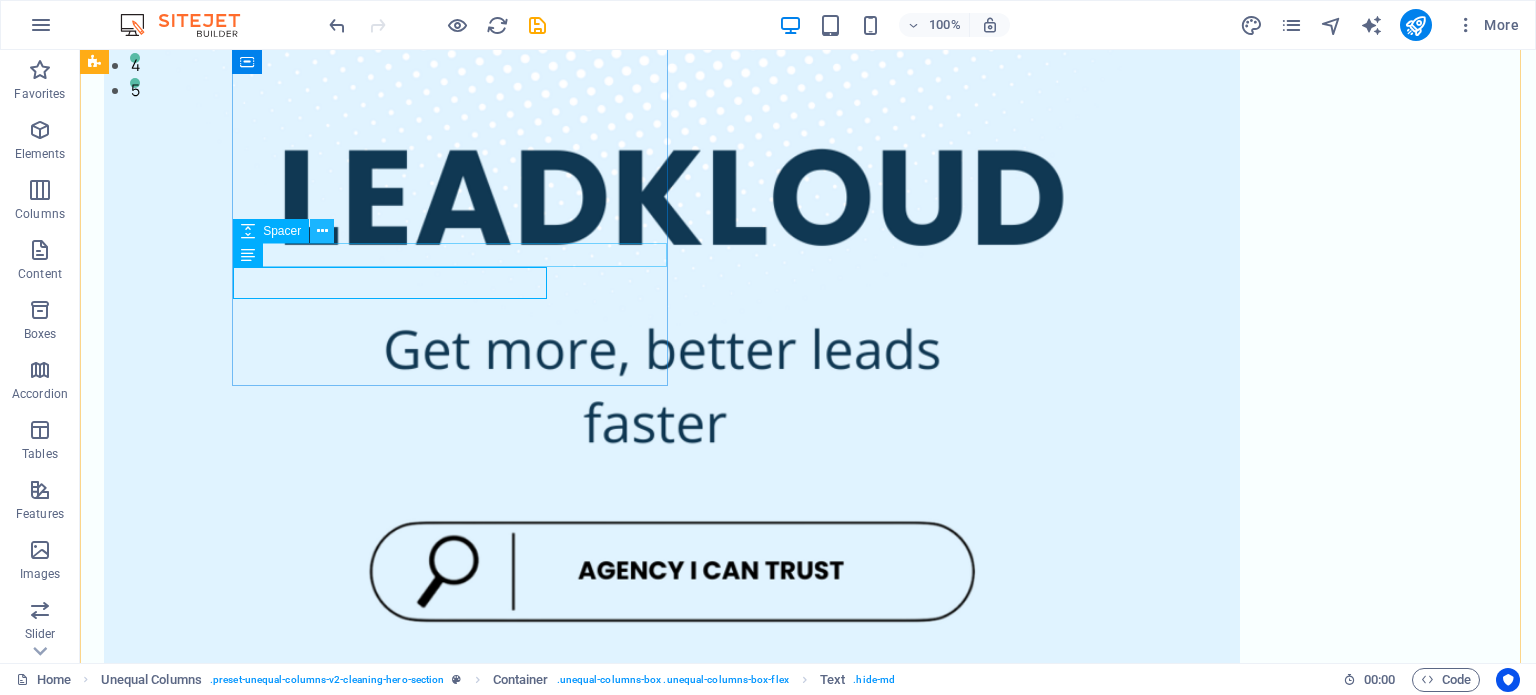 click at bounding box center [322, 231] 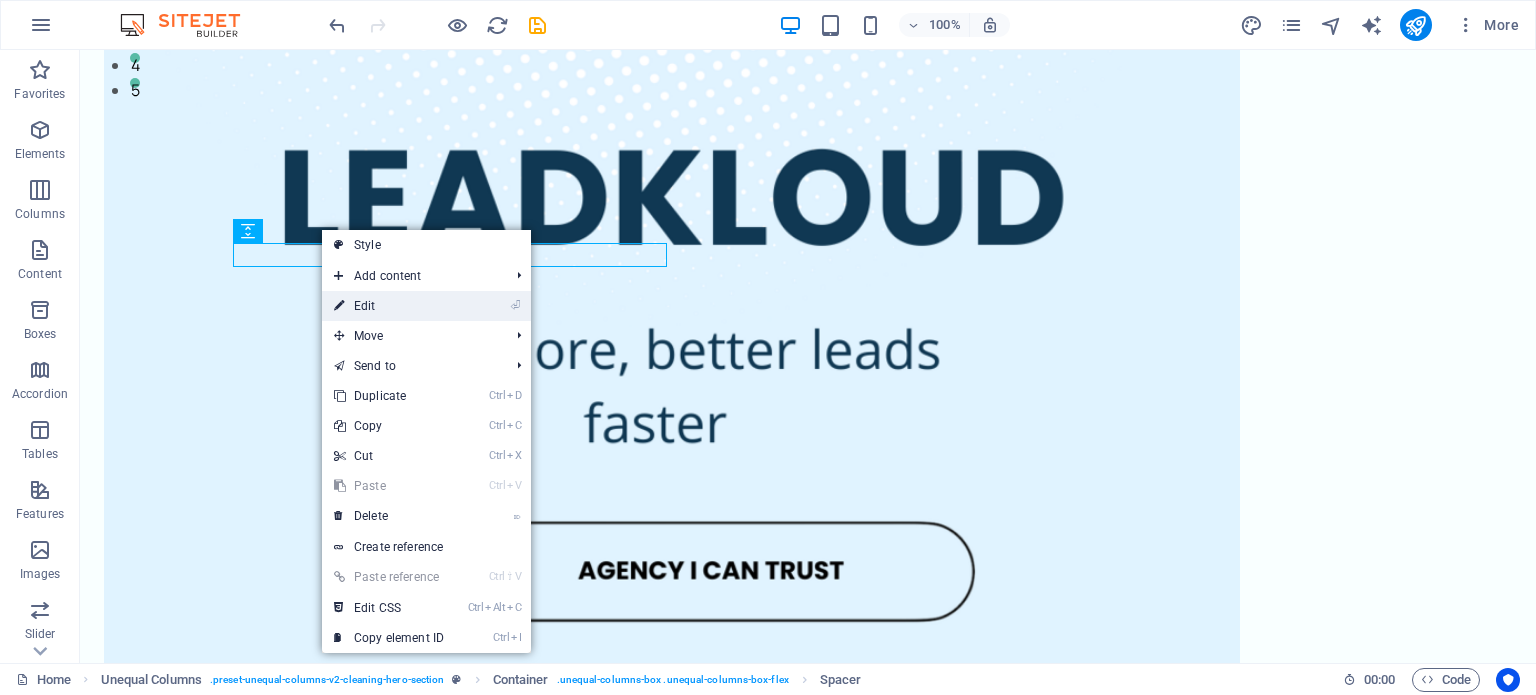 click on "⏎  Edit" at bounding box center [389, 306] 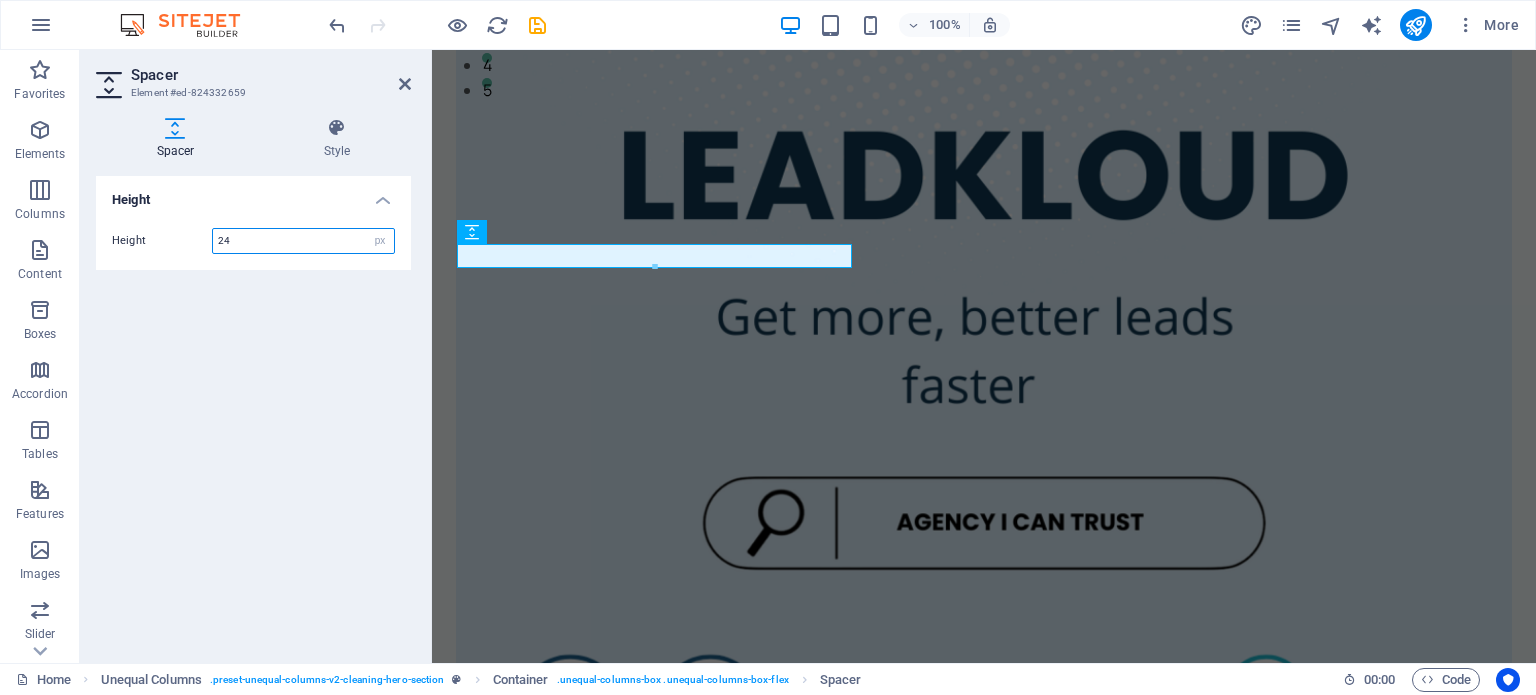 scroll, scrollTop: 582, scrollLeft: 0, axis: vertical 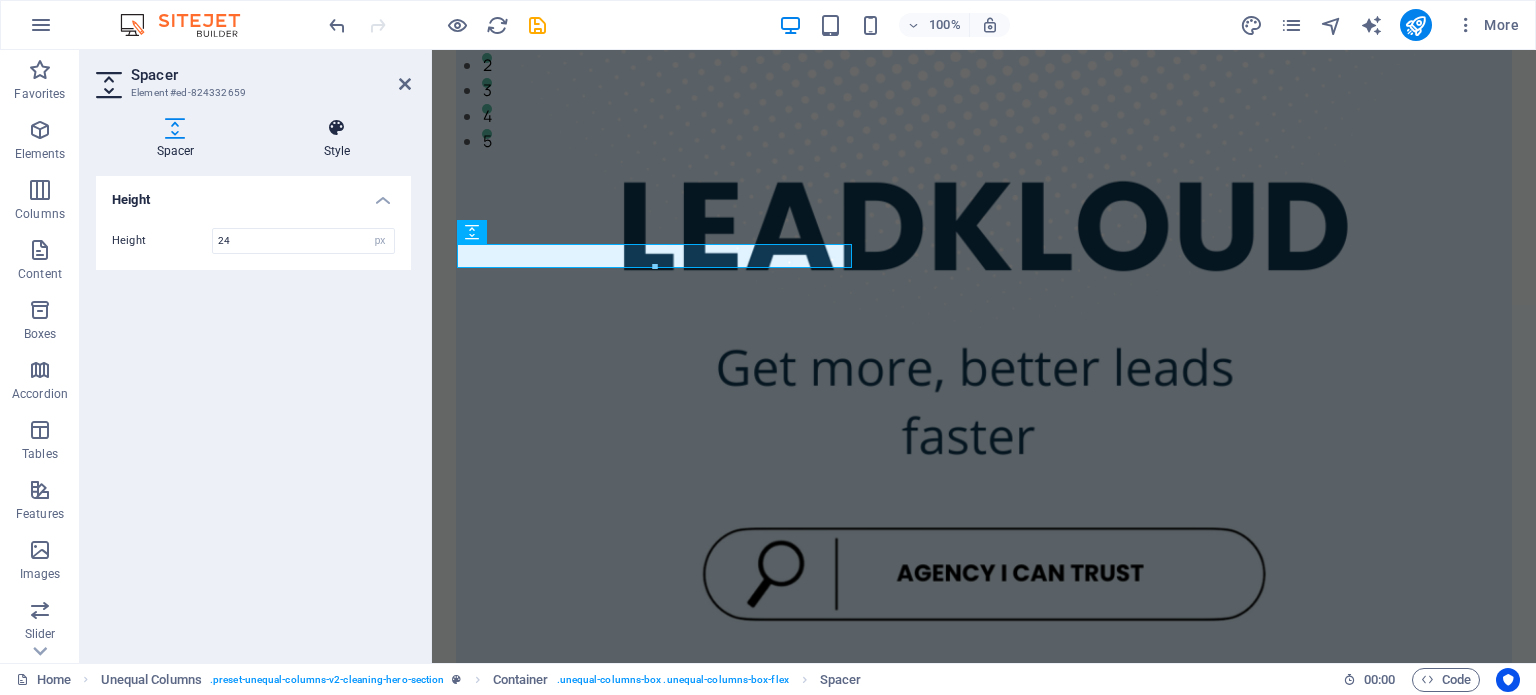 click at bounding box center [337, 128] 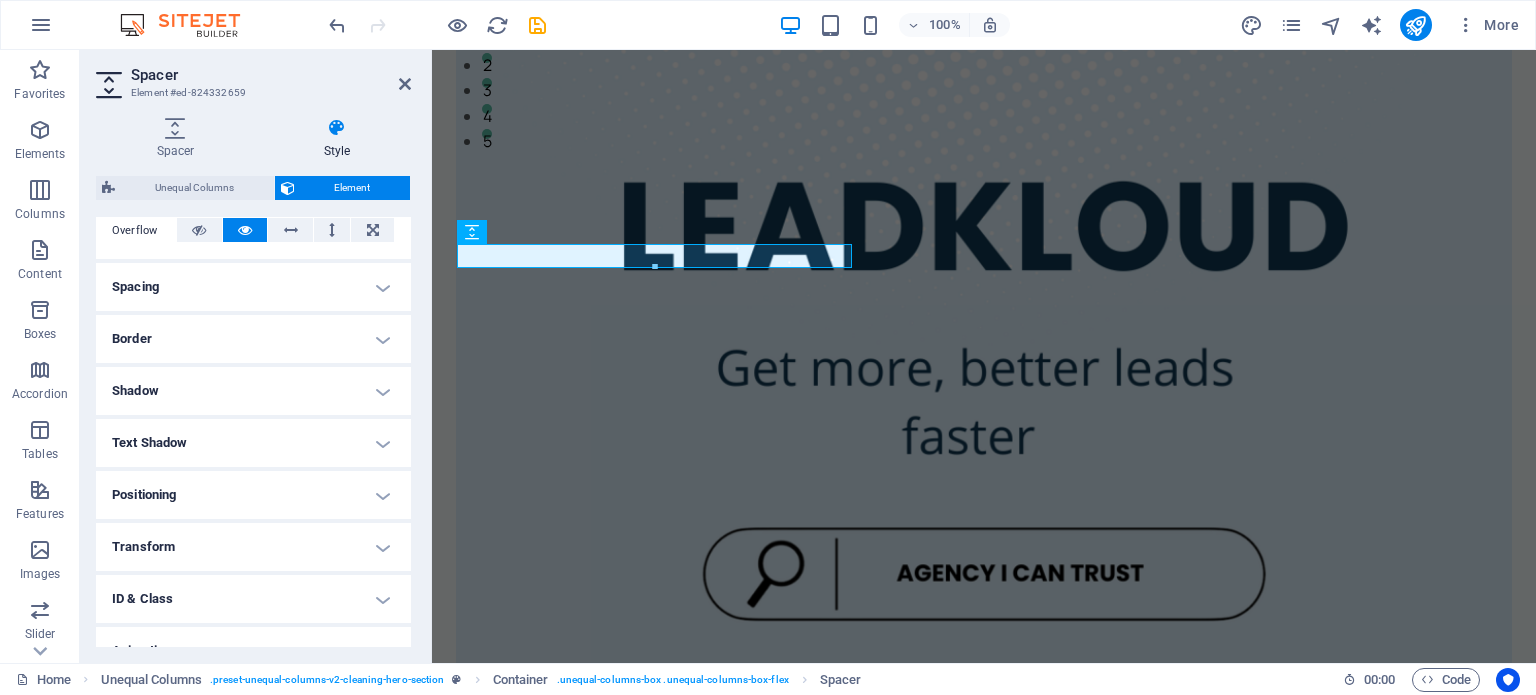scroll, scrollTop: 338, scrollLeft: 0, axis: vertical 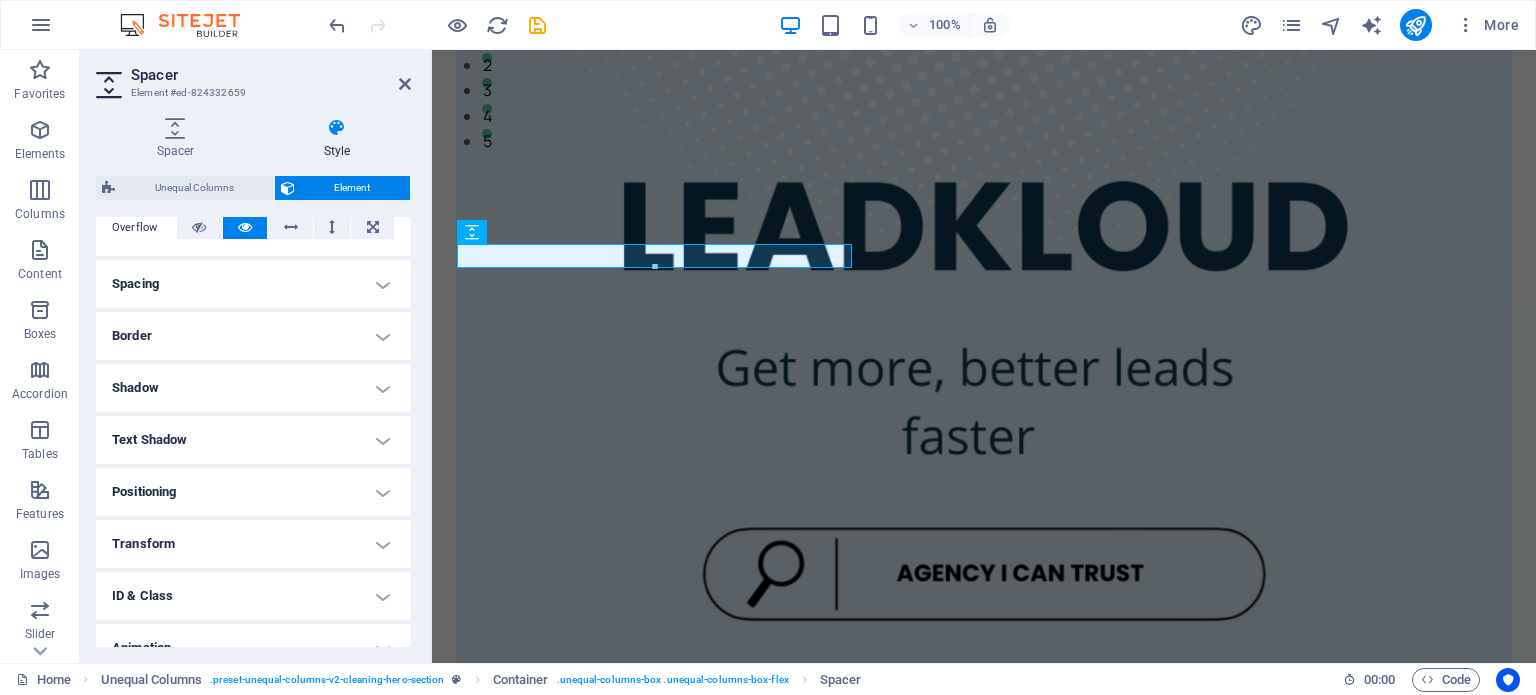 click on "Spacing" at bounding box center (253, 284) 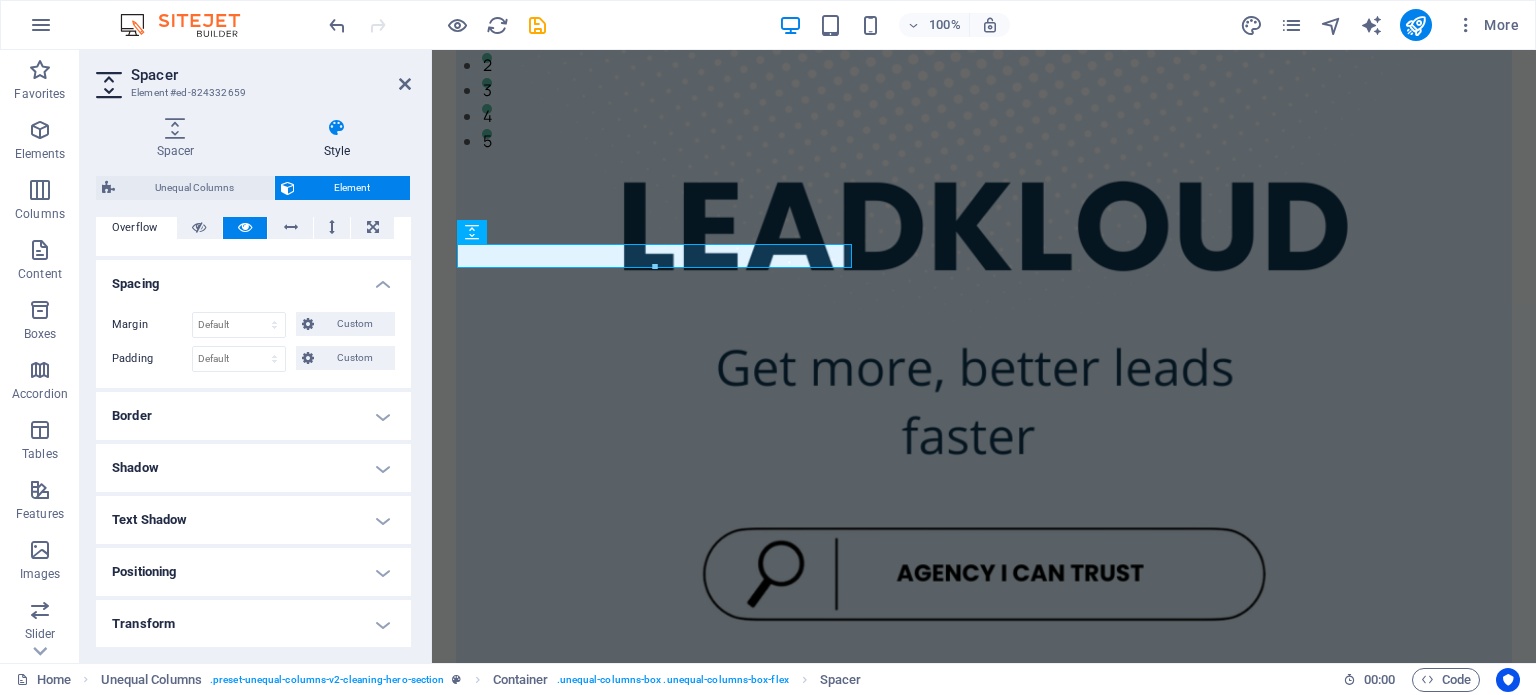 click on "Spacing" at bounding box center [253, 278] 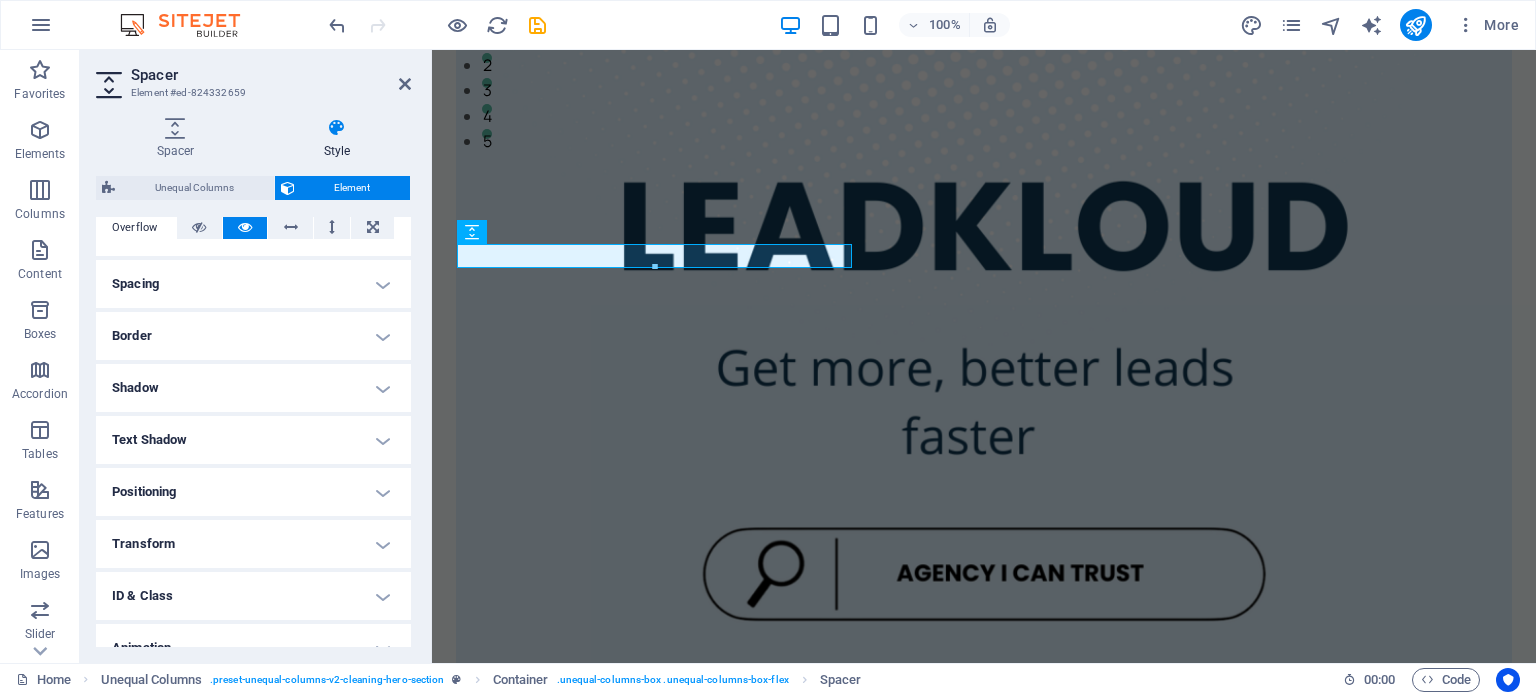 click on "Border" at bounding box center [253, 336] 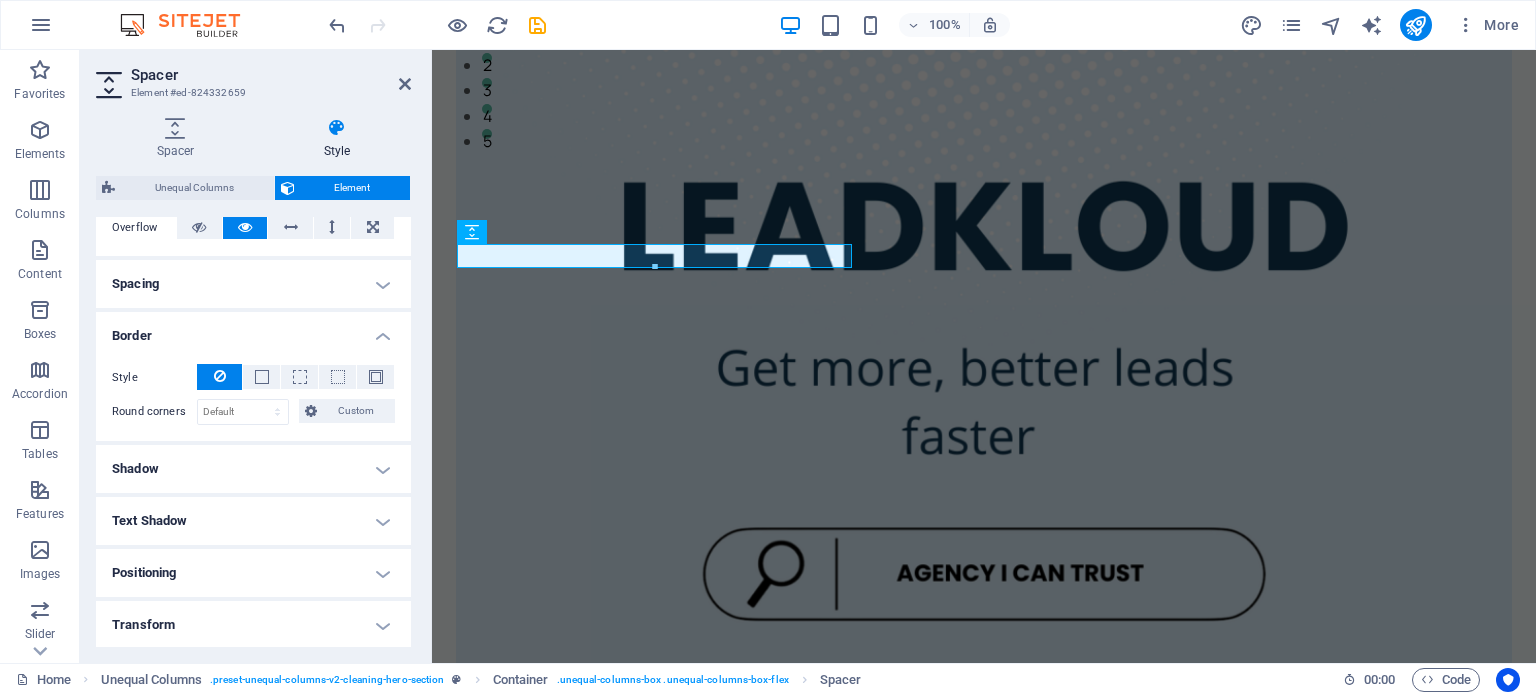 click on "Border" at bounding box center (253, 330) 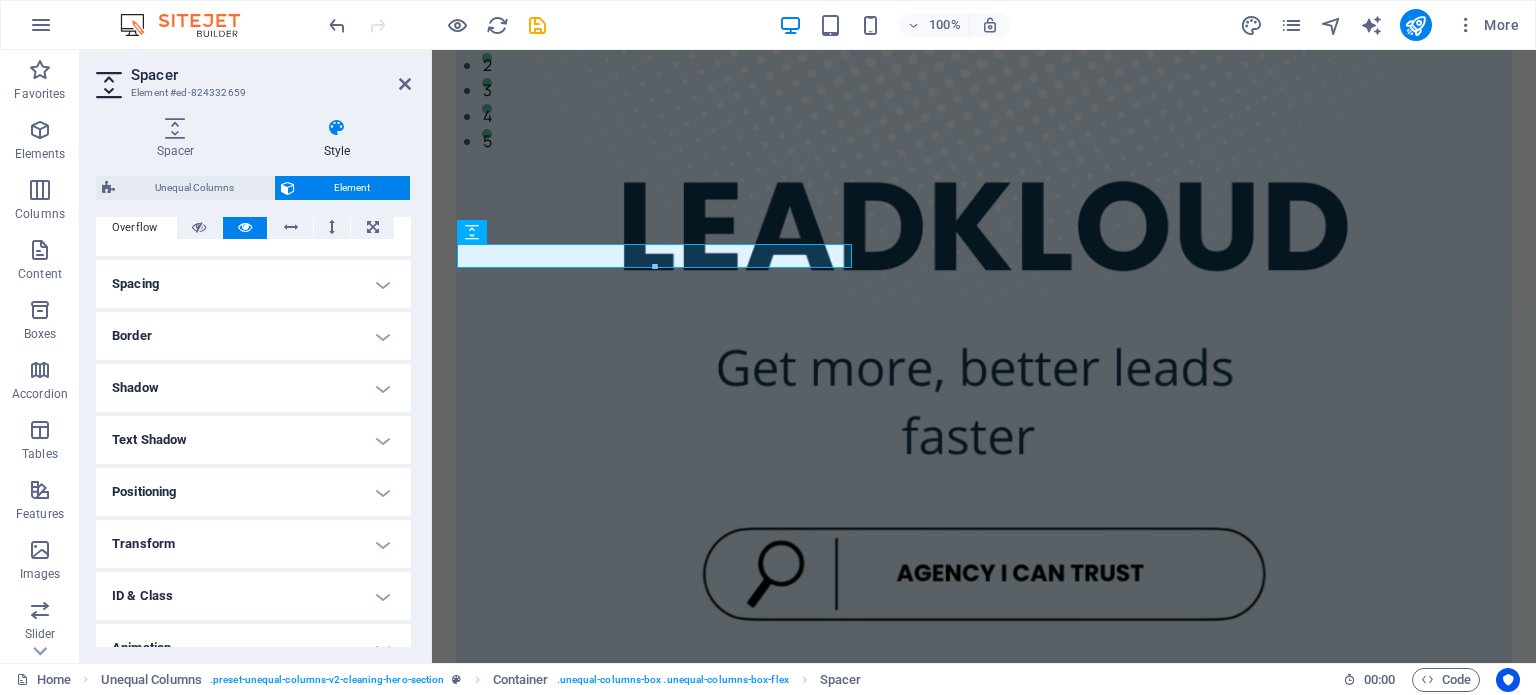 click on "Style" at bounding box center (337, 139) 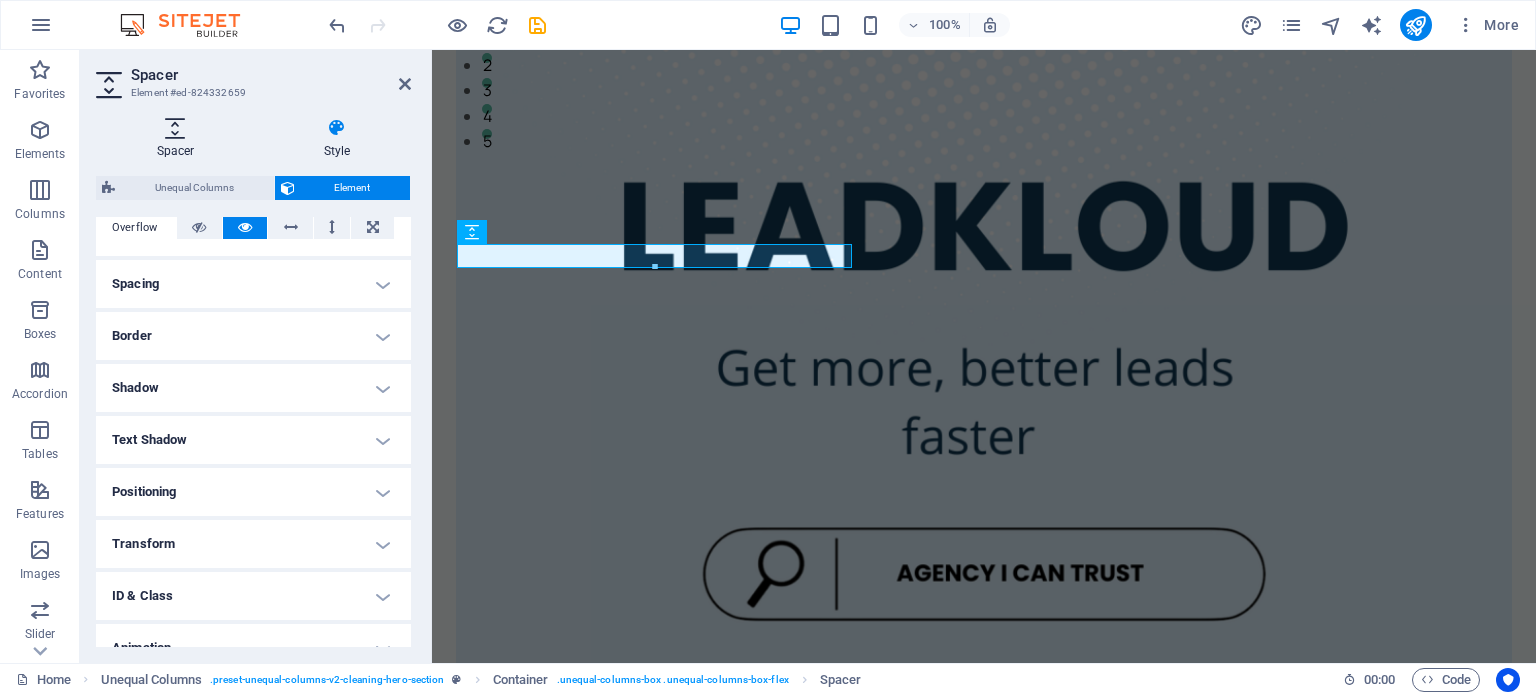 click at bounding box center [175, 128] 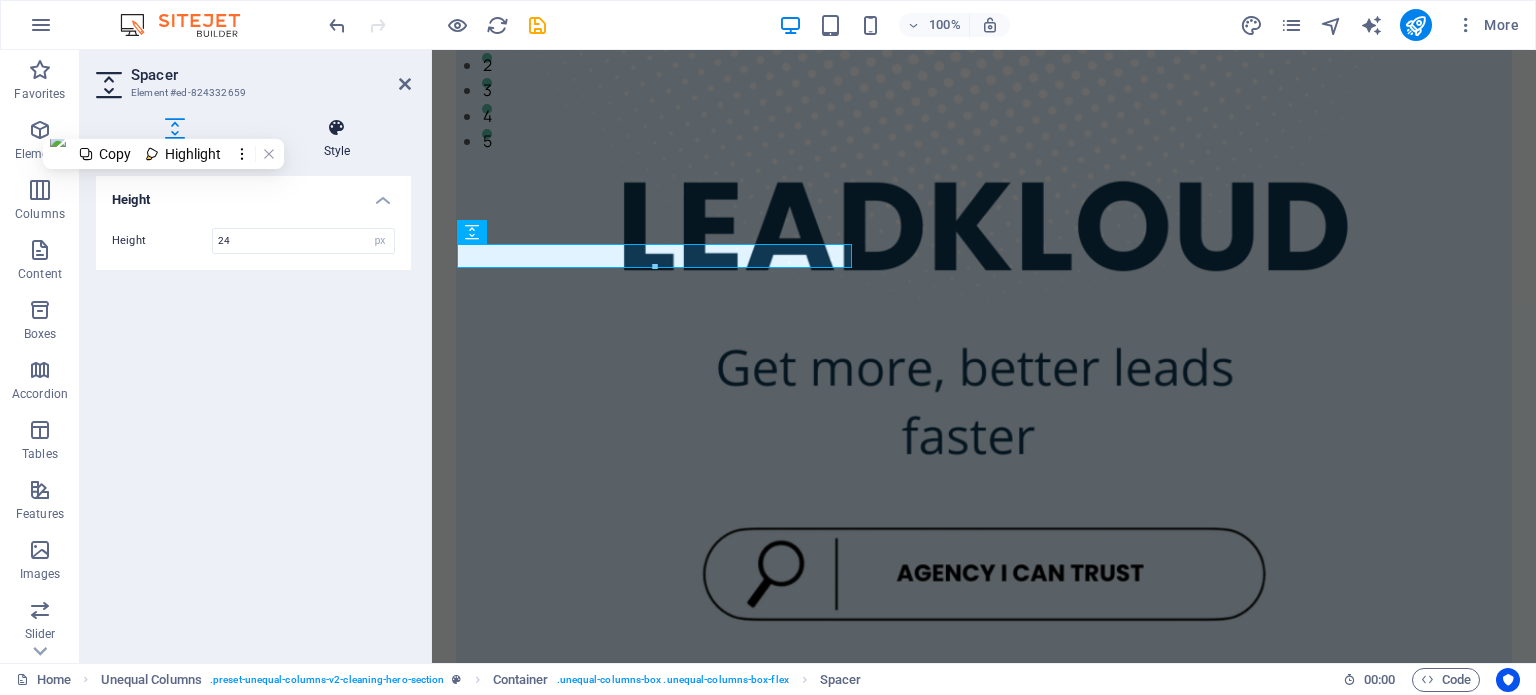 click at bounding box center [337, 128] 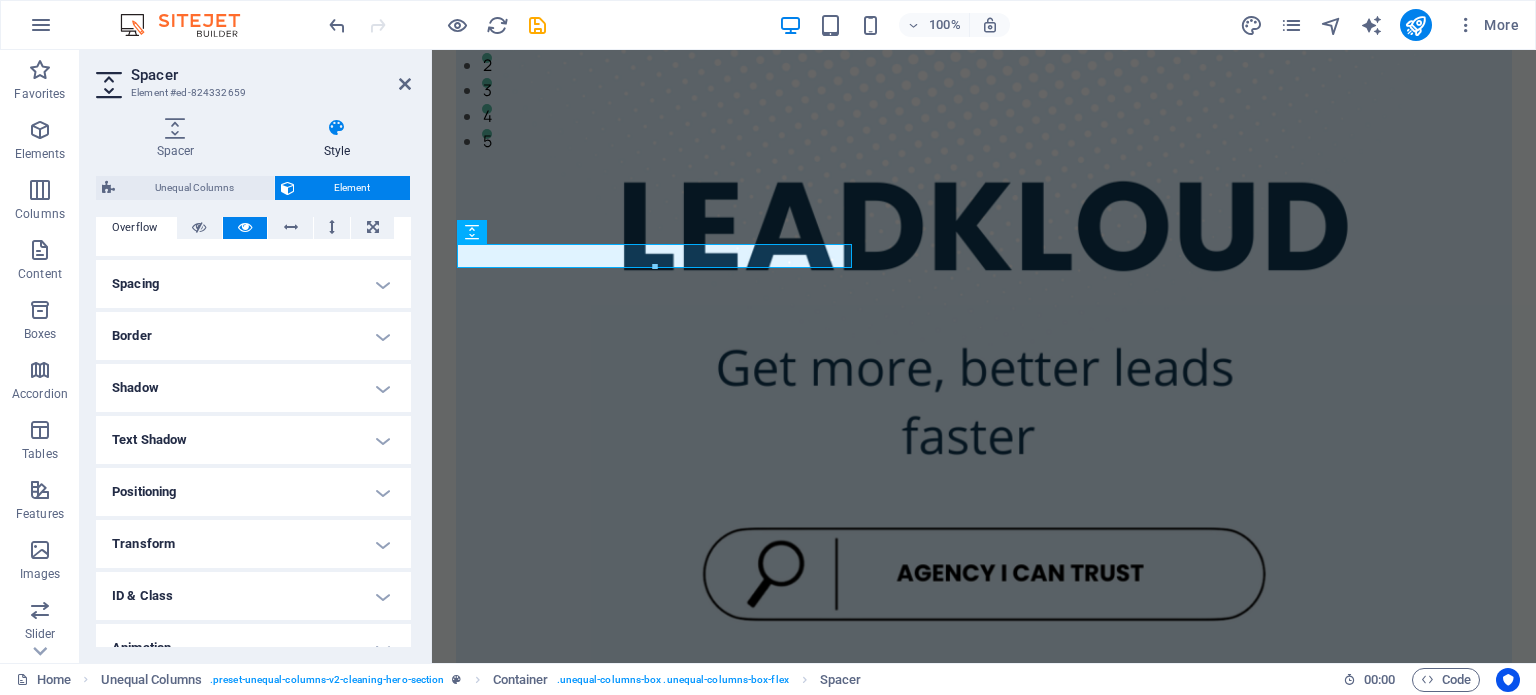 click on "Spacing" at bounding box center (253, 284) 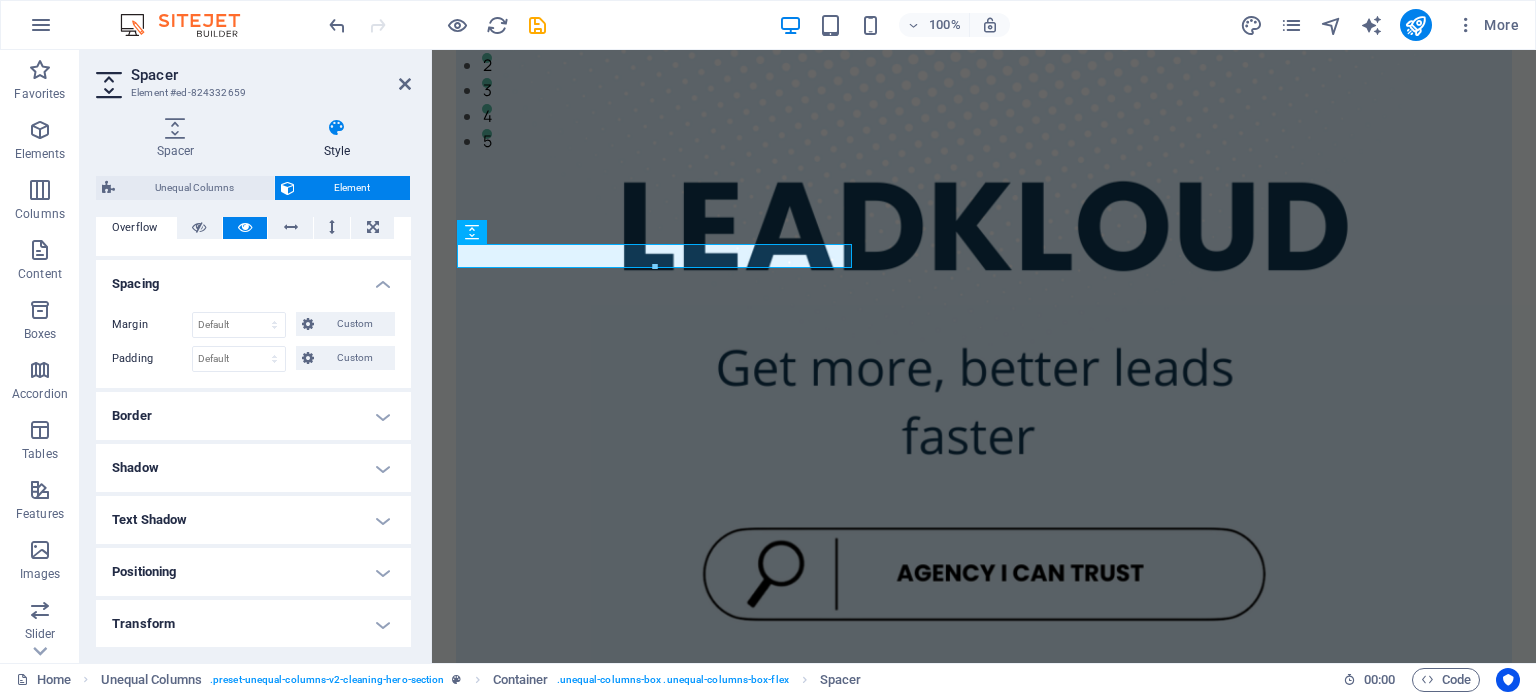 click on "Spacing" at bounding box center (253, 278) 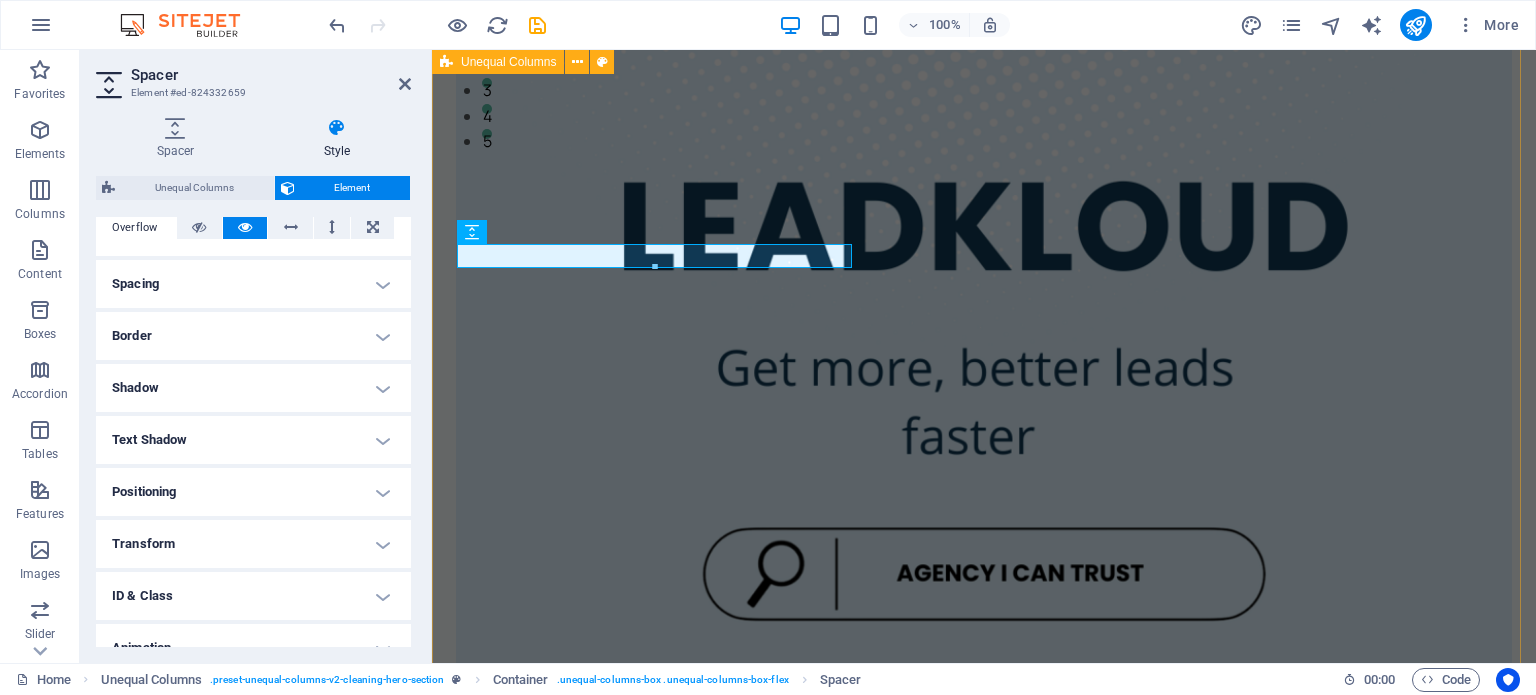 click on "Quality leads at your fingertips! Open to acquiring new clients? Book Now" at bounding box center [984, 757] 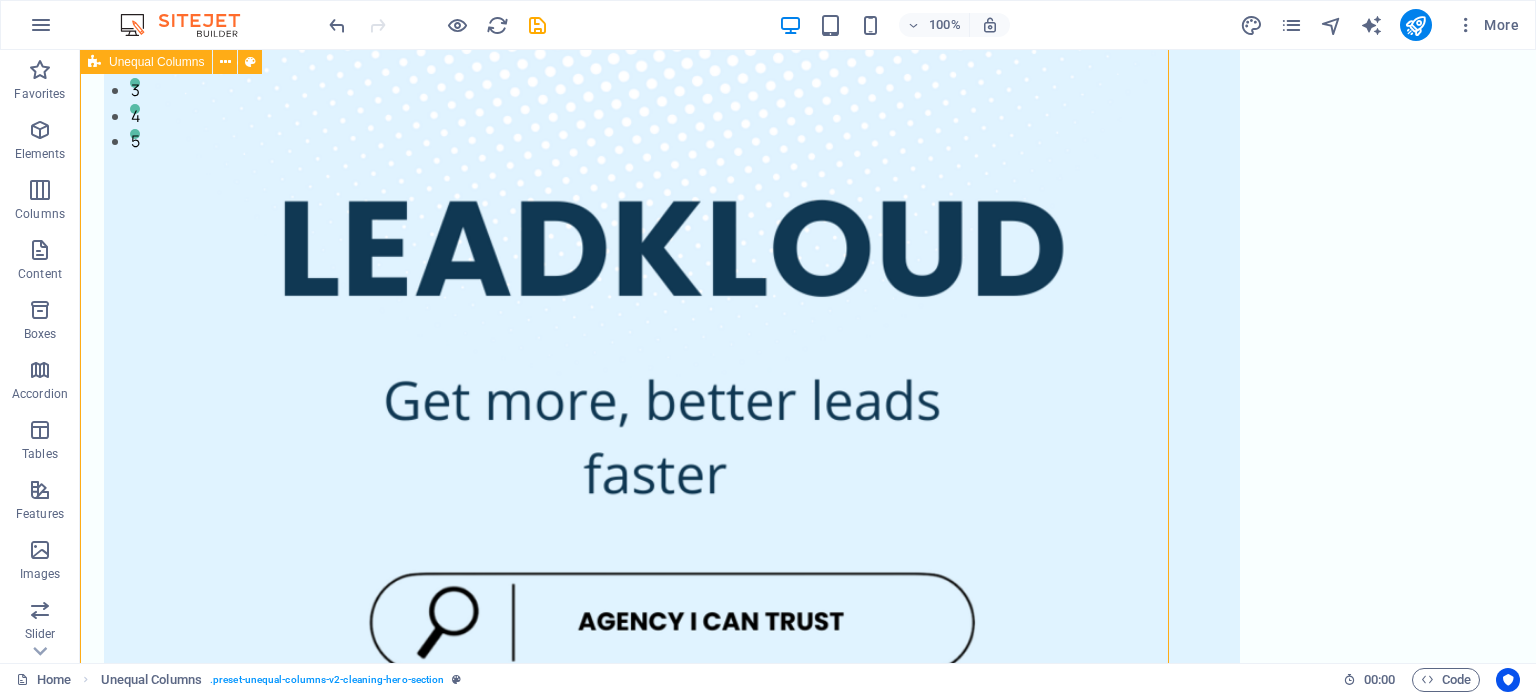scroll, scrollTop: 633, scrollLeft: 0, axis: vertical 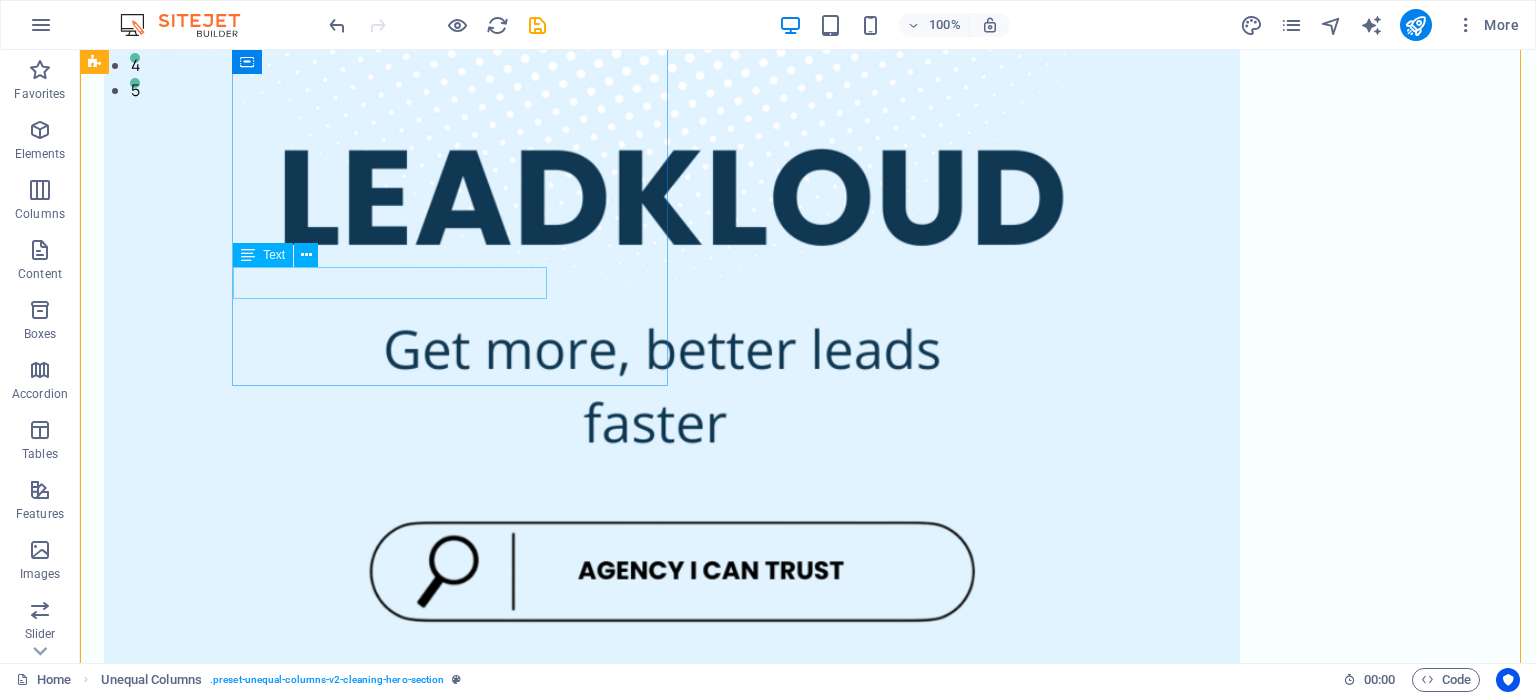 click on "Open to acquiring new clients?" at bounding box center [672, -237] 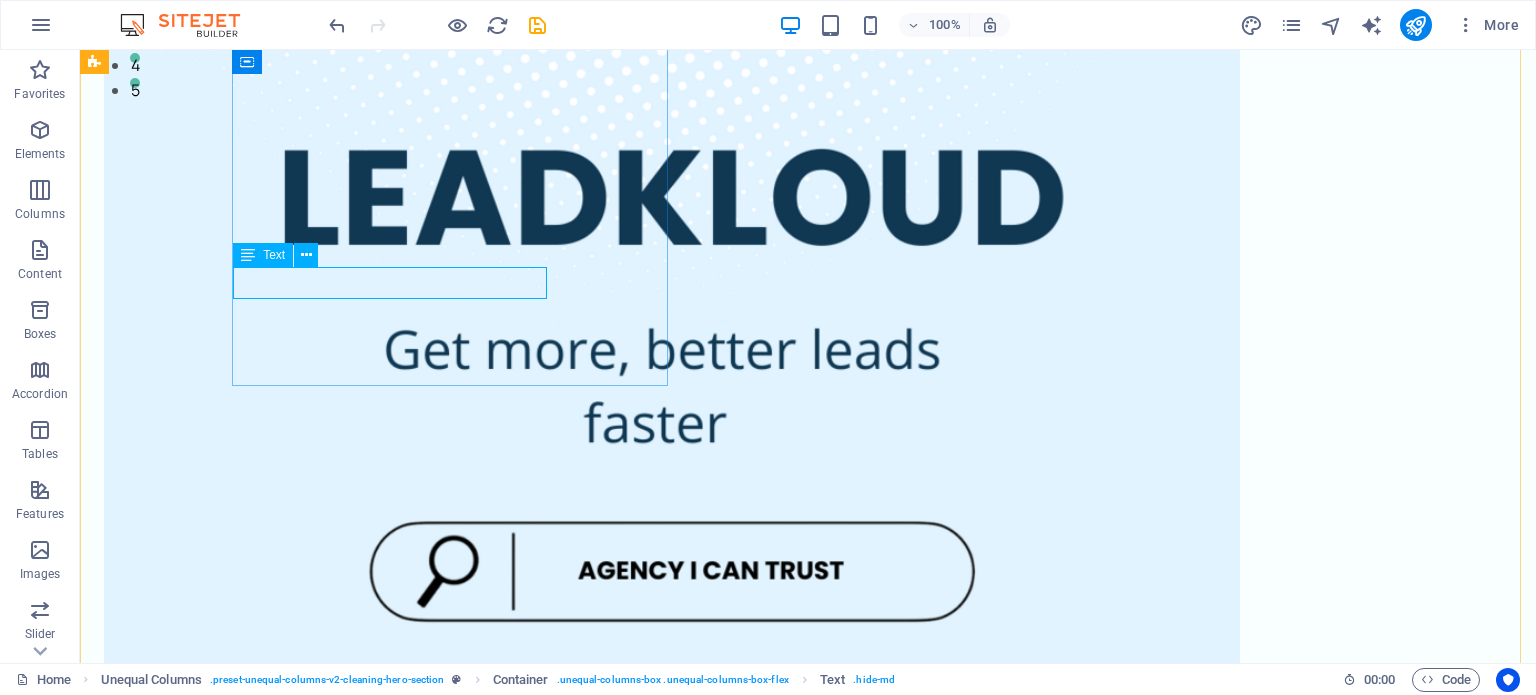 click at bounding box center (248, 255) 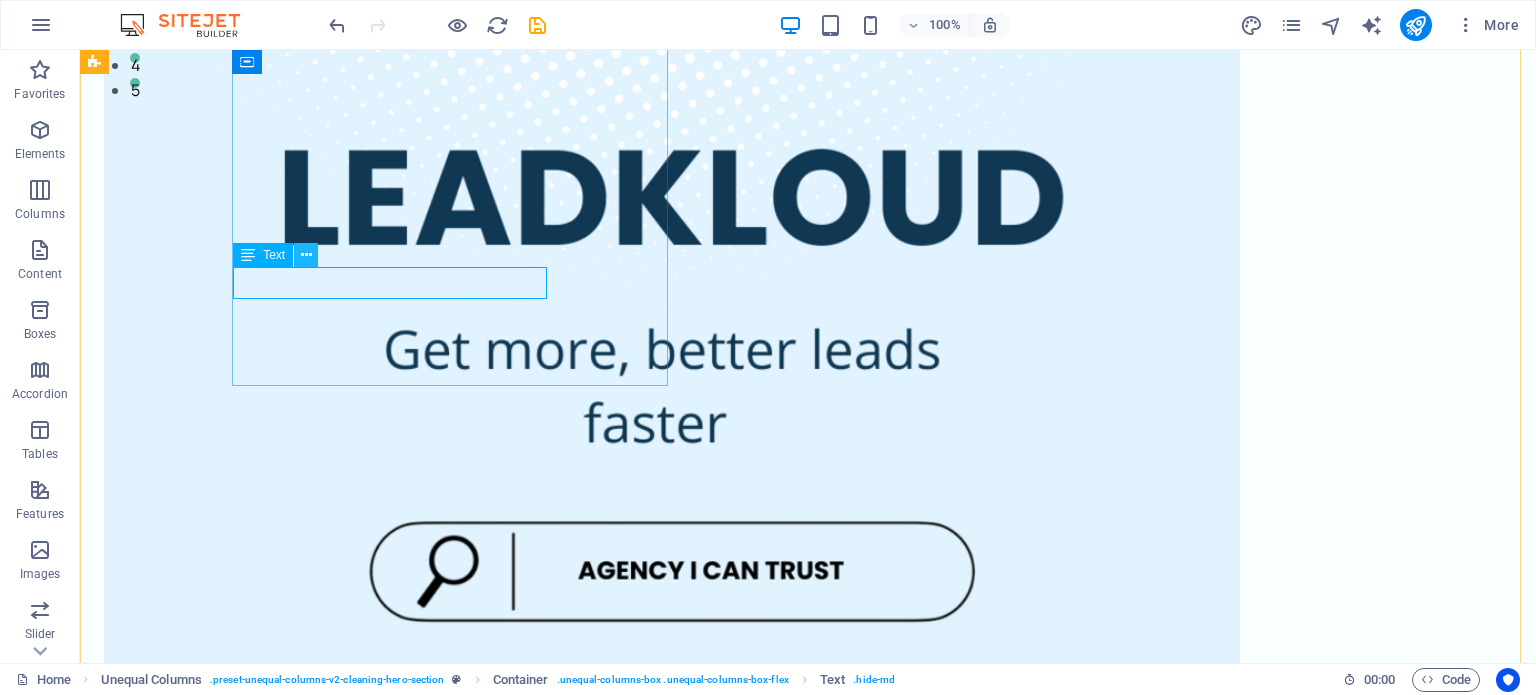 click at bounding box center (306, 255) 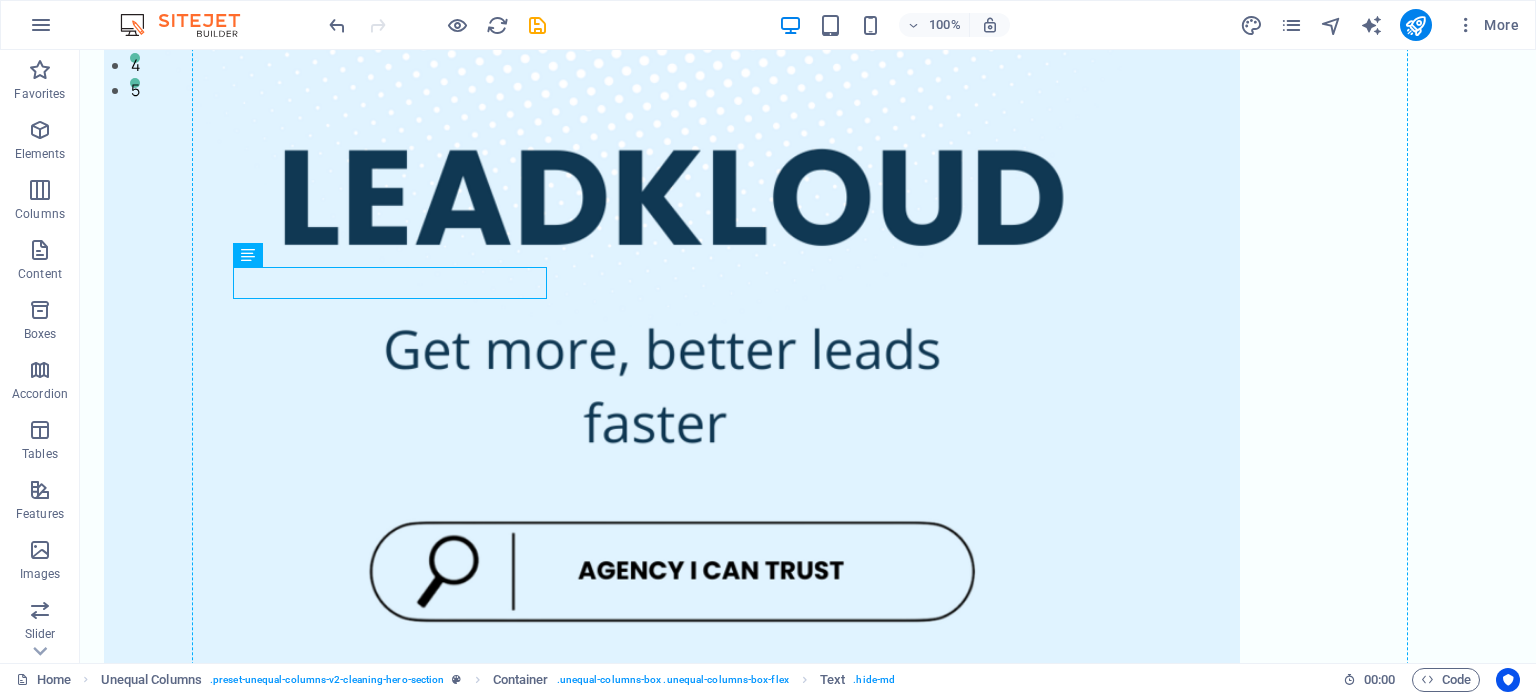 drag, startPoint x: 308, startPoint y: 290, endPoint x: 552, endPoint y: 293, distance: 244.01845 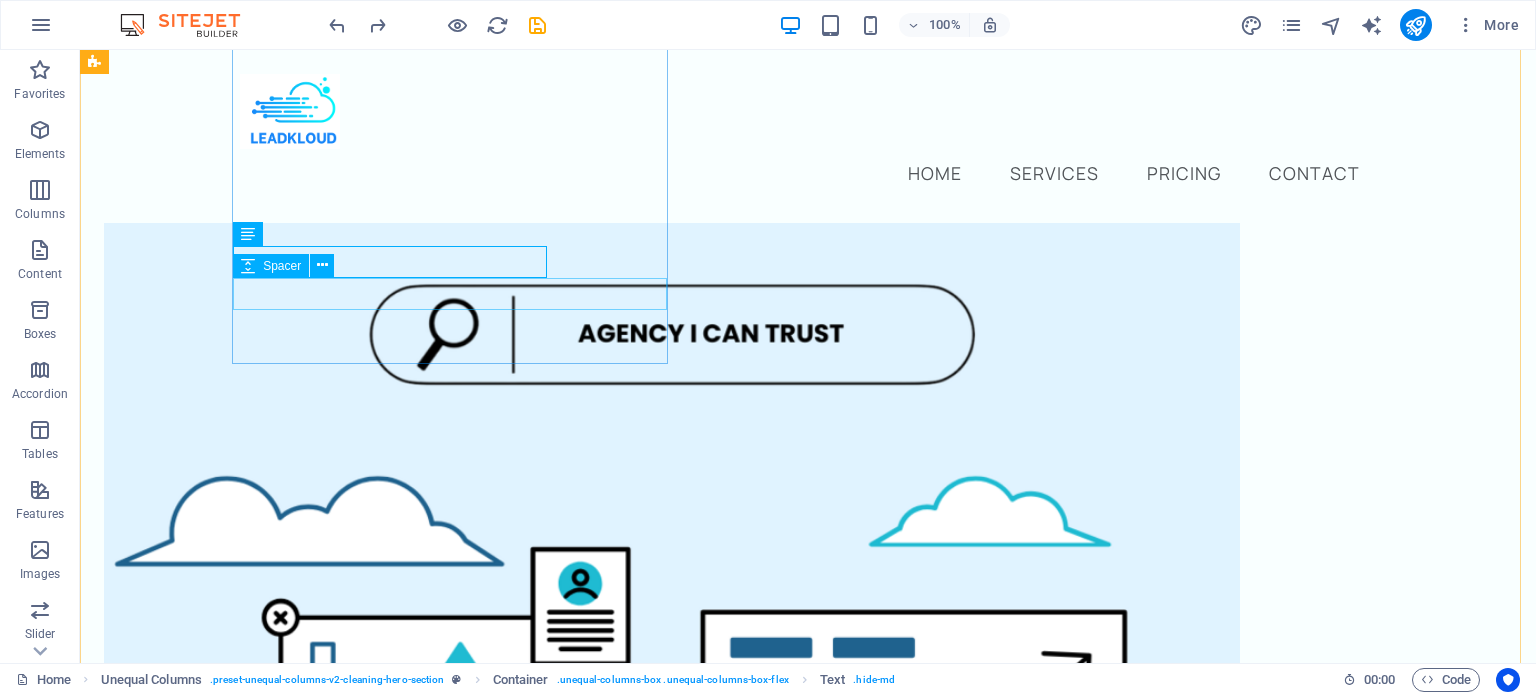 scroll, scrollTop: 560, scrollLeft: 0, axis: vertical 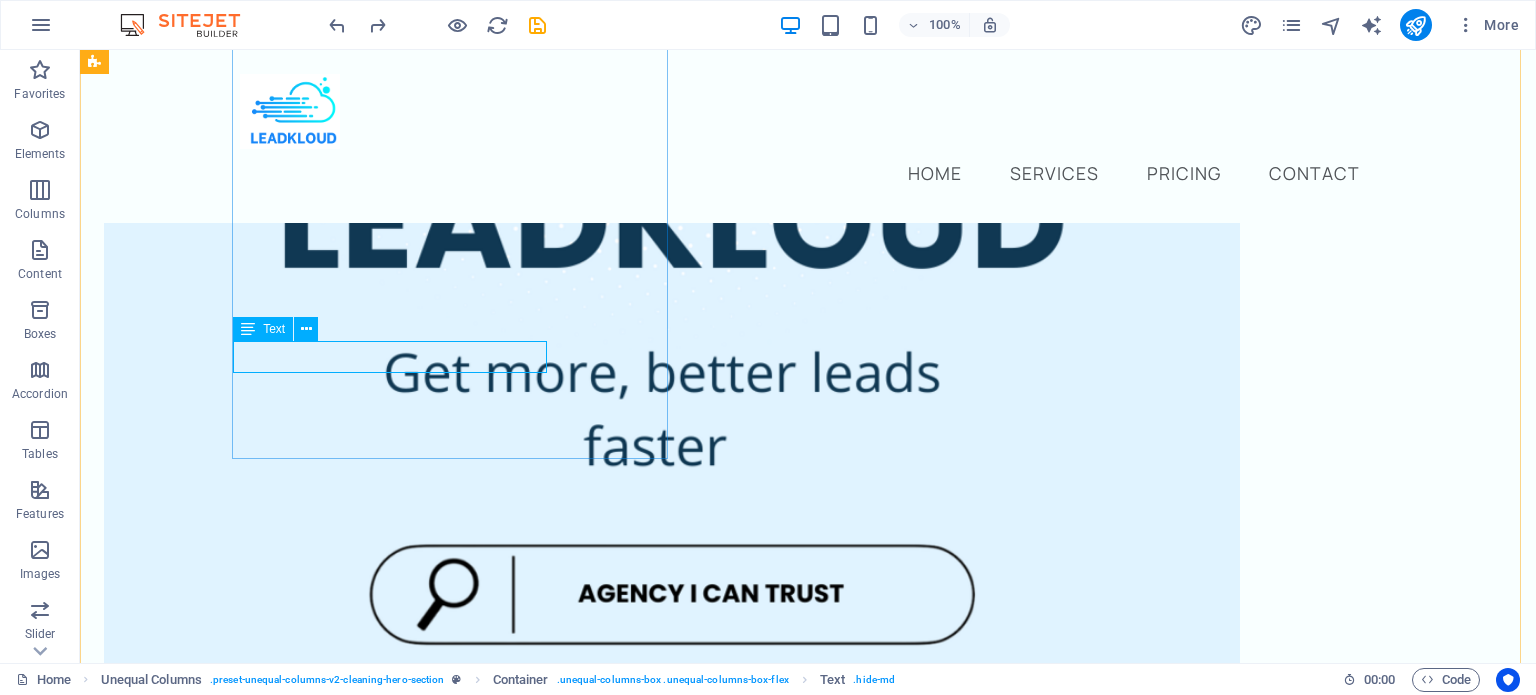 click on "Open to acquiring new clients?" at bounding box center (672, -214) 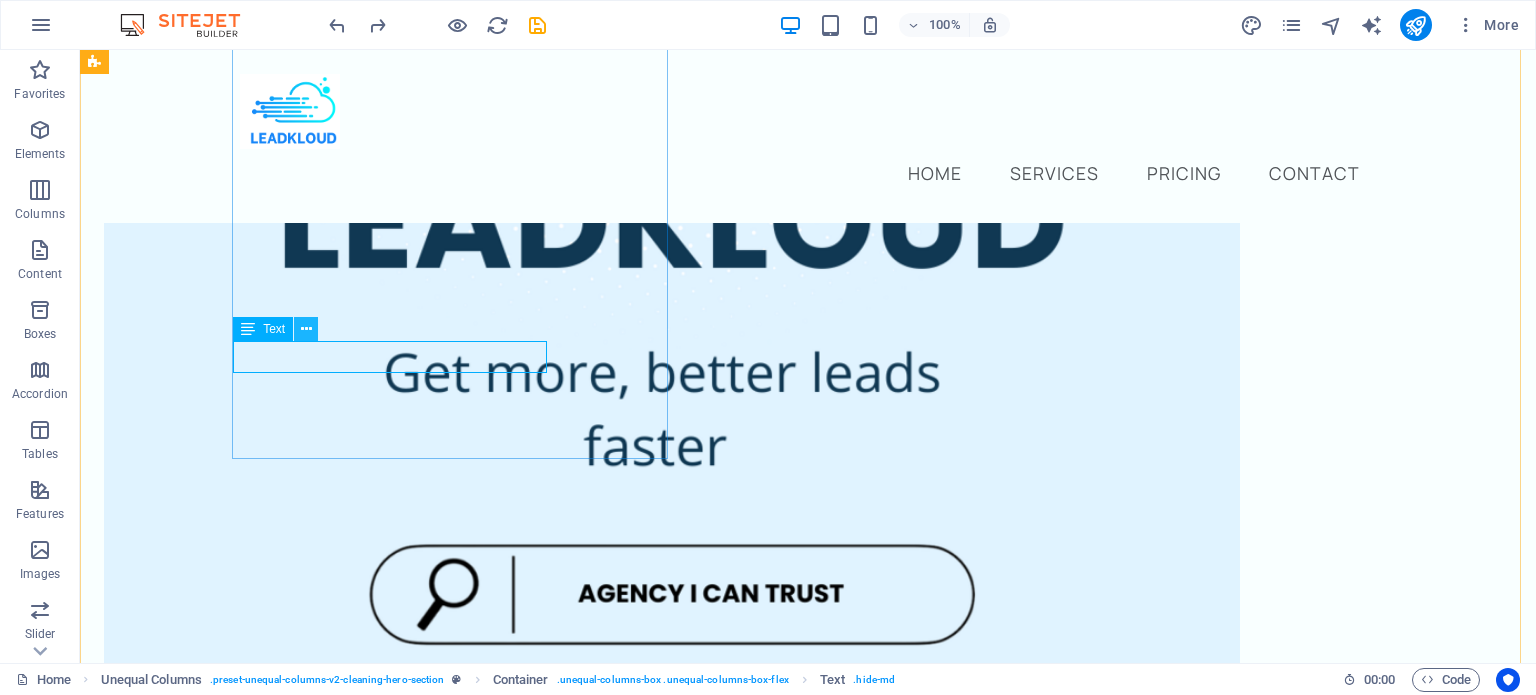 click at bounding box center [306, 329] 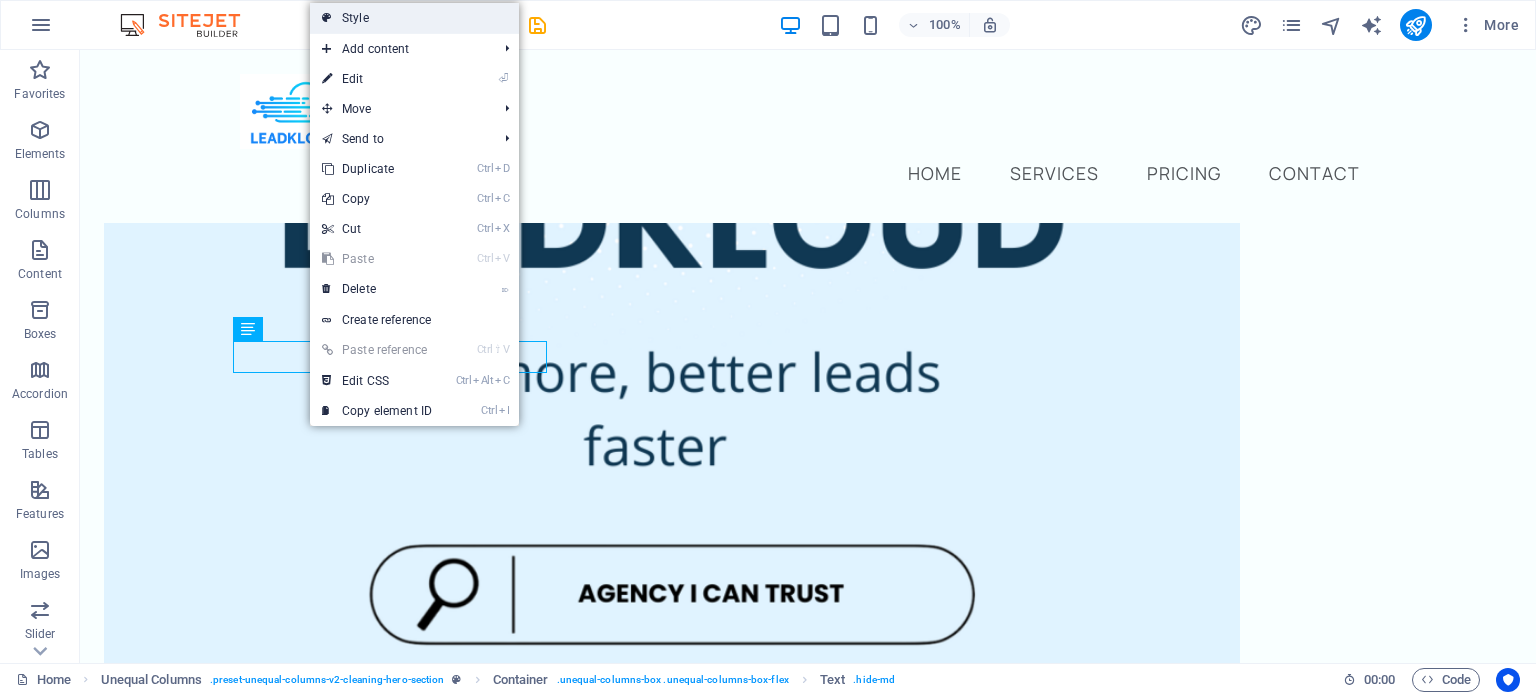 click on "Style" at bounding box center (414, 18) 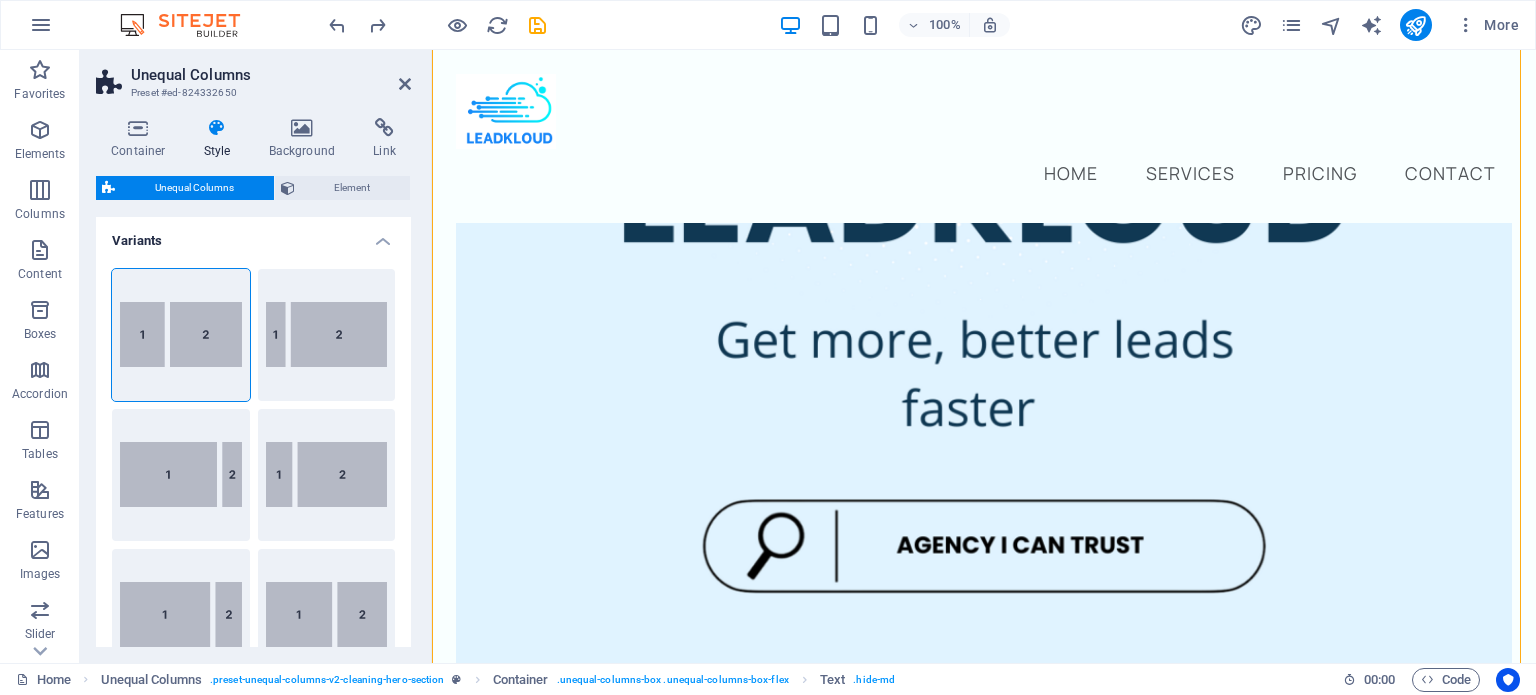 scroll, scrollTop: 508, scrollLeft: 0, axis: vertical 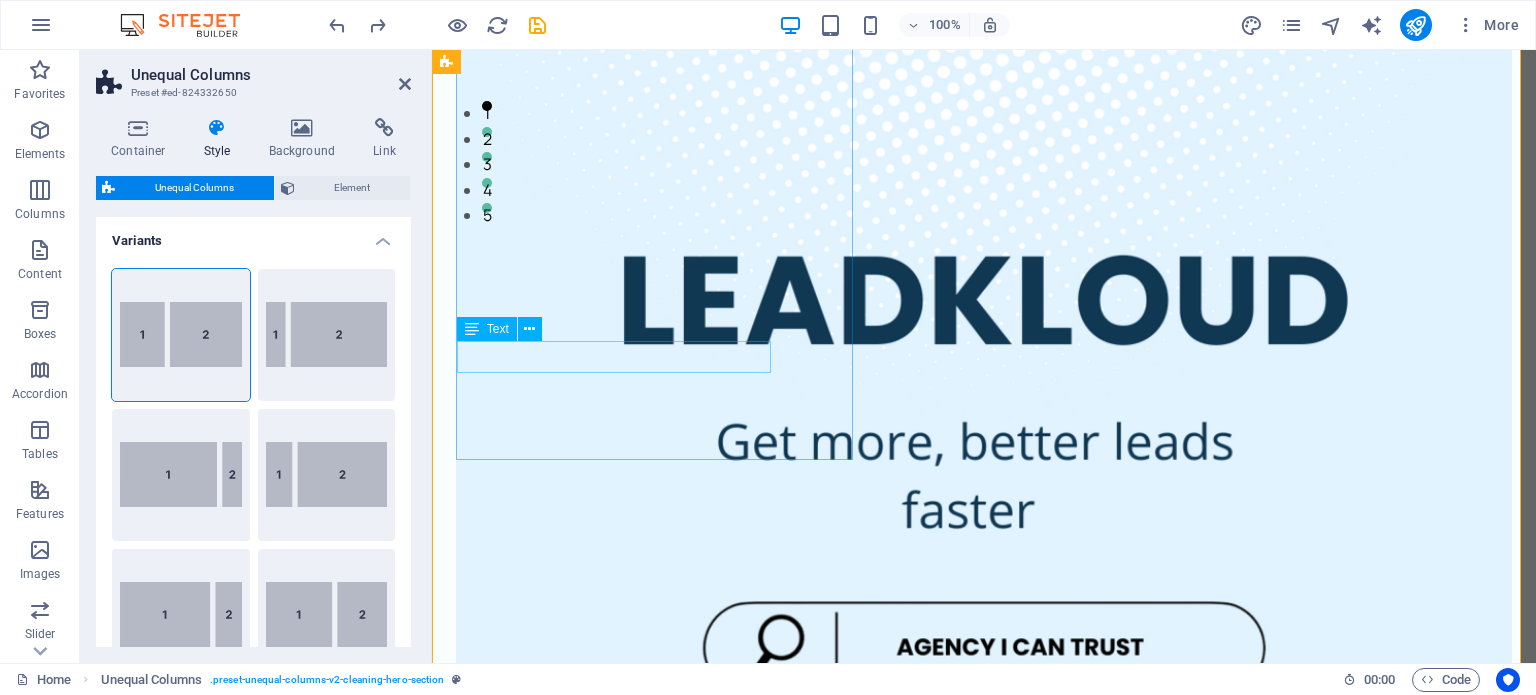 click on "Open to acquiring new clients?" at bounding box center (984, -112) 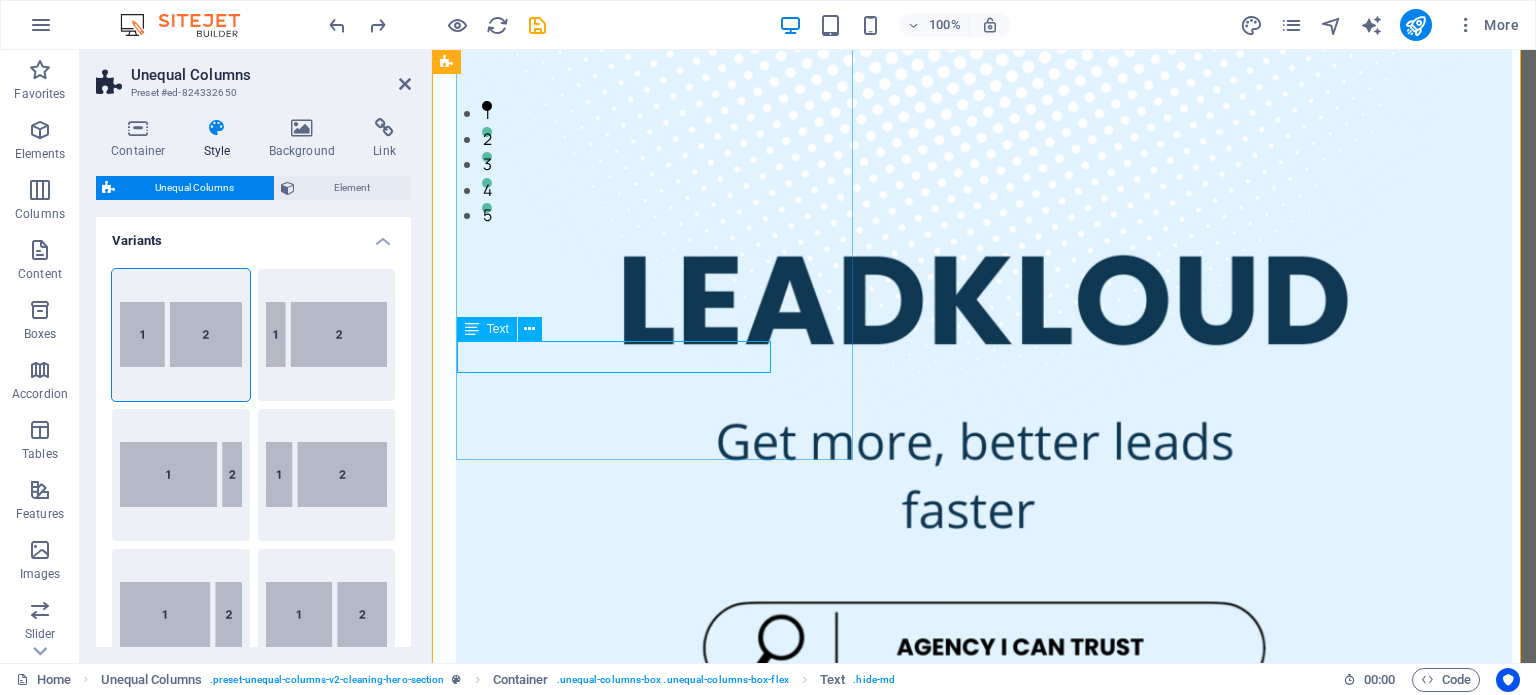 click on "Open to acquiring new clients?" at bounding box center (984, -112) 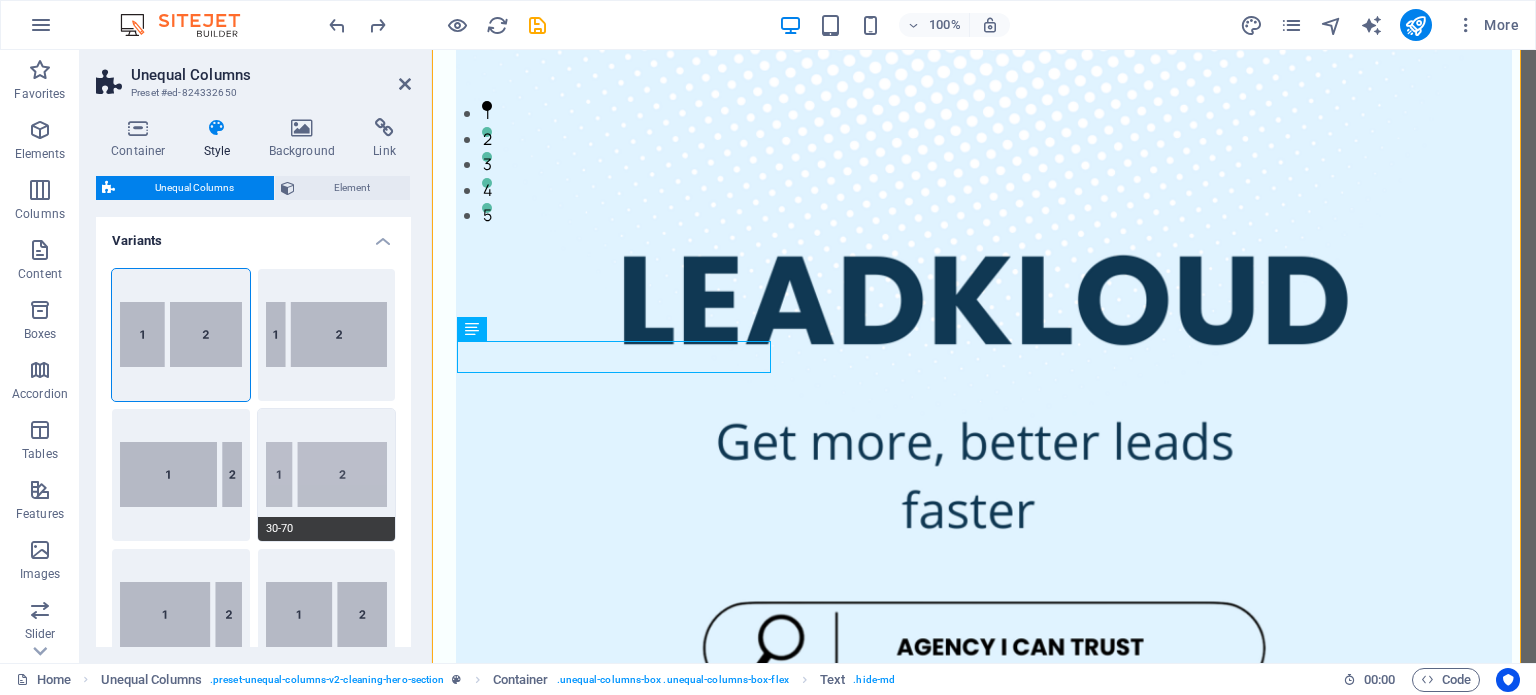 scroll, scrollTop: 352, scrollLeft: 0, axis: vertical 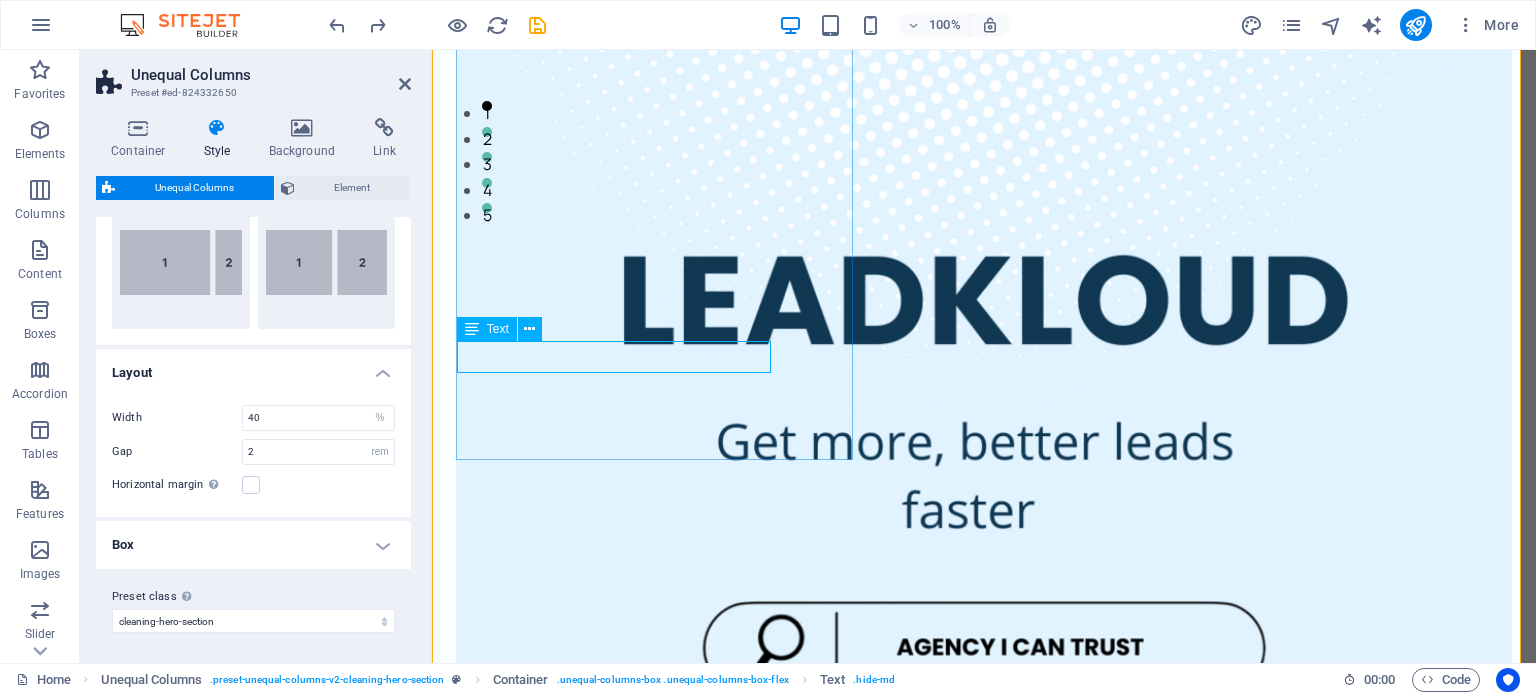 click on "Open to acquiring new clients?" at bounding box center [984, -112] 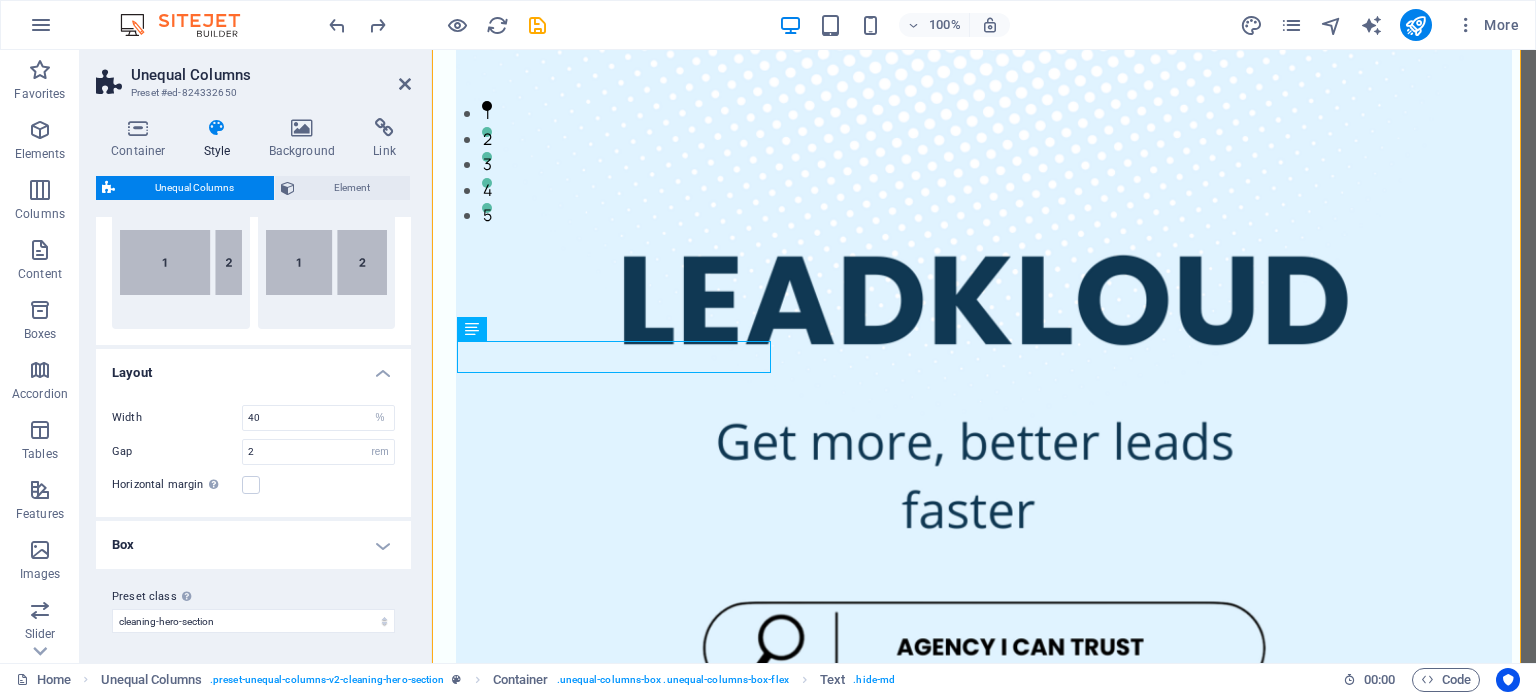 click on "Unequal Columns Preset #ed-824332650
Container Style Background Link Size Height Default px rem % vh vw Min. height None px rem % vh vw Width Default px rem % em vh vw Min. width None px rem % vh vw Content width Default Custom width Width Default px rem % em vh vw Min. width None px rem % vh vw Default padding Custom spacing Default content width and padding can be changed under Design. Edit design Layout (Flexbox) Alignment Determines the flex direction. Default Main axis Determine how elements should behave along the main axis inside this container (justify content). Default Side axis Control the vertical direction of the element inside of the container (align items). Default Wrap Default On Off Fill Controls the distances and direction of elements on the y-axis across several lines (align content). Default Accessibility ARIA helps assistive technologies (like screen readers) to understand the role, state, and behavior of web elements Role The ARIA role defines the purpose of an element." at bounding box center (256, 356) 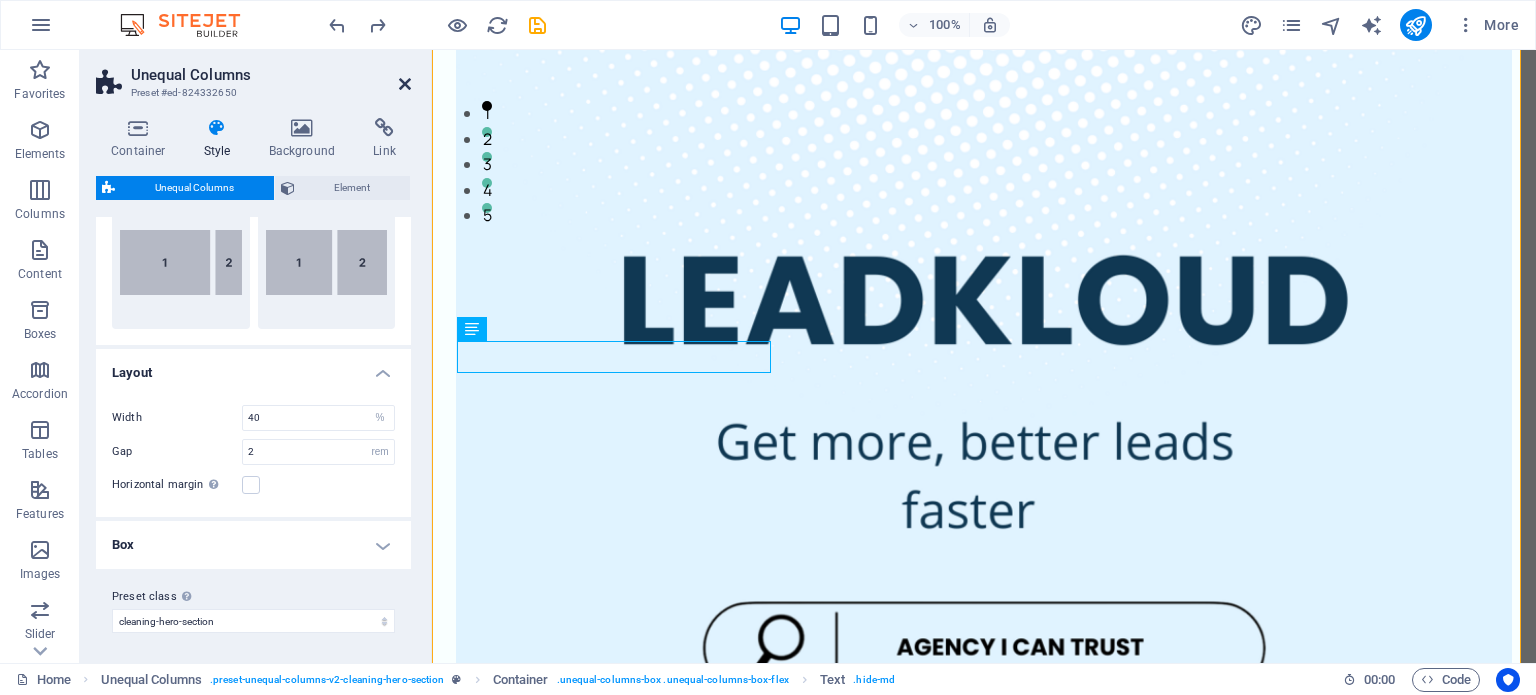 click at bounding box center [405, 84] 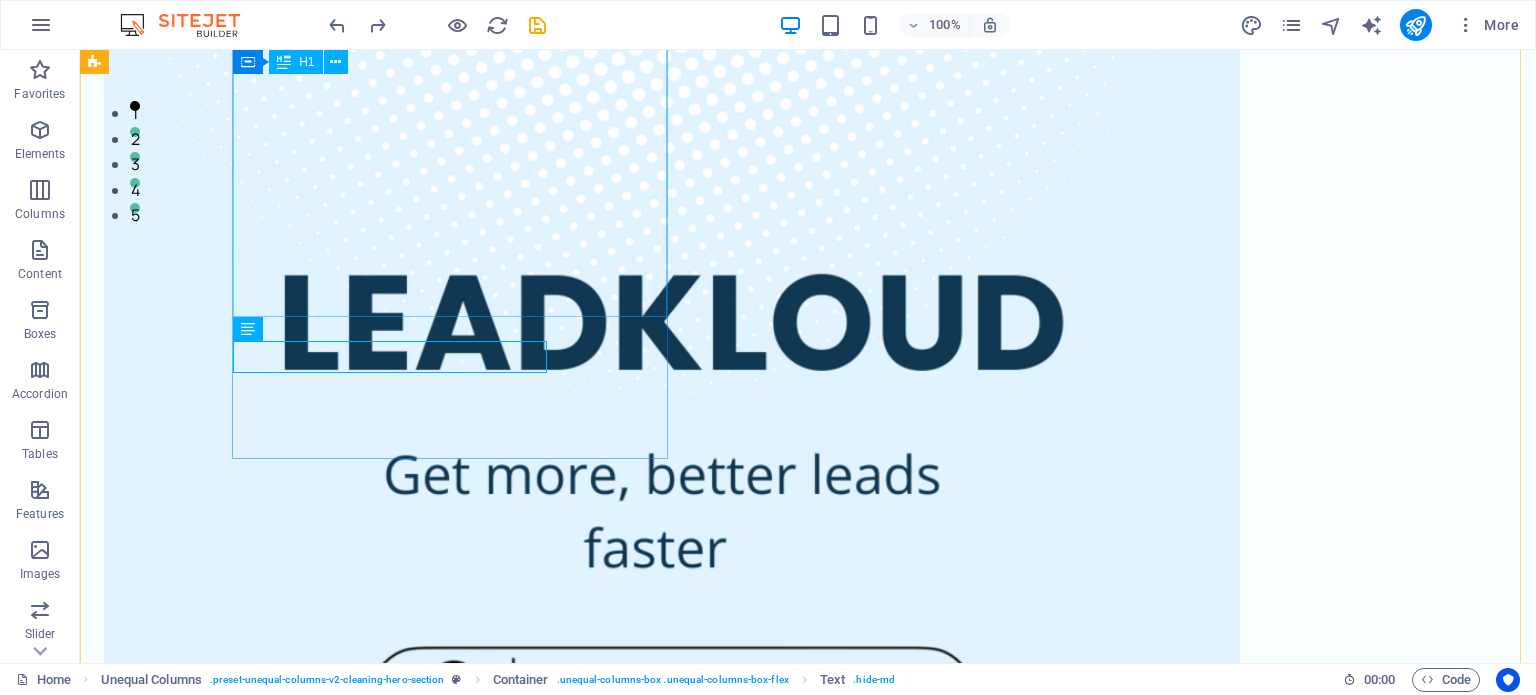 scroll, scrollTop: 560, scrollLeft: 0, axis: vertical 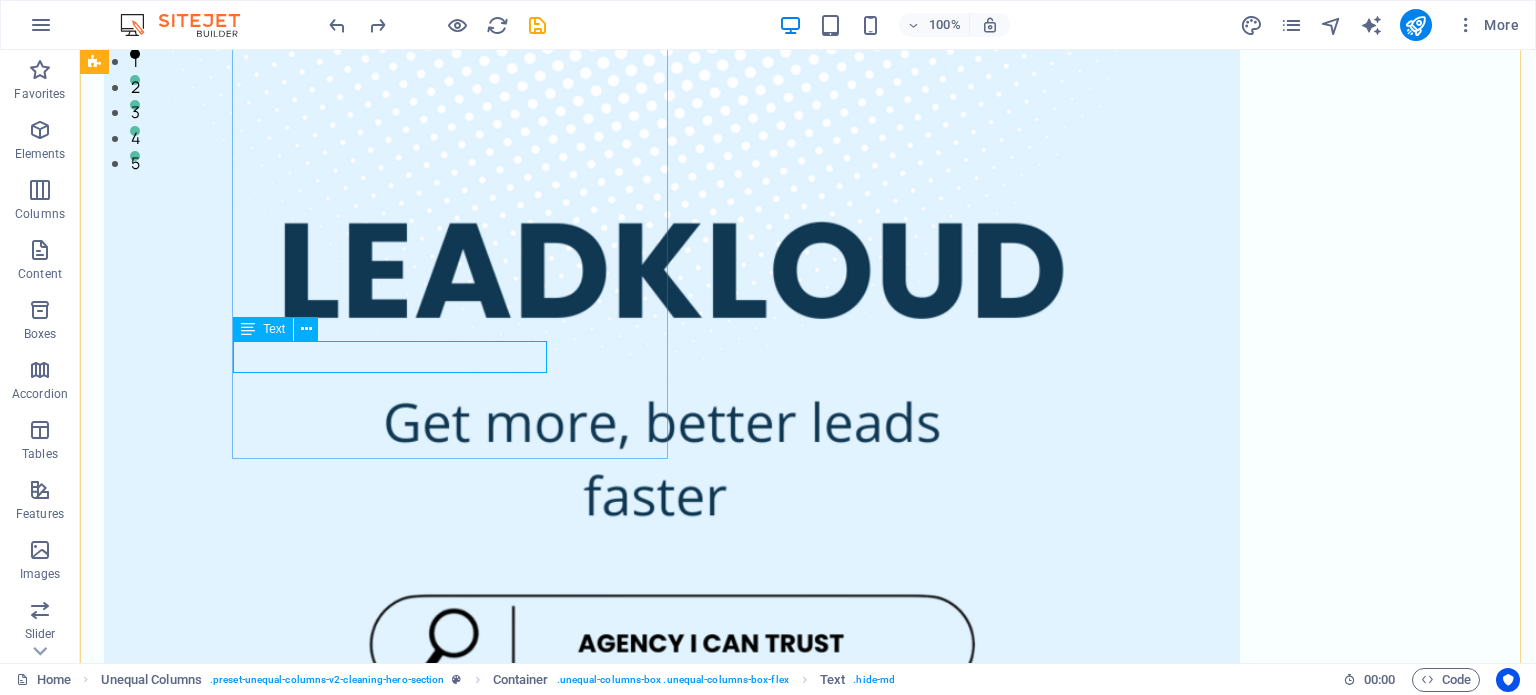 click on "Open to acquiring new clients?" at bounding box center [672, -164] 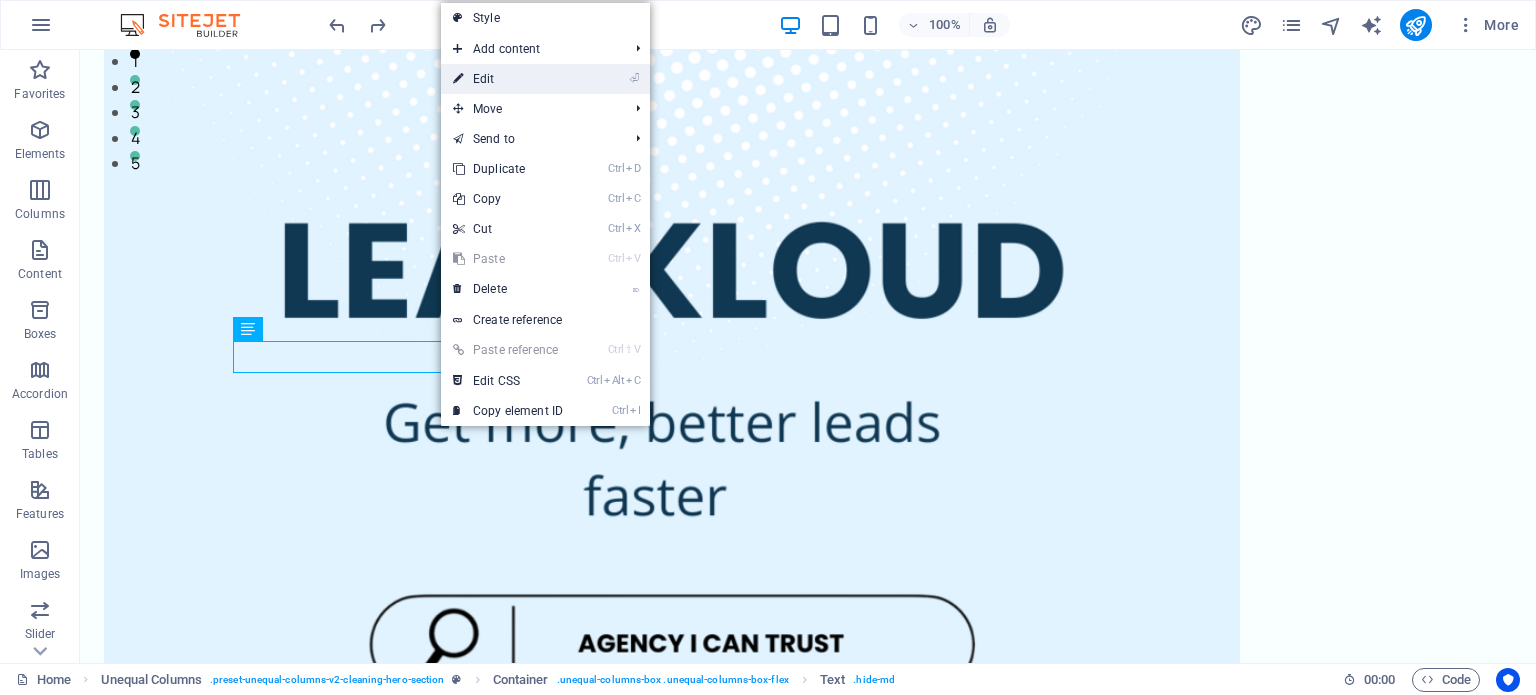 click on "⏎  Edit" at bounding box center [508, 79] 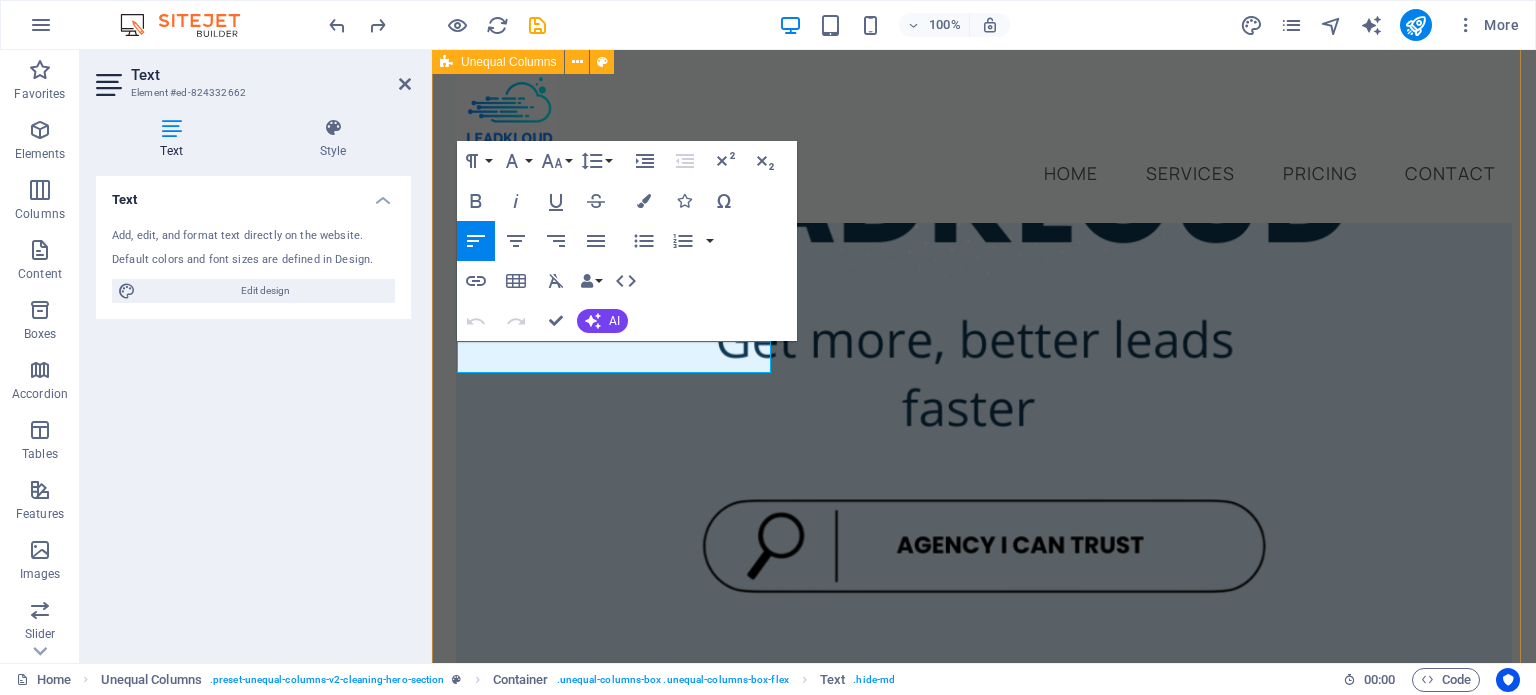scroll, scrollTop: 508, scrollLeft: 0, axis: vertical 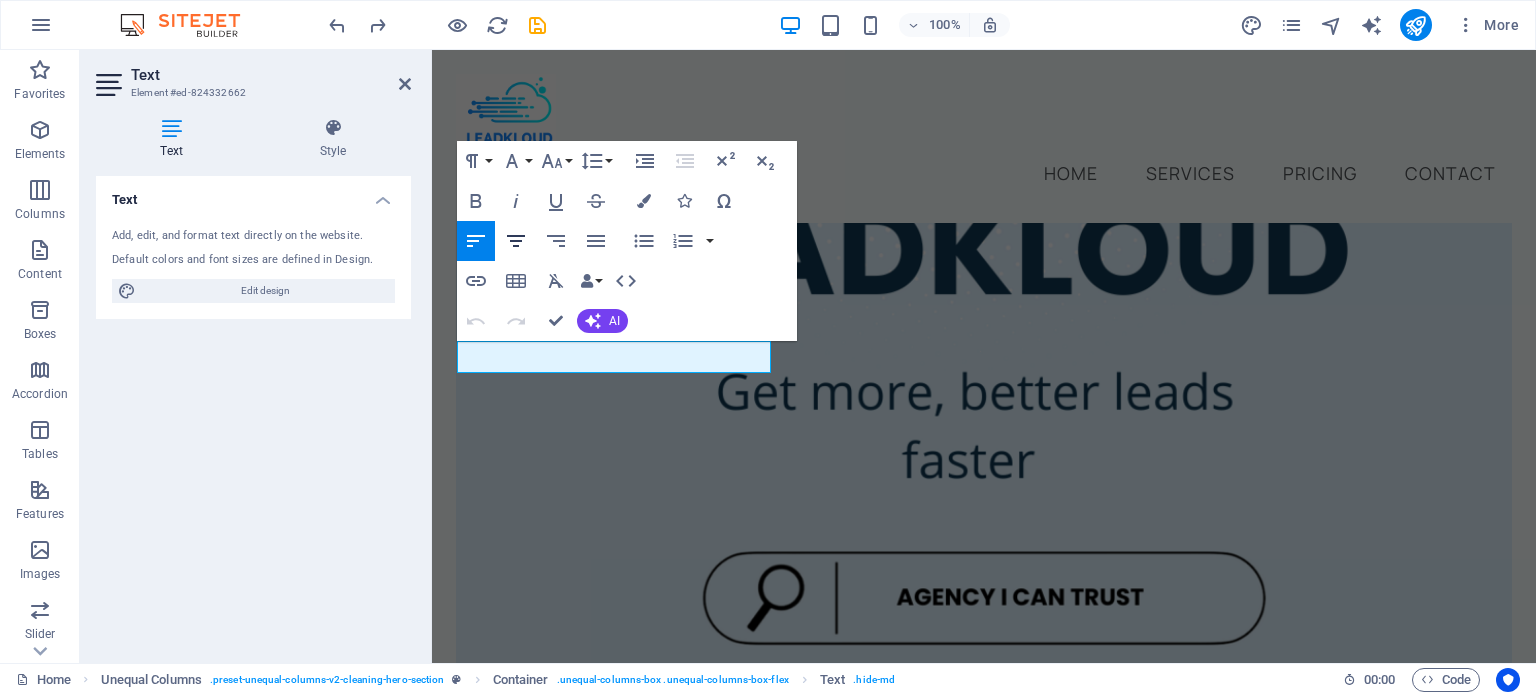 click 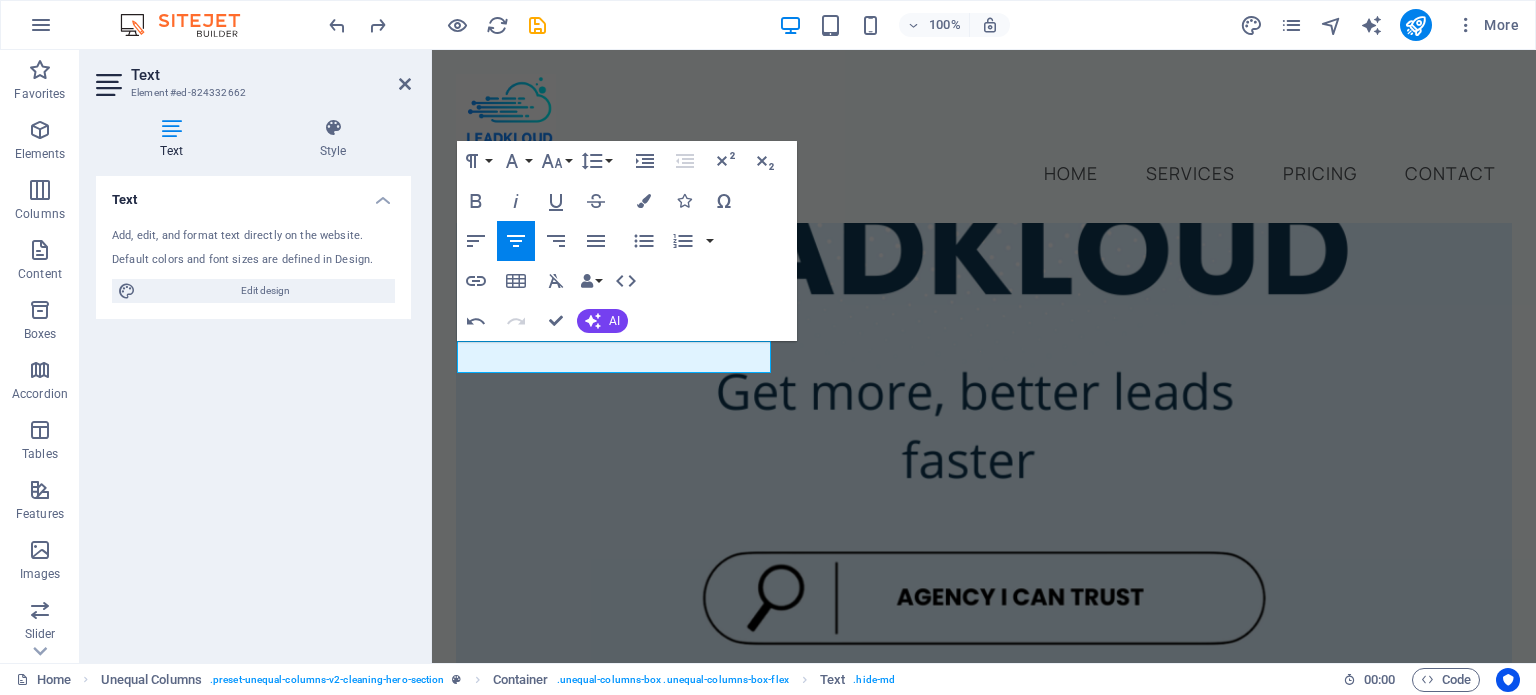 click 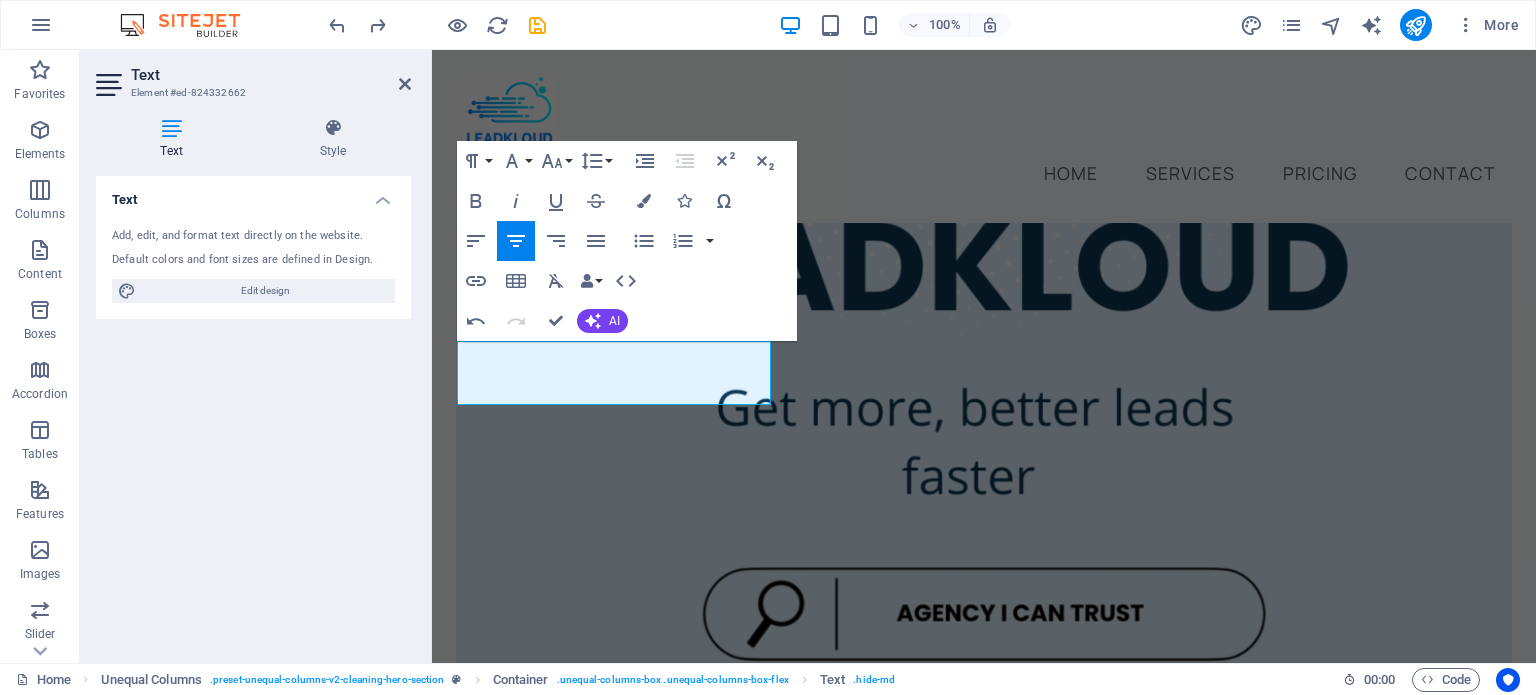 scroll, scrollTop: 508, scrollLeft: 0, axis: vertical 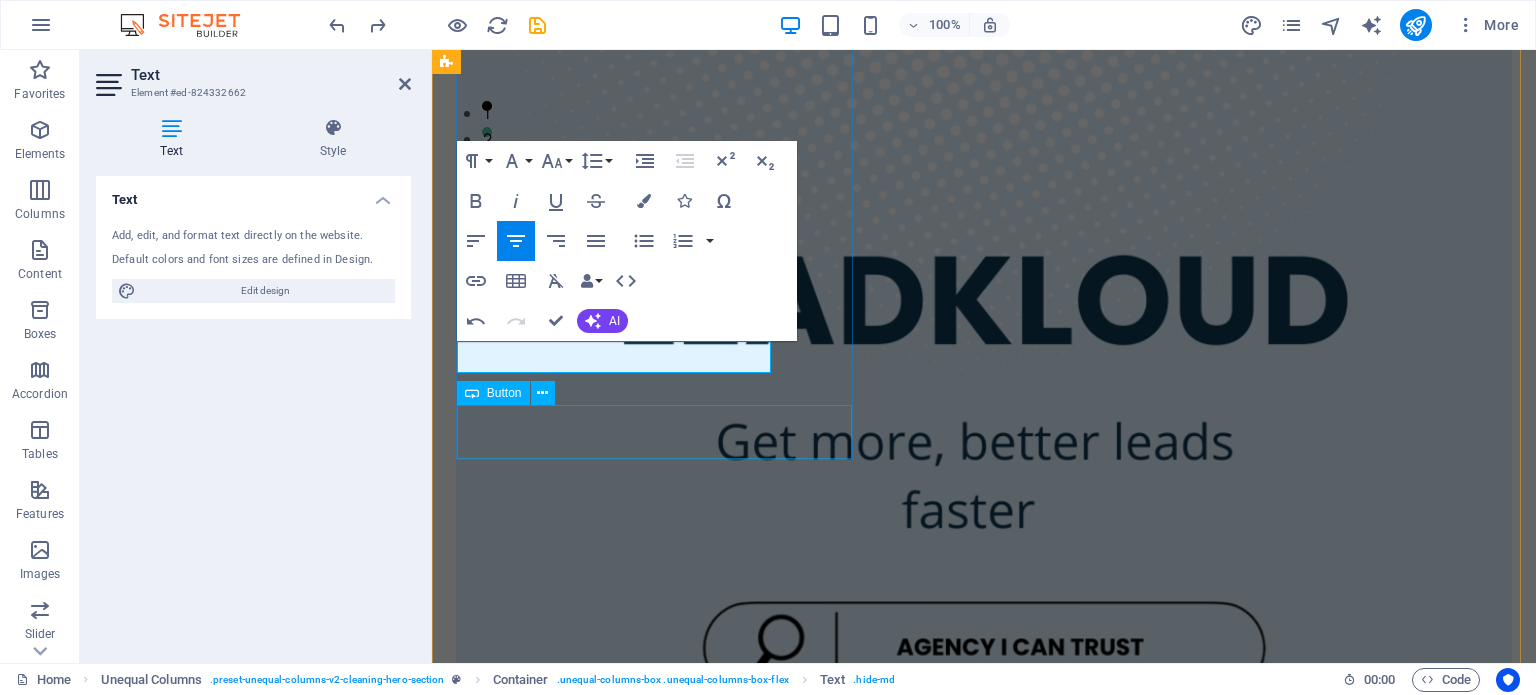 click on "Book Now" at bounding box center [984, -37] 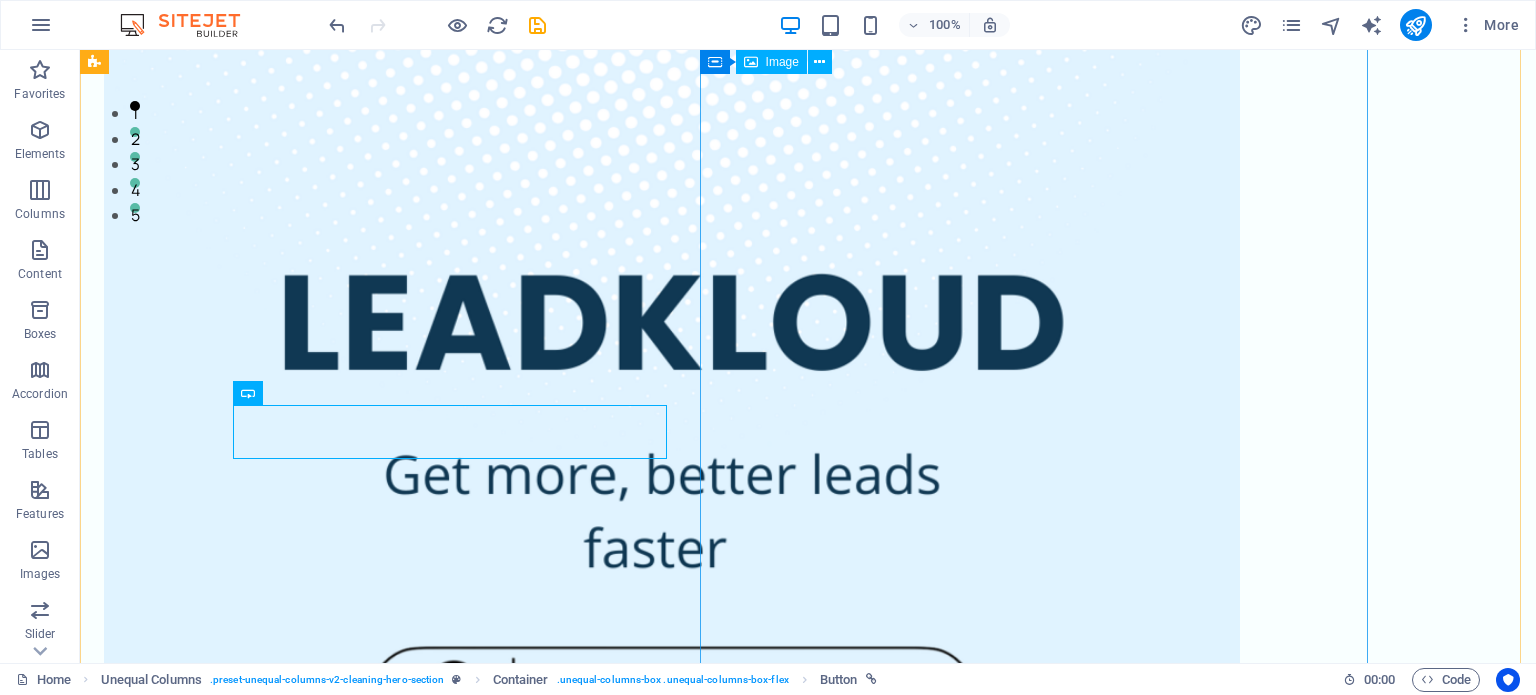 scroll, scrollTop: 560, scrollLeft: 0, axis: vertical 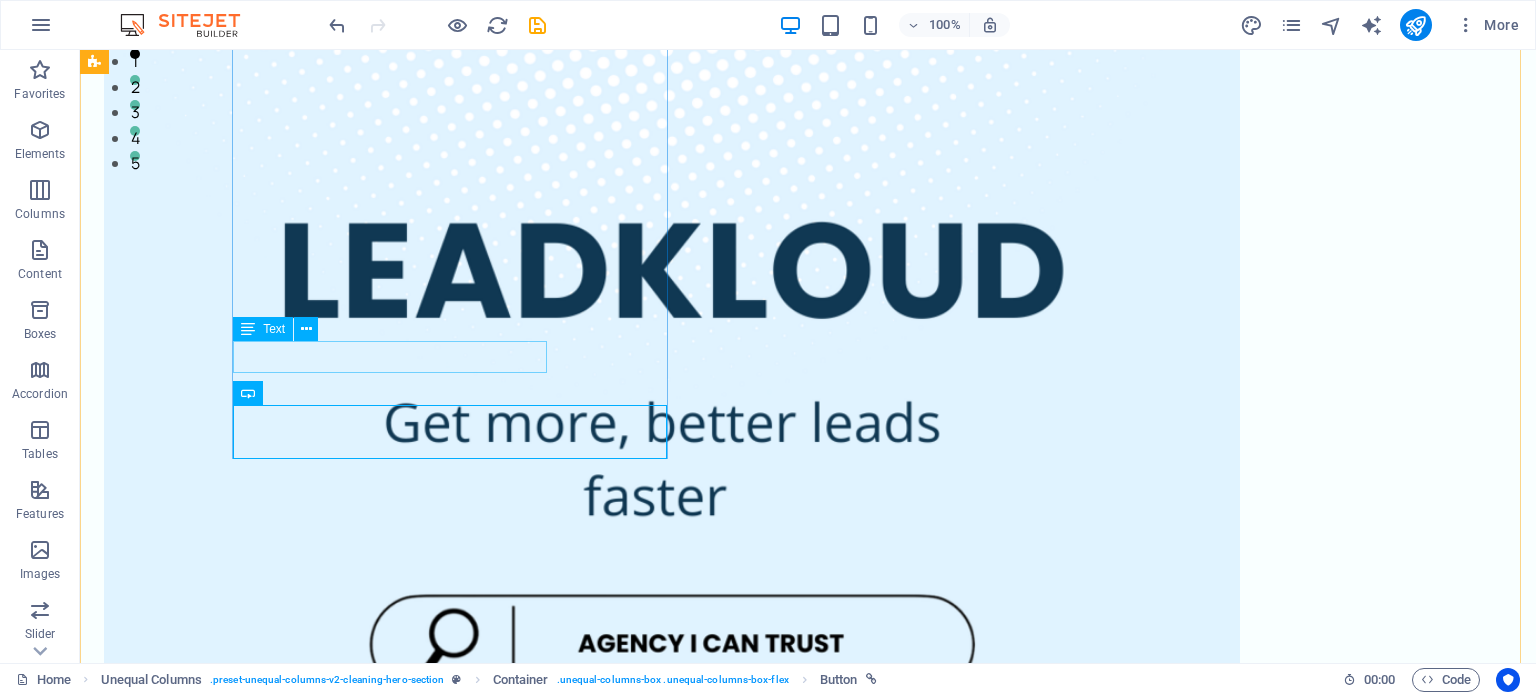 click on "Open to acquiring new clients?" at bounding box center (672, -164) 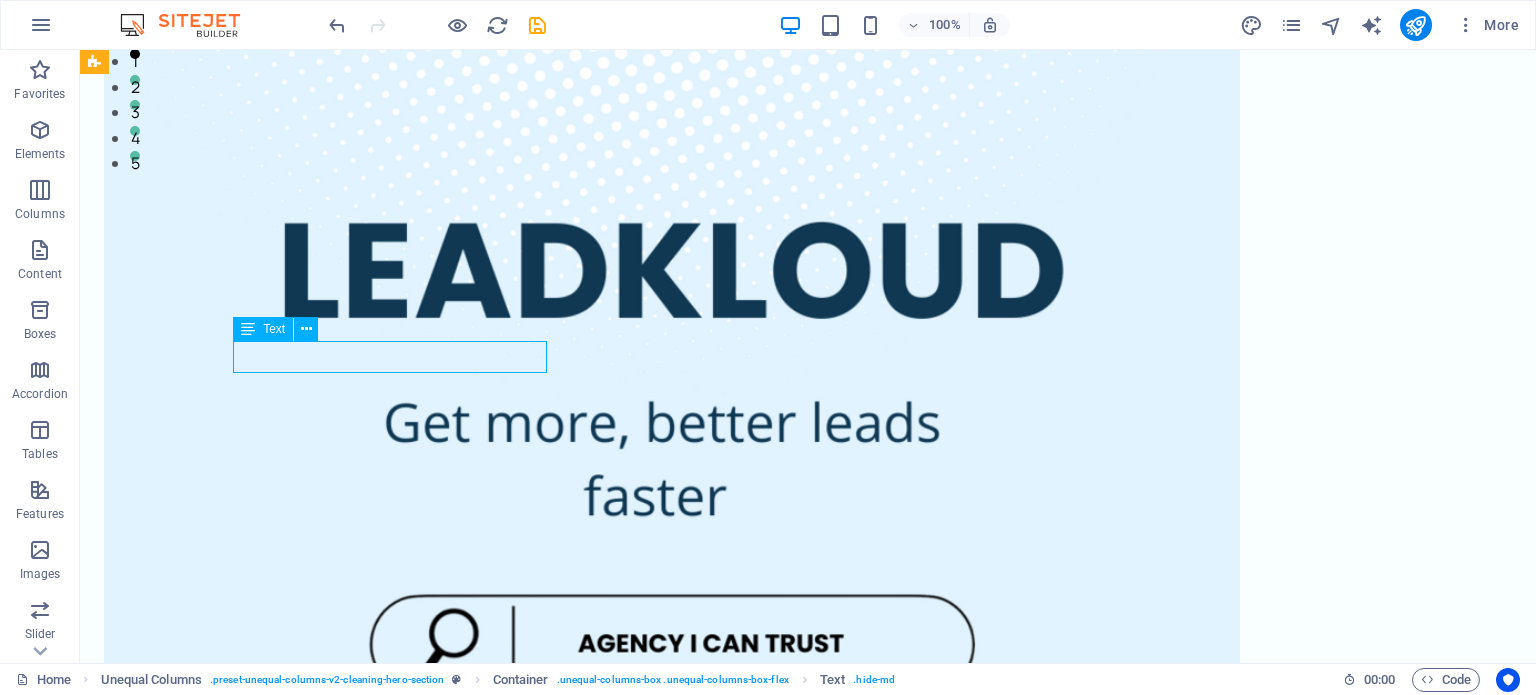 click on "Open to acquiring new clients?" at bounding box center (672, -164) 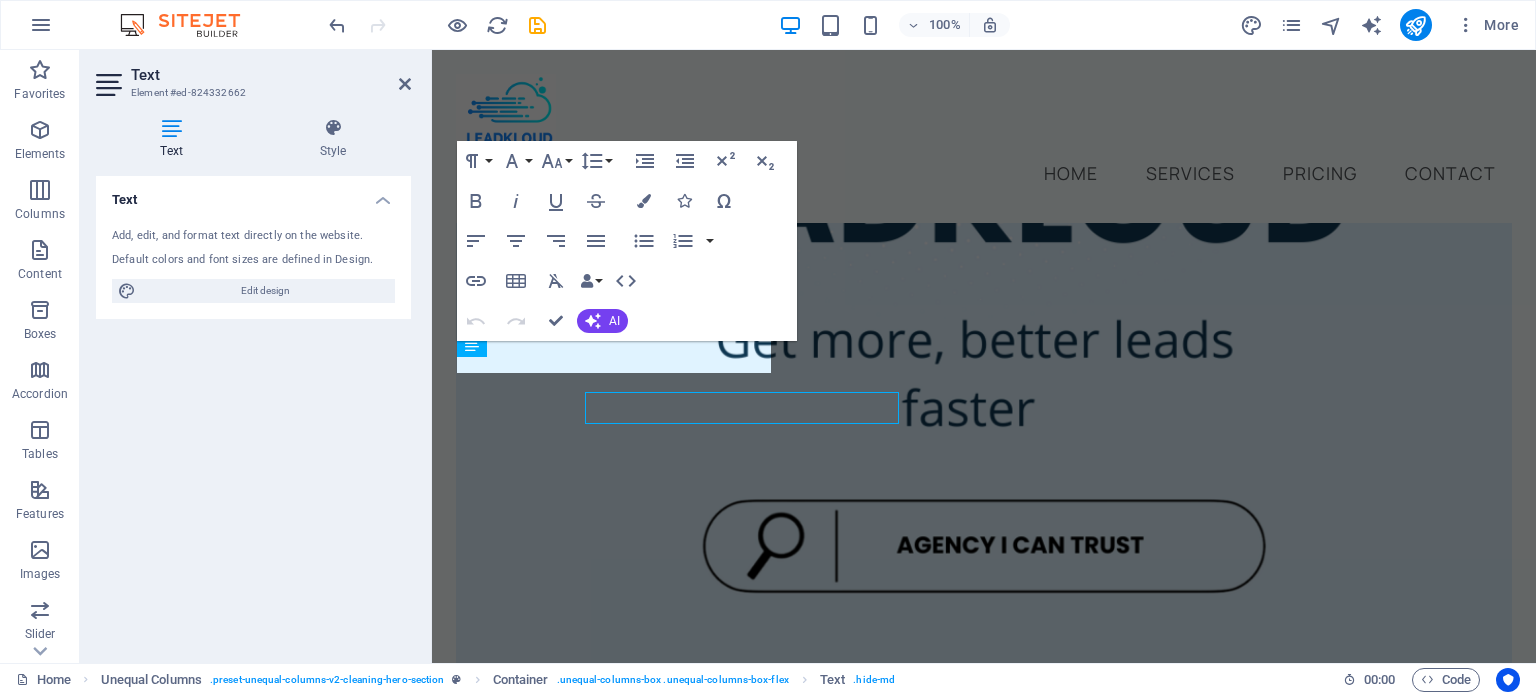 scroll, scrollTop: 508, scrollLeft: 0, axis: vertical 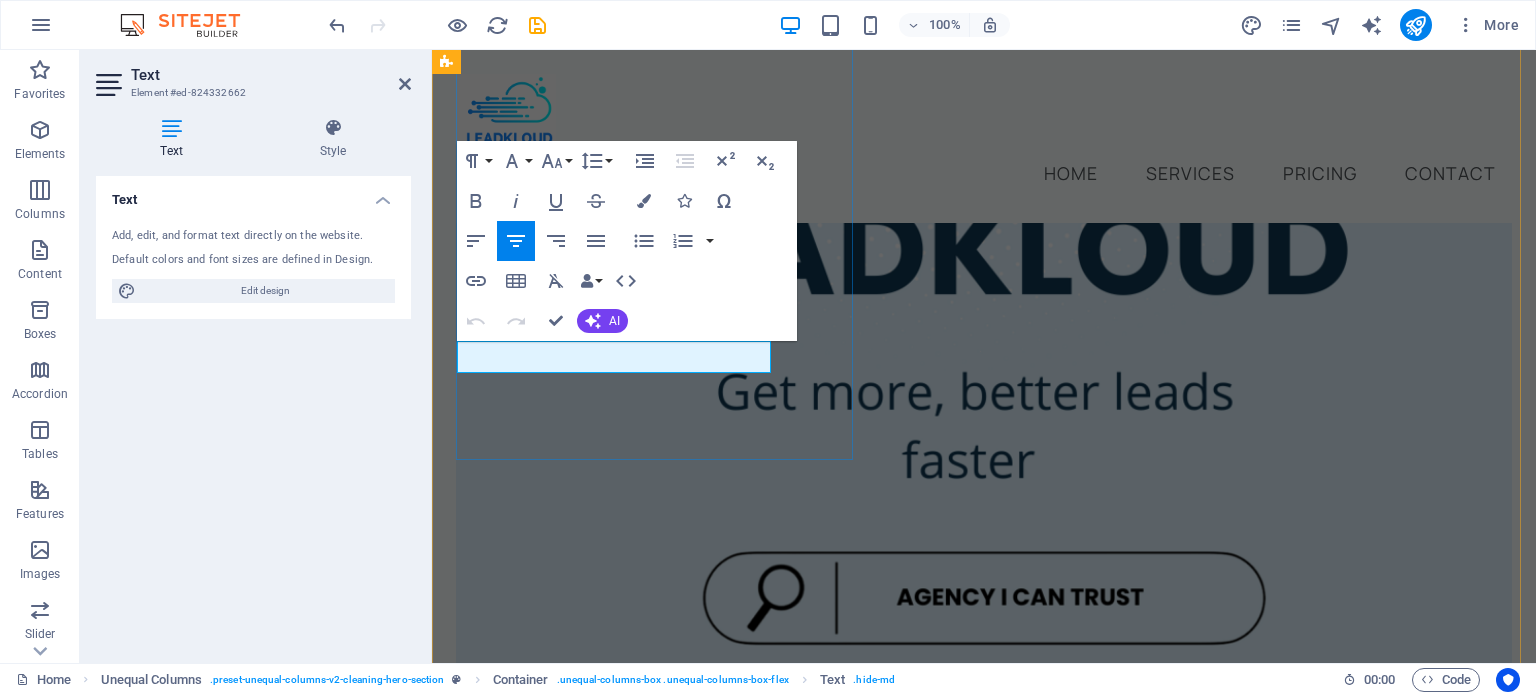 click on "Open to acquiring new clients?" at bounding box center [984, -162] 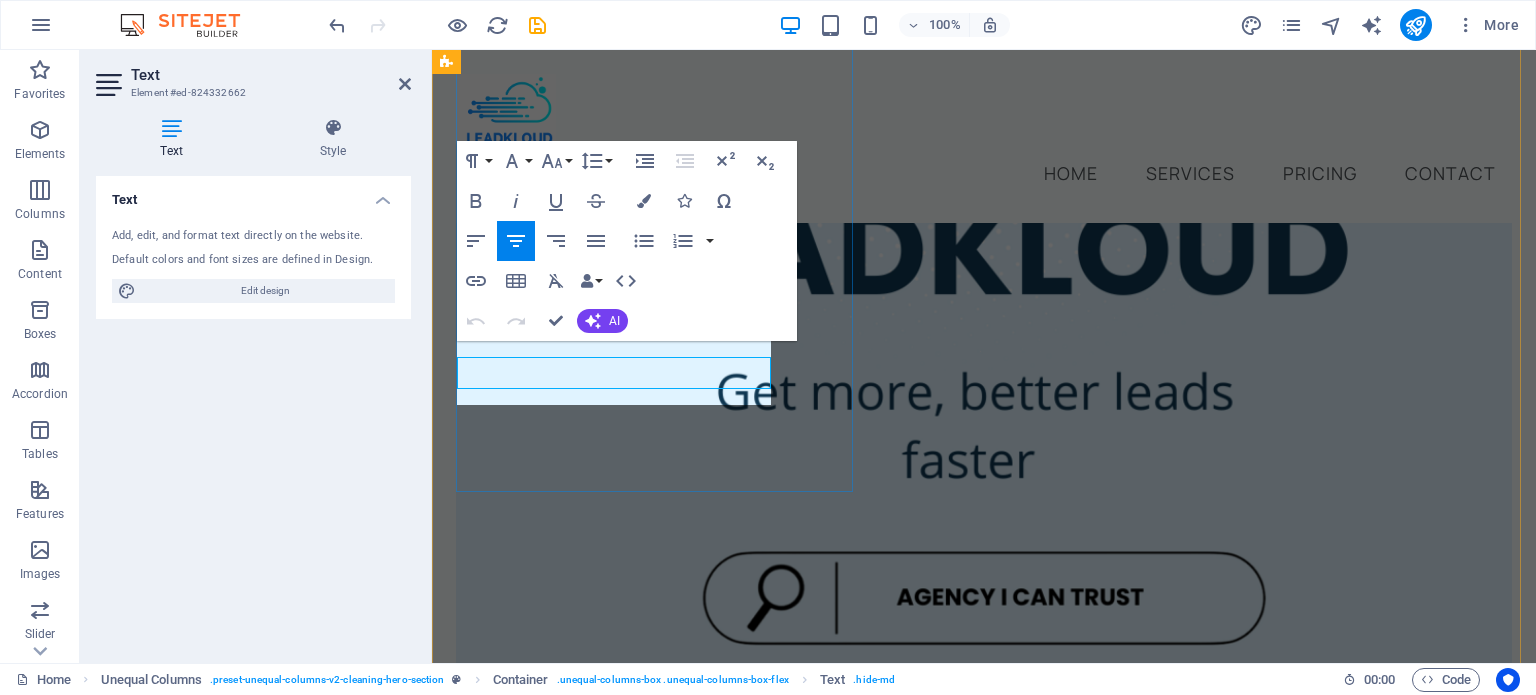 scroll, scrollTop: 492, scrollLeft: 0, axis: vertical 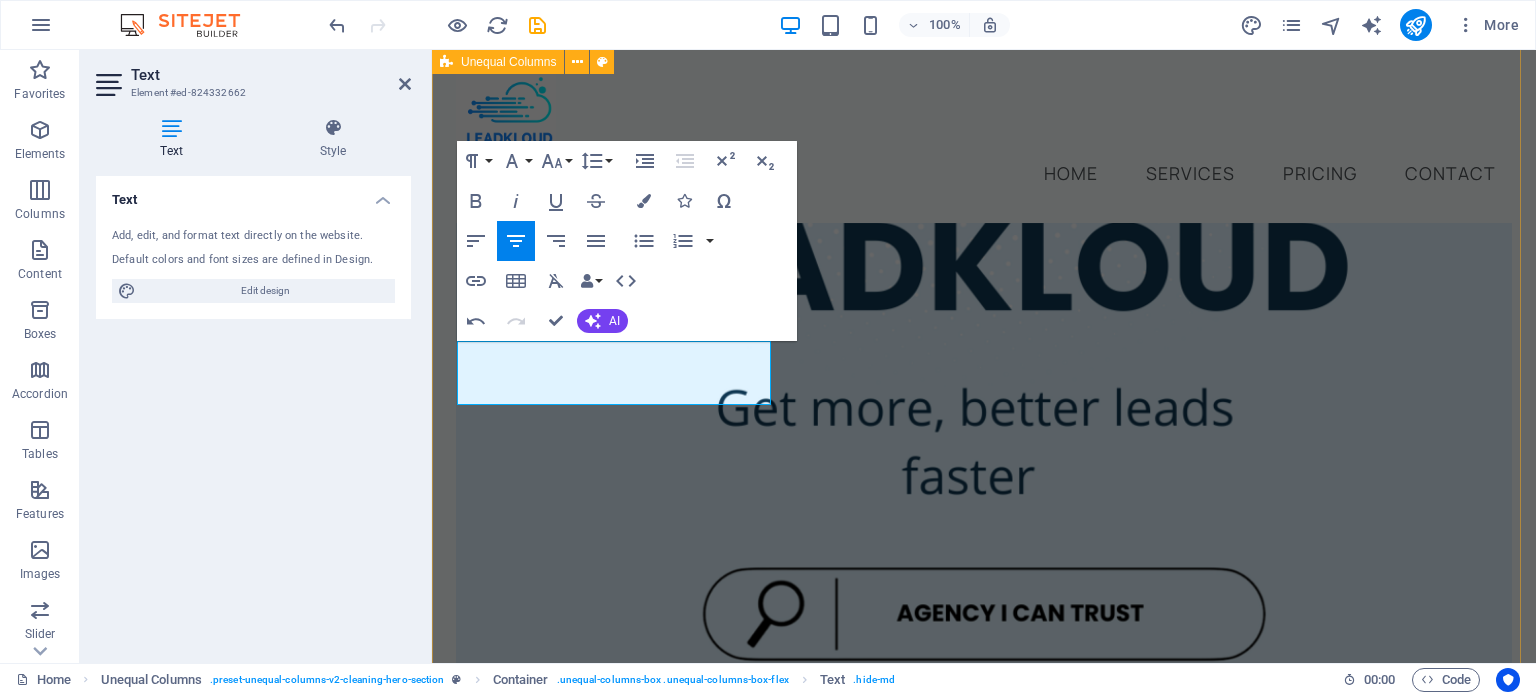 click on "Quality leads at your fingertips!            Open to acquiring new clients? Book Now" at bounding box center [984, 736] 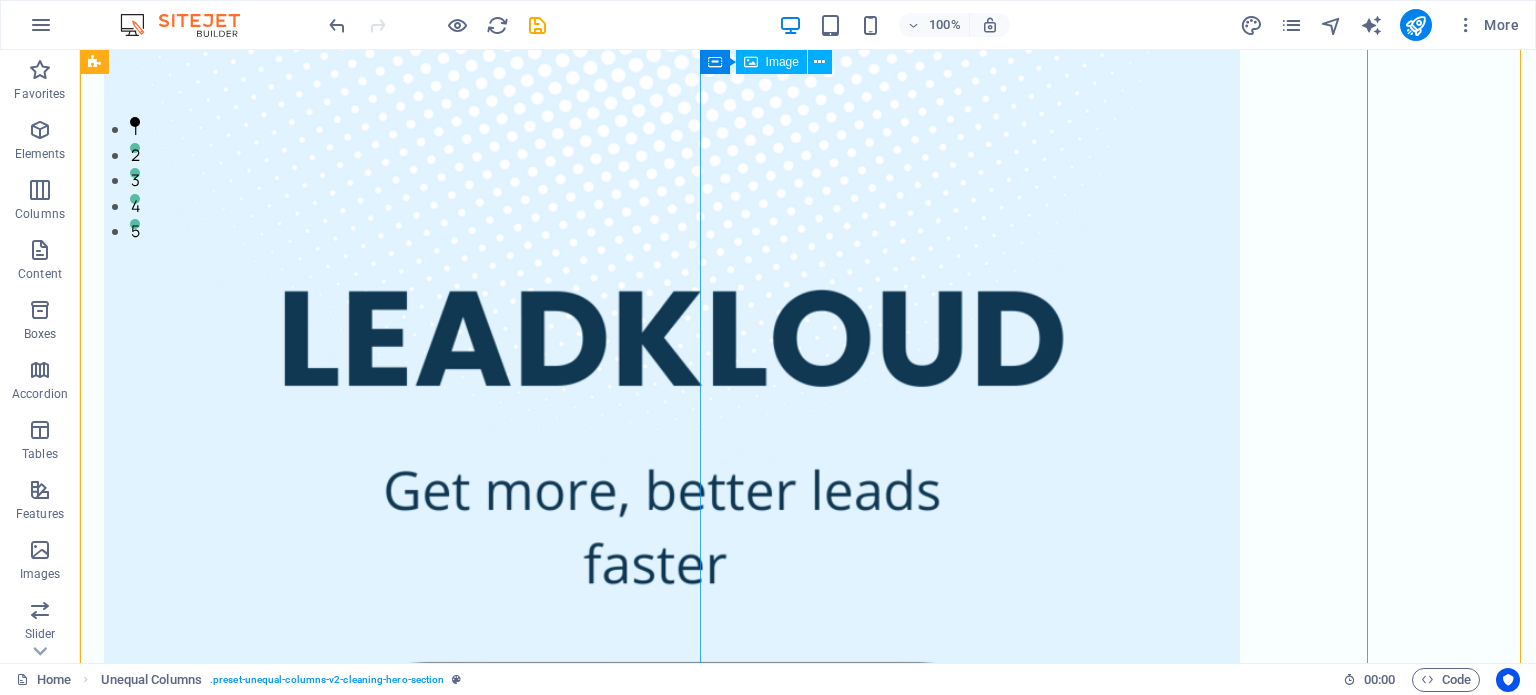 scroll, scrollTop: 544, scrollLeft: 0, axis: vertical 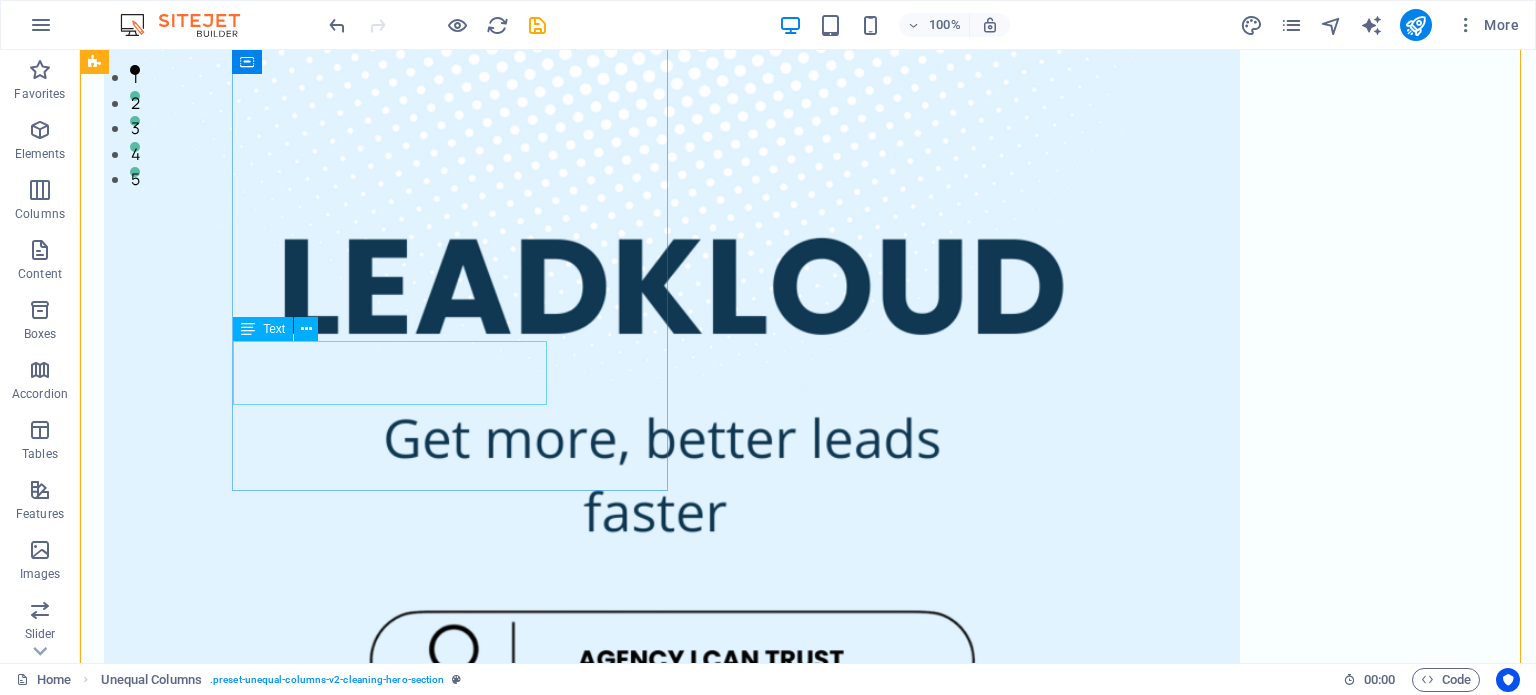 click on "Open to acquiring new clients?" at bounding box center (672, -148) 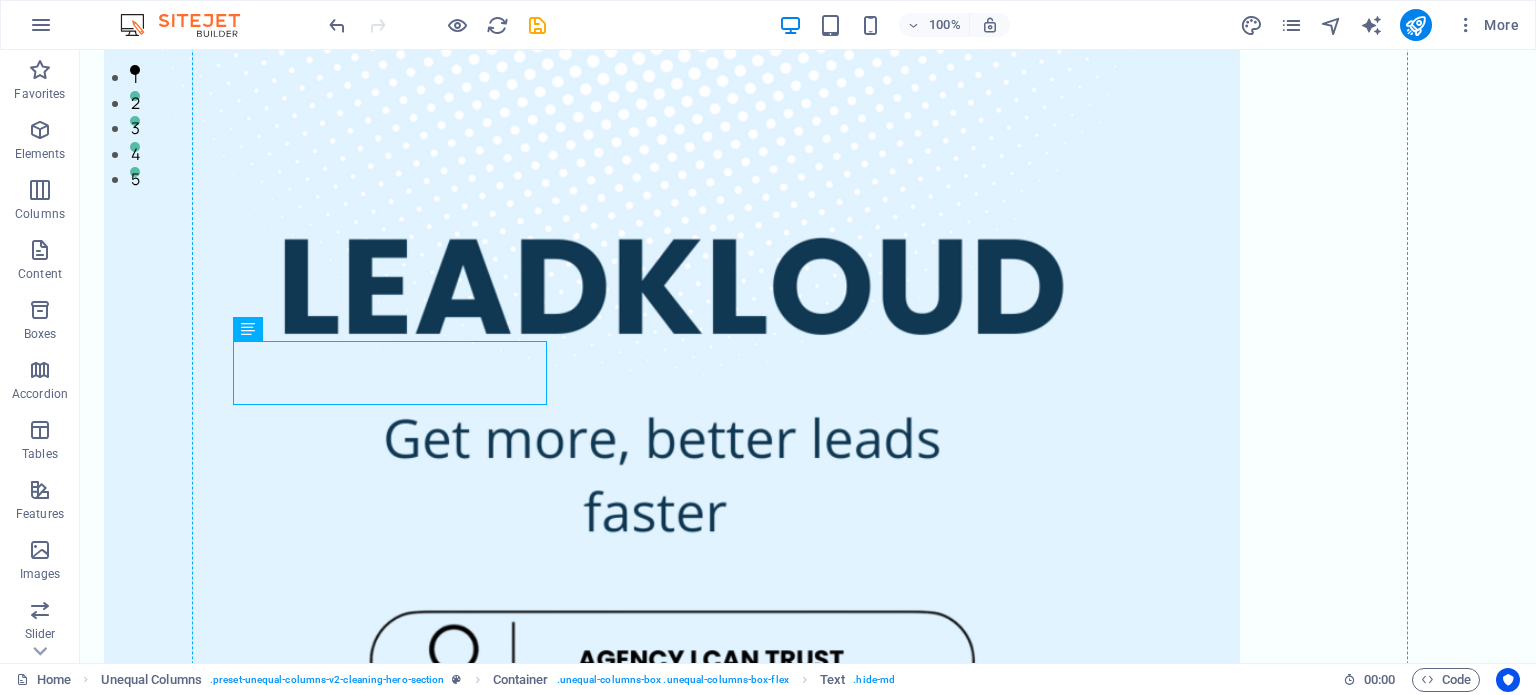 drag, startPoint x: 520, startPoint y: 371, endPoint x: 575, endPoint y: 369, distance: 55.03635 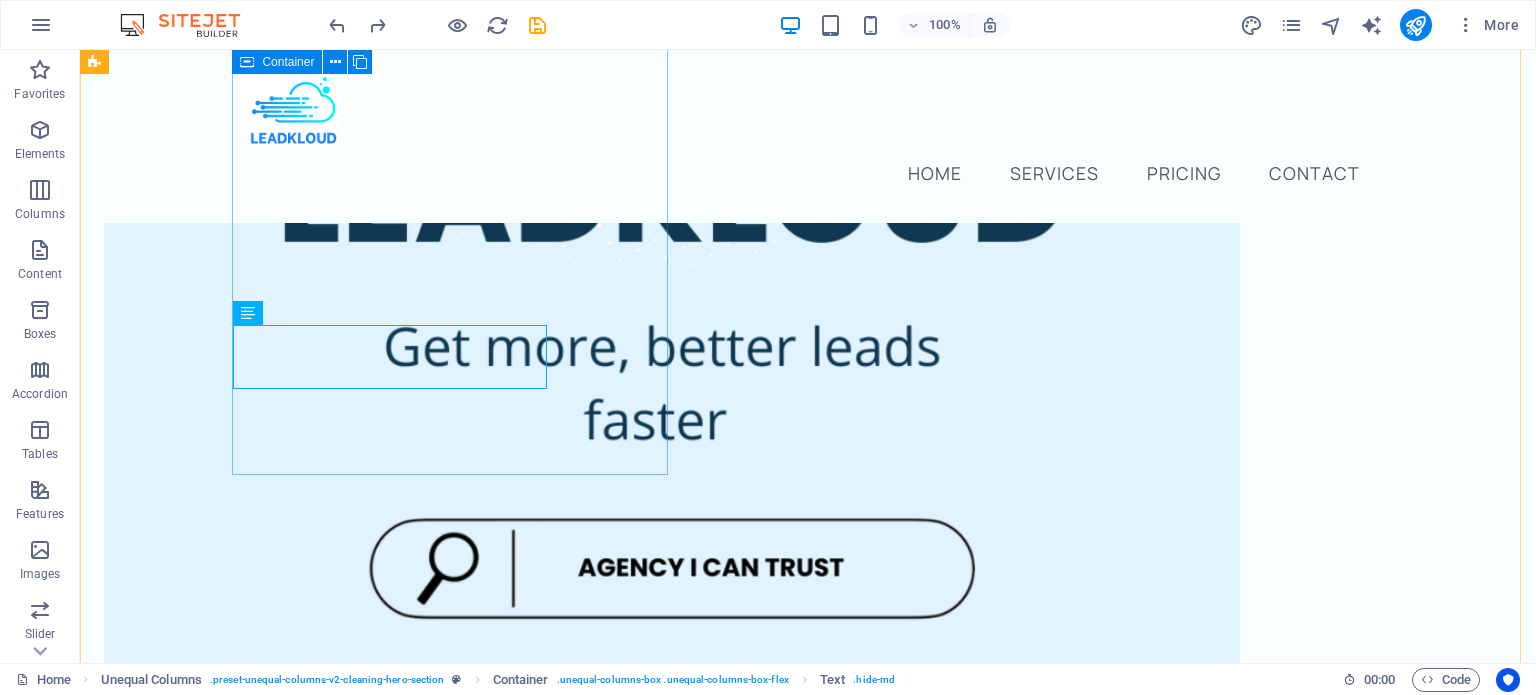 scroll, scrollTop: 560, scrollLeft: 0, axis: vertical 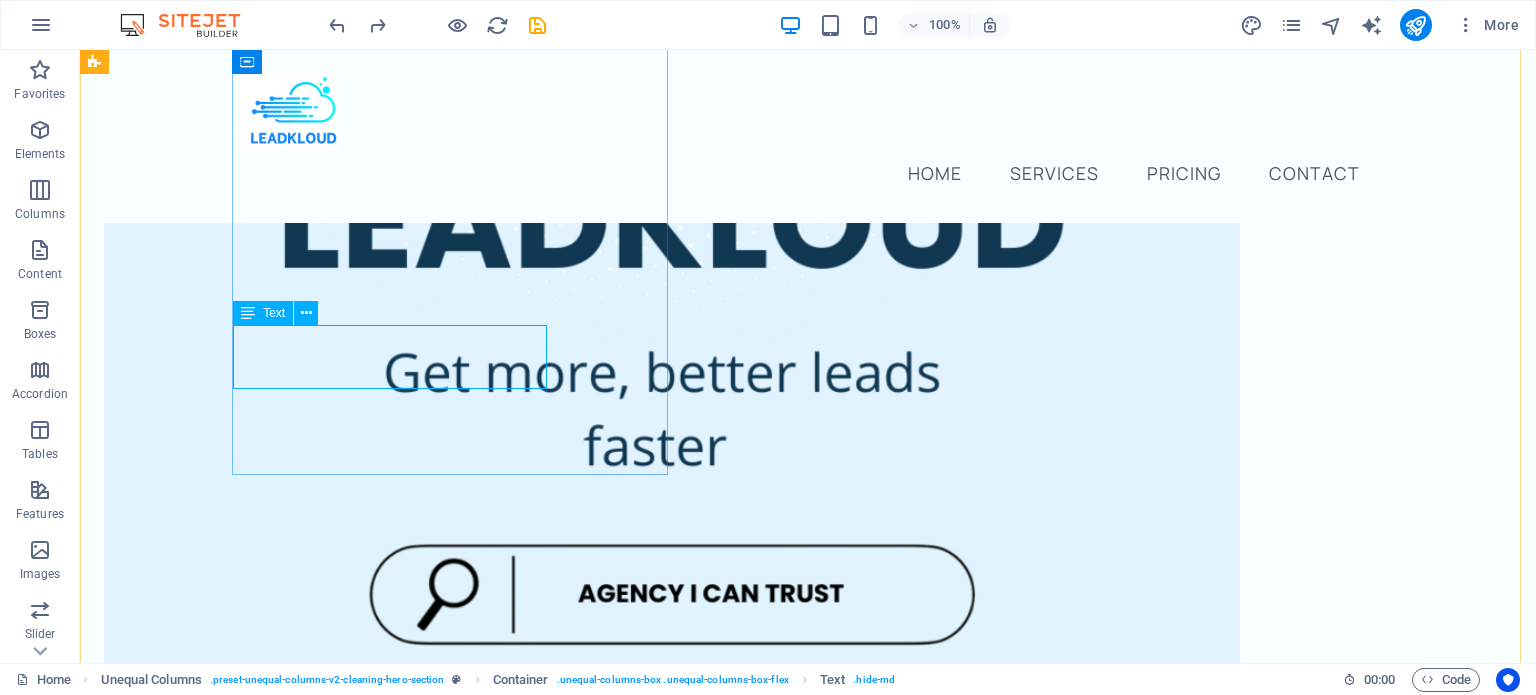 click on "Open to acquiring new clients?" at bounding box center [672, -214] 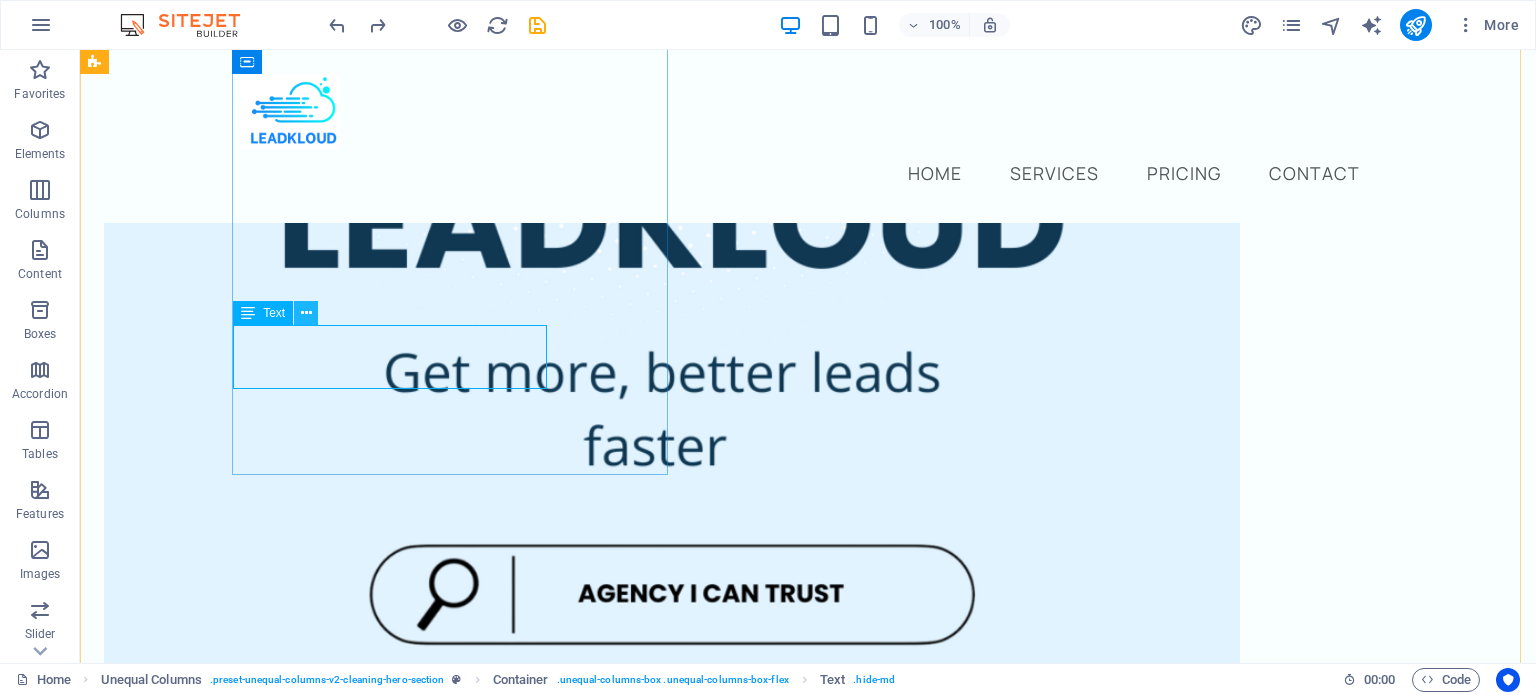 click at bounding box center [306, 313] 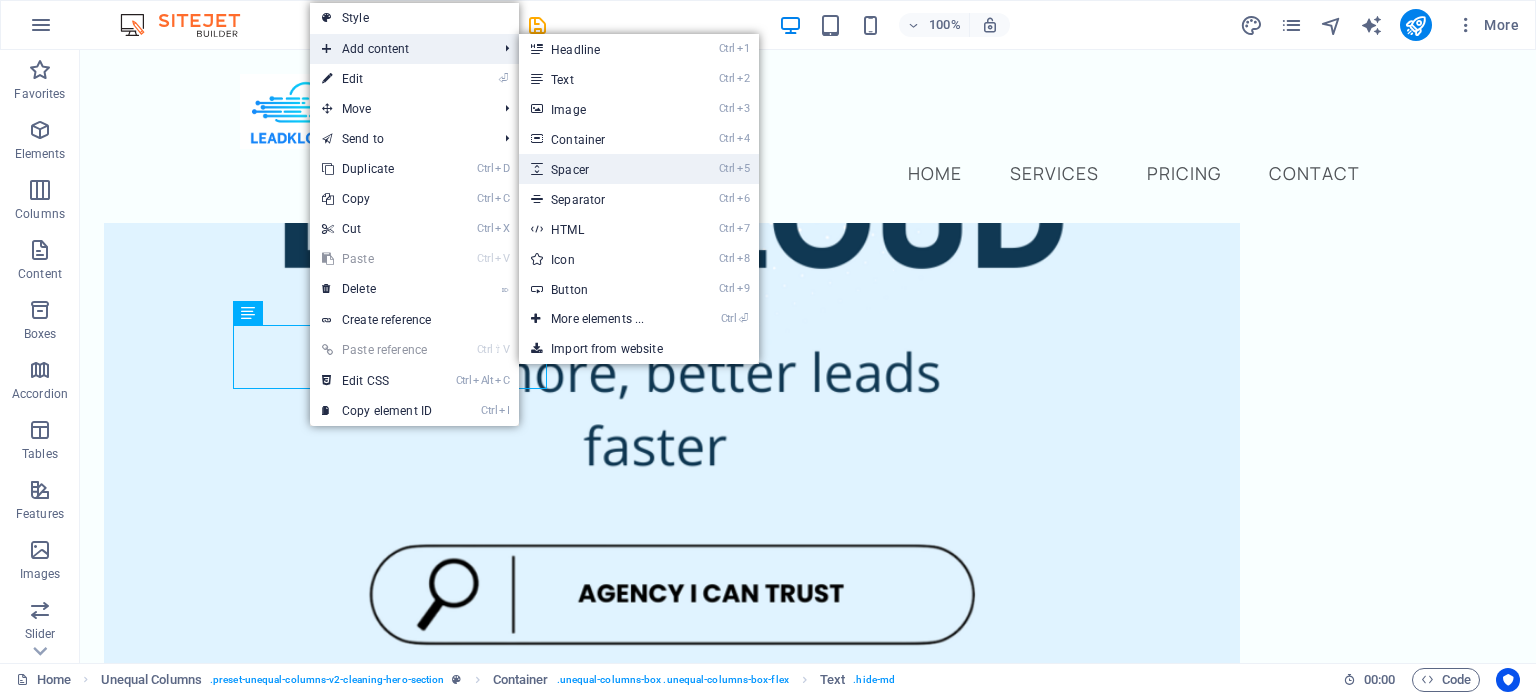 click on "Ctrl 5  Spacer" at bounding box center [601, 169] 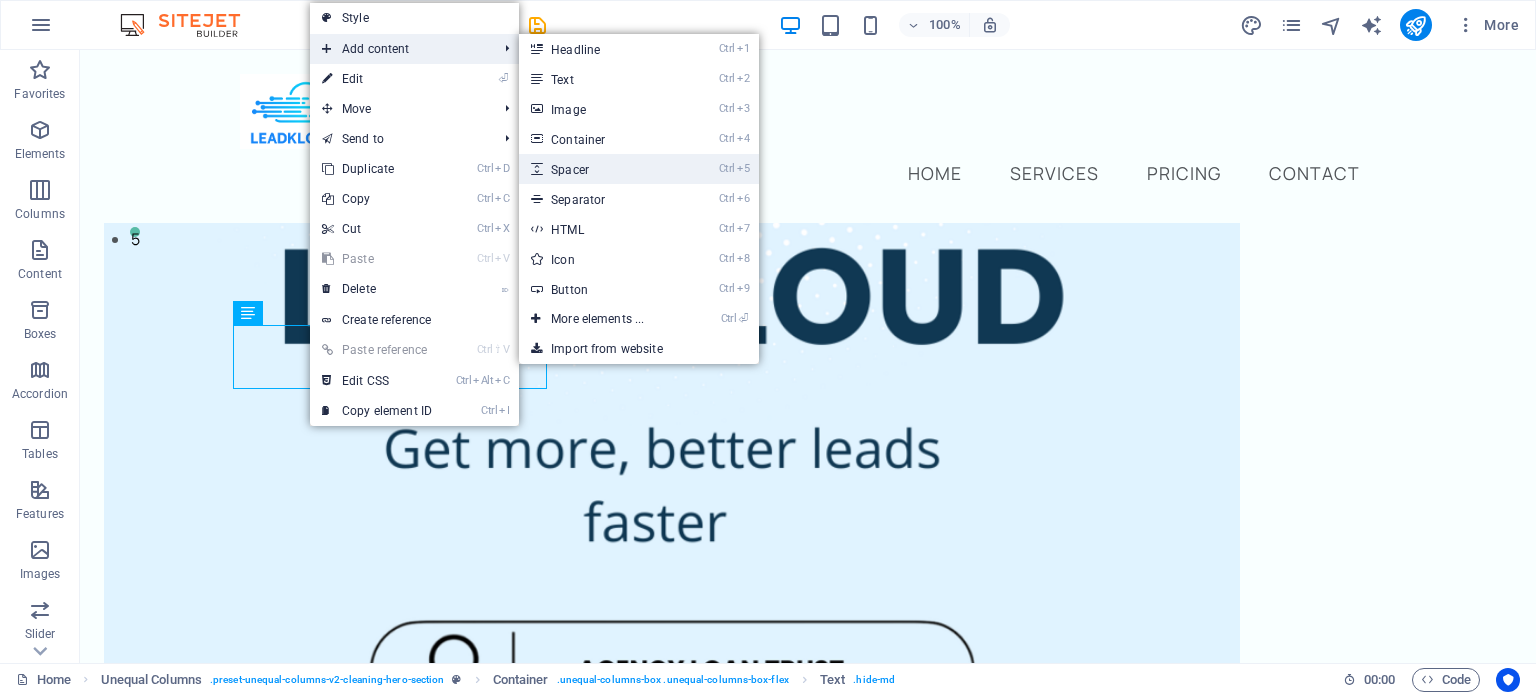 select on "px" 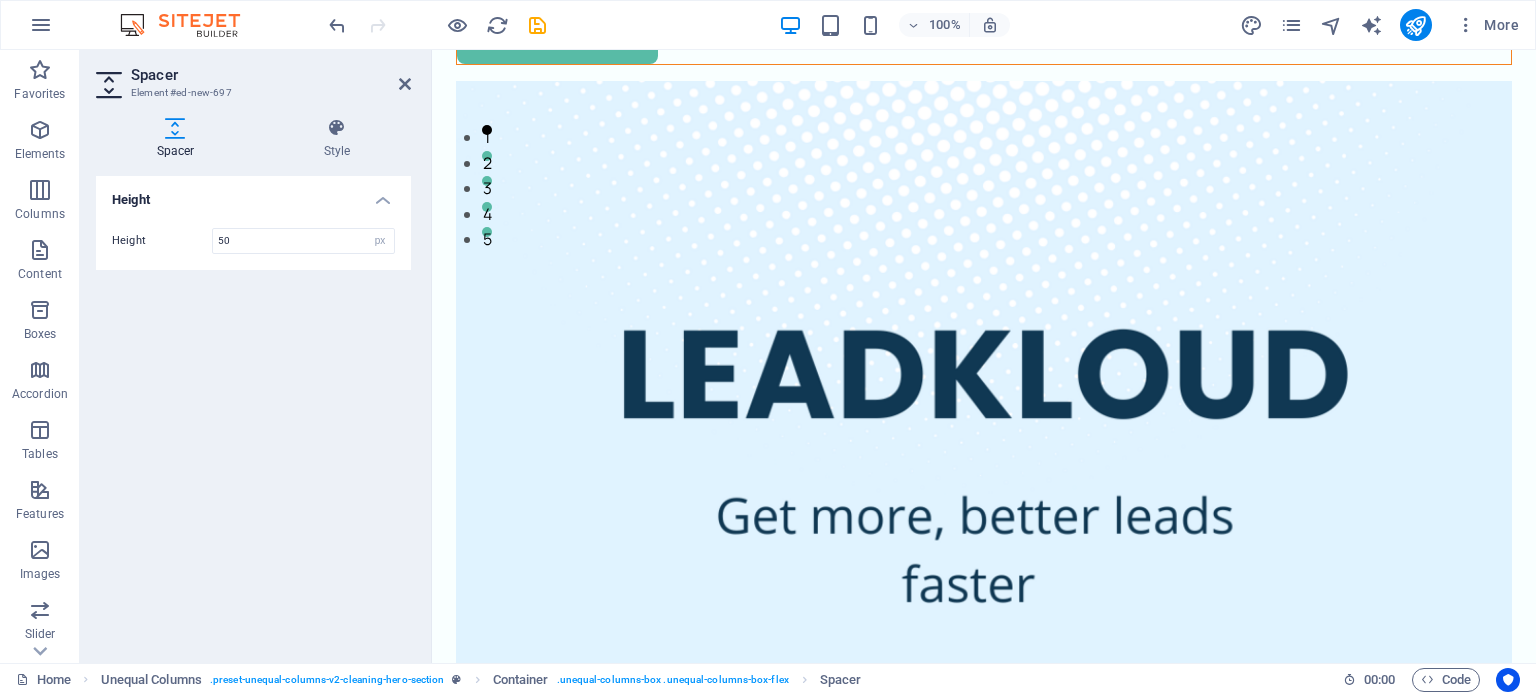 drag, startPoint x: 650, startPoint y: 428, endPoint x: 479, endPoint y: 344, distance: 190.51772 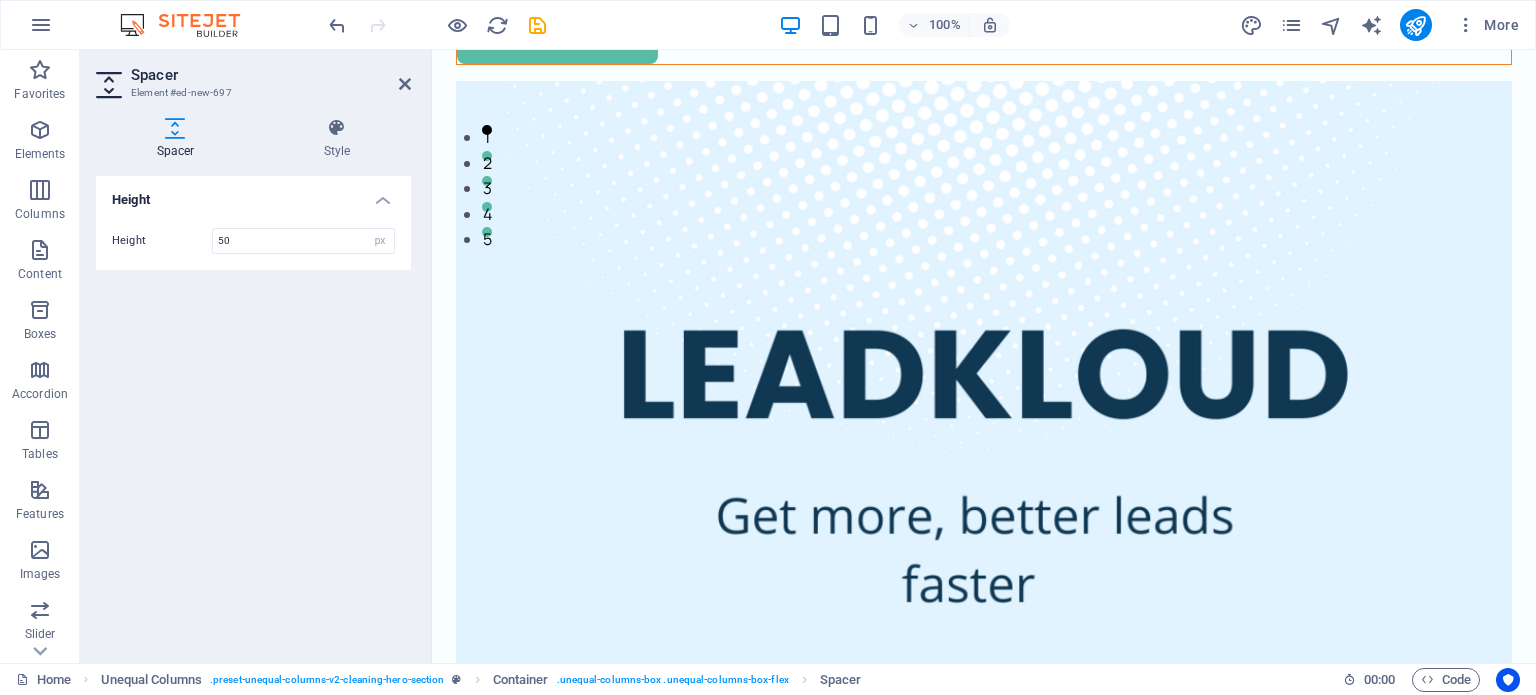 drag, startPoint x: 548, startPoint y: 355, endPoint x: 510, endPoint y: 392, distance: 53.037724 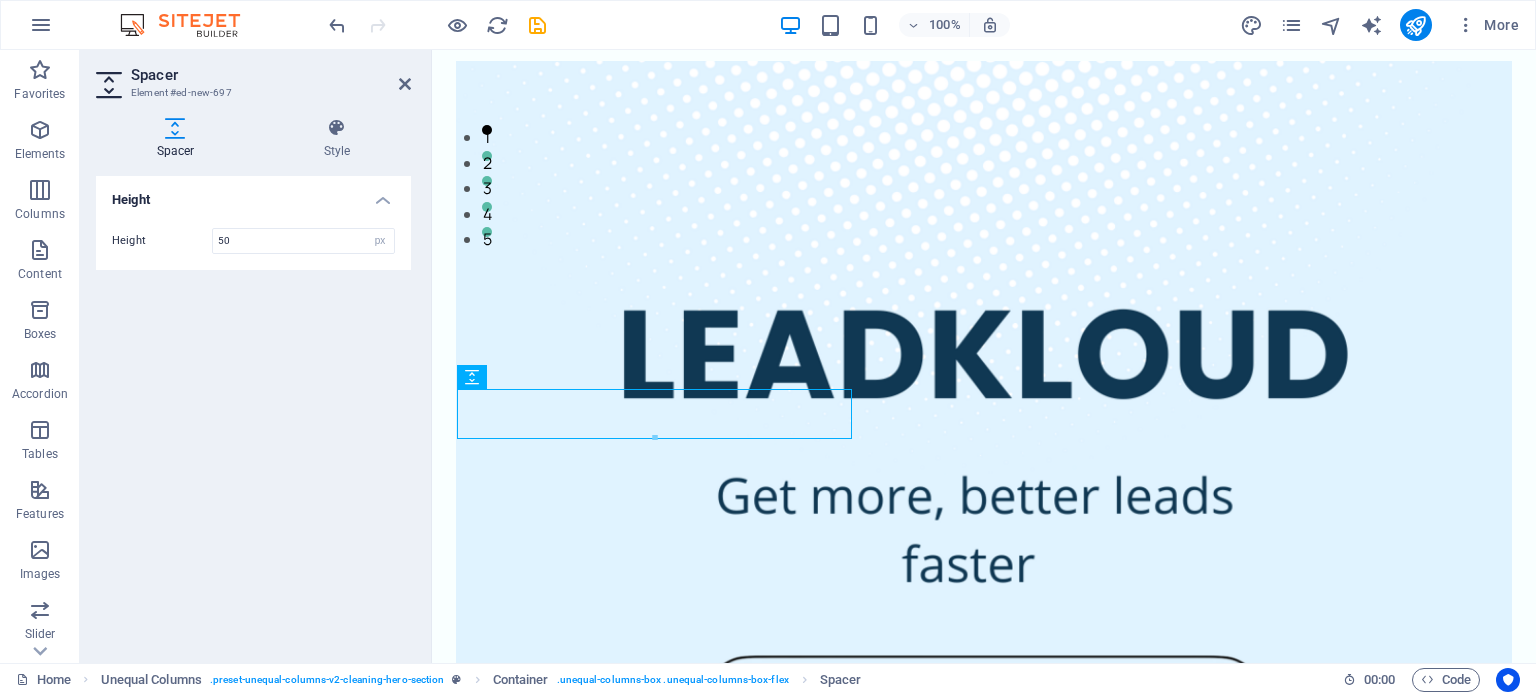 scroll, scrollTop: 499, scrollLeft: 0, axis: vertical 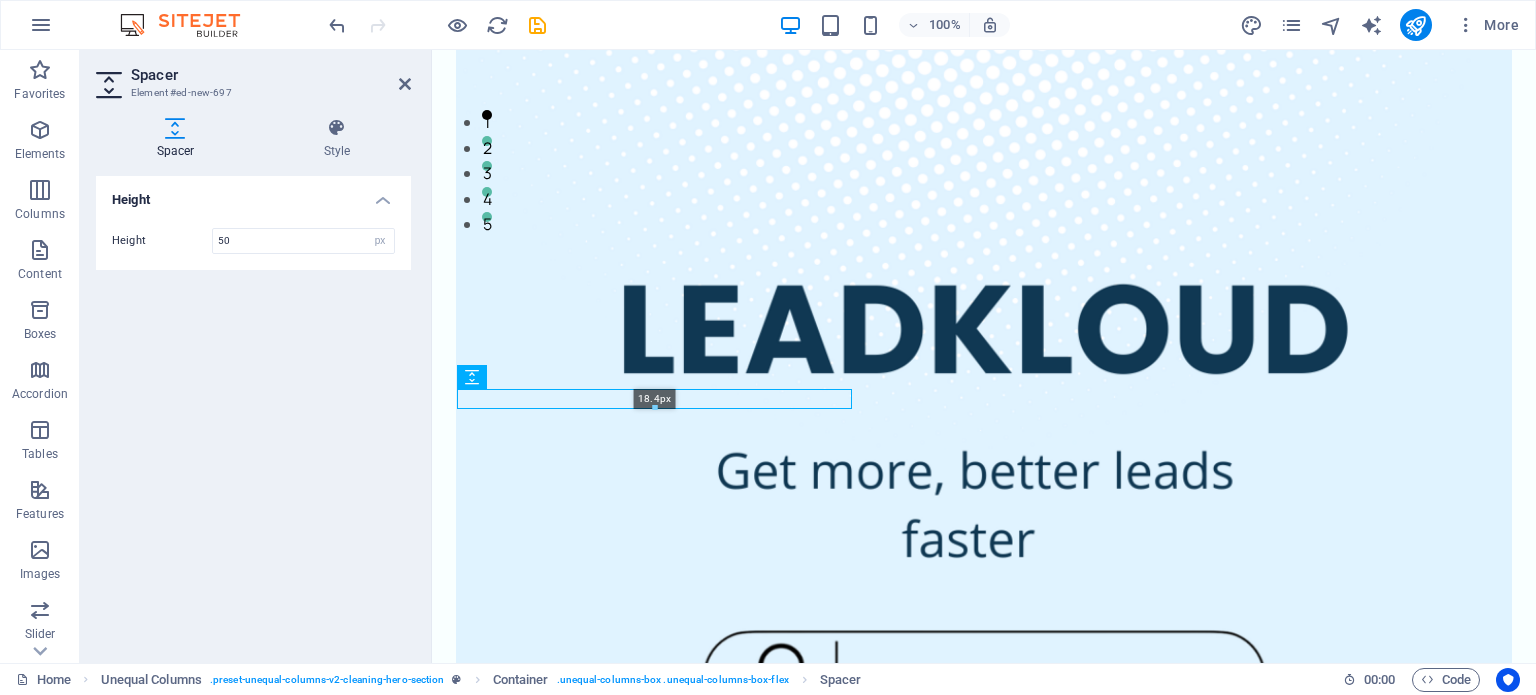 drag, startPoint x: 651, startPoint y: 441, endPoint x: 212, endPoint y: 349, distance: 448.5365 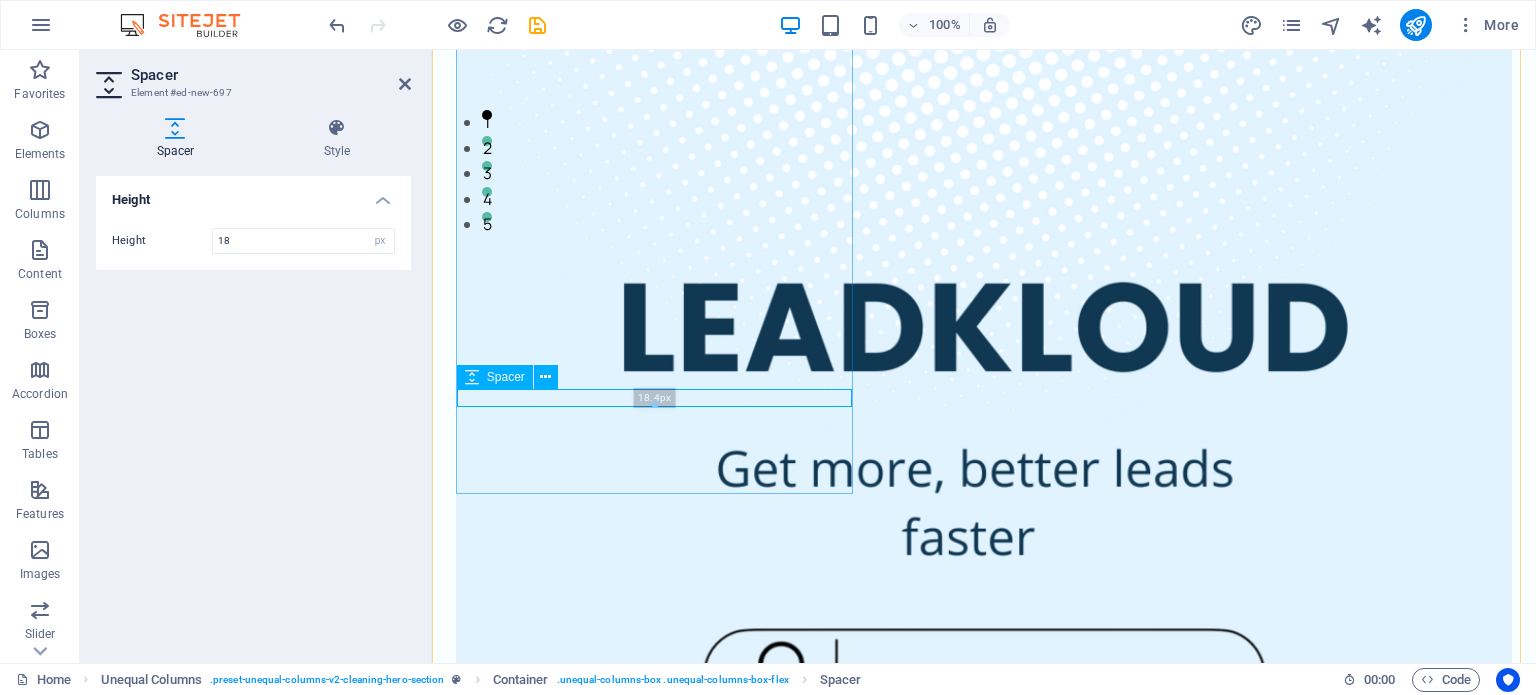 scroll, scrollTop: 500, scrollLeft: 0, axis: vertical 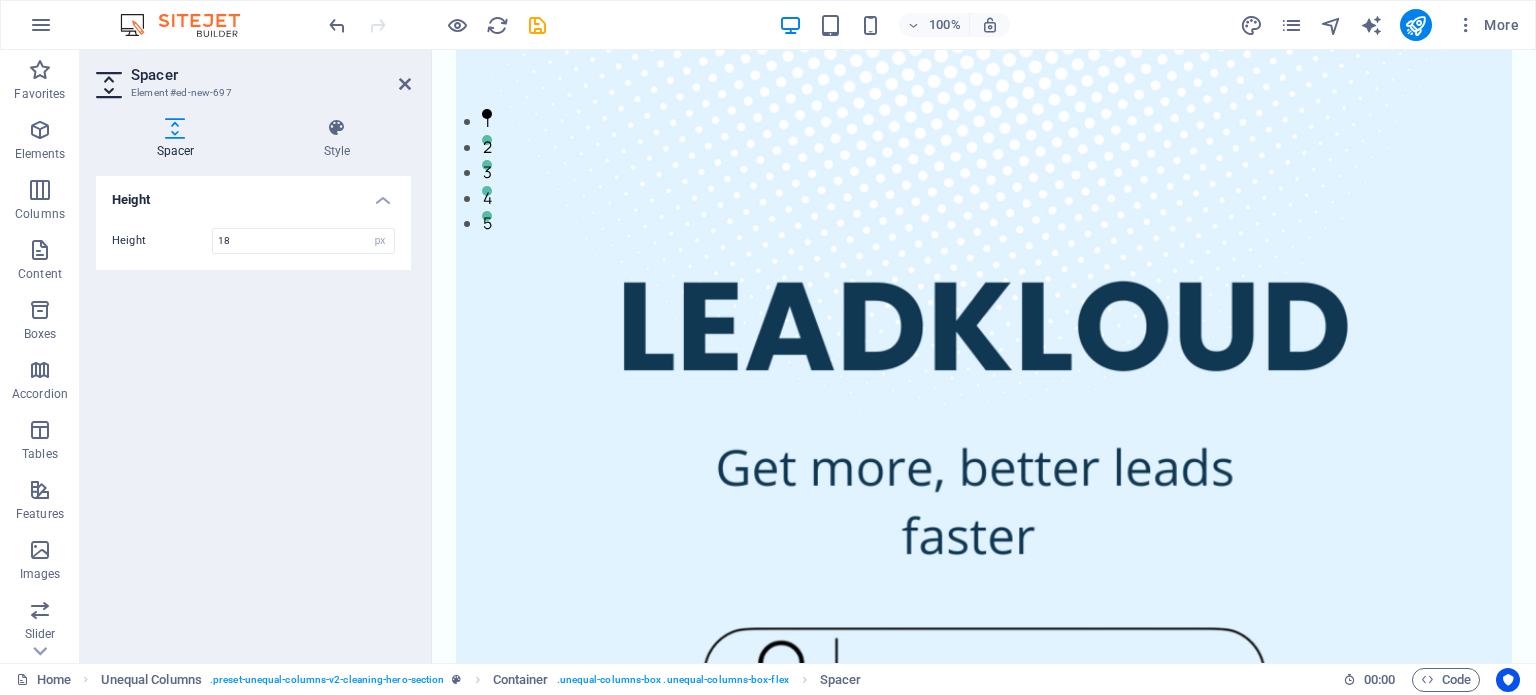 drag, startPoint x: 819, startPoint y: 399, endPoint x: 519, endPoint y: 380, distance: 300.60107 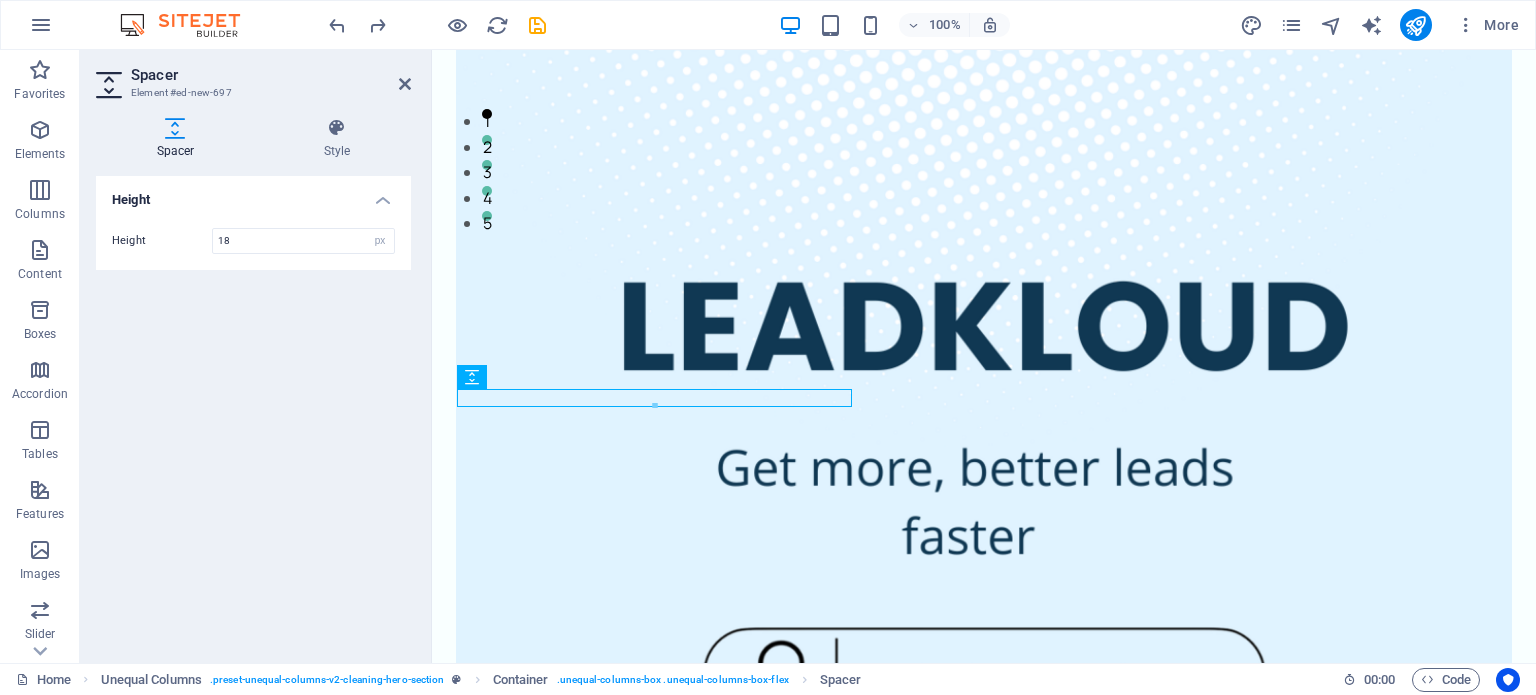 type on "48" 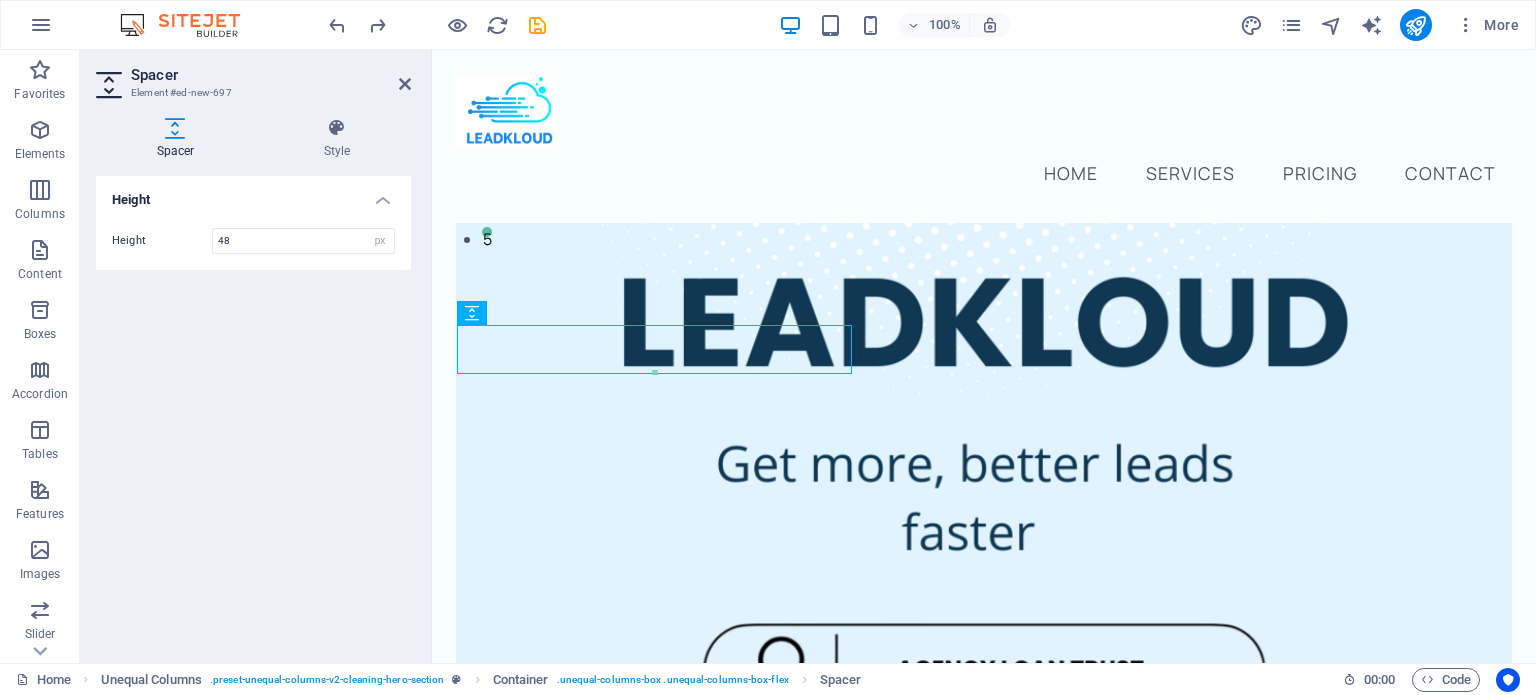 scroll, scrollTop: 508, scrollLeft: 0, axis: vertical 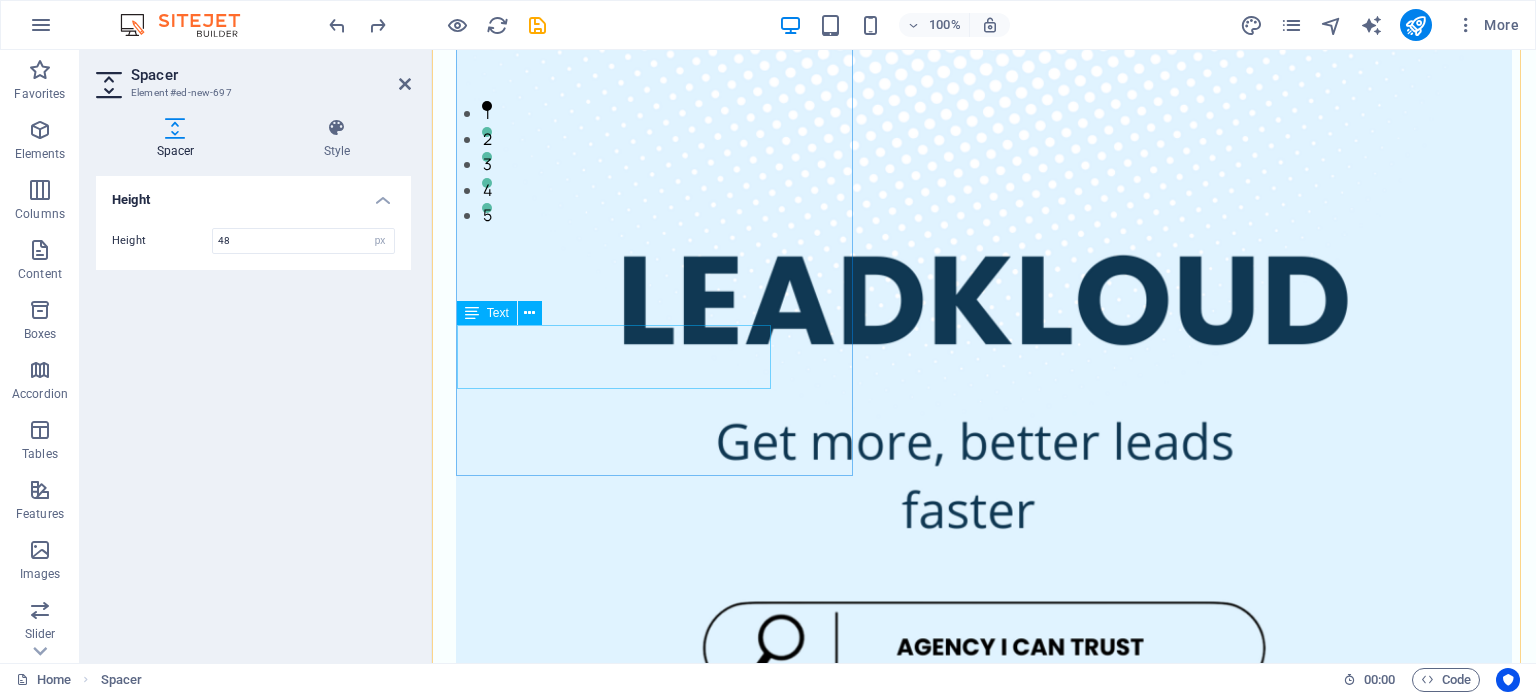 click on "Open to acquiring new clients?" at bounding box center [984, -112] 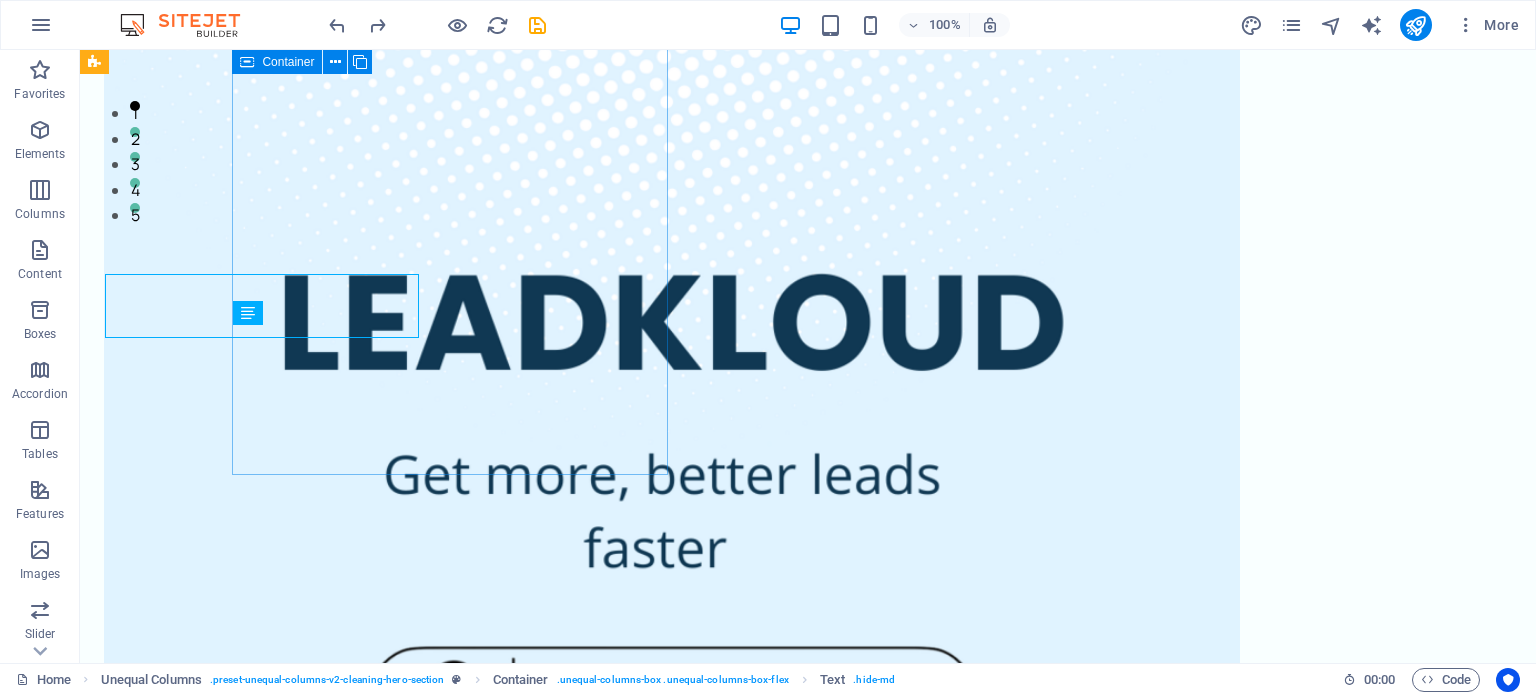 scroll, scrollTop: 560, scrollLeft: 0, axis: vertical 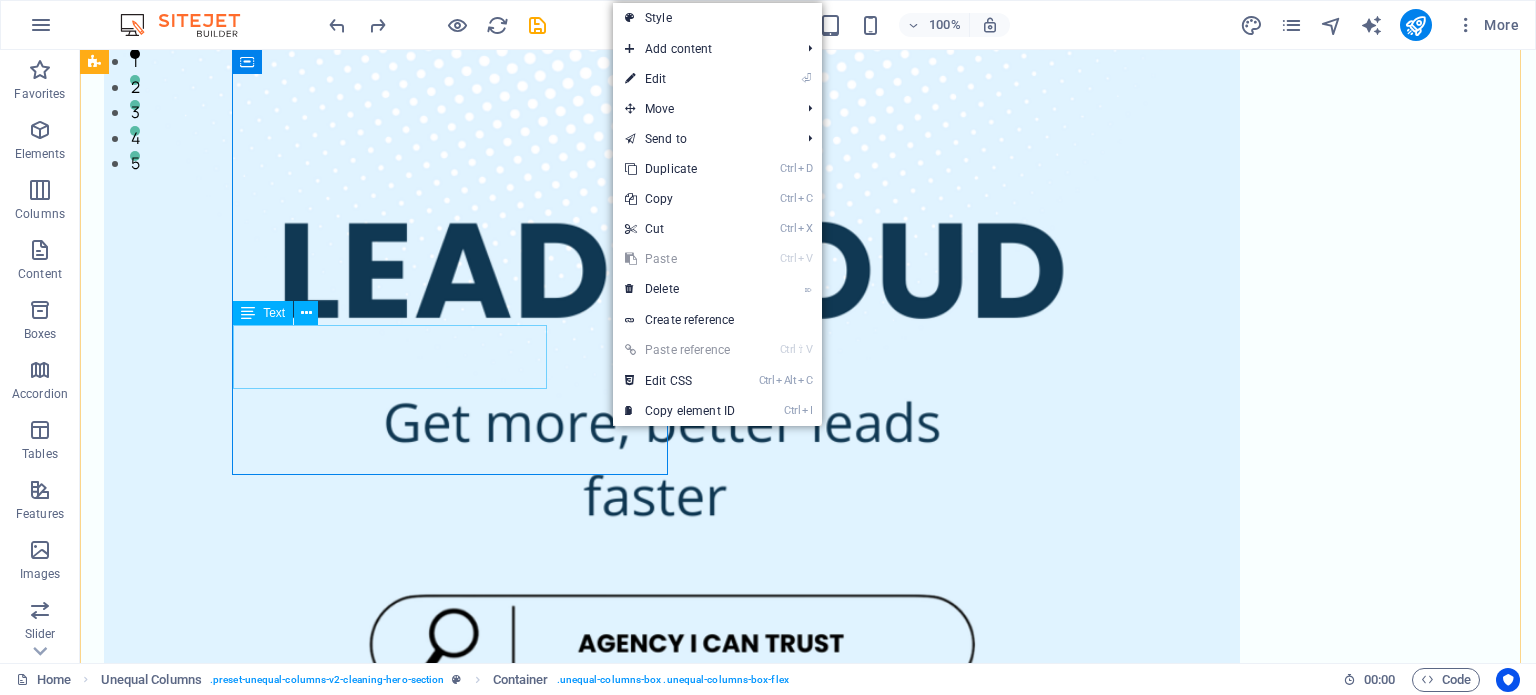 click on "Open to acquiring new clients?" at bounding box center (672, -164) 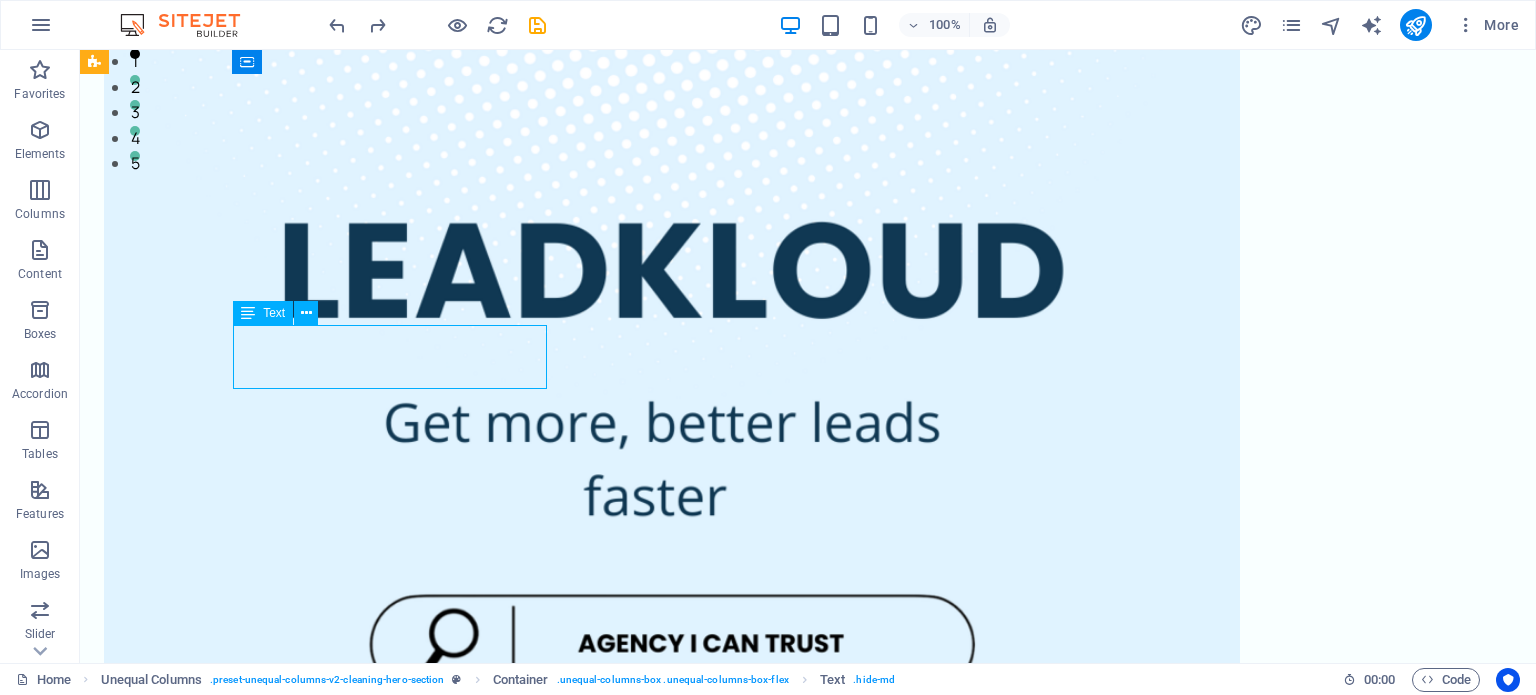 click on "Open to acquiring new clients?" at bounding box center (672, -164) 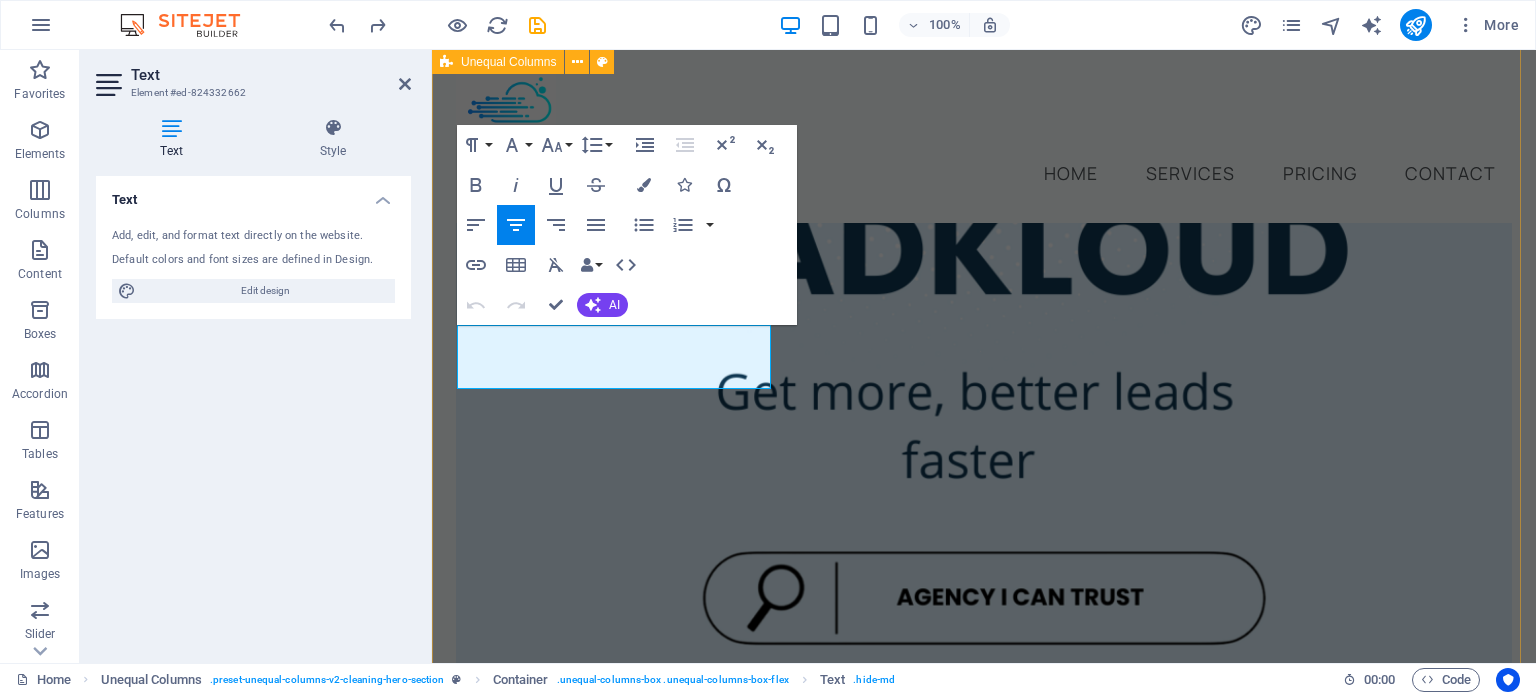 click on "Quality leads at your fingertips!           Open to acquiring new clients? Book Now" at bounding box center (984, 720) 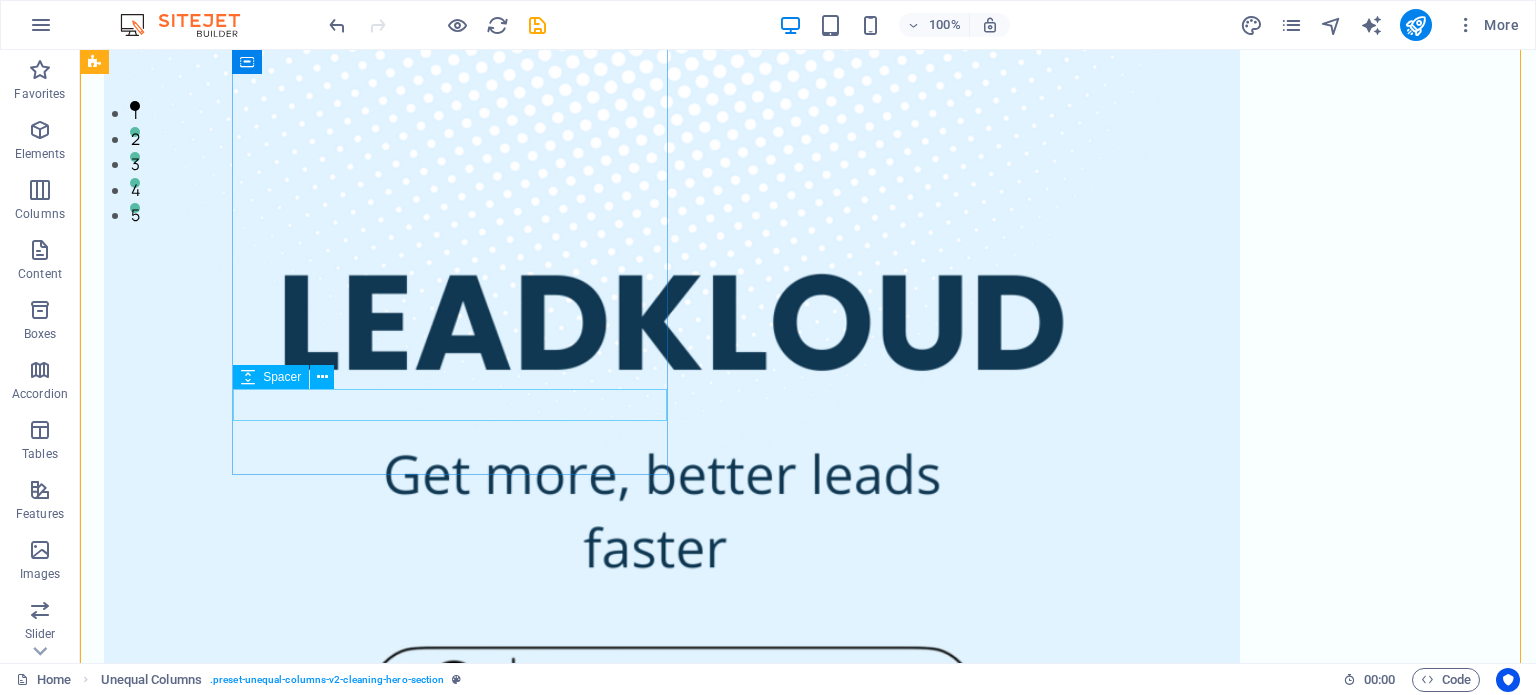 scroll, scrollTop: 560, scrollLeft: 0, axis: vertical 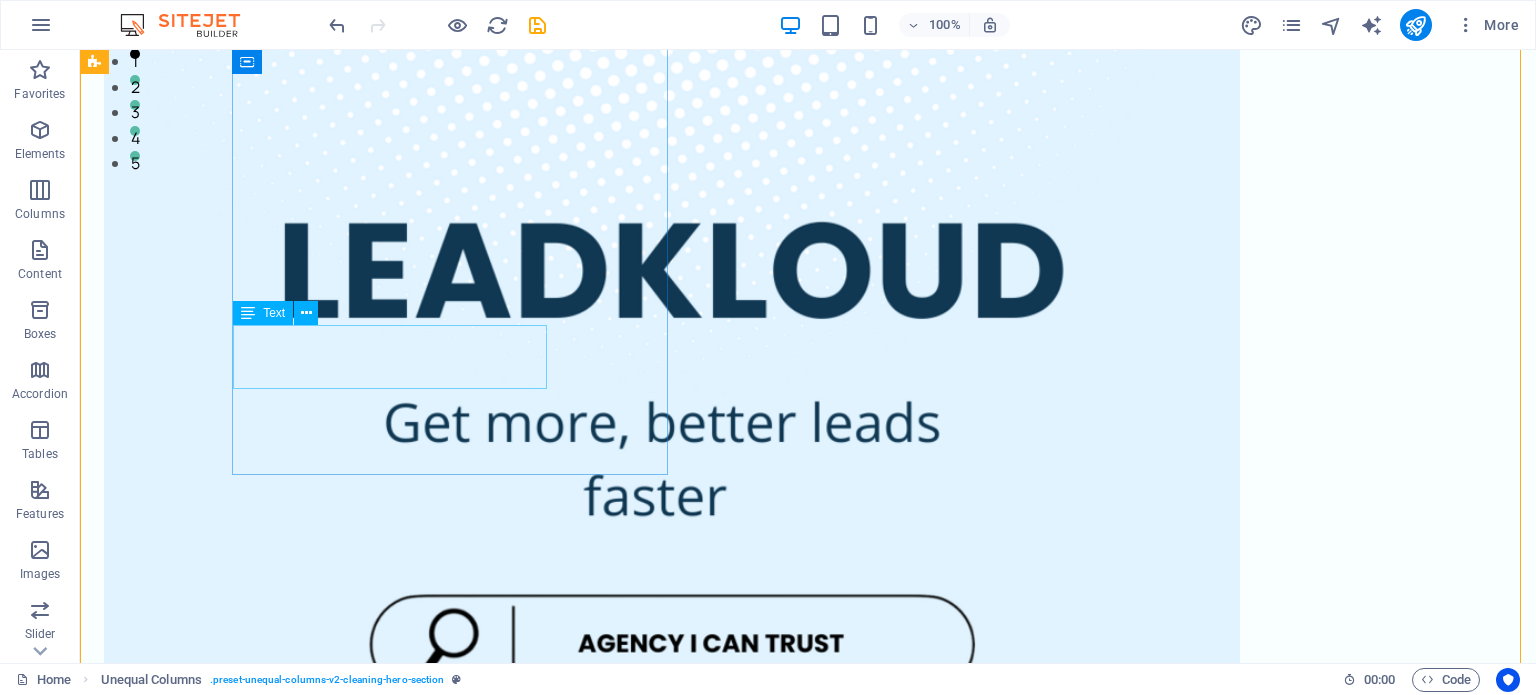 click on "Open to acquiring new clients?" at bounding box center (672, -164) 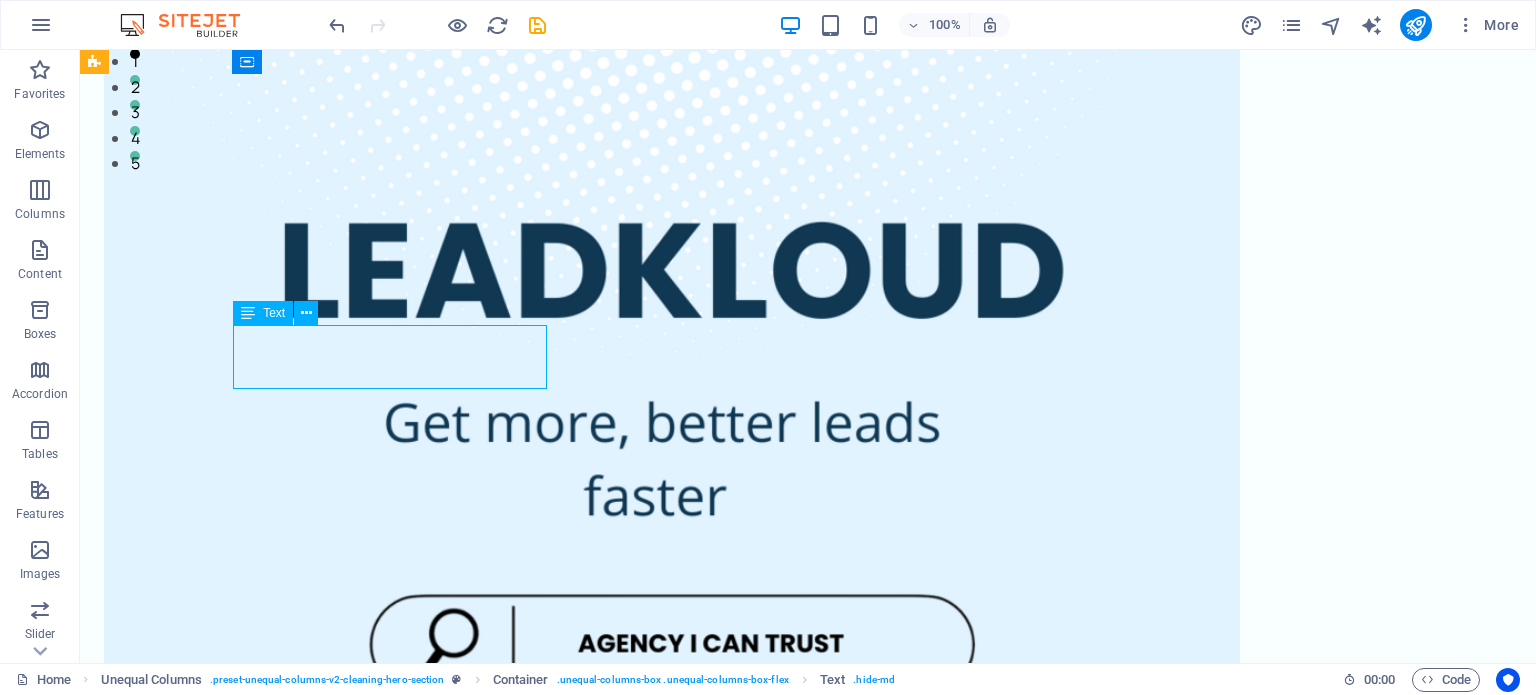 click on "Open to acquiring new clients?" at bounding box center [672, -164] 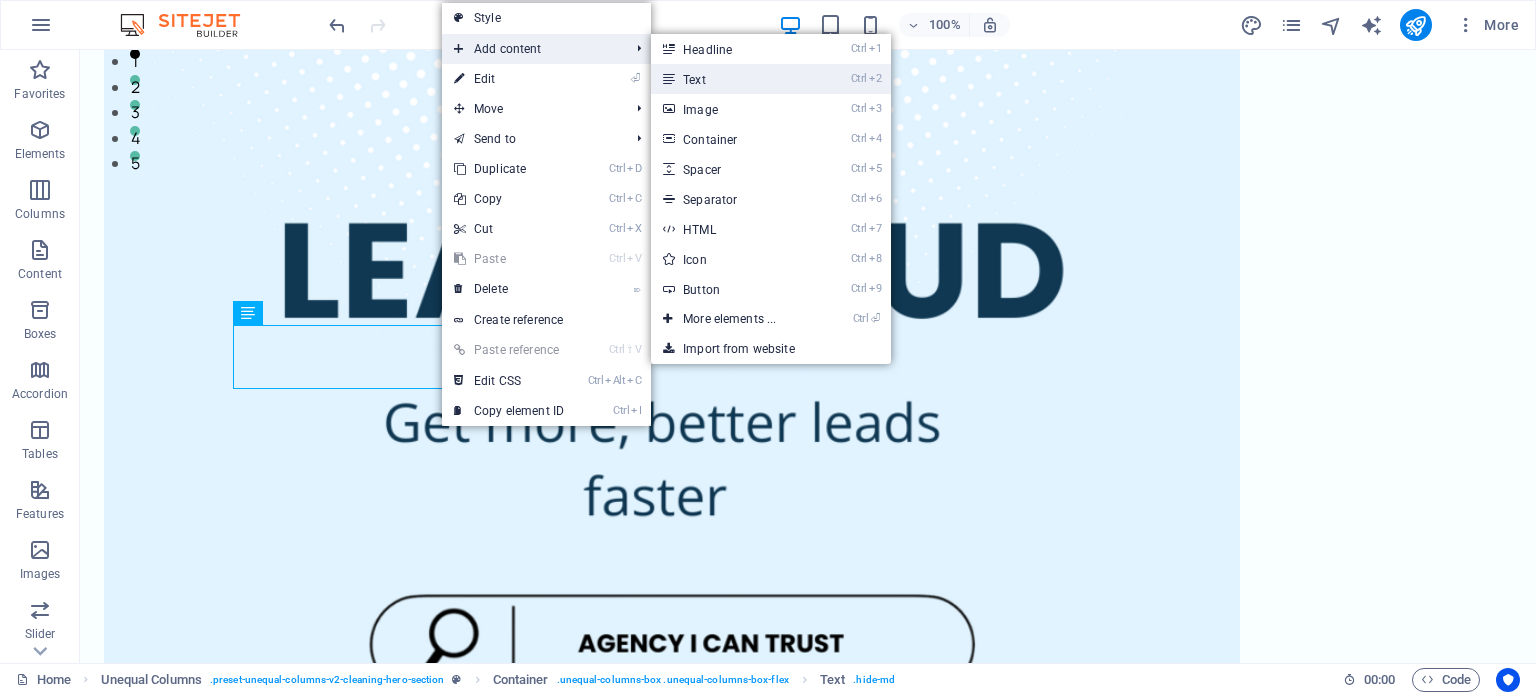 click on "Ctrl 2  Text" at bounding box center (733, 79) 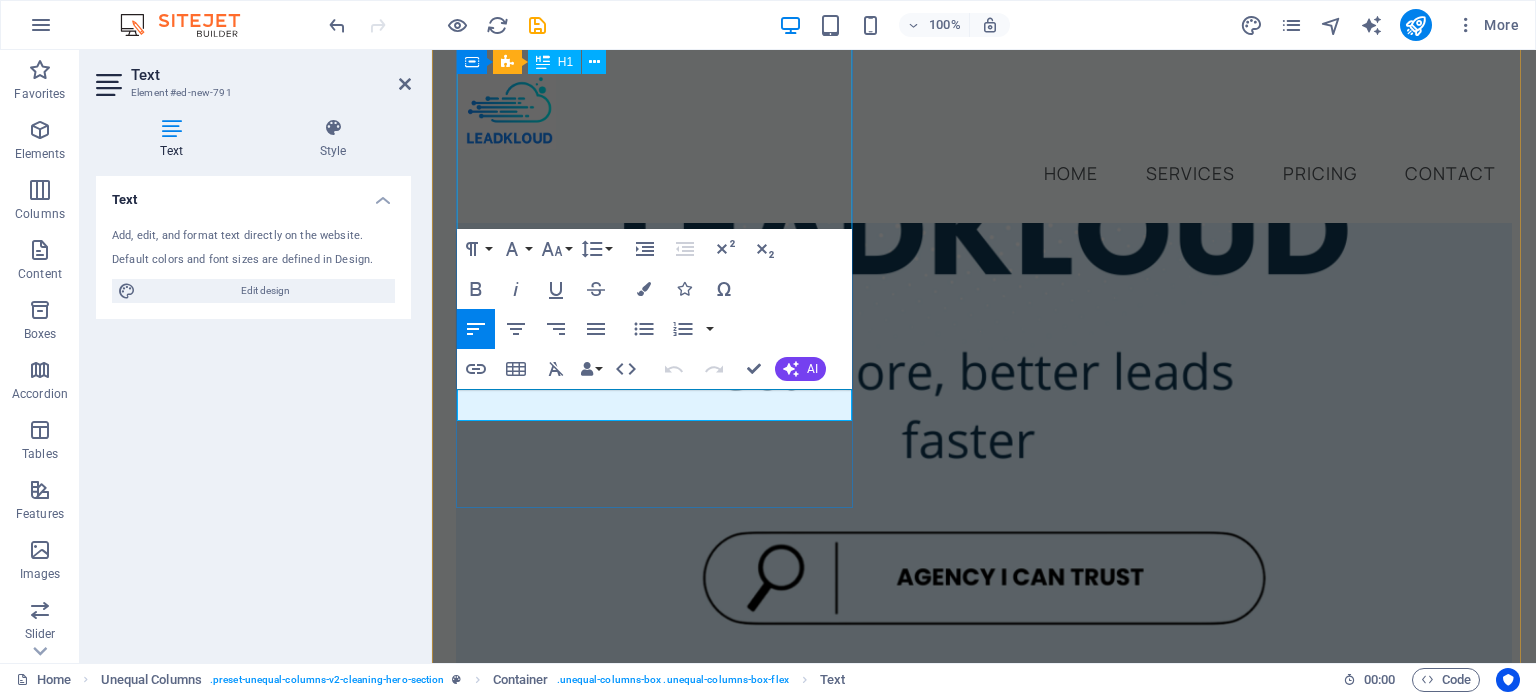 scroll, scrollTop: 492, scrollLeft: 0, axis: vertical 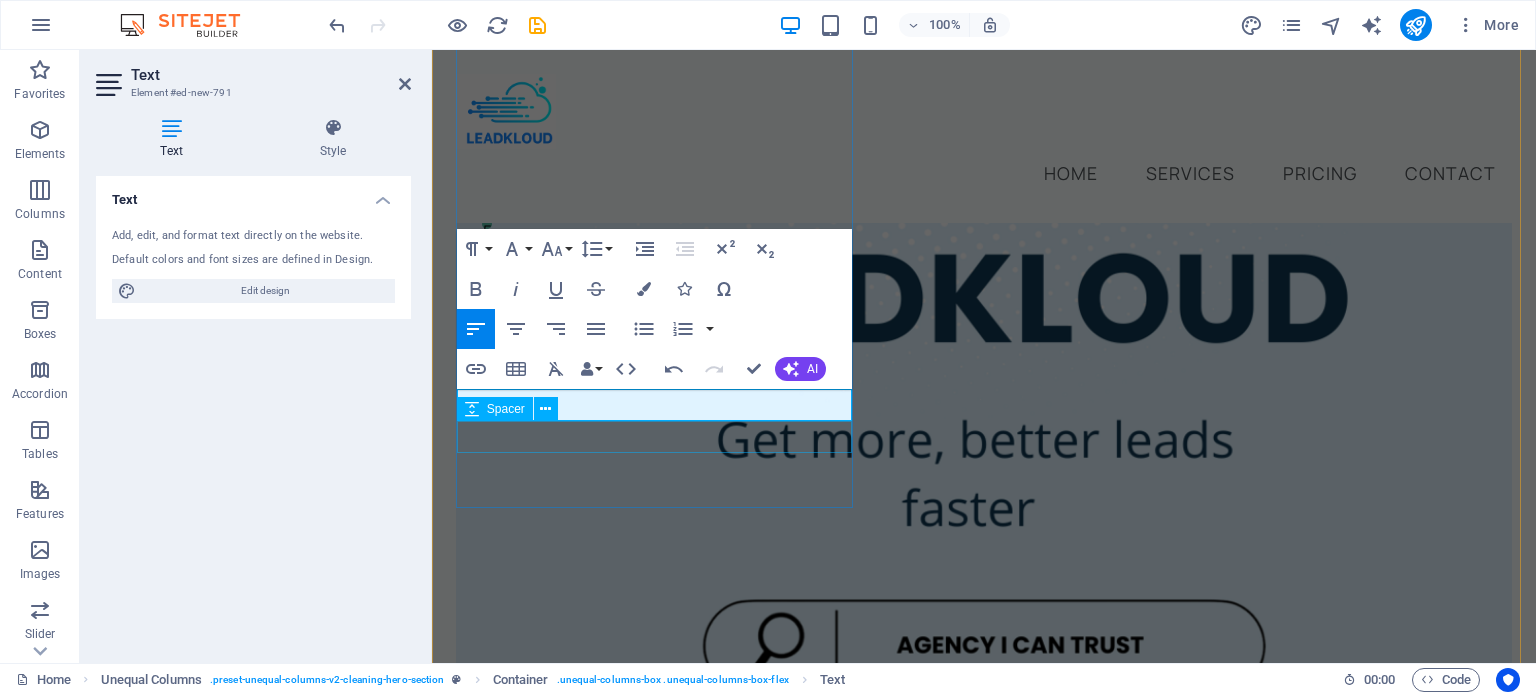 type 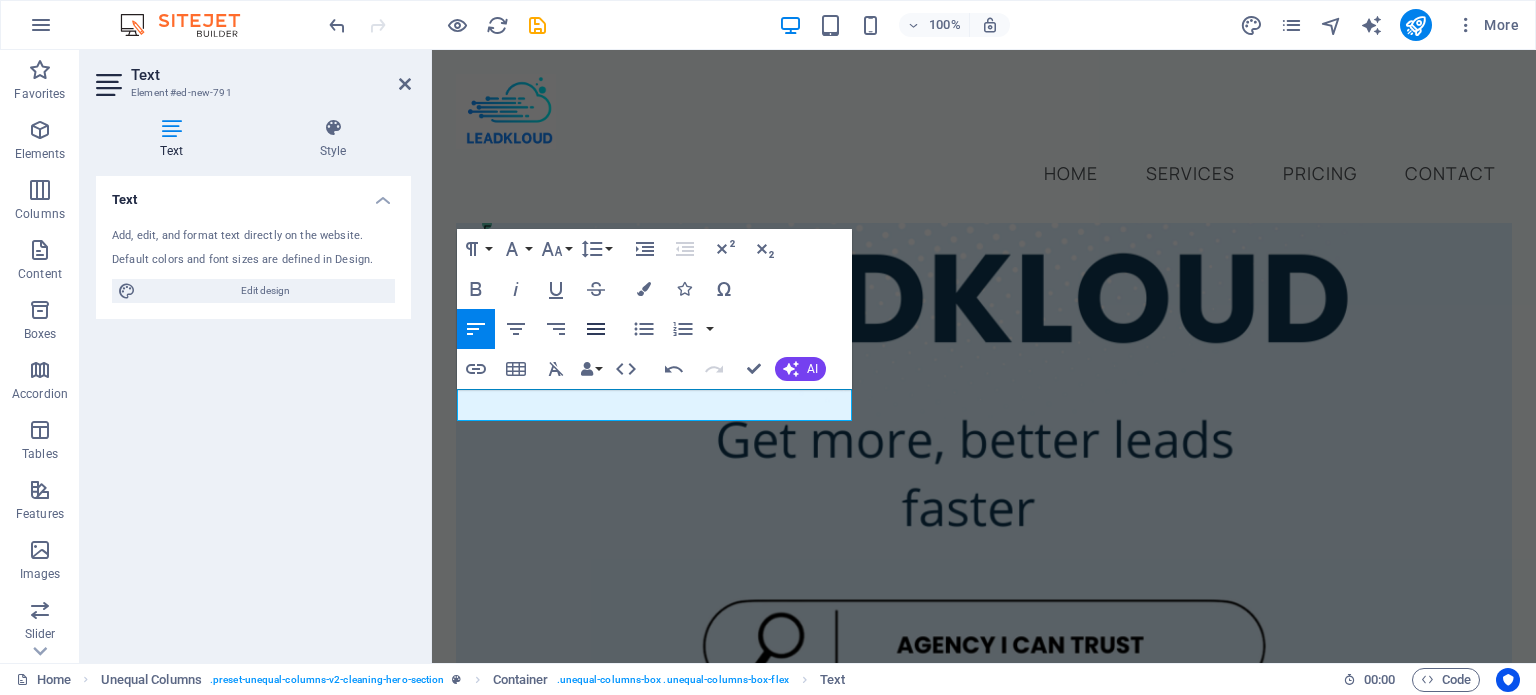 click 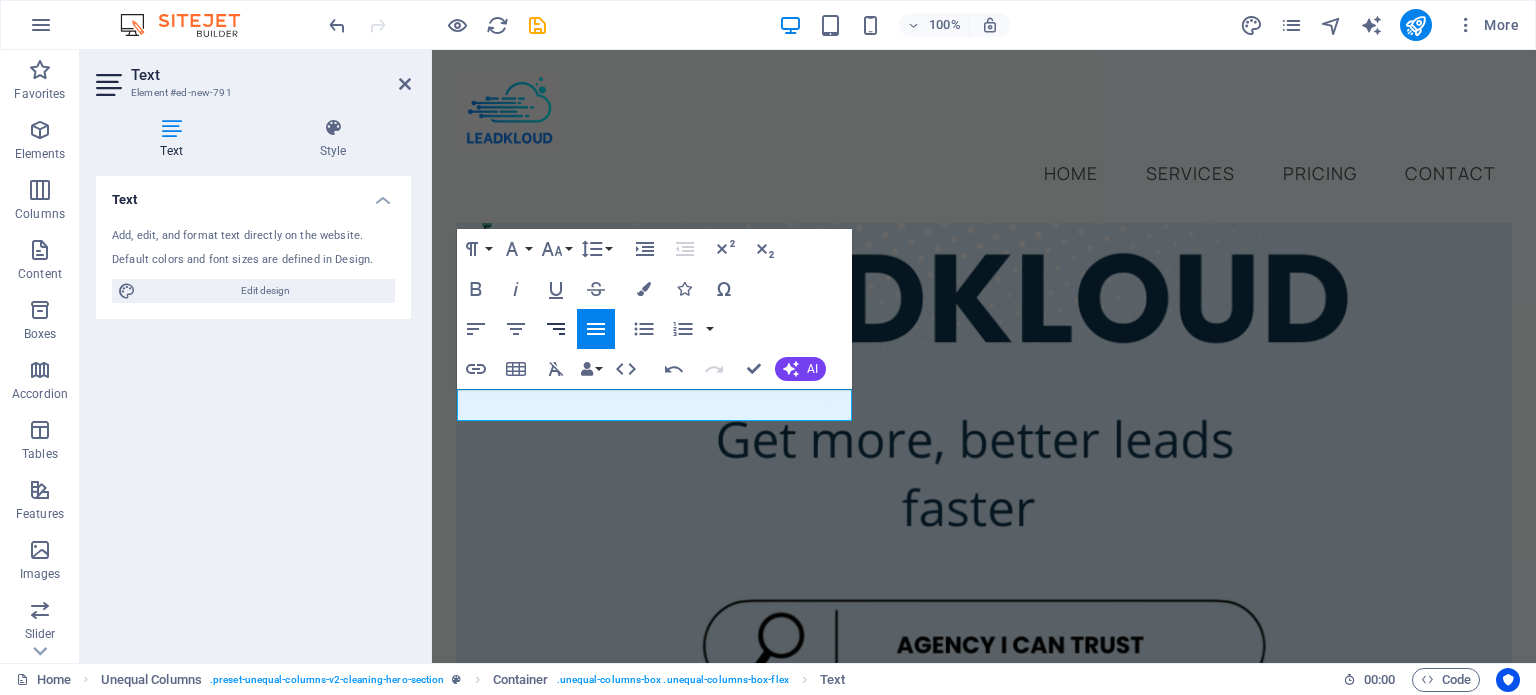 click 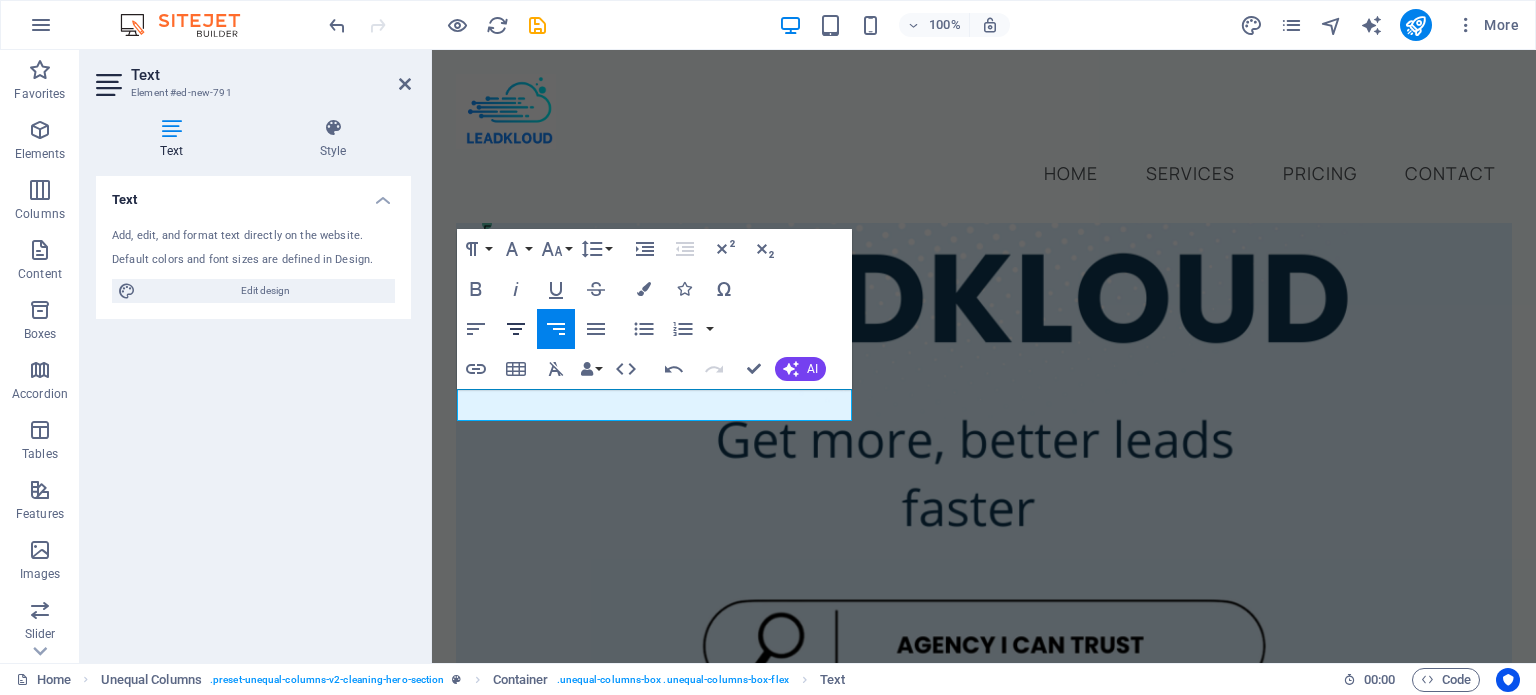 click 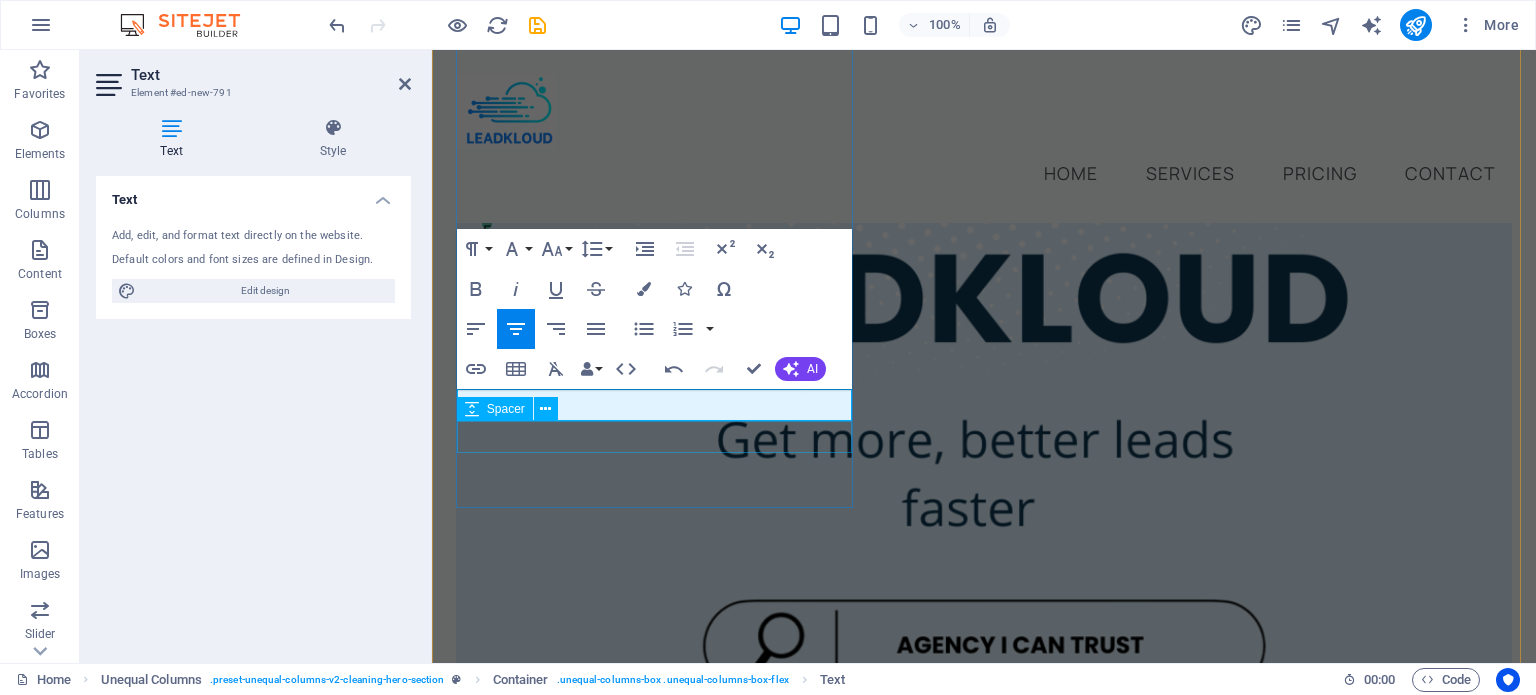 click at bounding box center [984, -82] 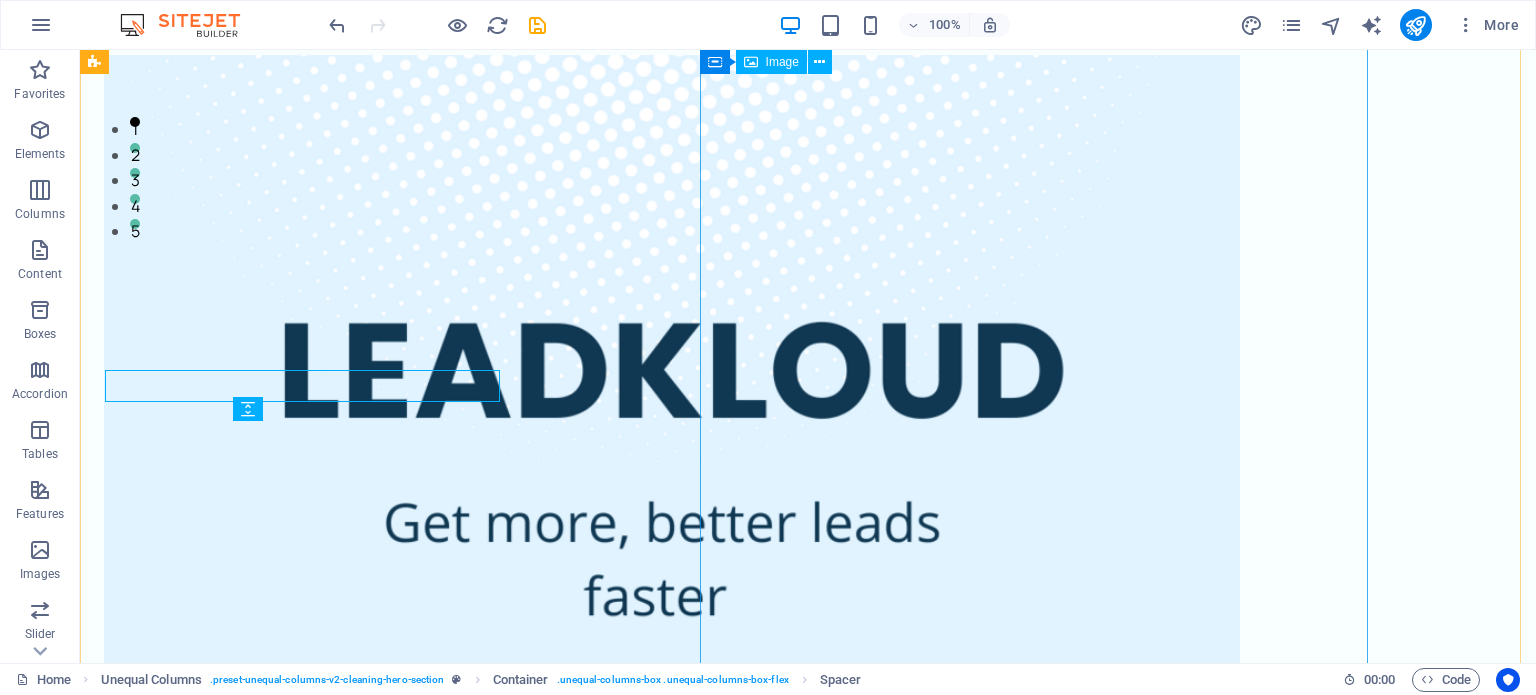 scroll, scrollTop: 544, scrollLeft: 0, axis: vertical 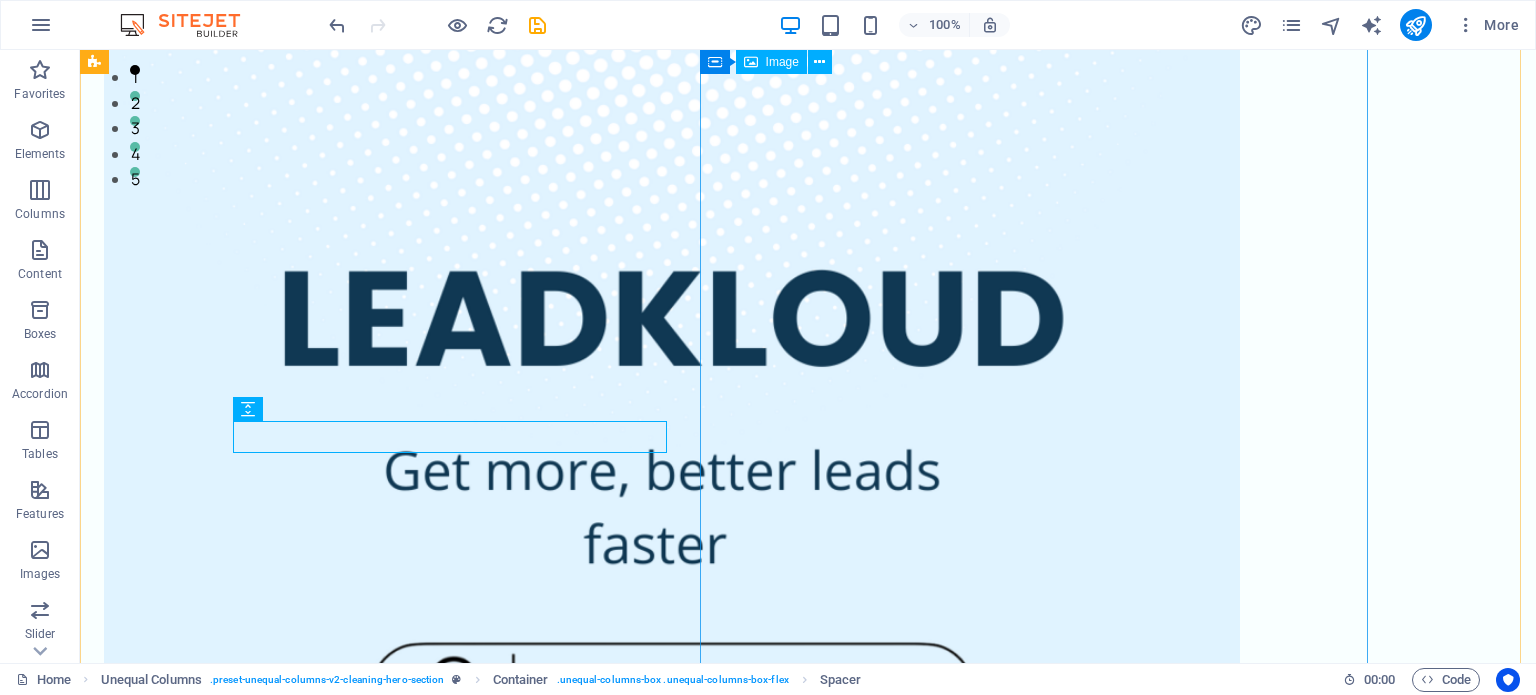 click at bounding box center [672, 1012] 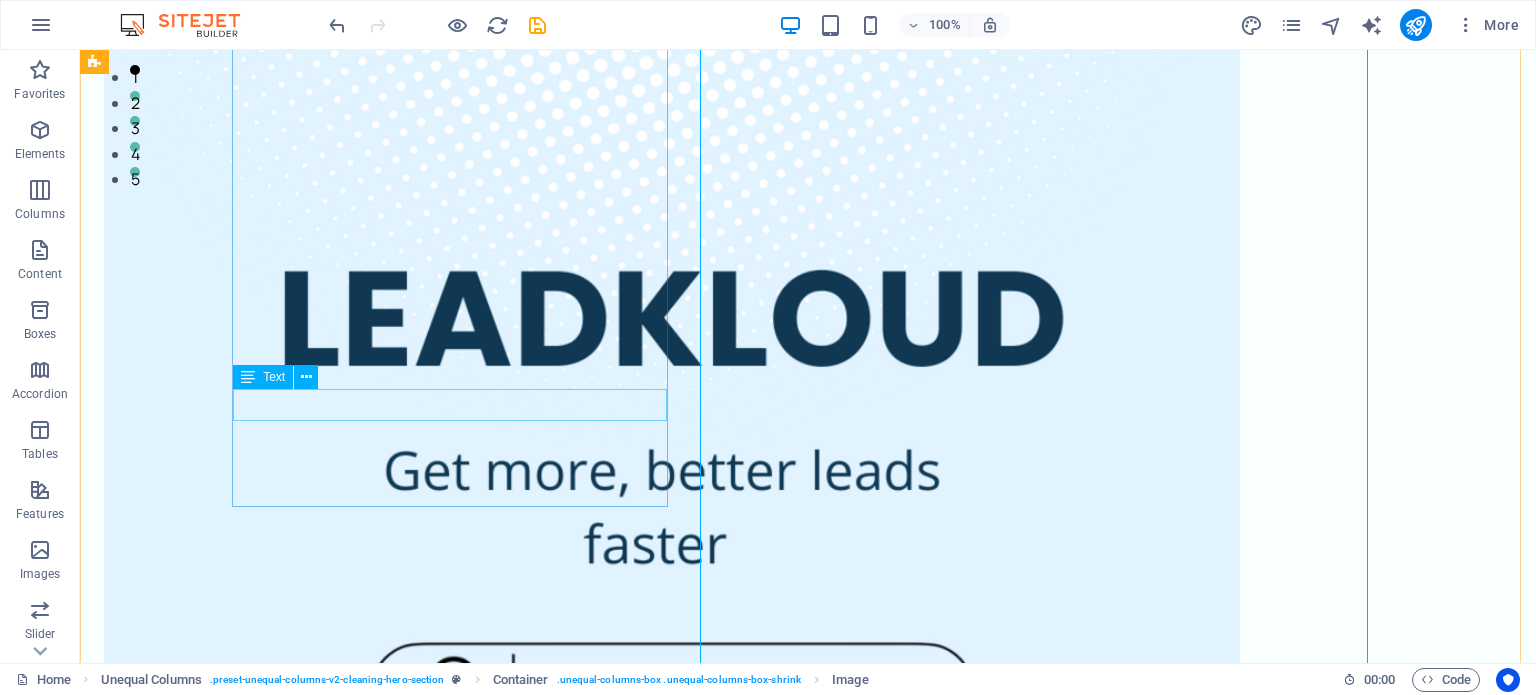 click on "Open to new clients?" at bounding box center (672, -116) 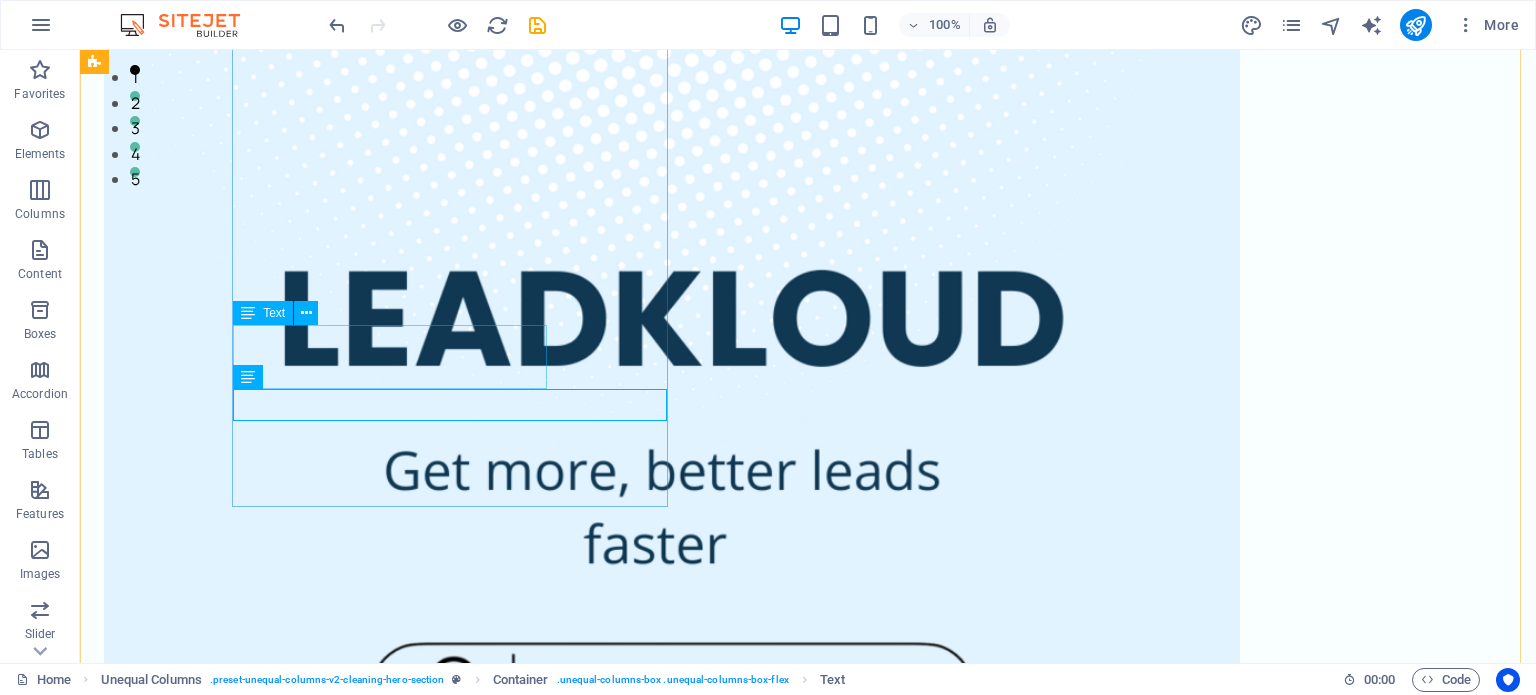 click on "Open to acquiring new clients?" at bounding box center [672, -148] 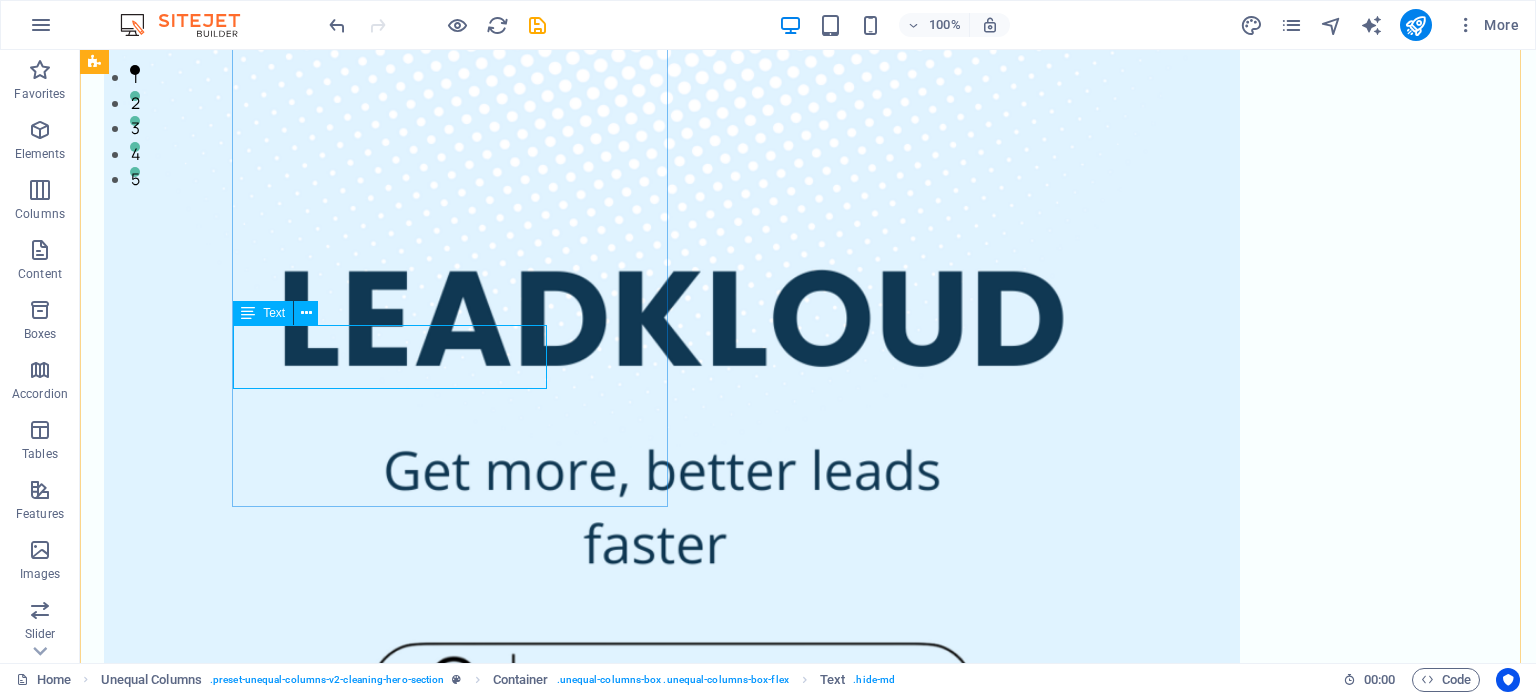 click on "Open to acquiring new clients?" at bounding box center (672, -148) 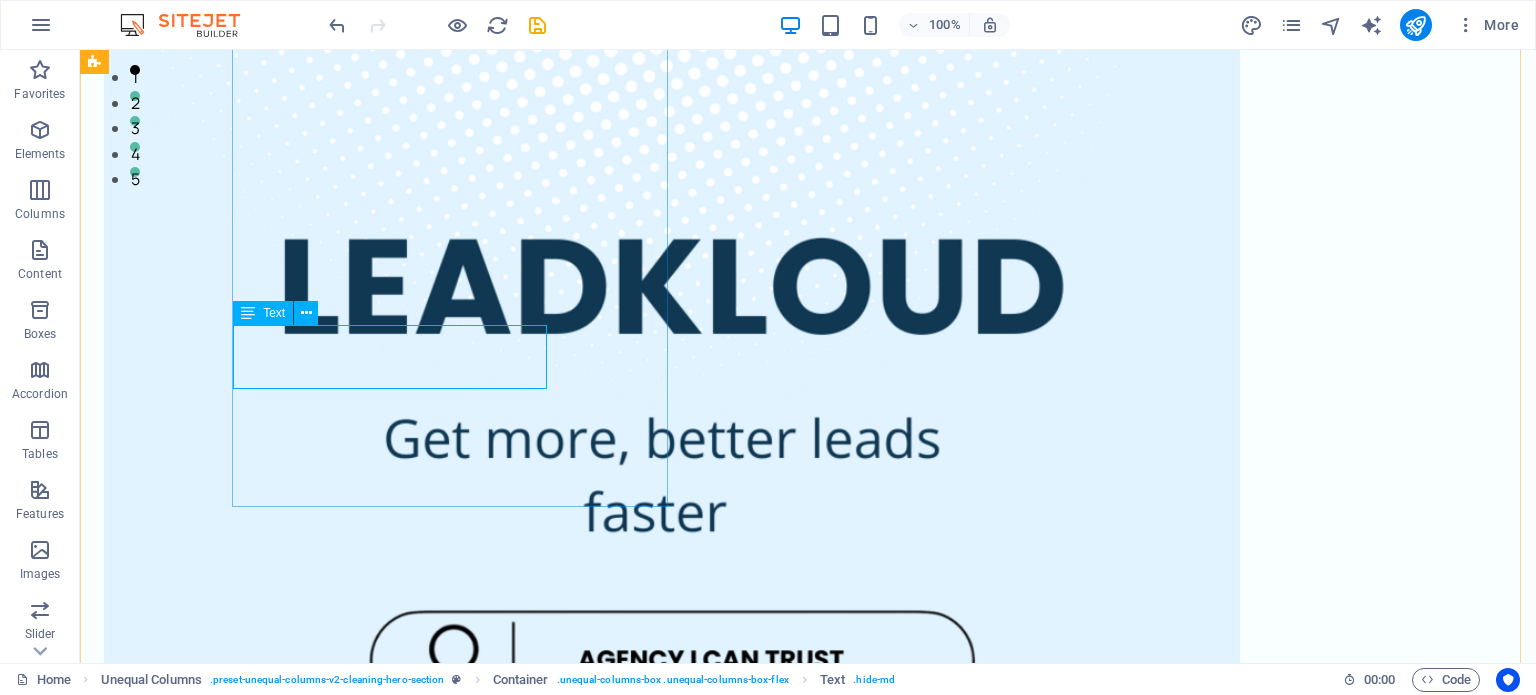 scroll, scrollTop: 576, scrollLeft: 0, axis: vertical 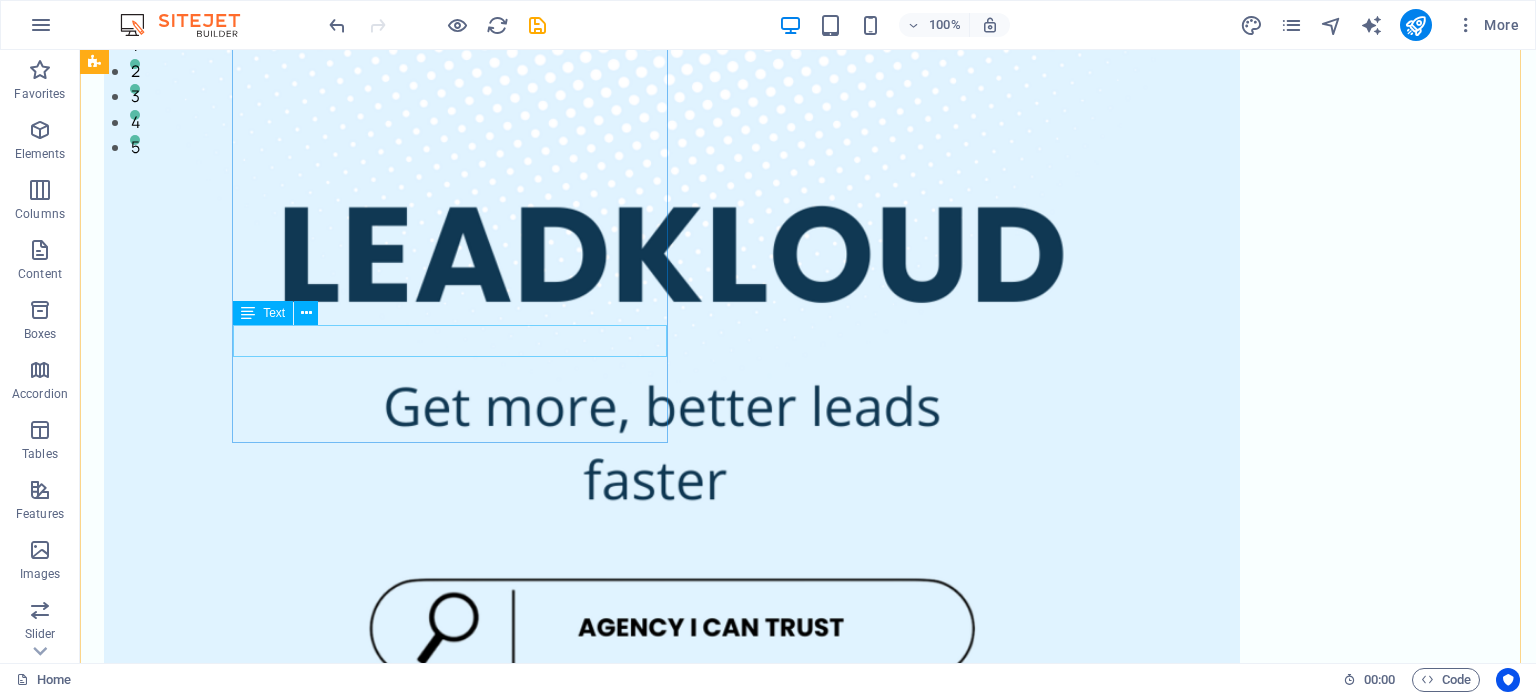 click on "Open to new clients?" at bounding box center [672, -180] 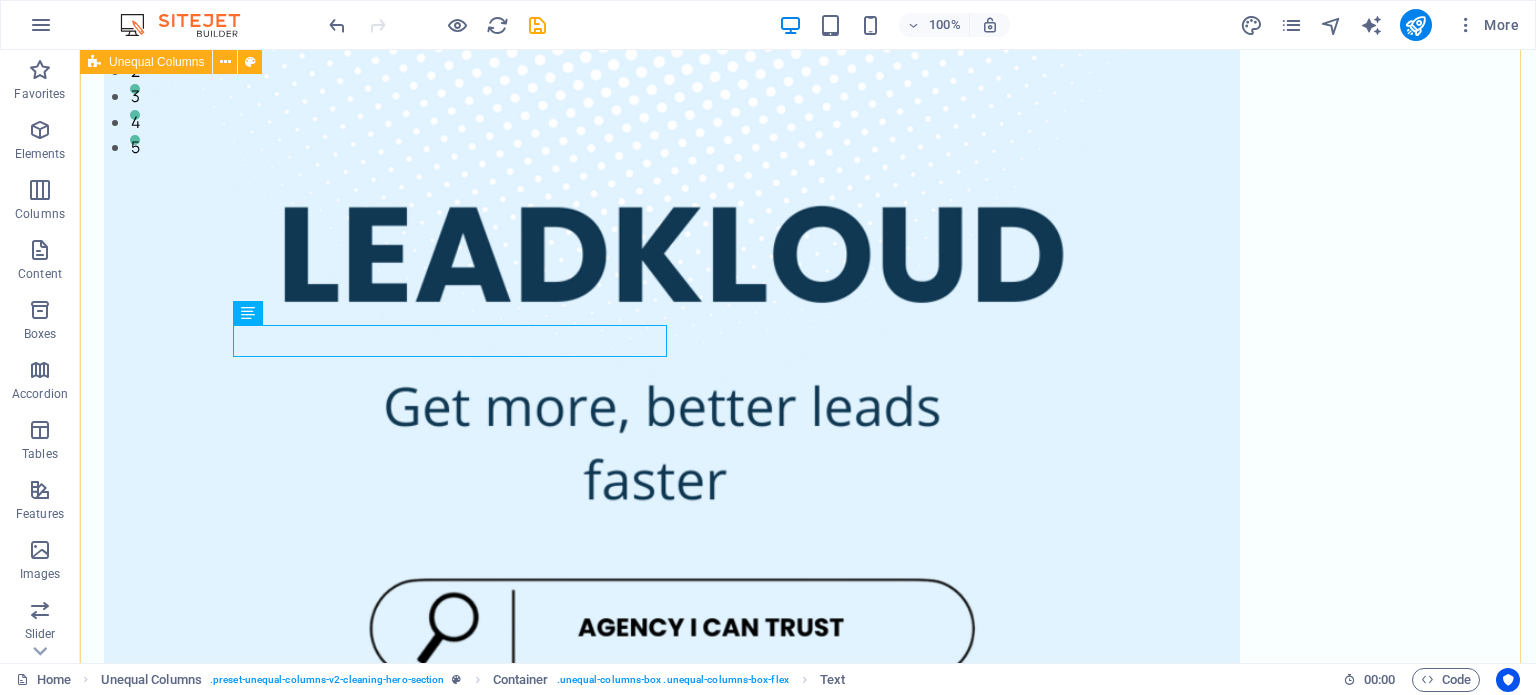 click on "Quality leads at your fingertips! Open to new clients?  Book Now" at bounding box center (808, 834) 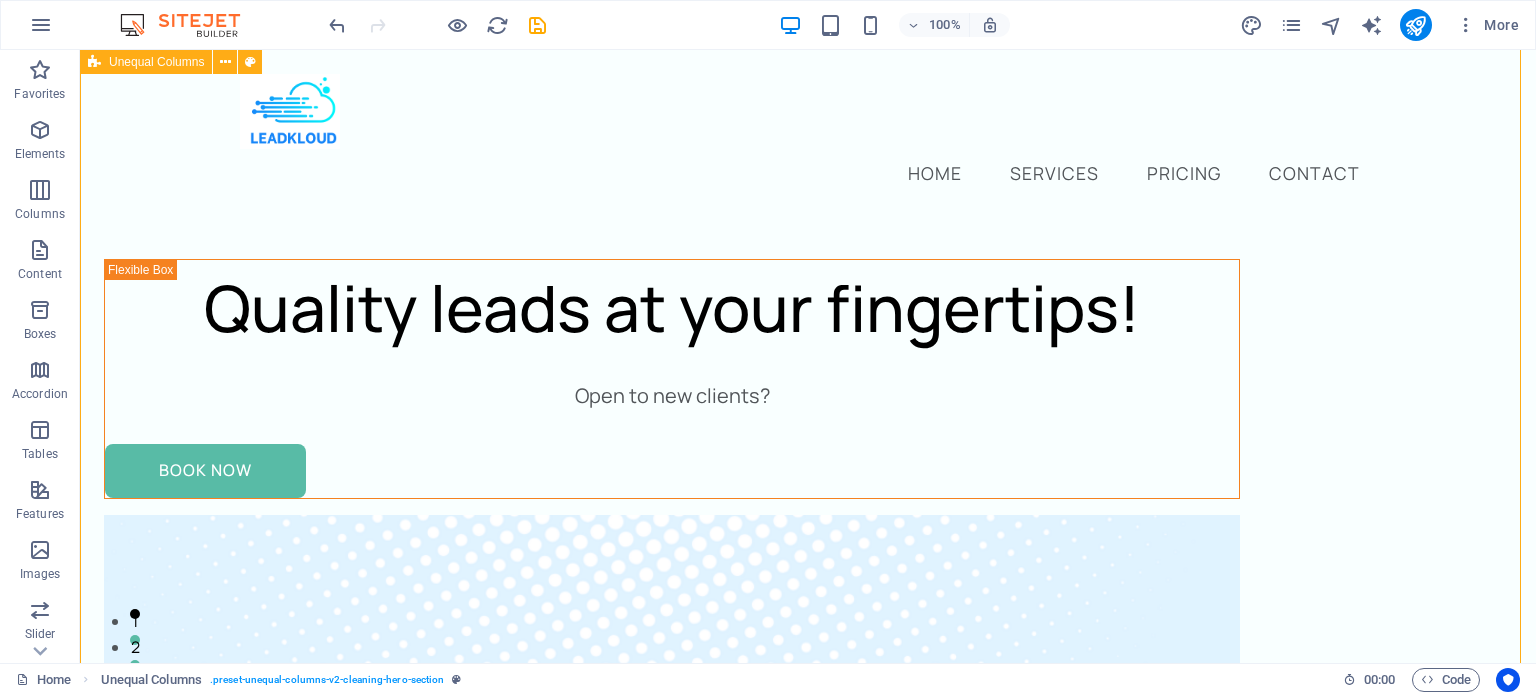 scroll, scrollTop: 535, scrollLeft: 0, axis: vertical 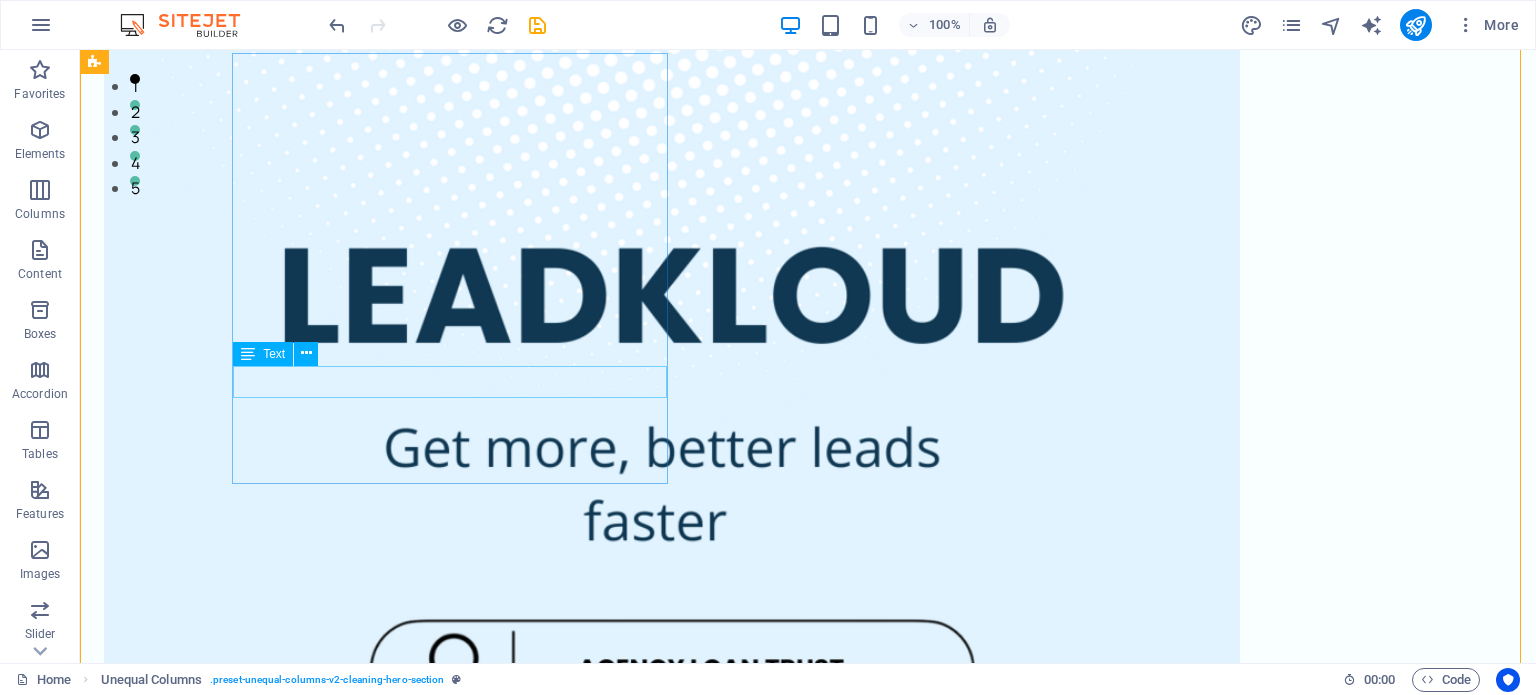 click on "Open to new clients?" at bounding box center [672, -139] 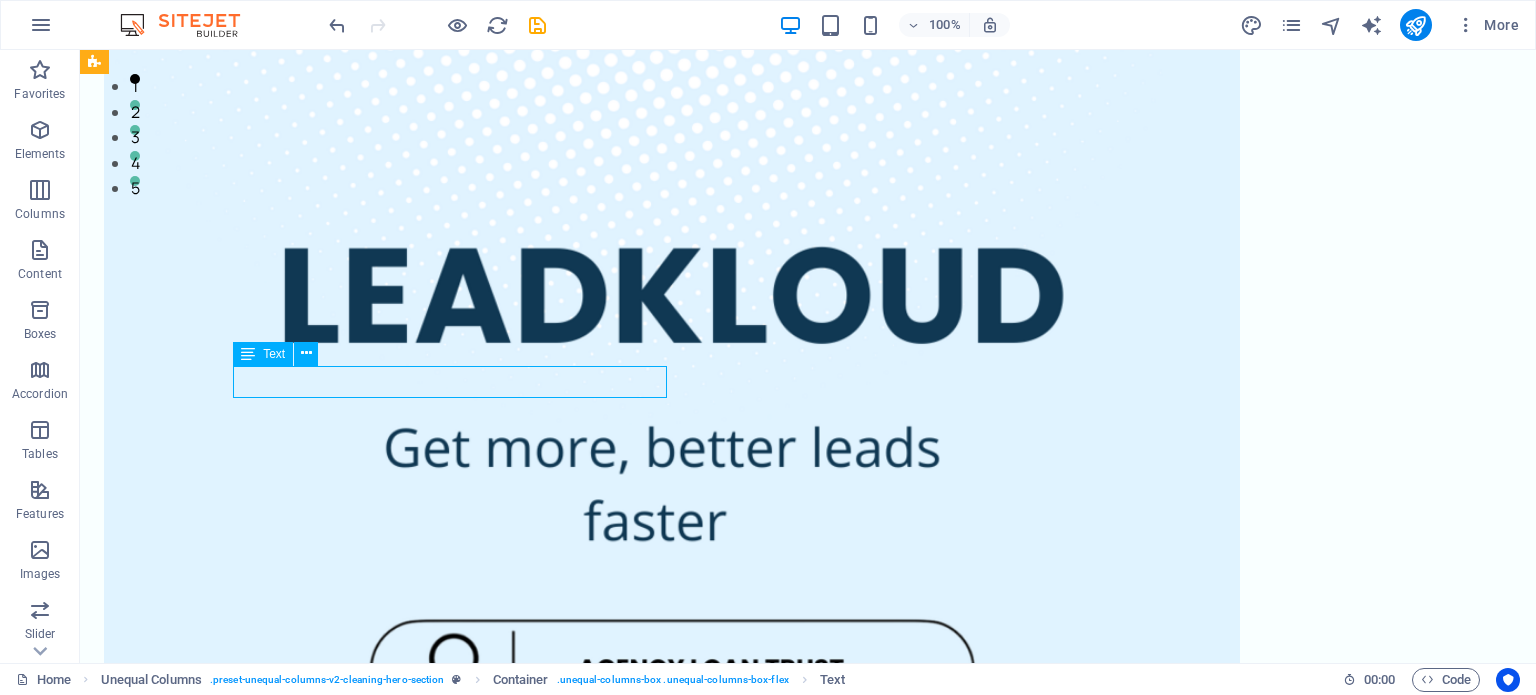 click on "Open to new clients?" at bounding box center (672, -139) 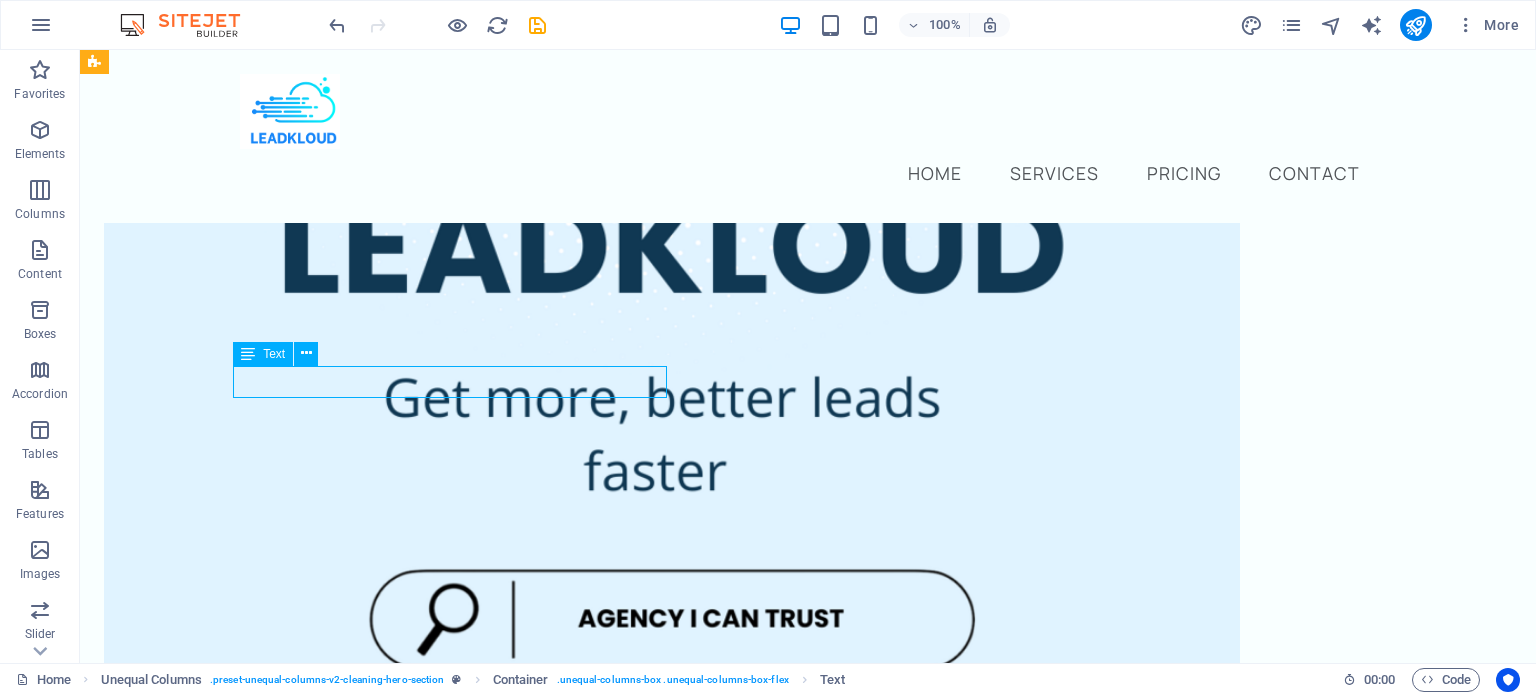 scroll, scrollTop: 484, scrollLeft: 0, axis: vertical 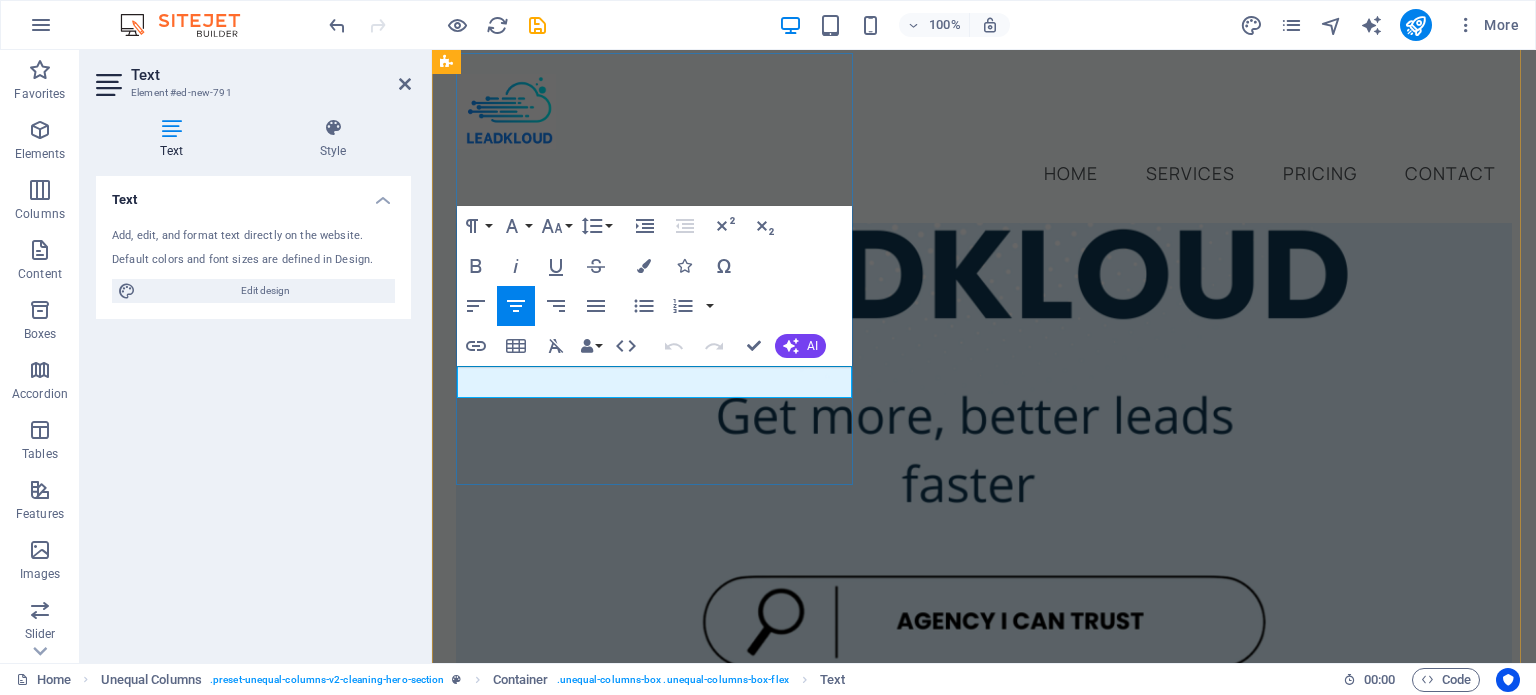 click on "Open to new clients?" at bounding box center (984, -138) 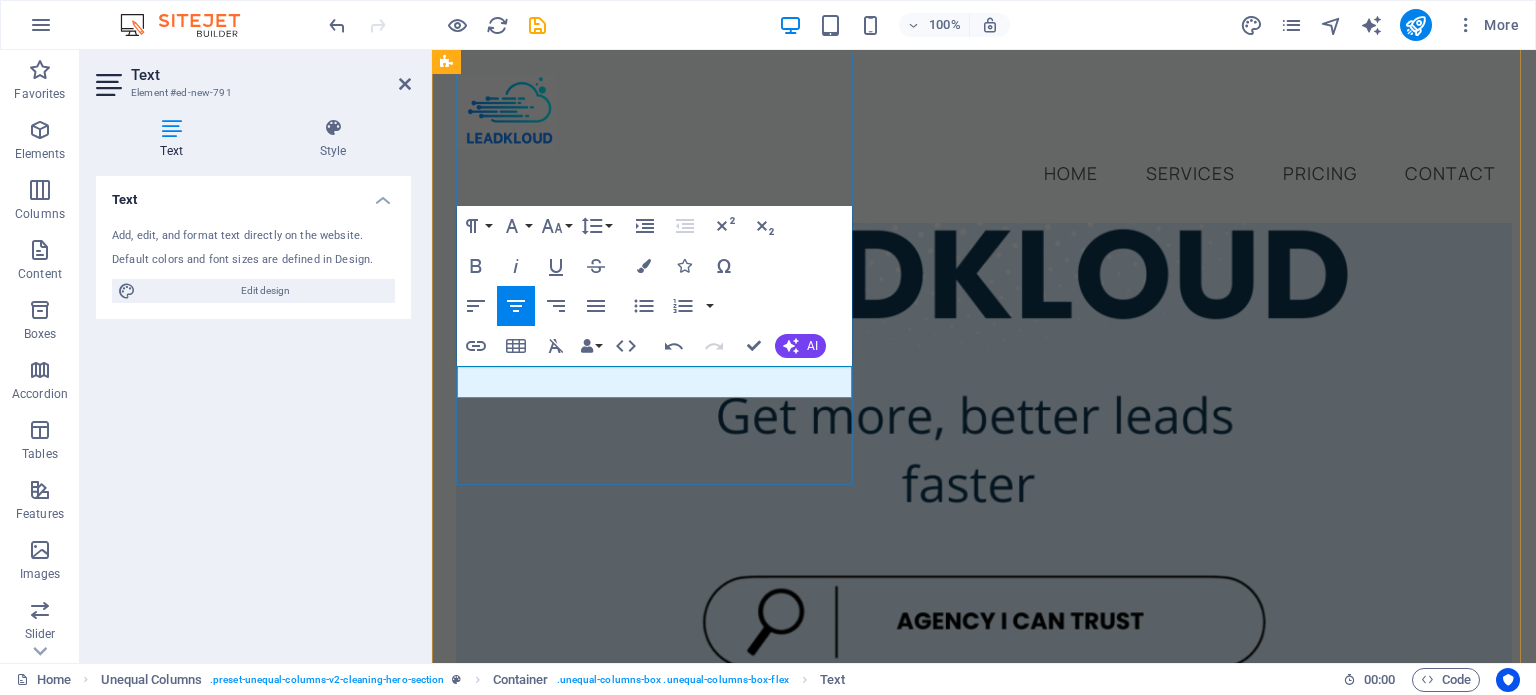 click on "Open to new acquiring  clients?" at bounding box center (984, -138) 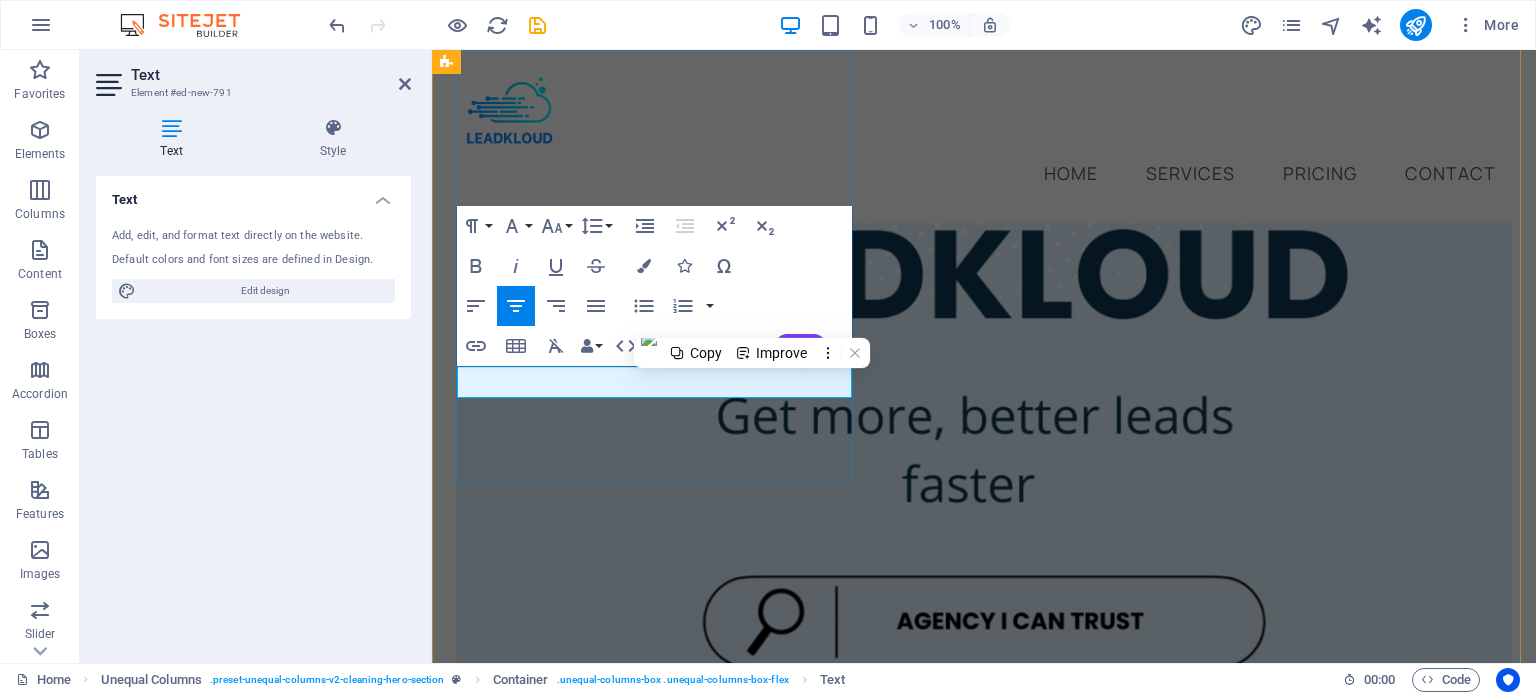copy on "acquiring" 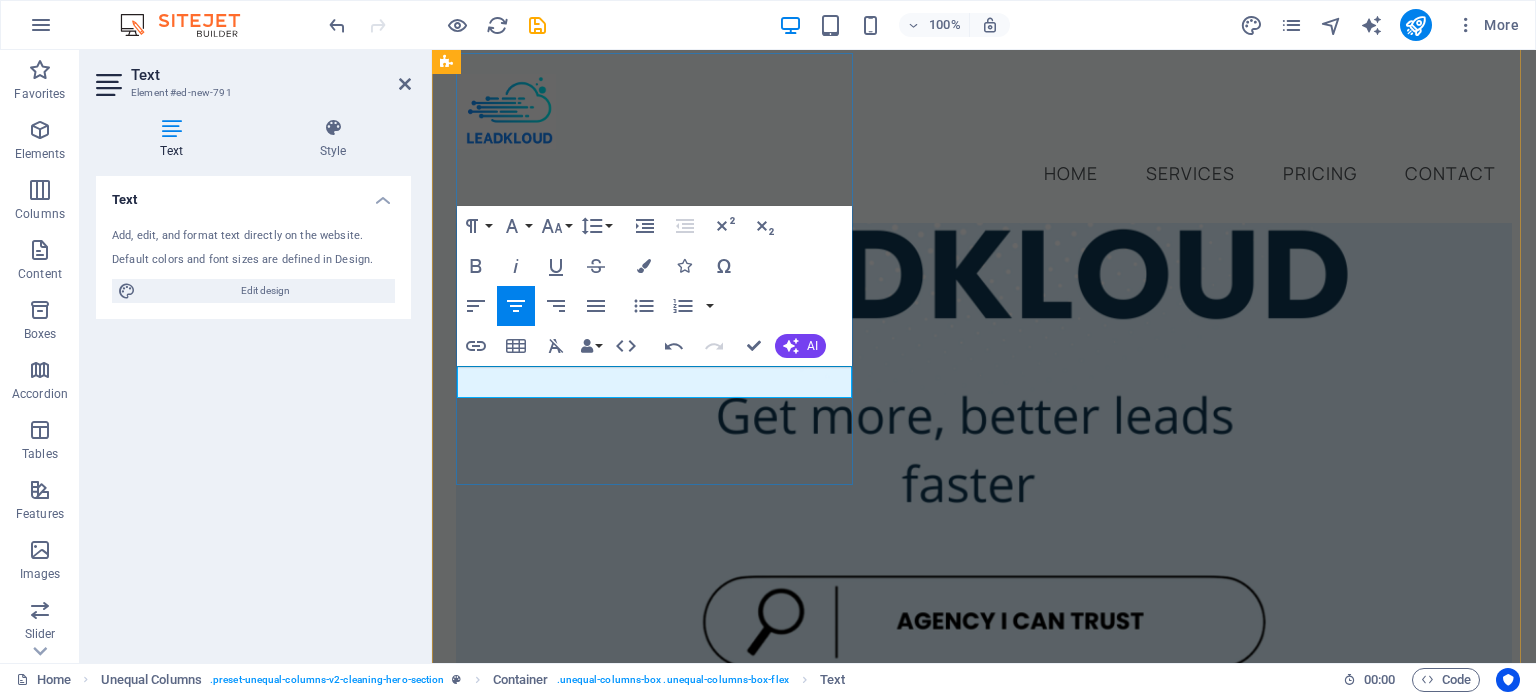 click on "Open to new  clients?" at bounding box center [984, -138] 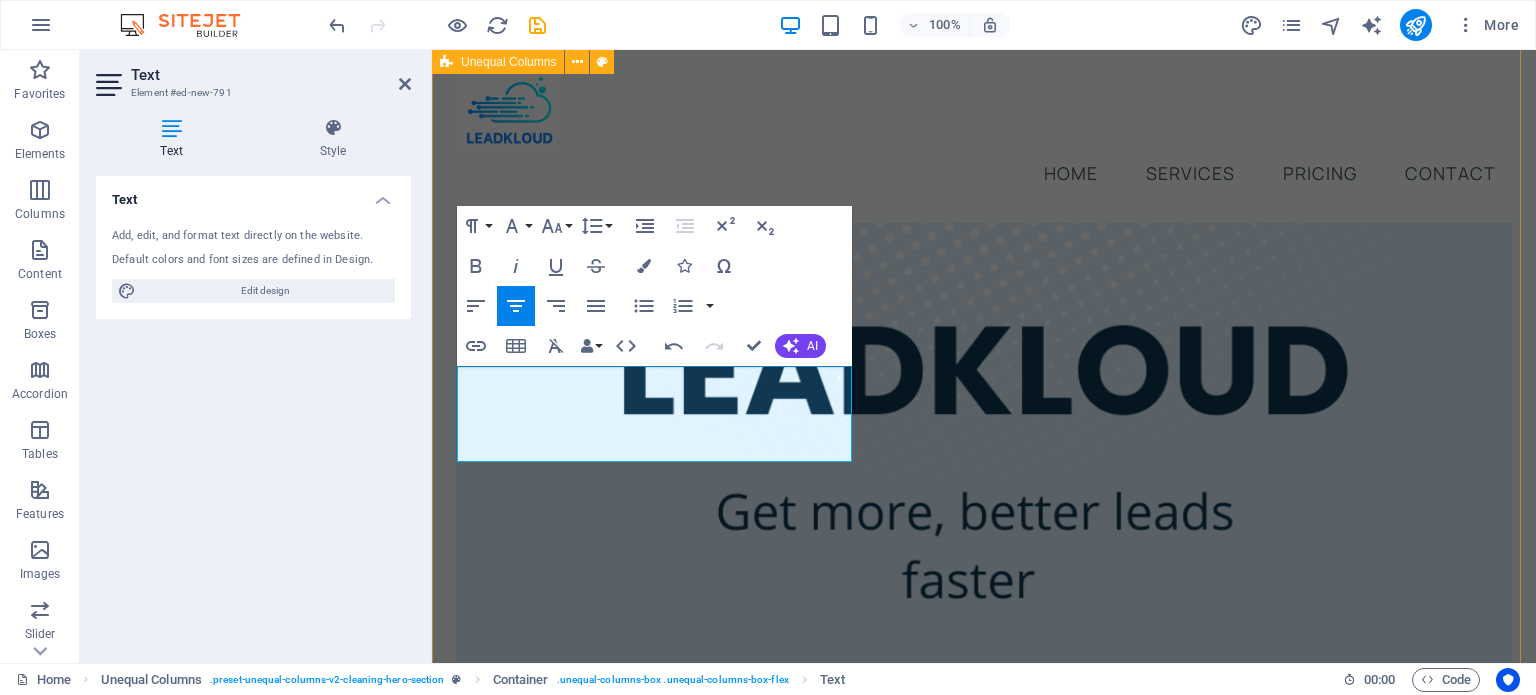 click on "Quality leads at your fingertips! Open to  acquiring new clients?  Book Now" at bounding box center [984, 808] 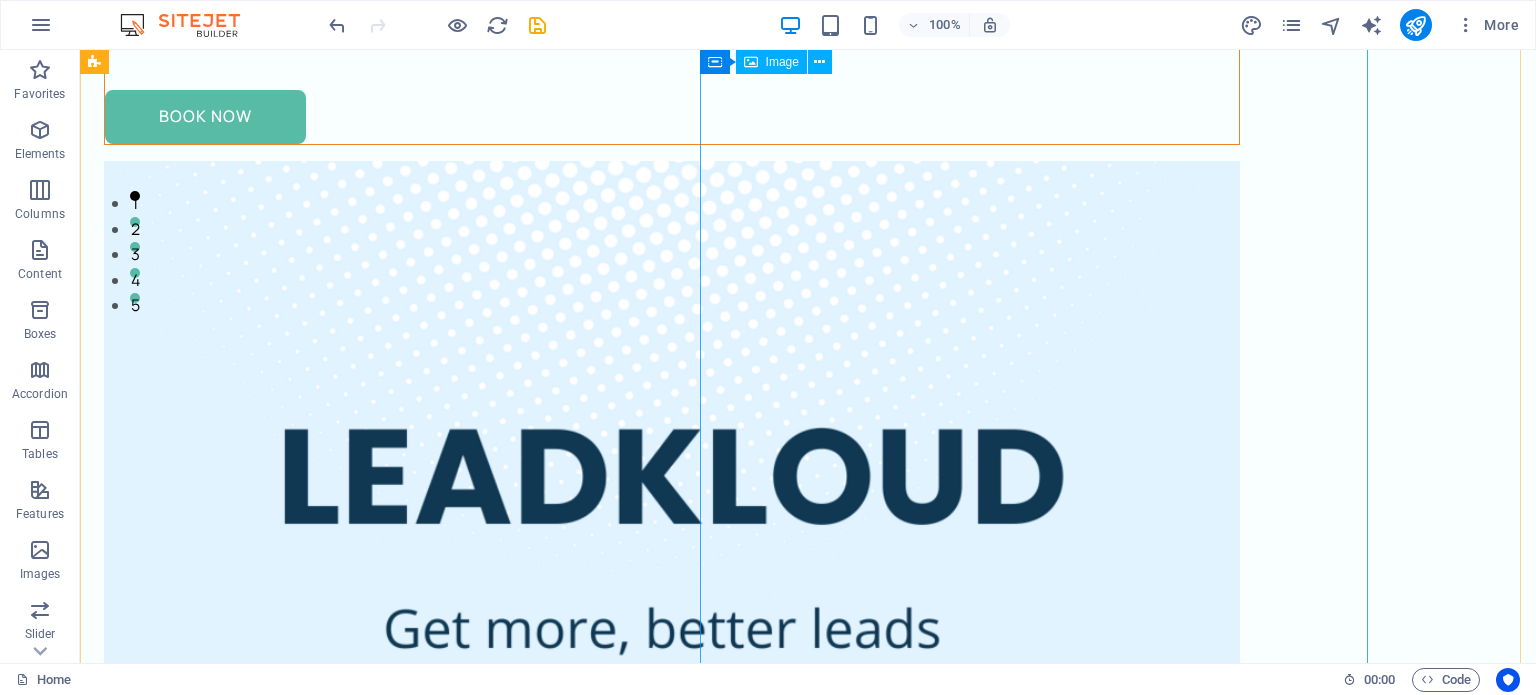 scroll, scrollTop: 442, scrollLeft: 0, axis: vertical 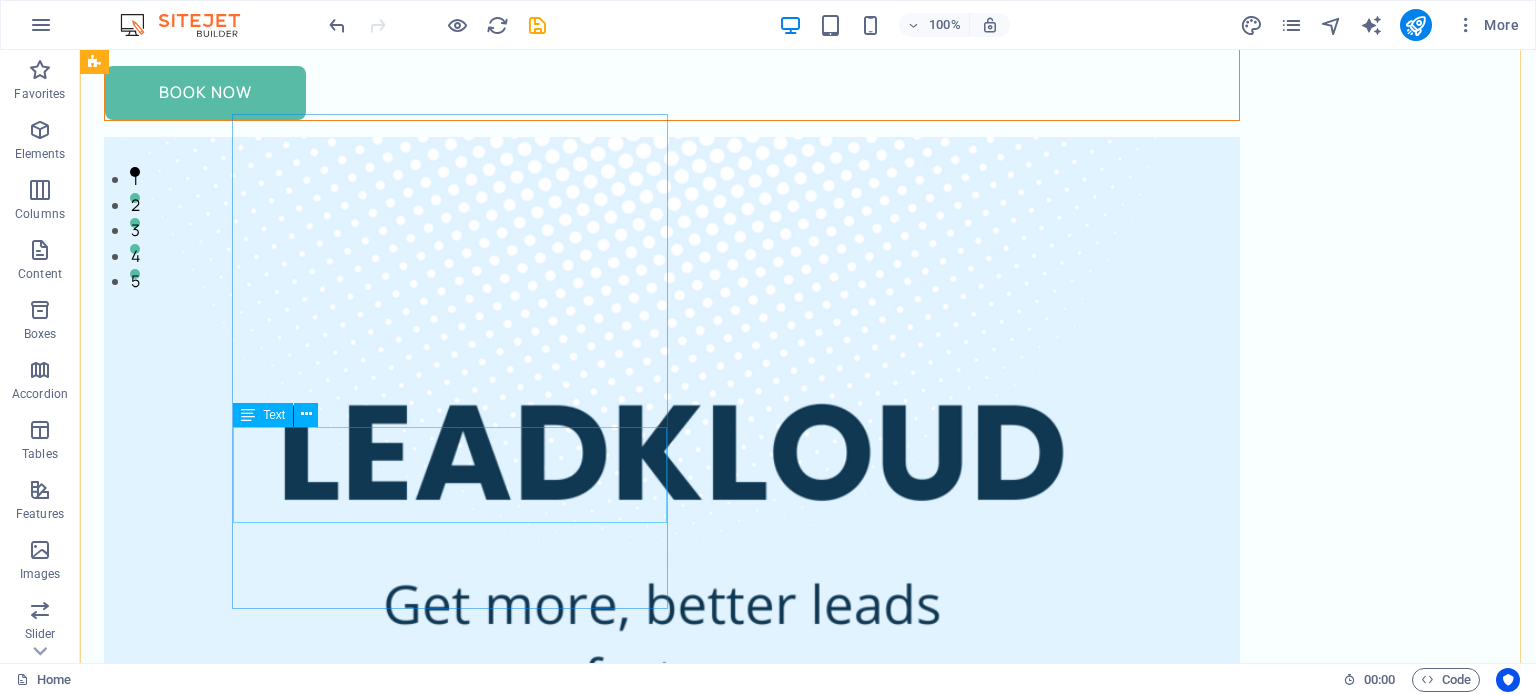click on "Open to  acquiring new clients?" at bounding box center (672, -14) 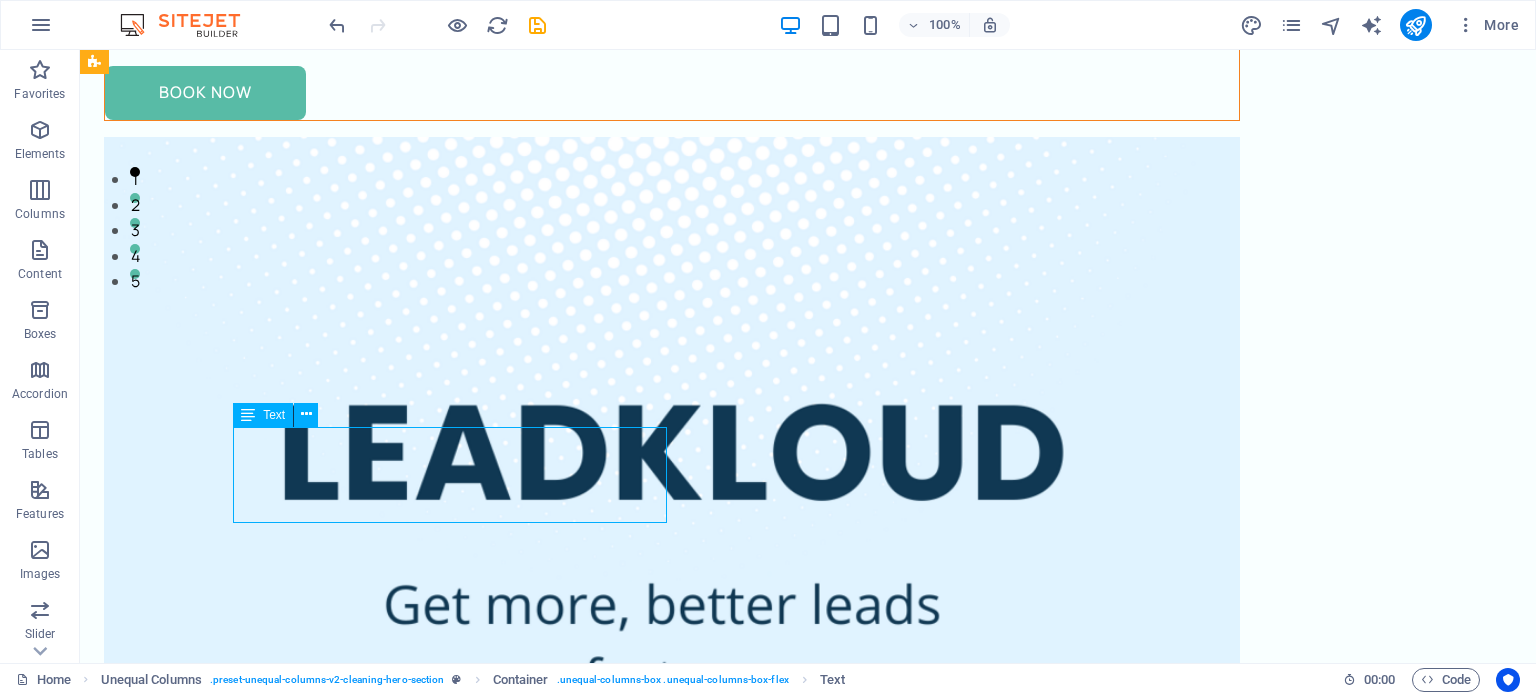click on "Open to  acquiring new clients?" at bounding box center (672, -14) 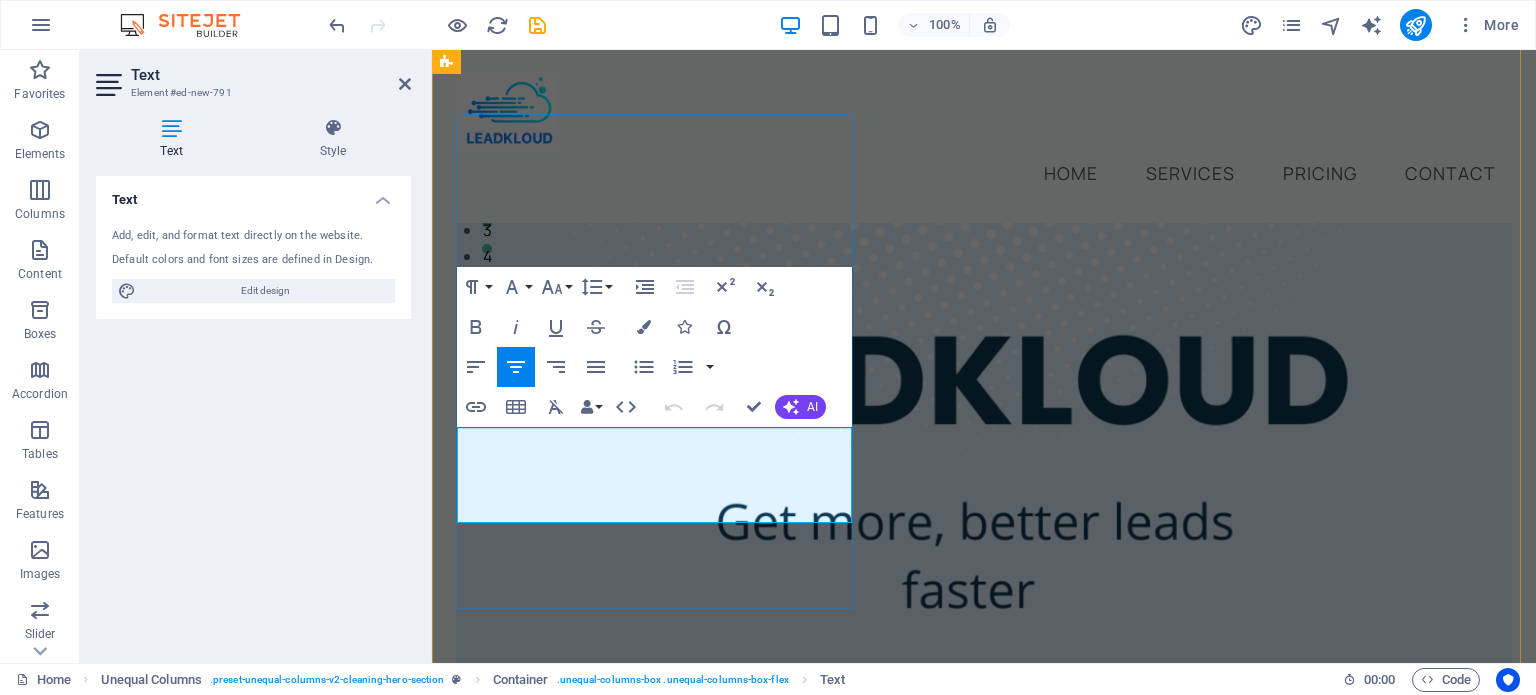 scroll, scrollTop: 391, scrollLeft: 0, axis: vertical 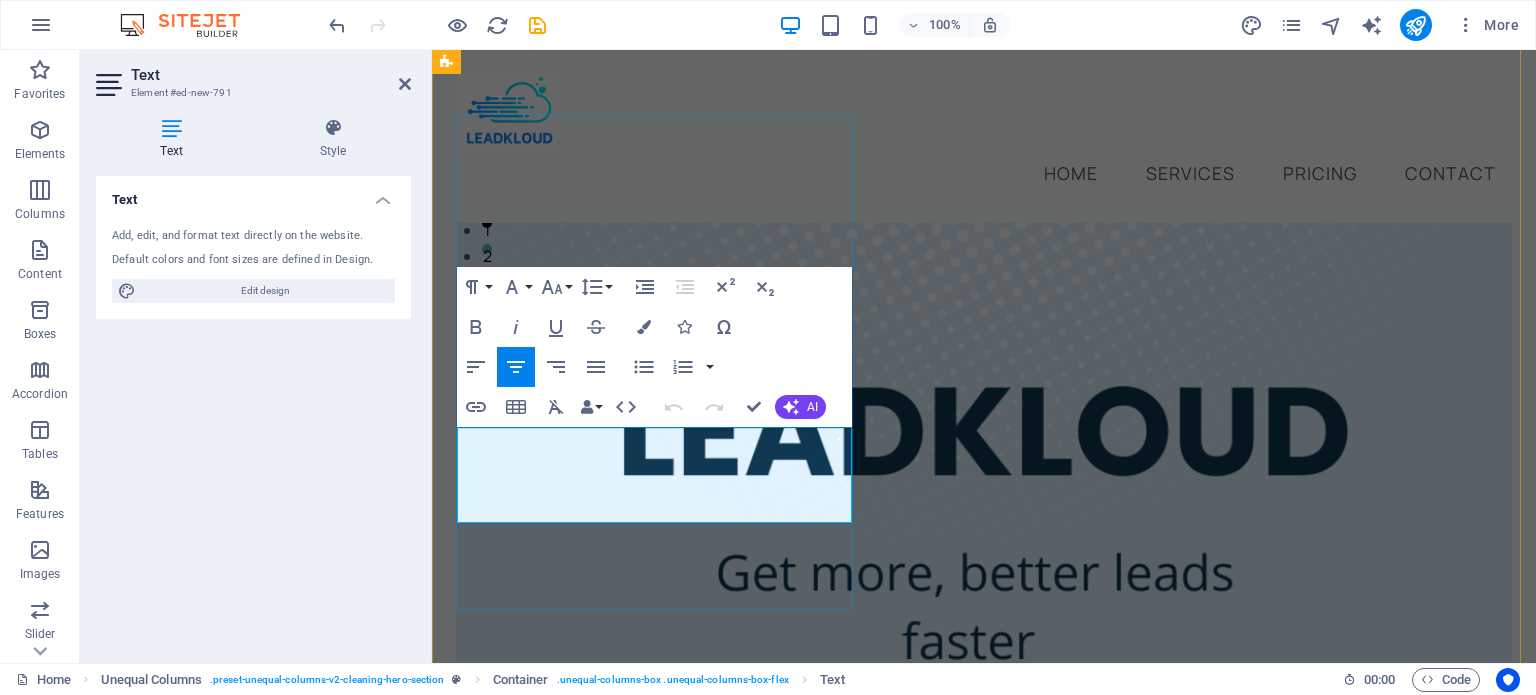 click on "acquiring" at bounding box center (984, -13) 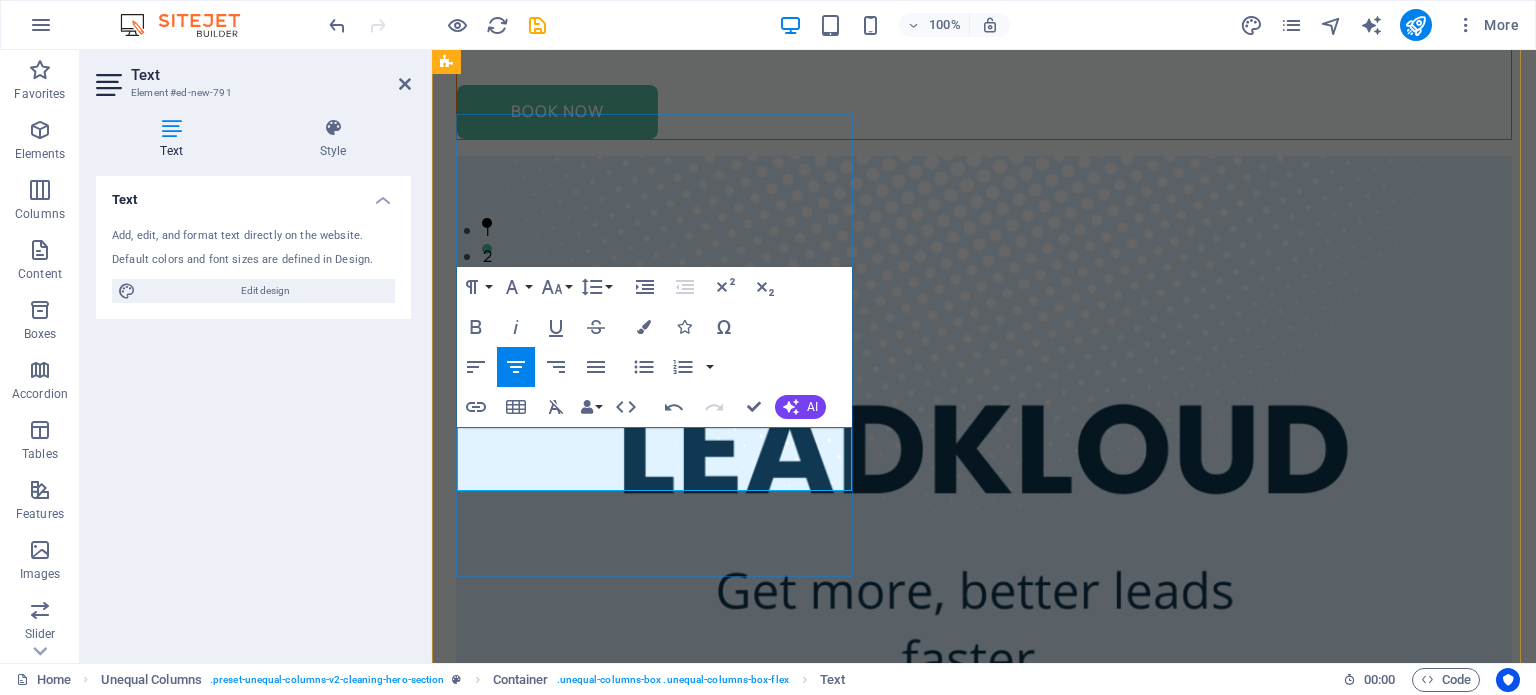 scroll, scrollTop: 407, scrollLeft: 0, axis: vertical 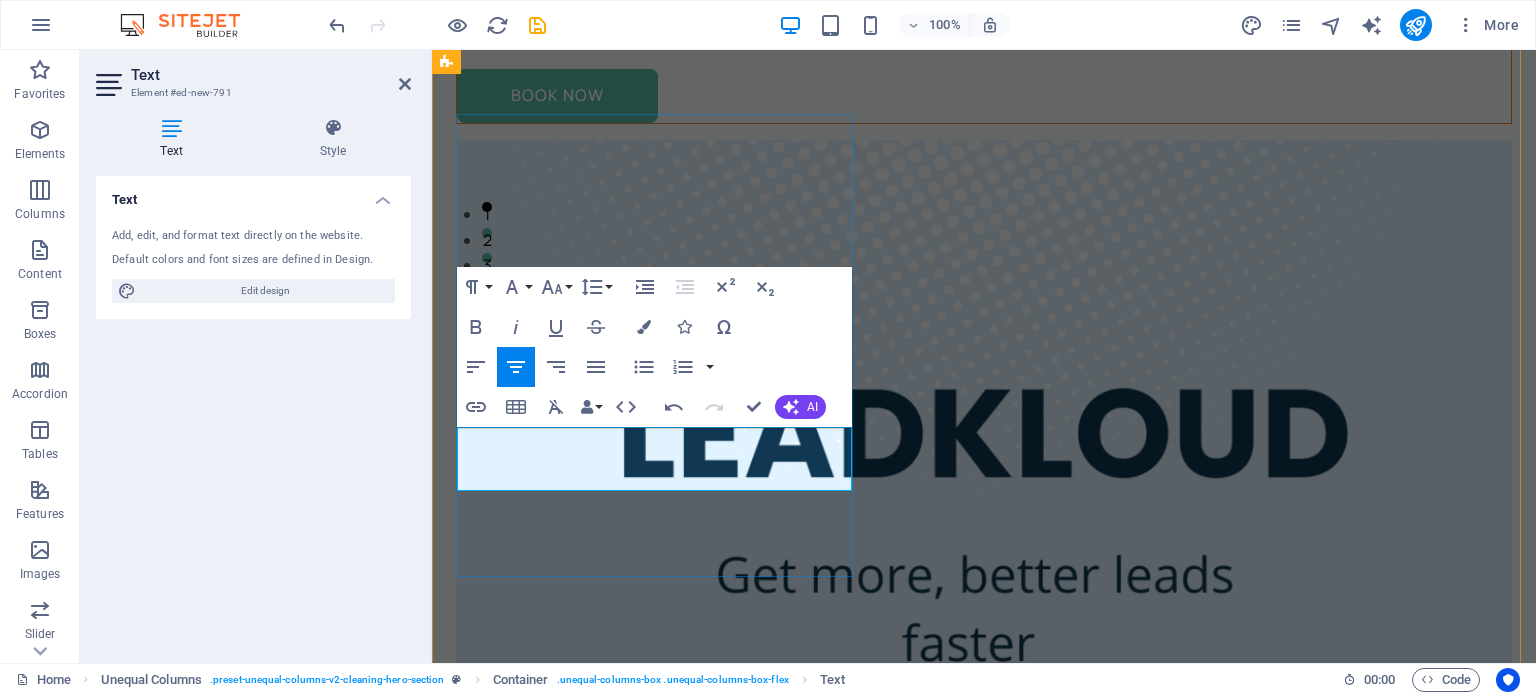 click on "new clients?" at bounding box center (984, 21) 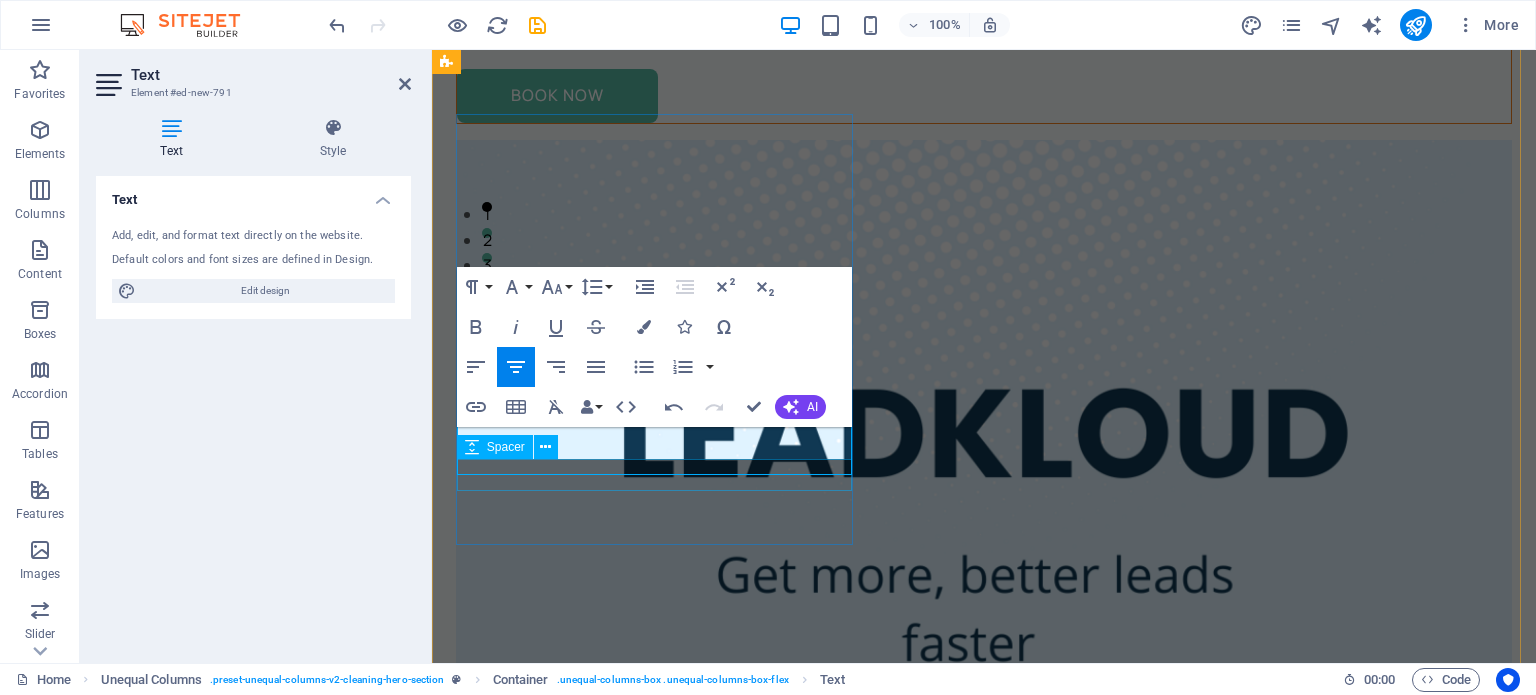 scroll, scrollTop: 423, scrollLeft: 0, axis: vertical 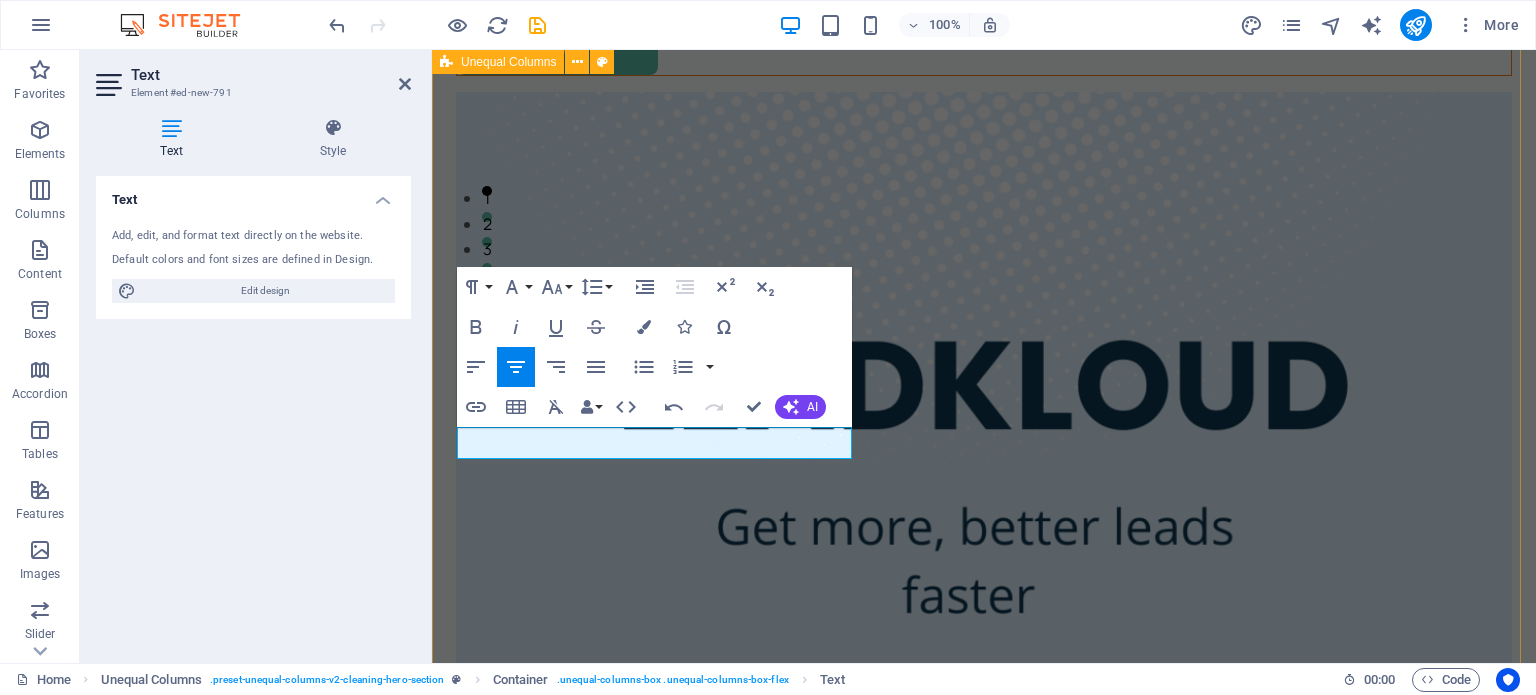 click on "Quality leads at your fingertips! Open to new clients?  Book Now" at bounding box center [984, 916] 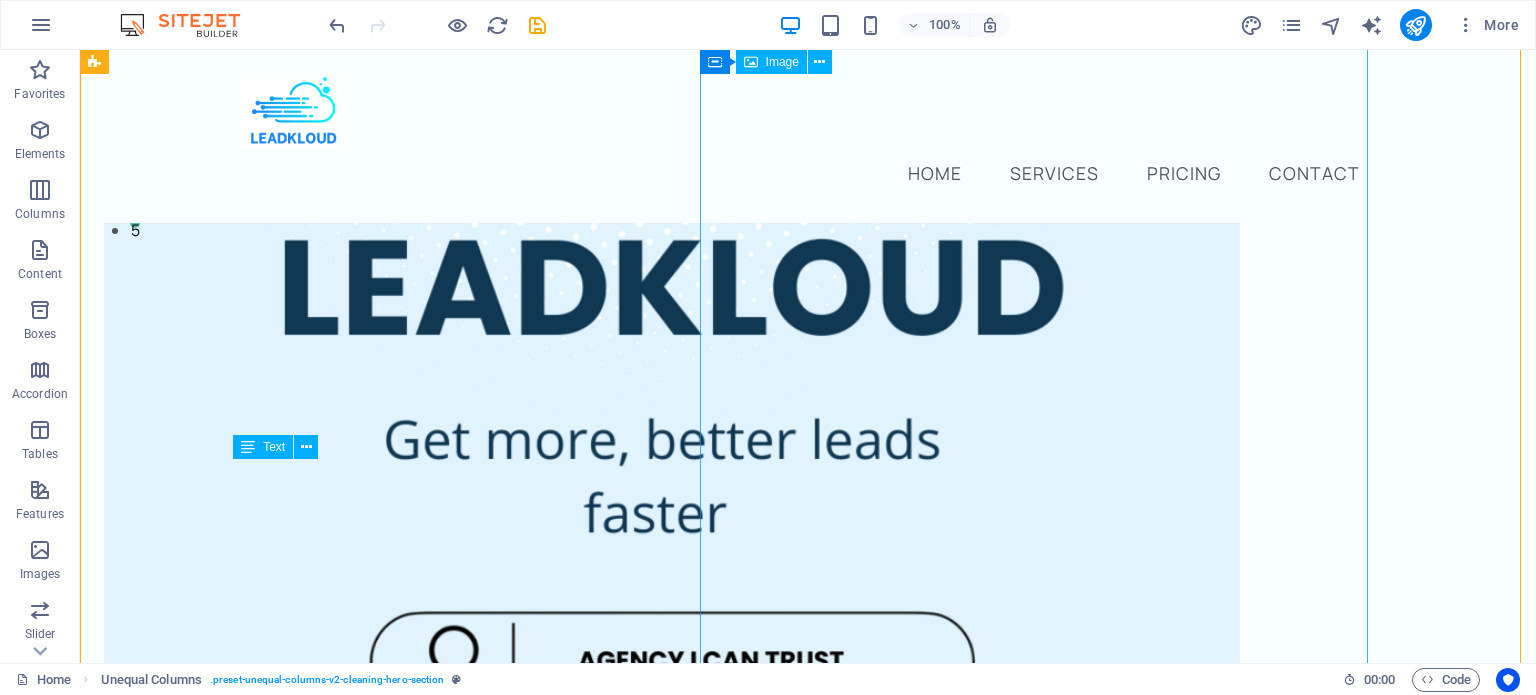 scroll, scrollTop: 438, scrollLeft: 0, axis: vertical 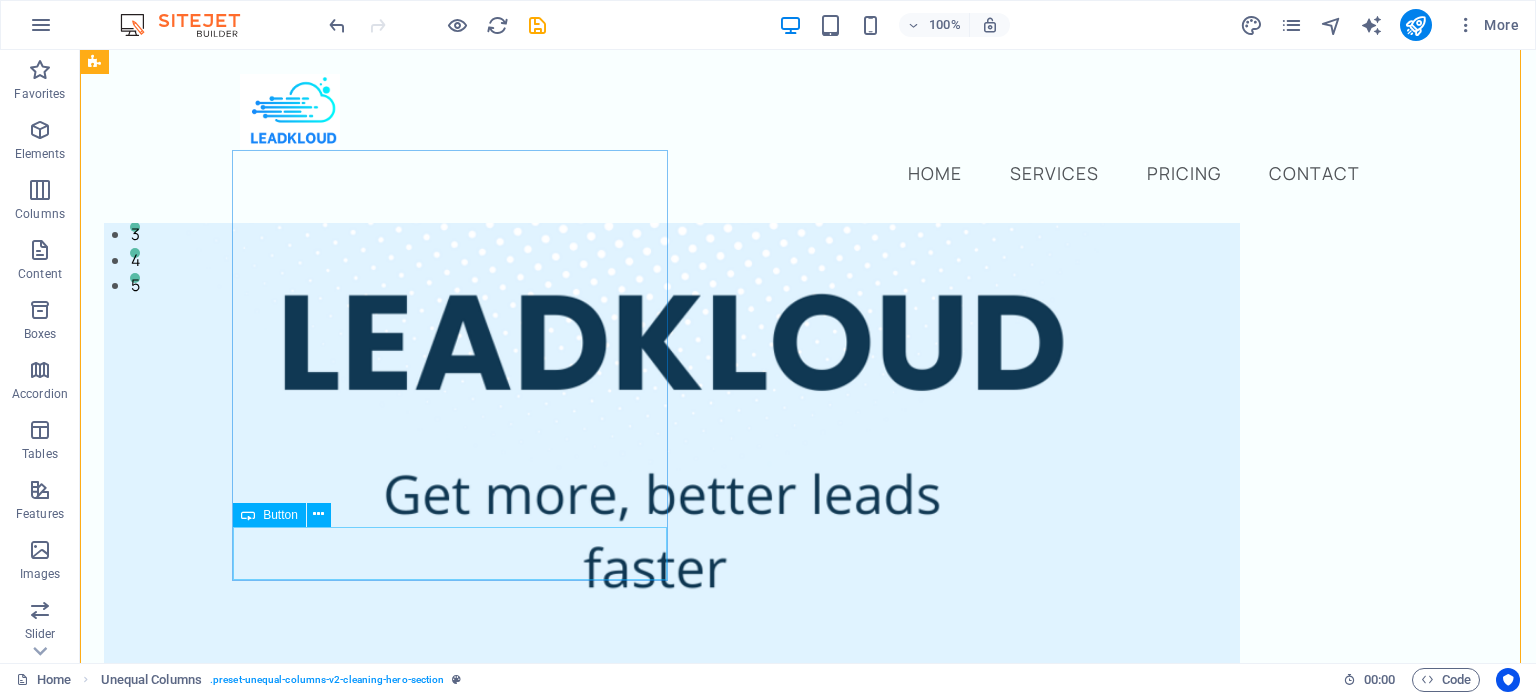 click on "Book Now" at bounding box center (672, -17) 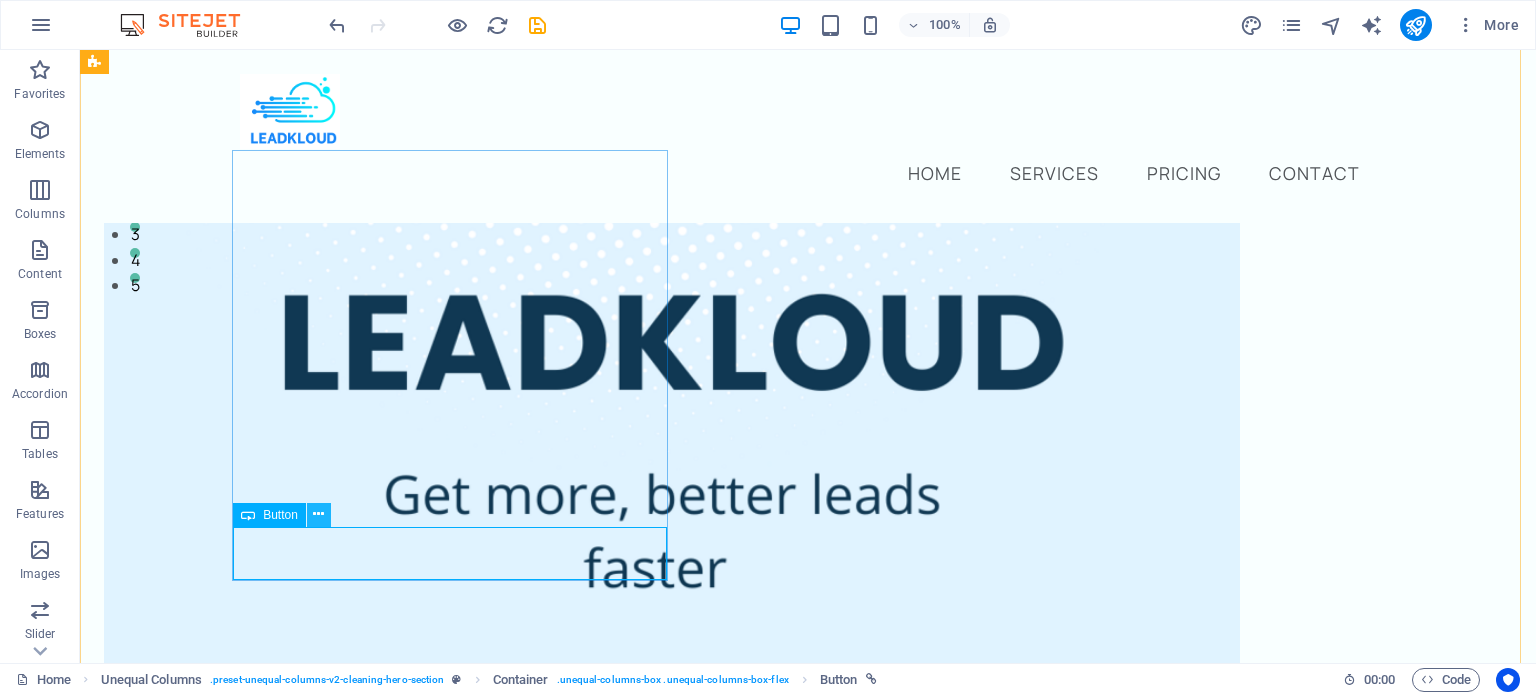click at bounding box center [319, 515] 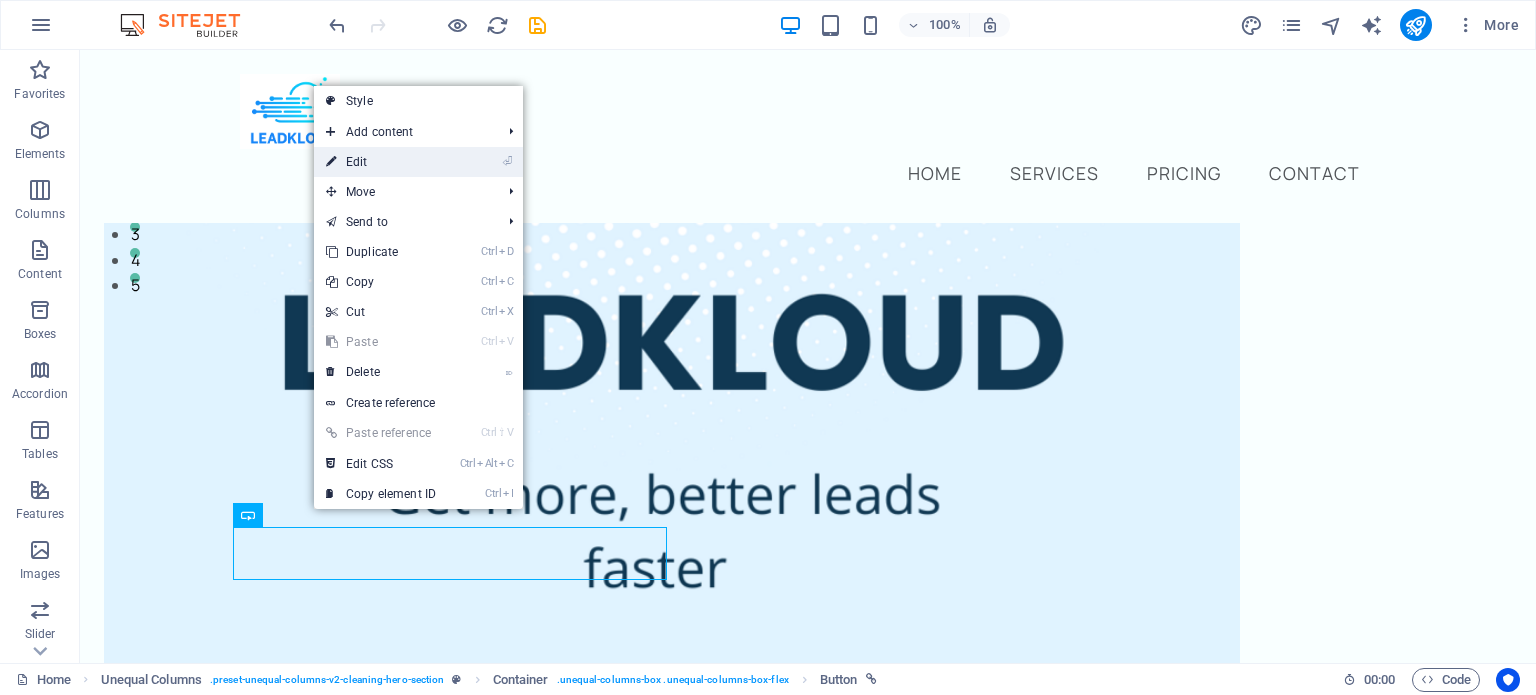 click on "⏎  Edit" at bounding box center [381, 162] 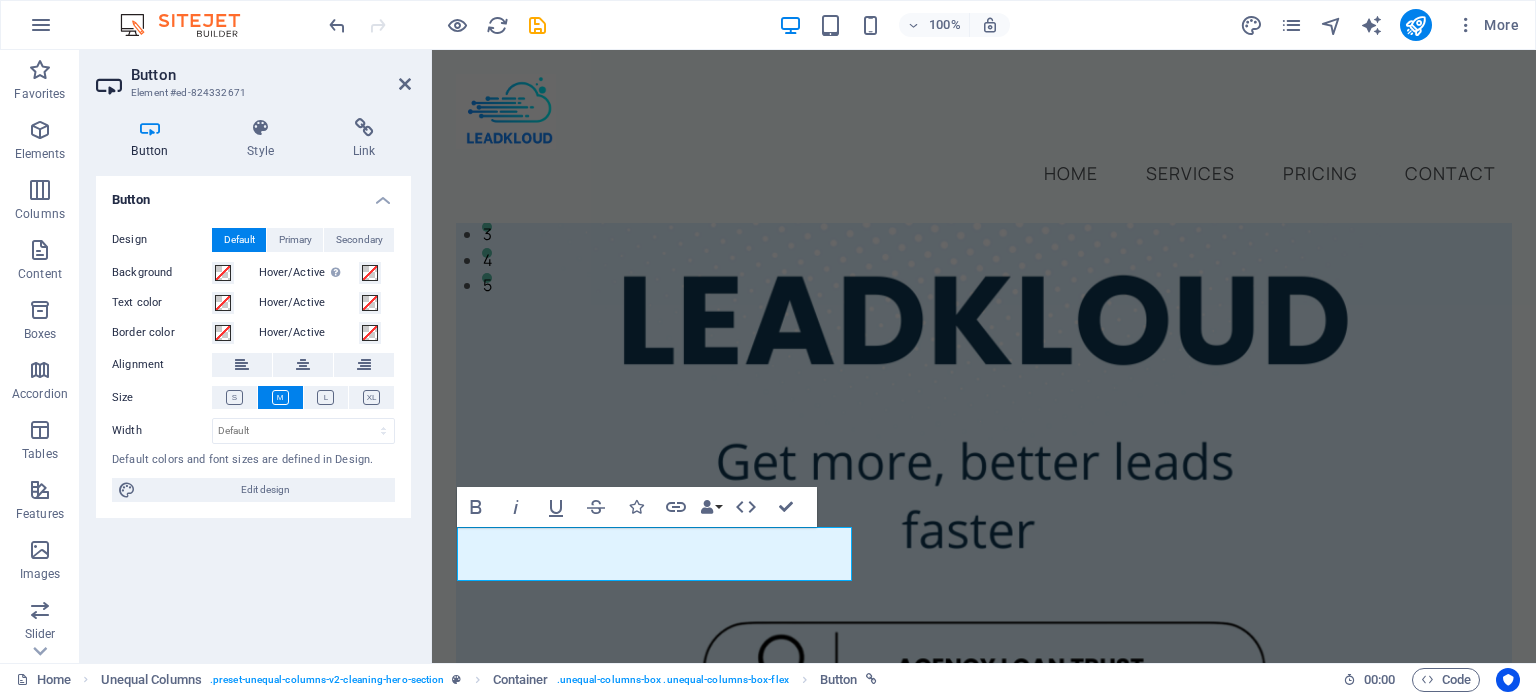 scroll, scrollTop: 387, scrollLeft: 0, axis: vertical 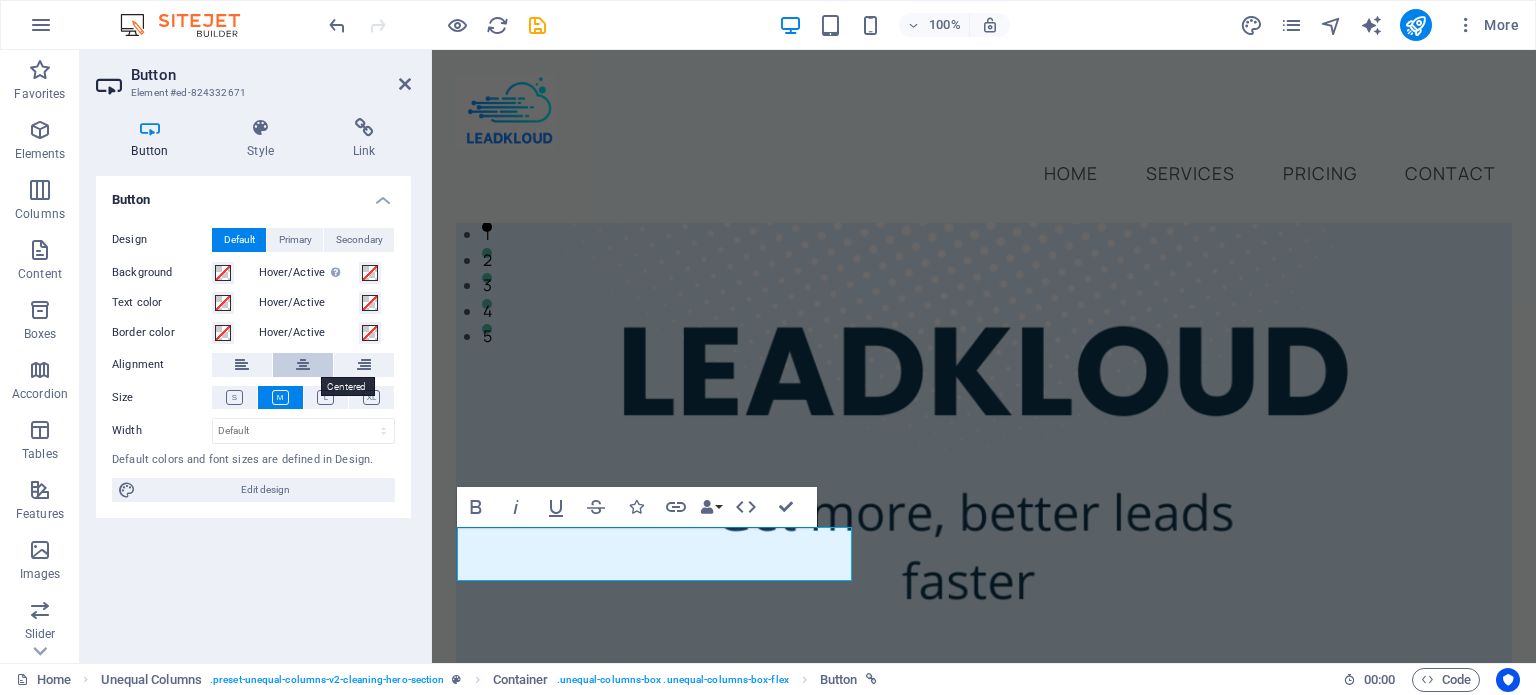 click at bounding box center (303, 365) 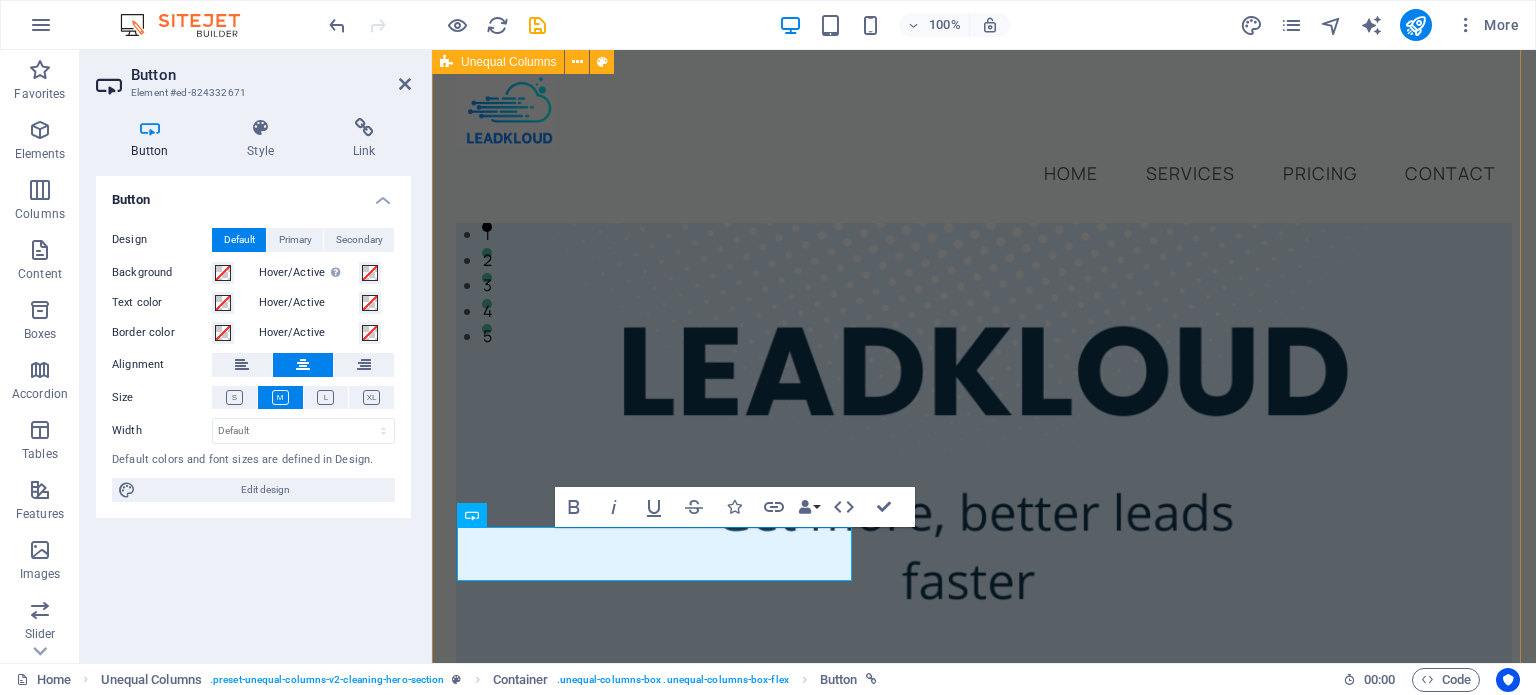 click on "Quality leads at your fingertips! Open to new clients?  Book Now" at bounding box center [984, 841] 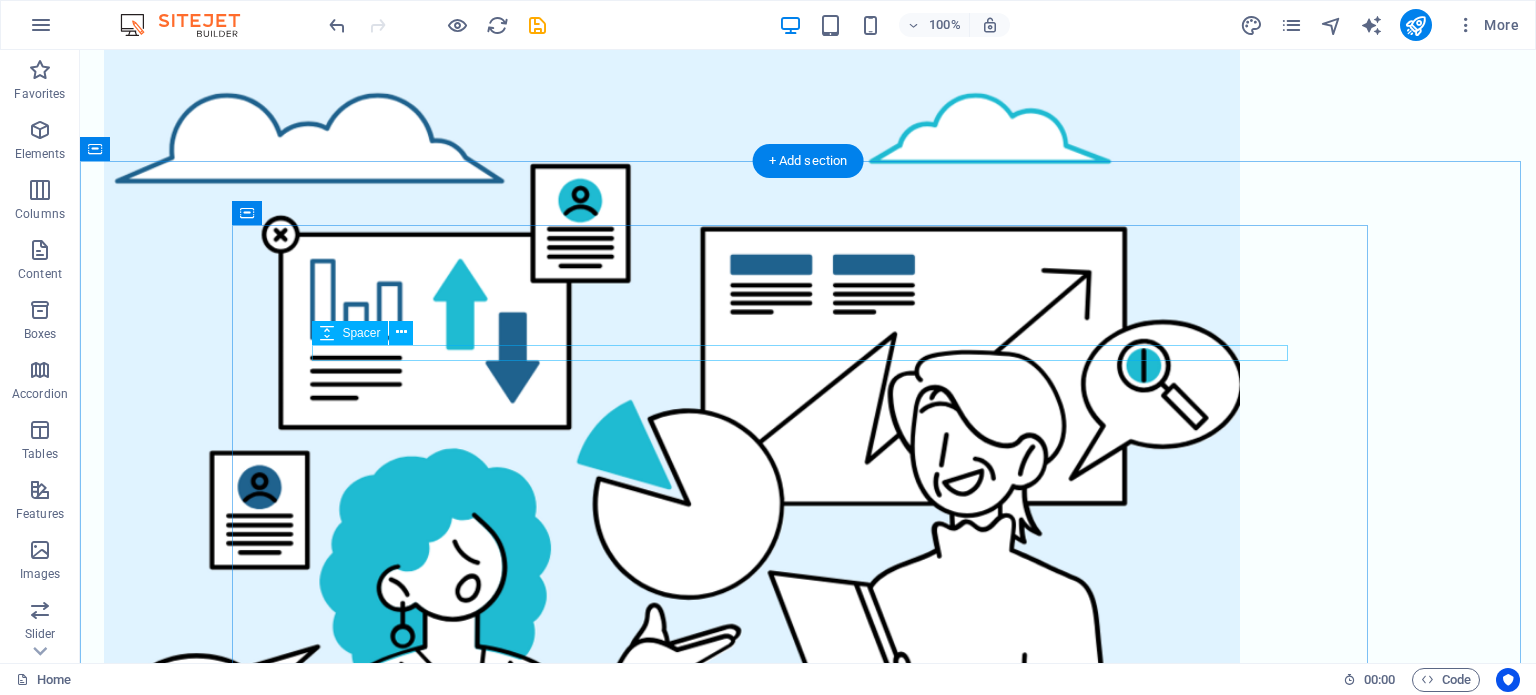 scroll, scrollTop: 1375, scrollLeft: 0, axis: vertical 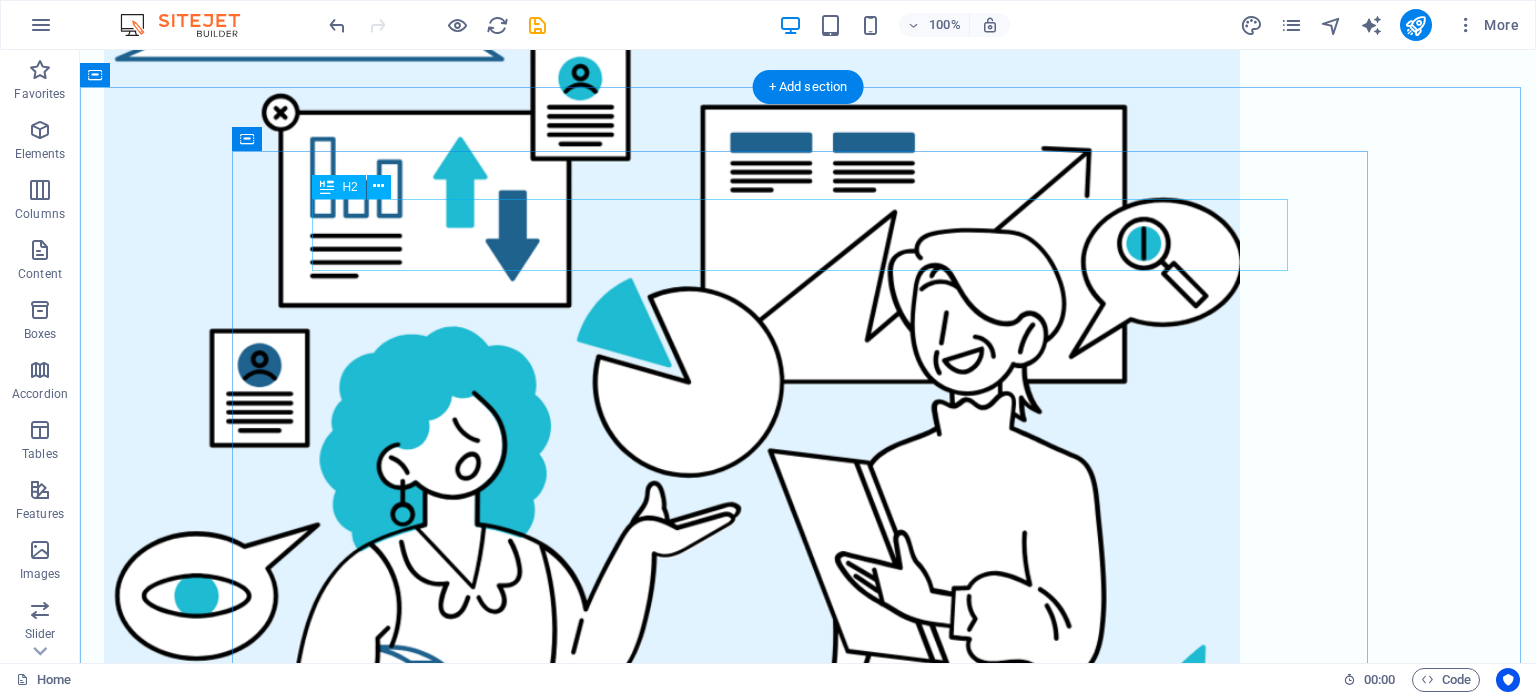 click on "Our professional services" at bounding box center (808, 1371) 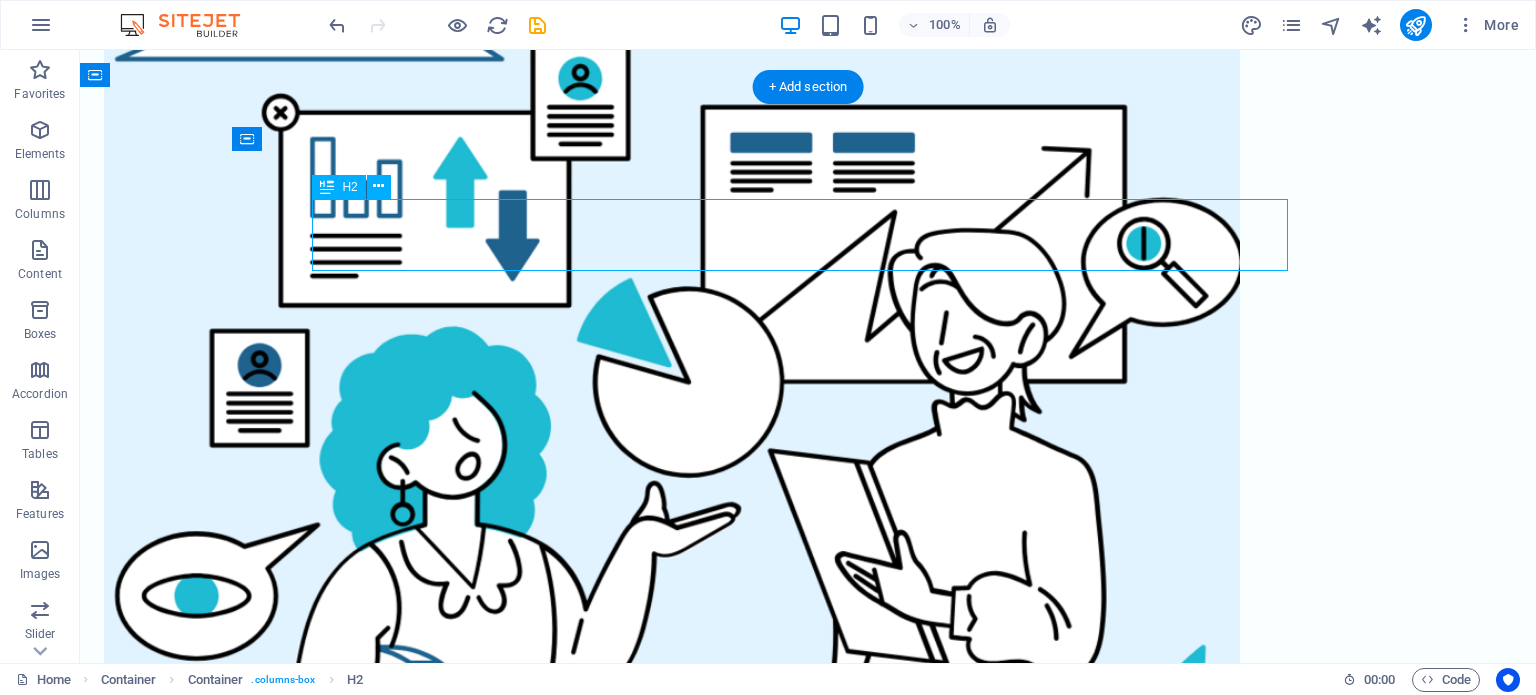 click on "Our professional services" at bounding box center [808, 1371] 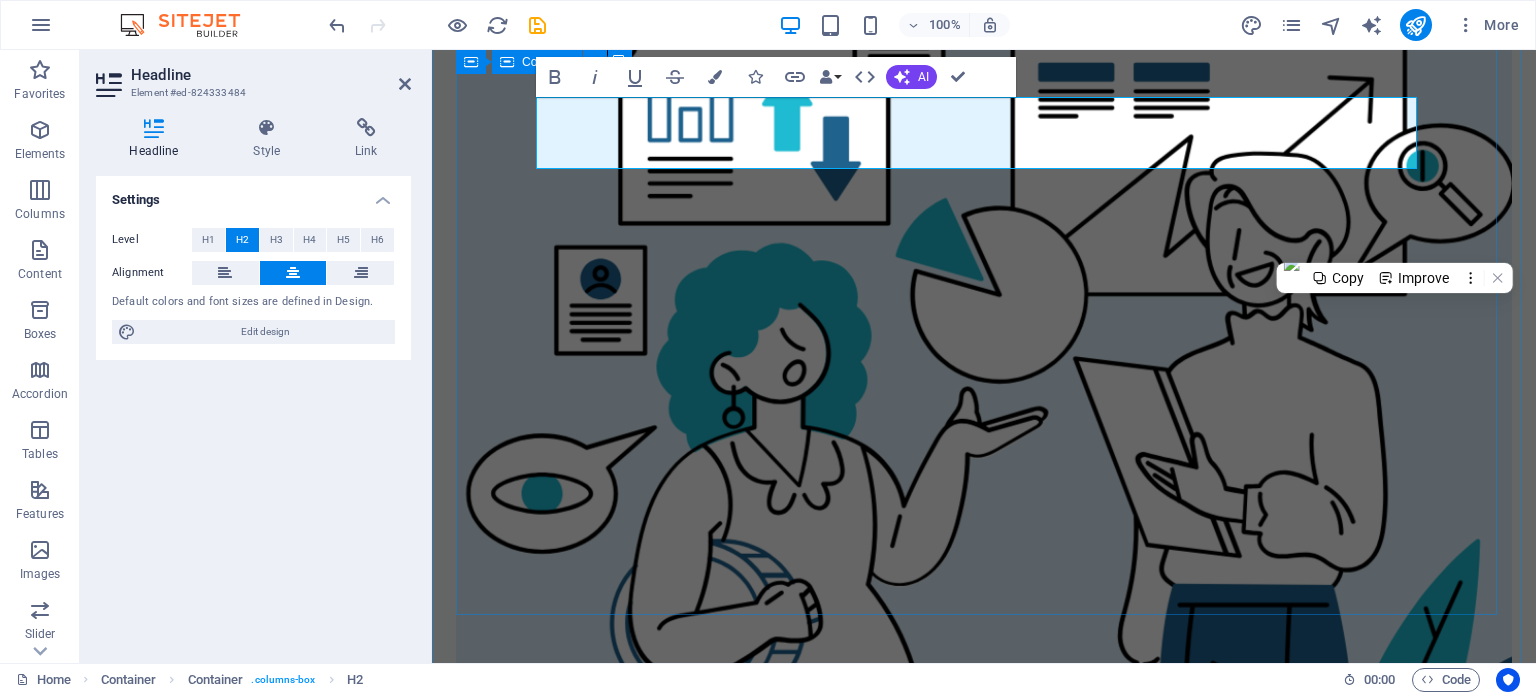 click on "Our professional services We offer several cleaning options you can choose from  Meta ads Content creation email marketing Carpet  Cleaning Laundry  Service Furniture Sanitizing" at bounding box center [984, 1886] 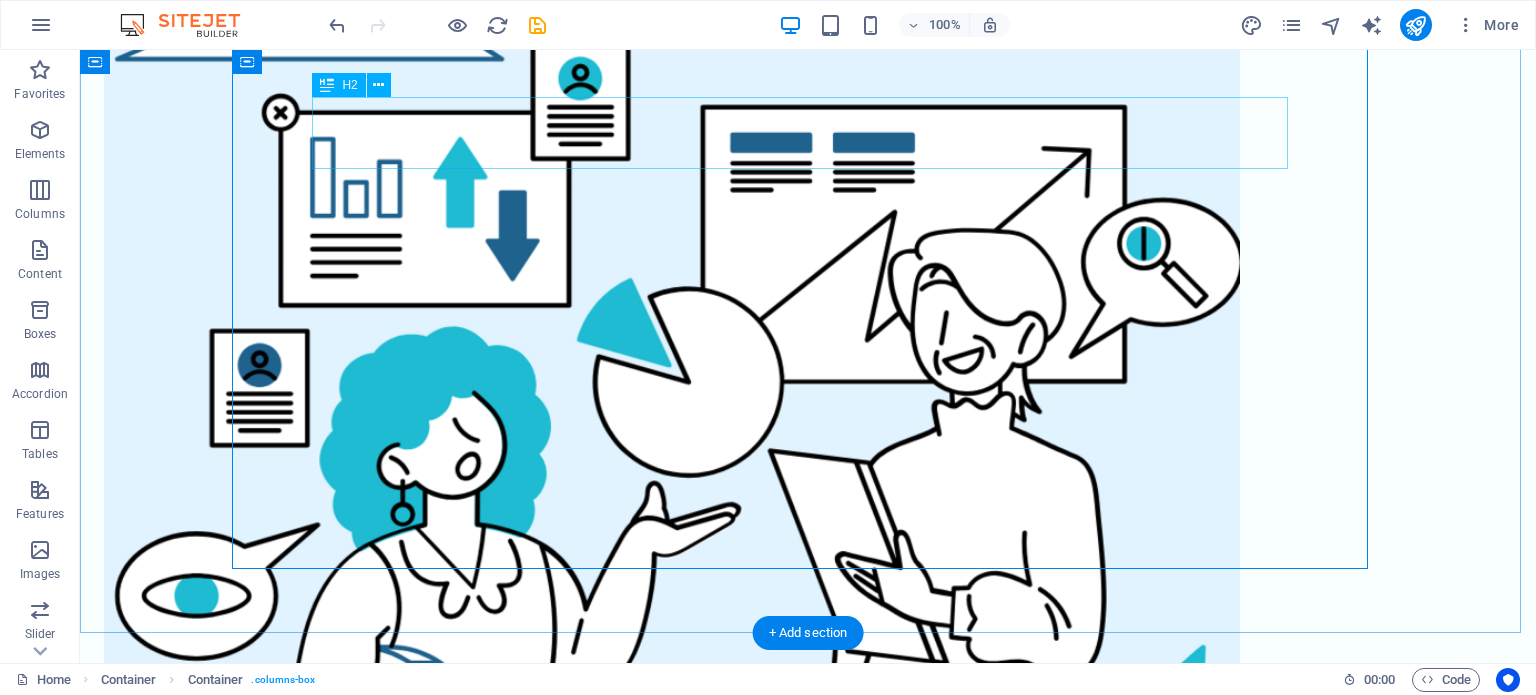 scroll, scrollTop: 1476, scrollLeft: 0, axis: vertical 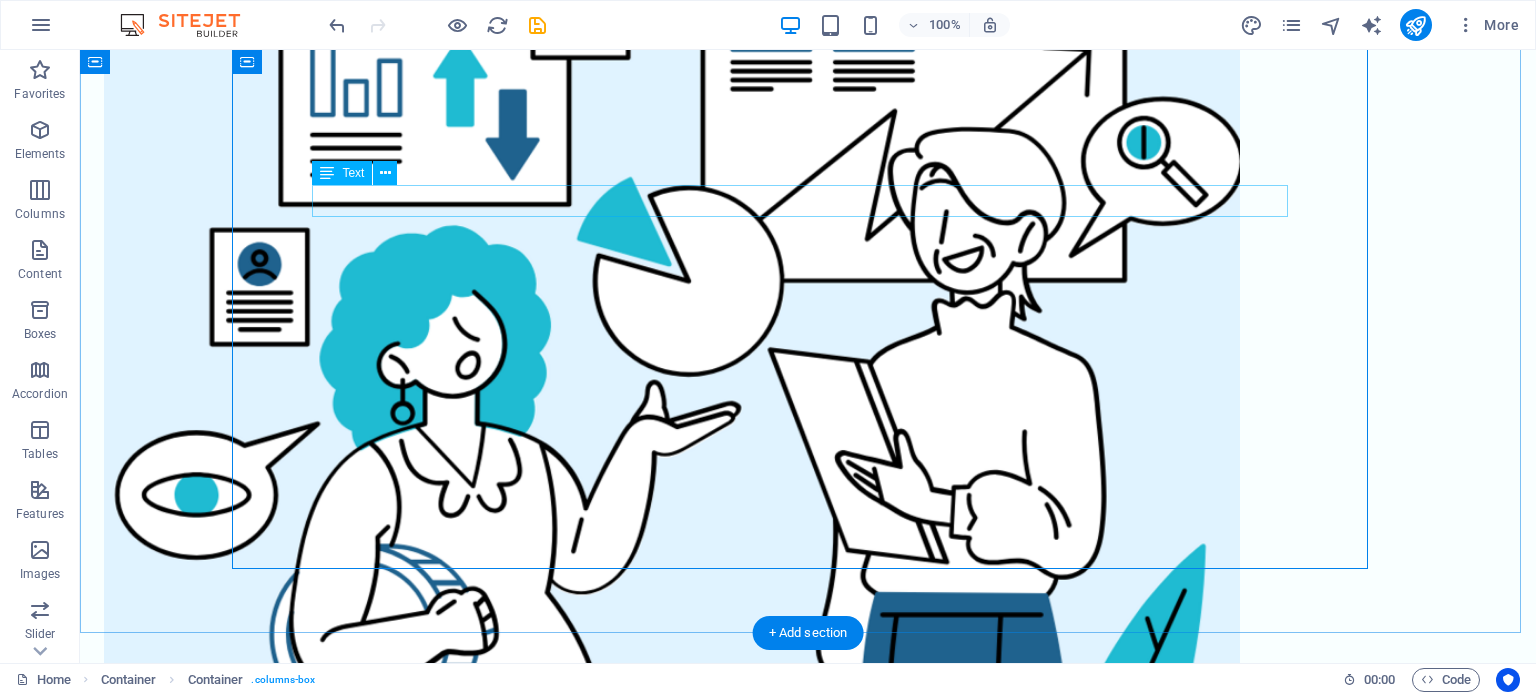 click on "We offer several cleaning options you can choose from" at bounding box center (808, 1338) 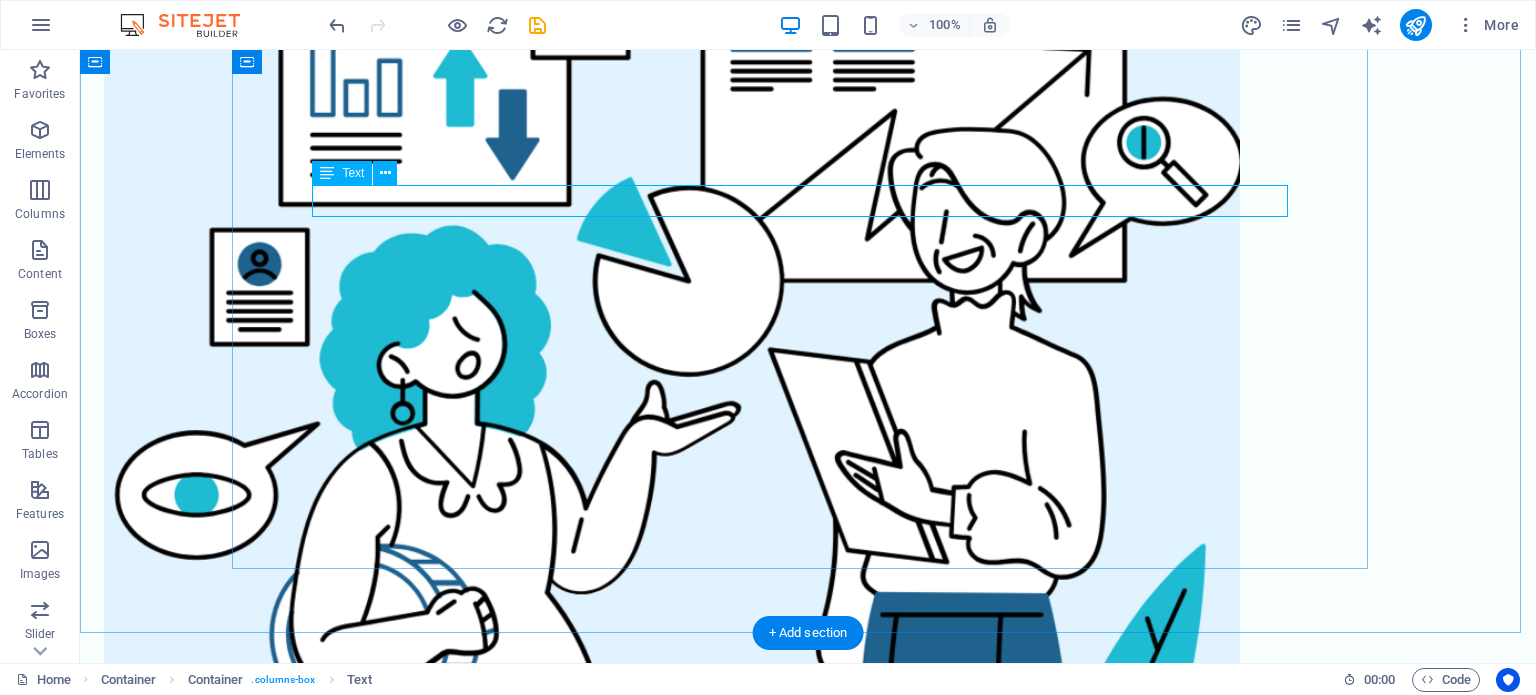 click on "We offer several cleaning options you can choose from" at bounding box center (808, 1338) 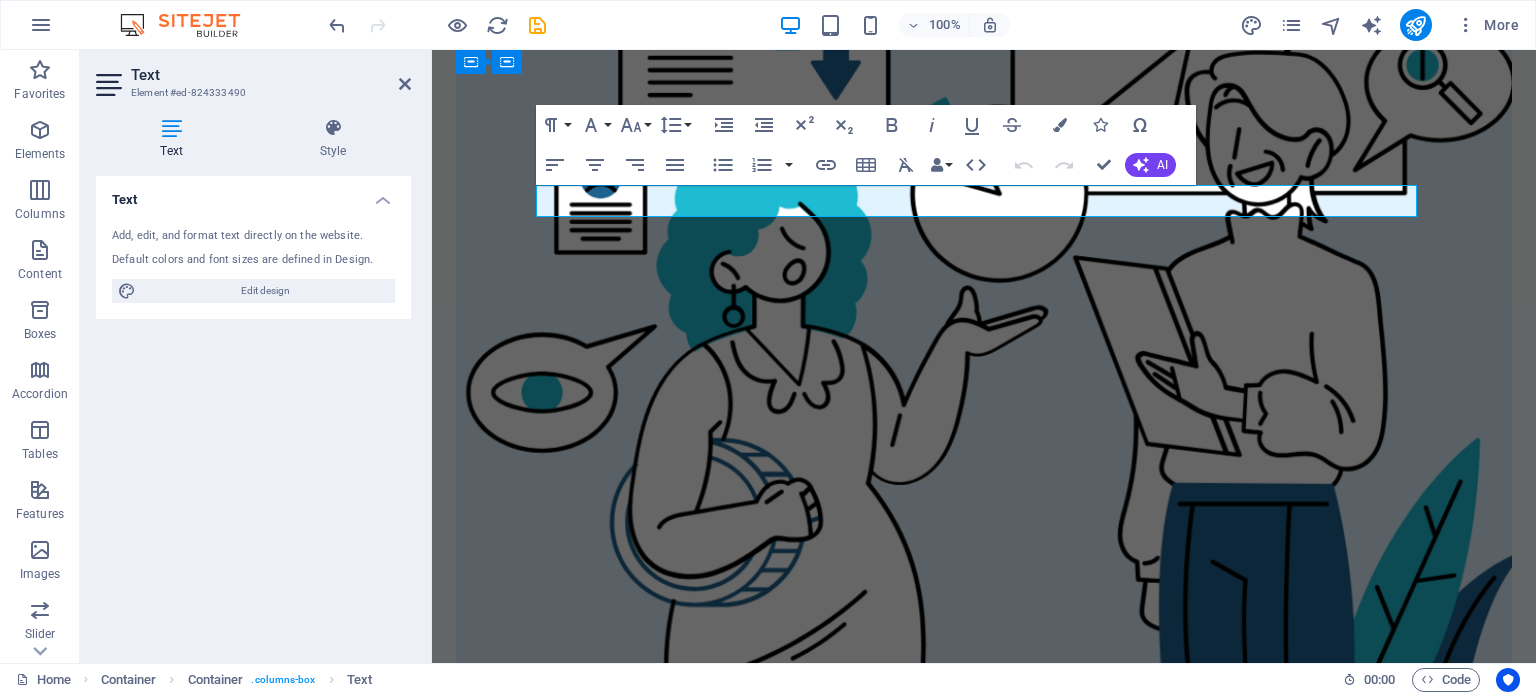 scroll, scrollTop: 1375, scrollLeft: 0, axis: vertical 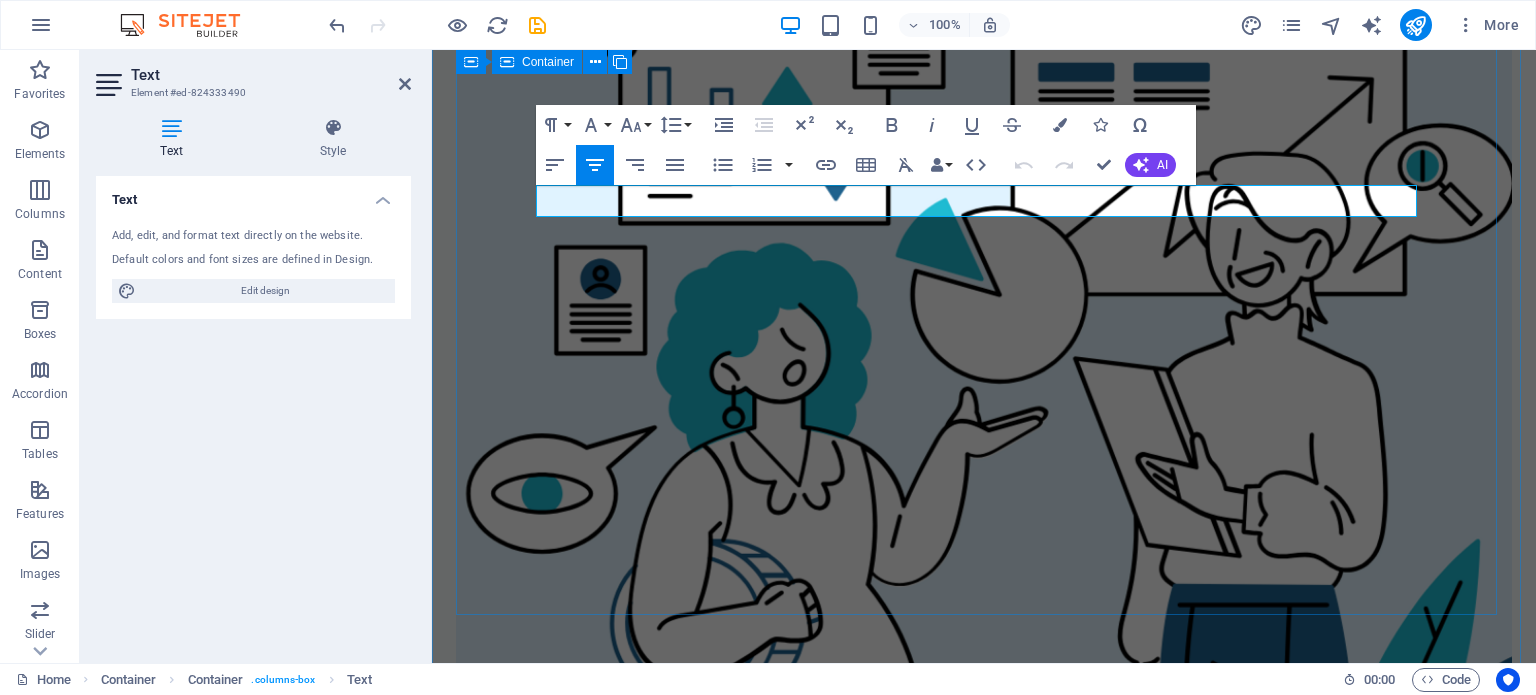 click on "Our professional services We offer several cleaning options you can choose from  Meta ads Content creation email marketing Carpet  Cleaning Laundry  Service Furniture Sanitizing" at bounding box center [984, 1886] 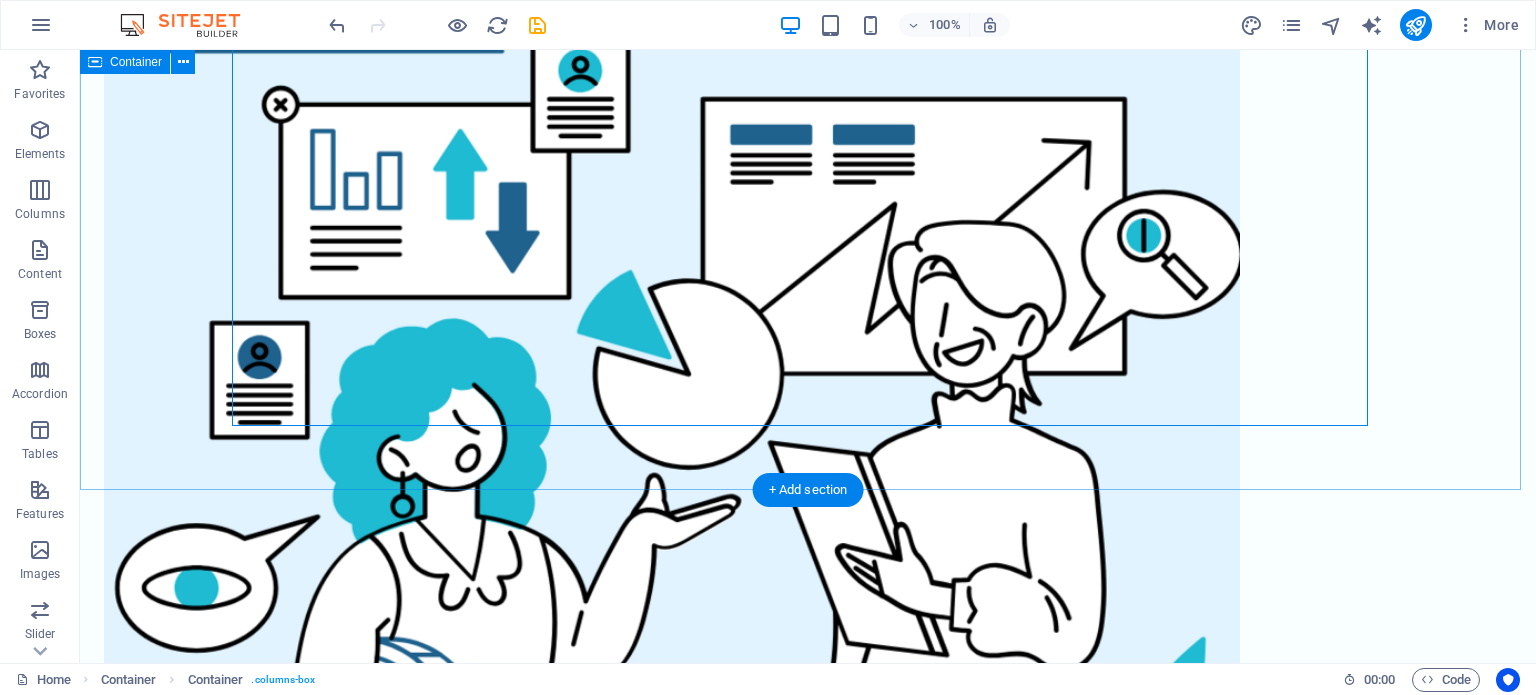 scroll, scrollTop: 1620, scrollLeft: 0, axis: vertical 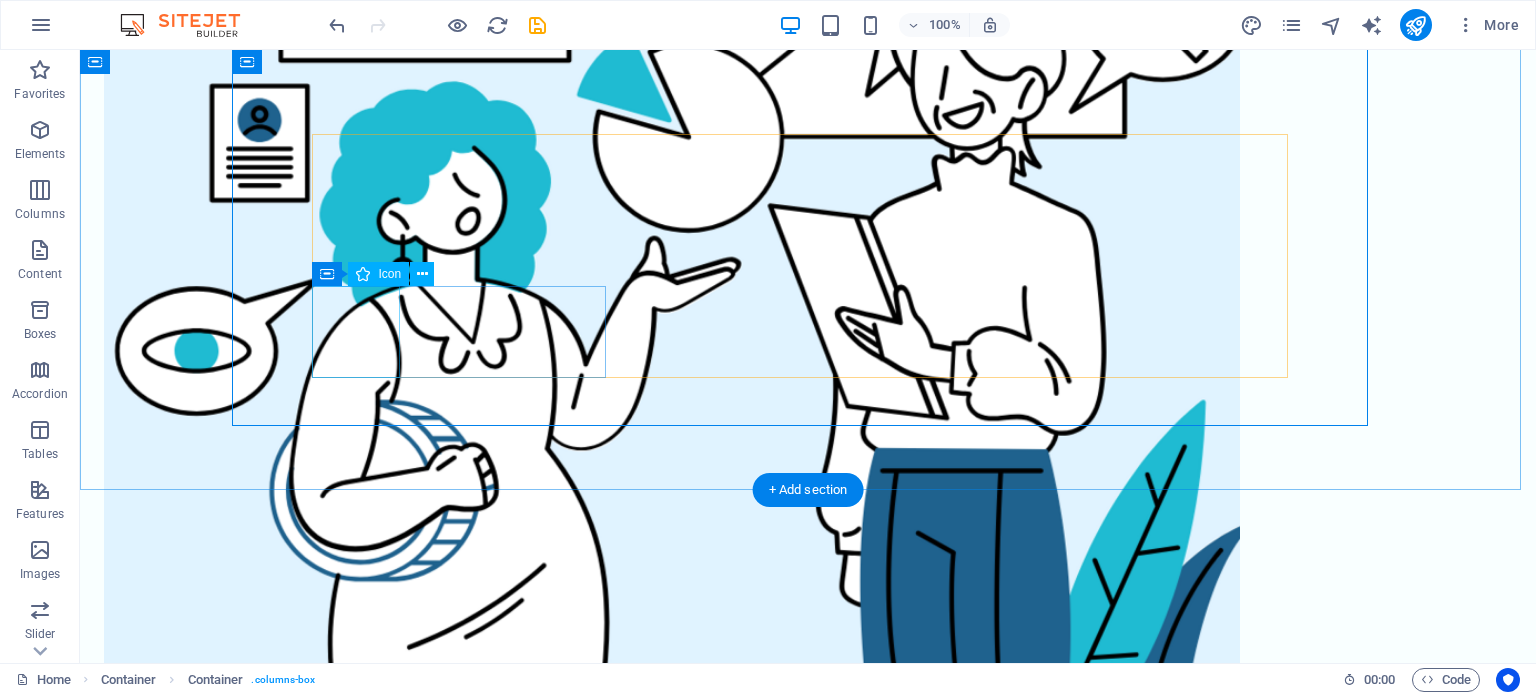 click at bounding box center (808, 1884) 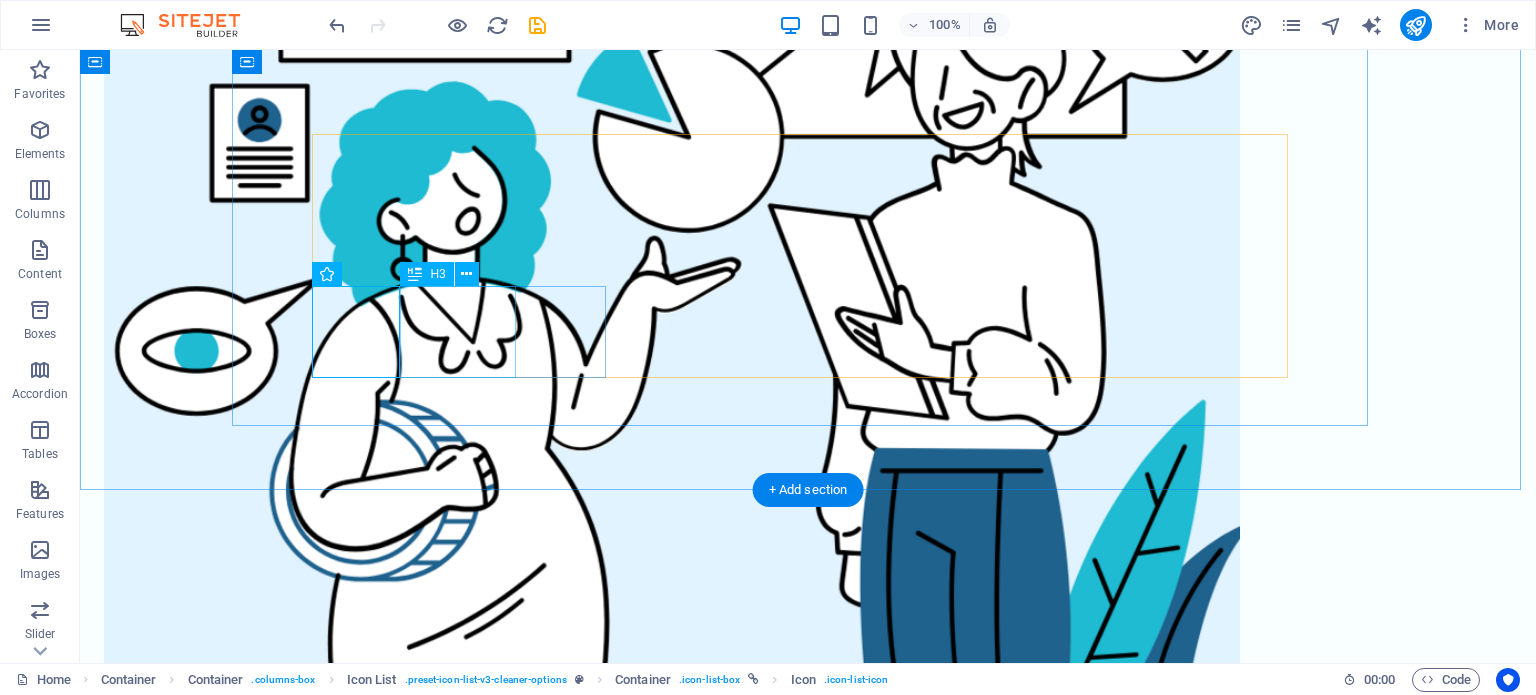 click on "Carpet  Cleaning" at bounding box center [799, 1974] 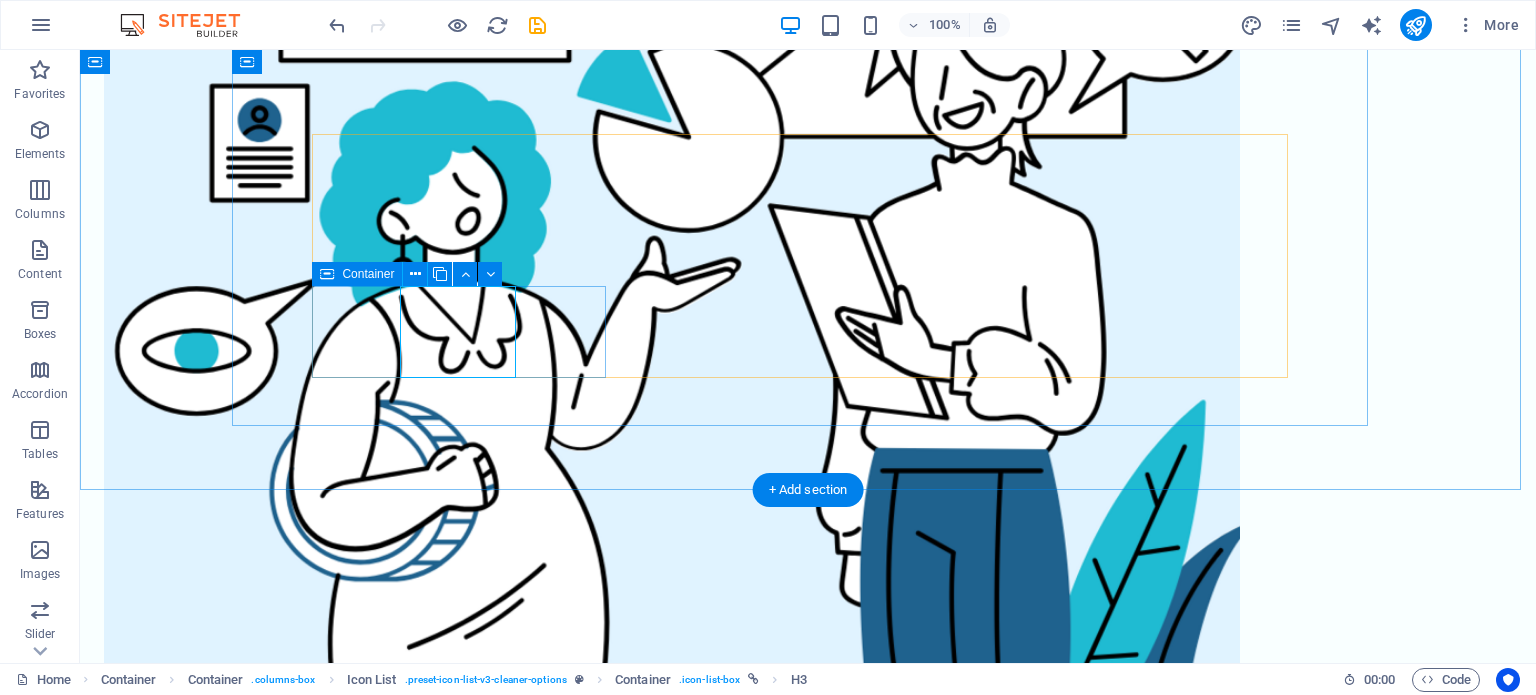 click on "Carpet  Cleaning" at bounding box center [808, 1938] 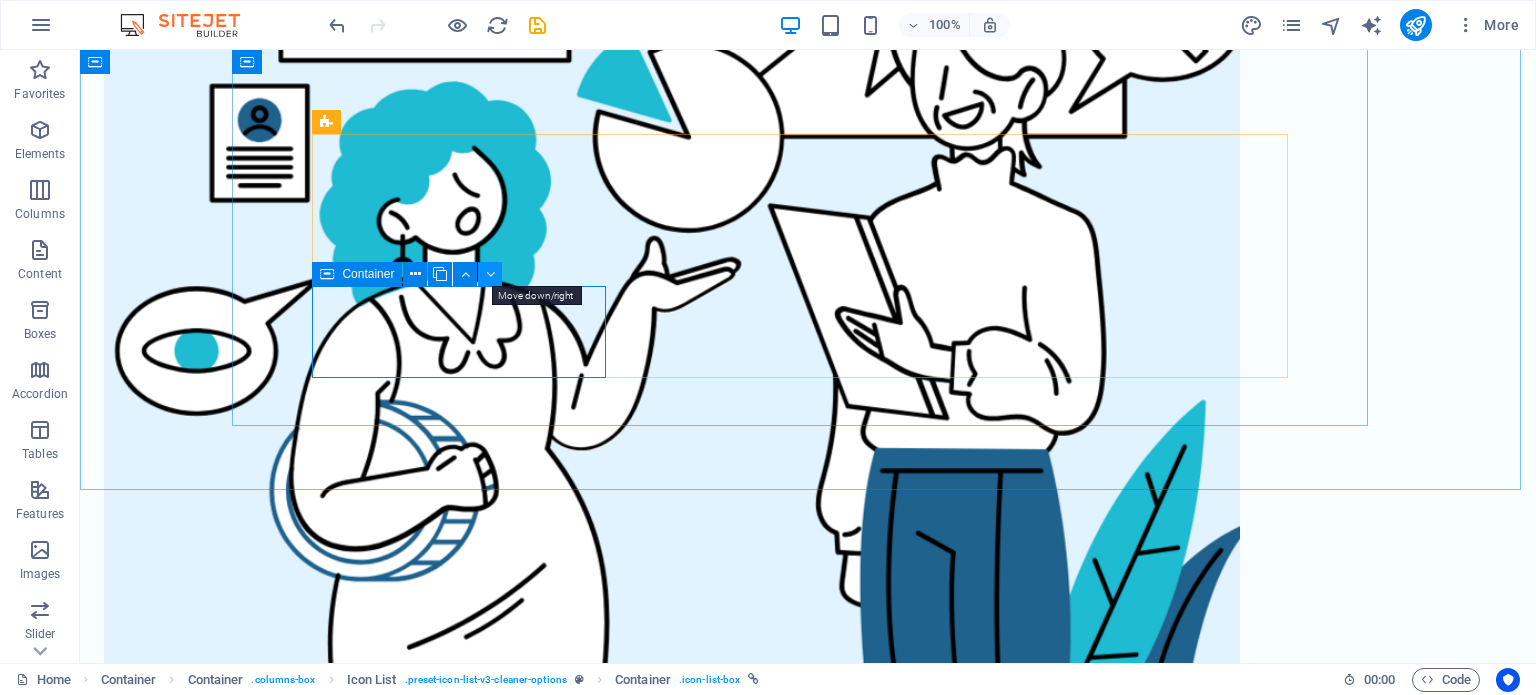 click at bounding box center [490, 274] 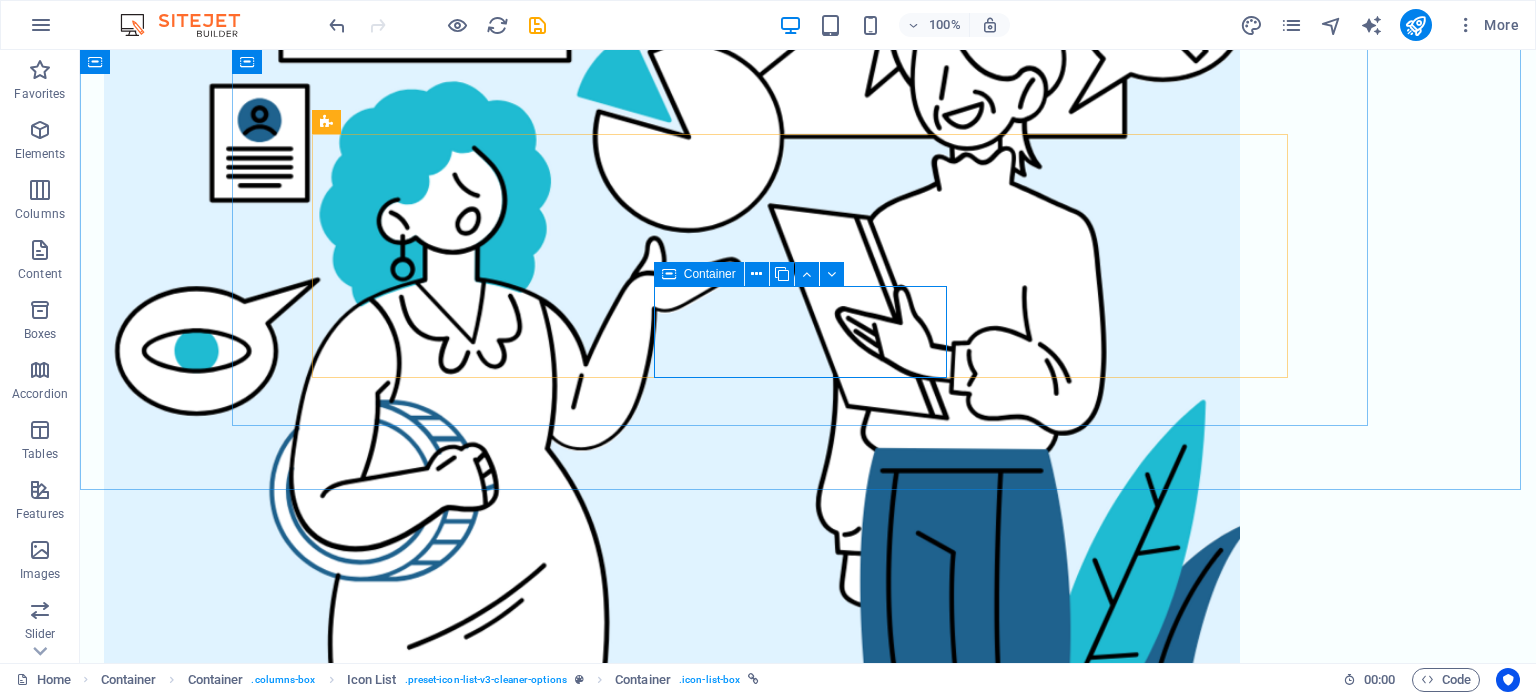 click at bounding box center (669, 274) 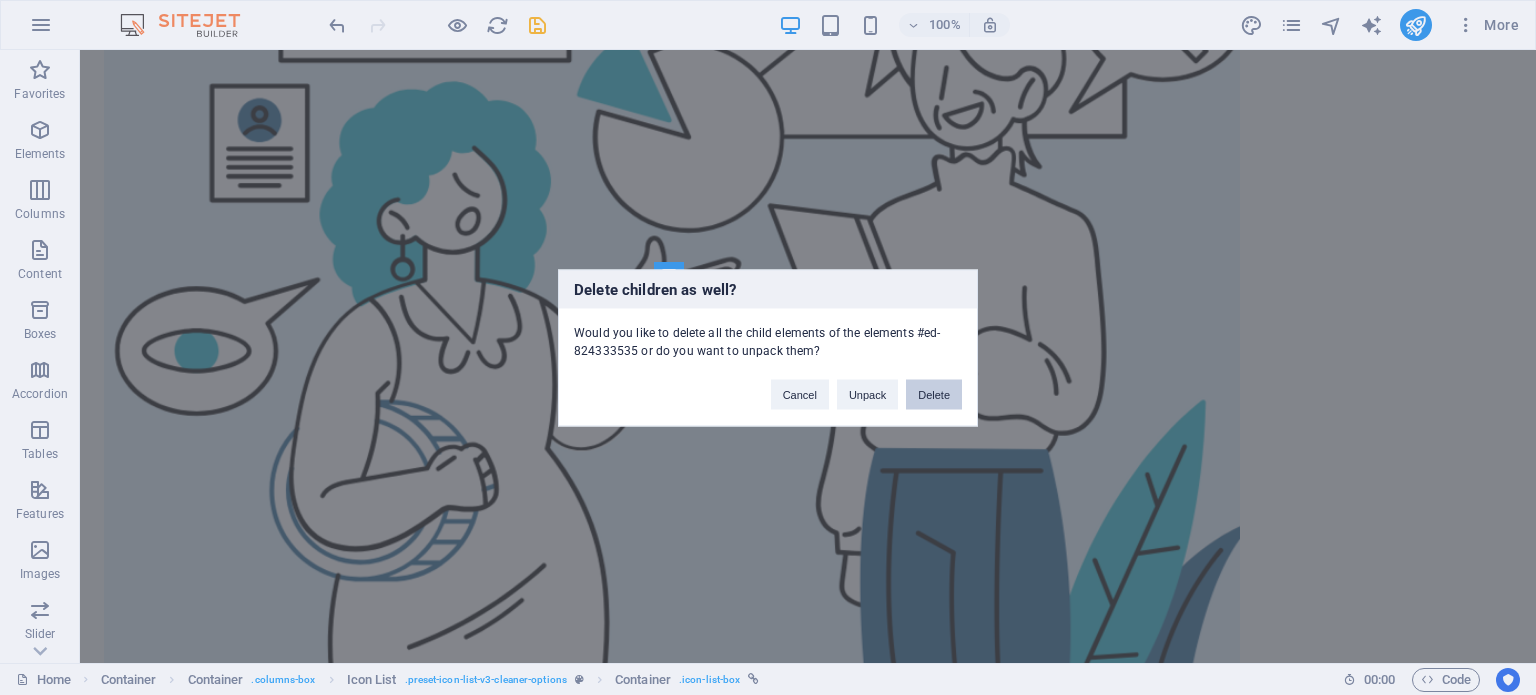click on "Delete" at bounding box center [934, 394] 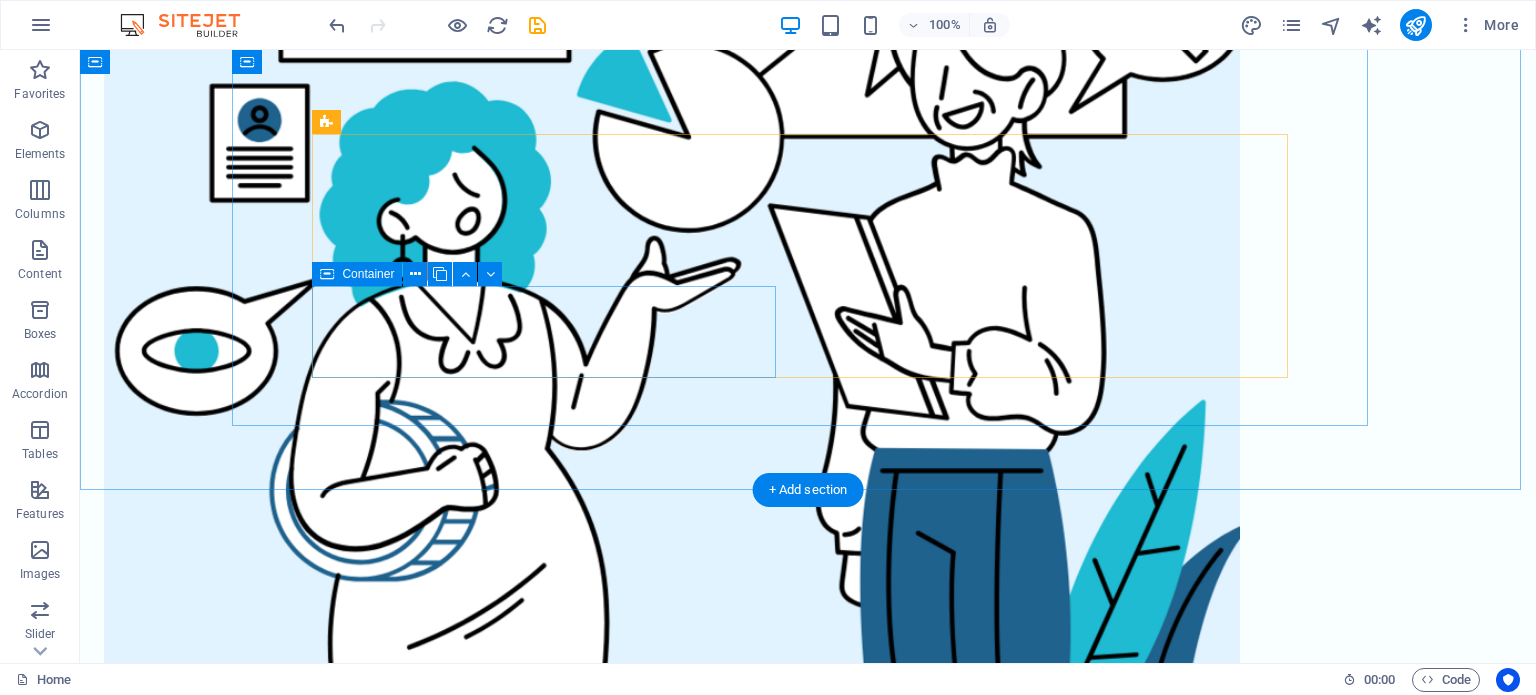click on "Laundry  Service" at bounding box center (808, 1938) 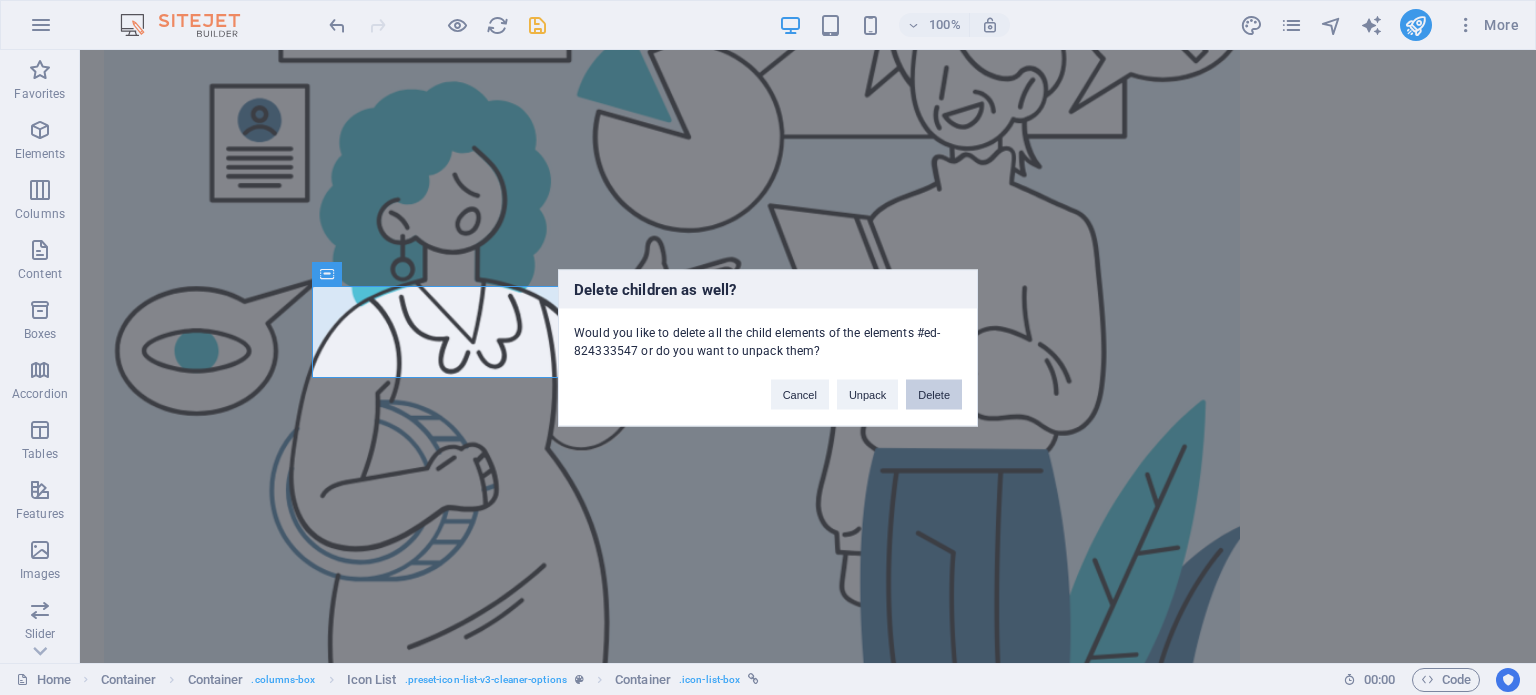 click on "Delete" at bounding box center [934, 394] 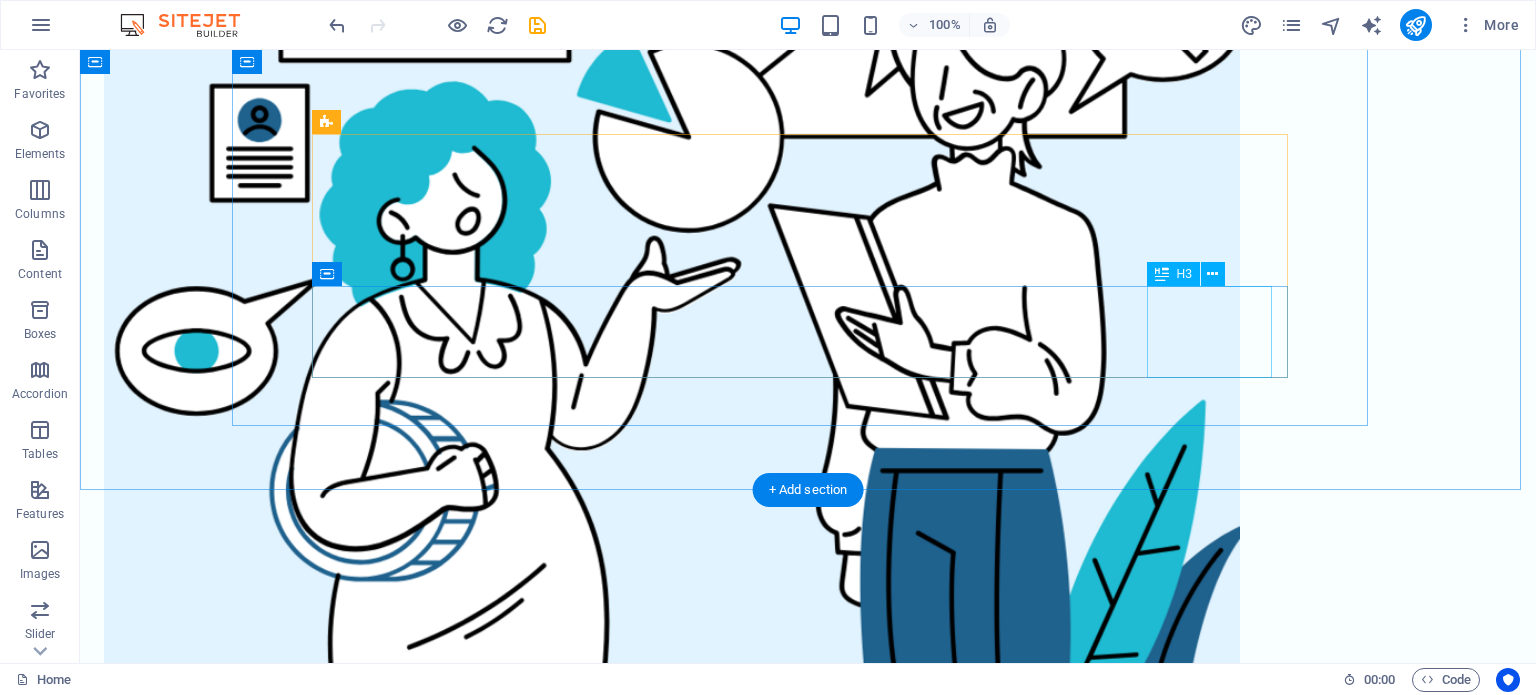 click on "Furniture Sanitizing" at bounding box center (799, 1974) 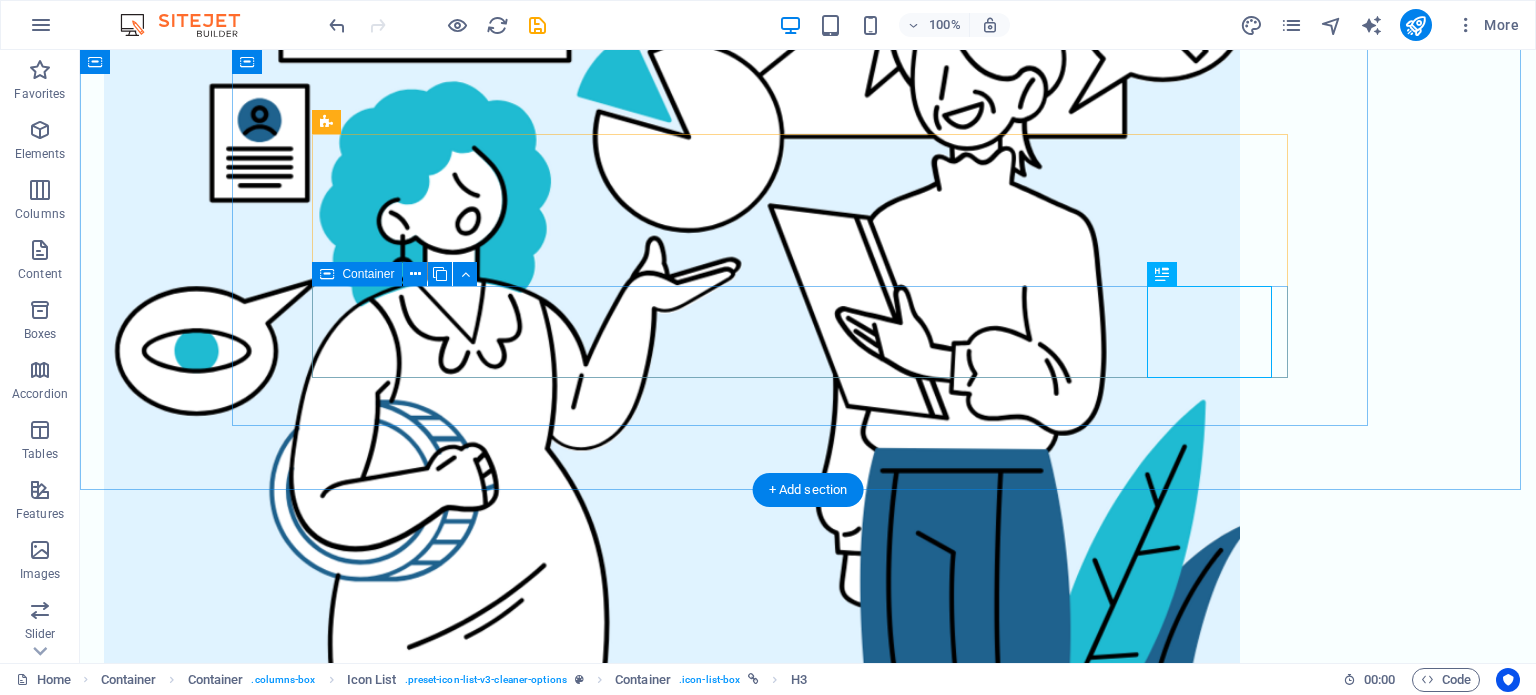 click on "Furniture Sanitizing" at bounding box center (808, 1938) 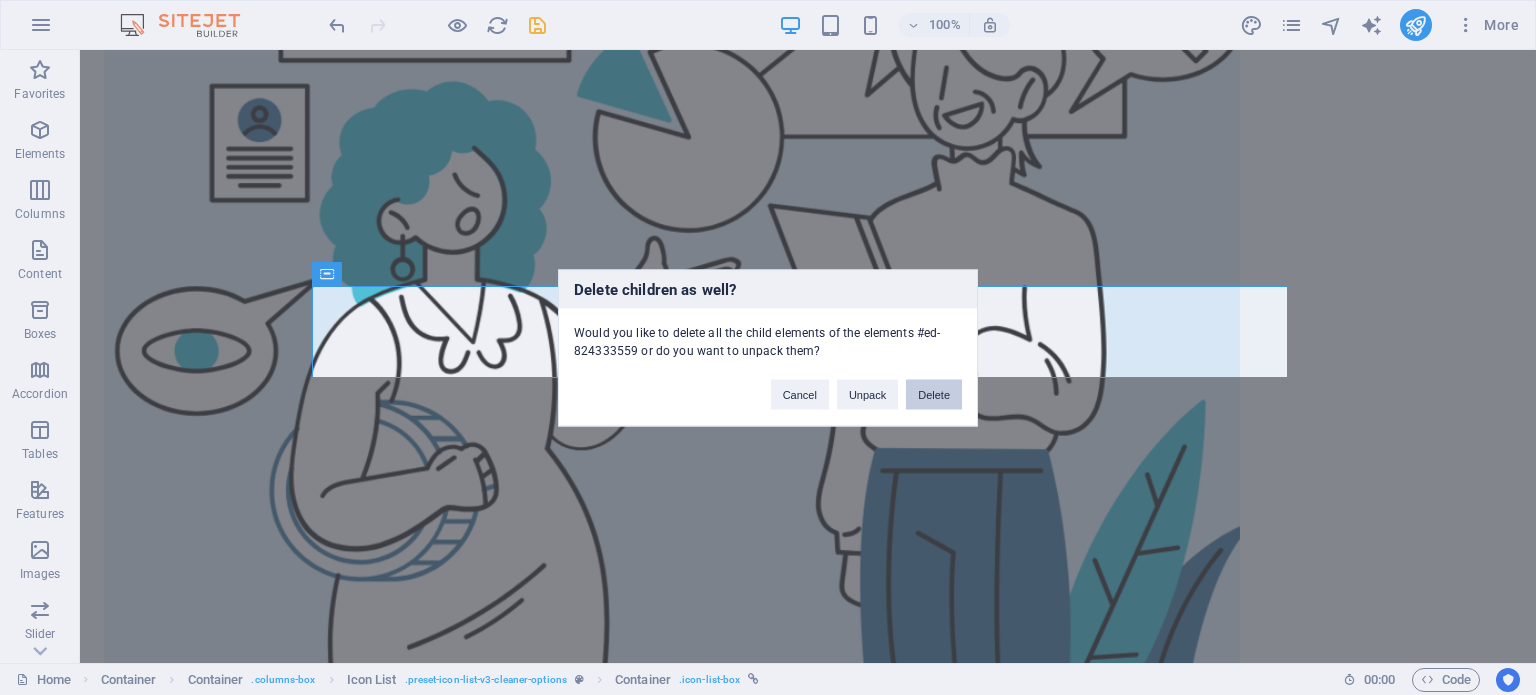 type 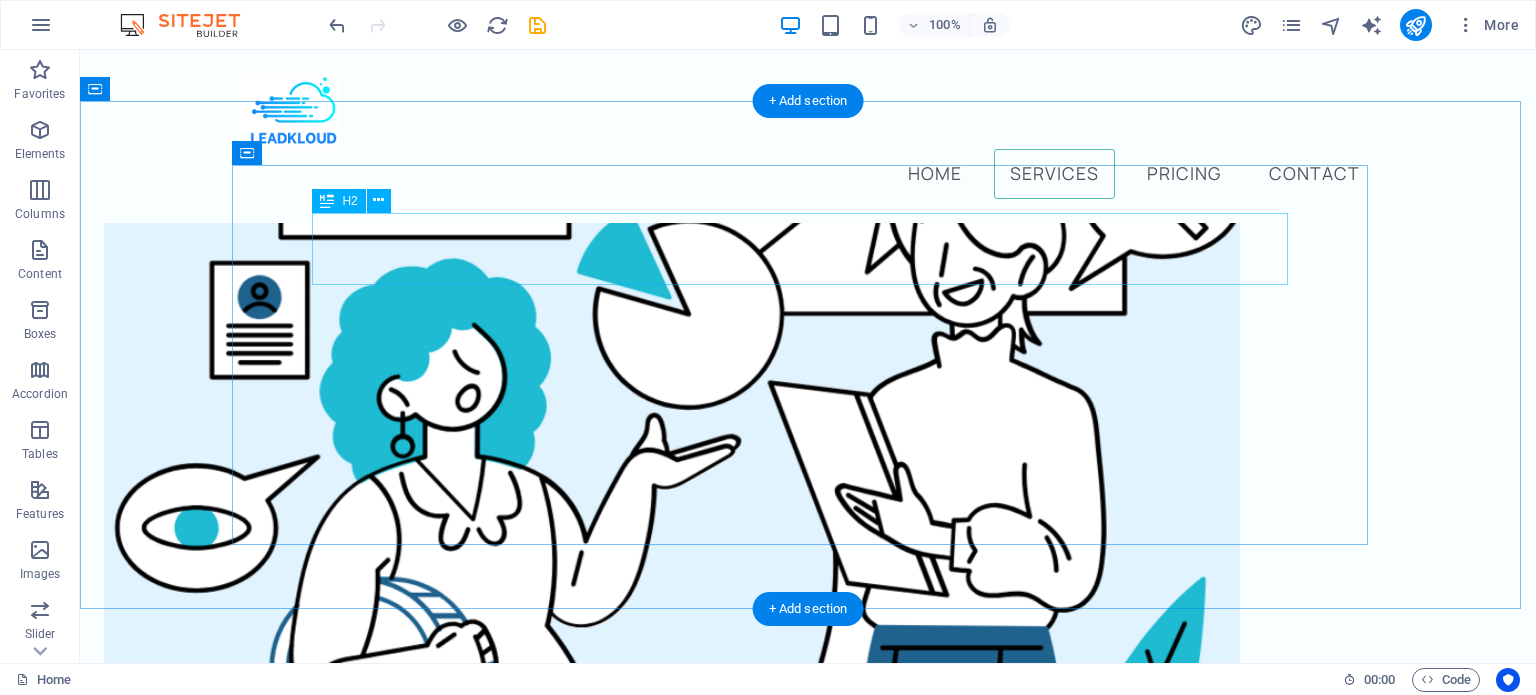 scroll, scrollTop: 1361, scrollLeft: 0, axis: vertical 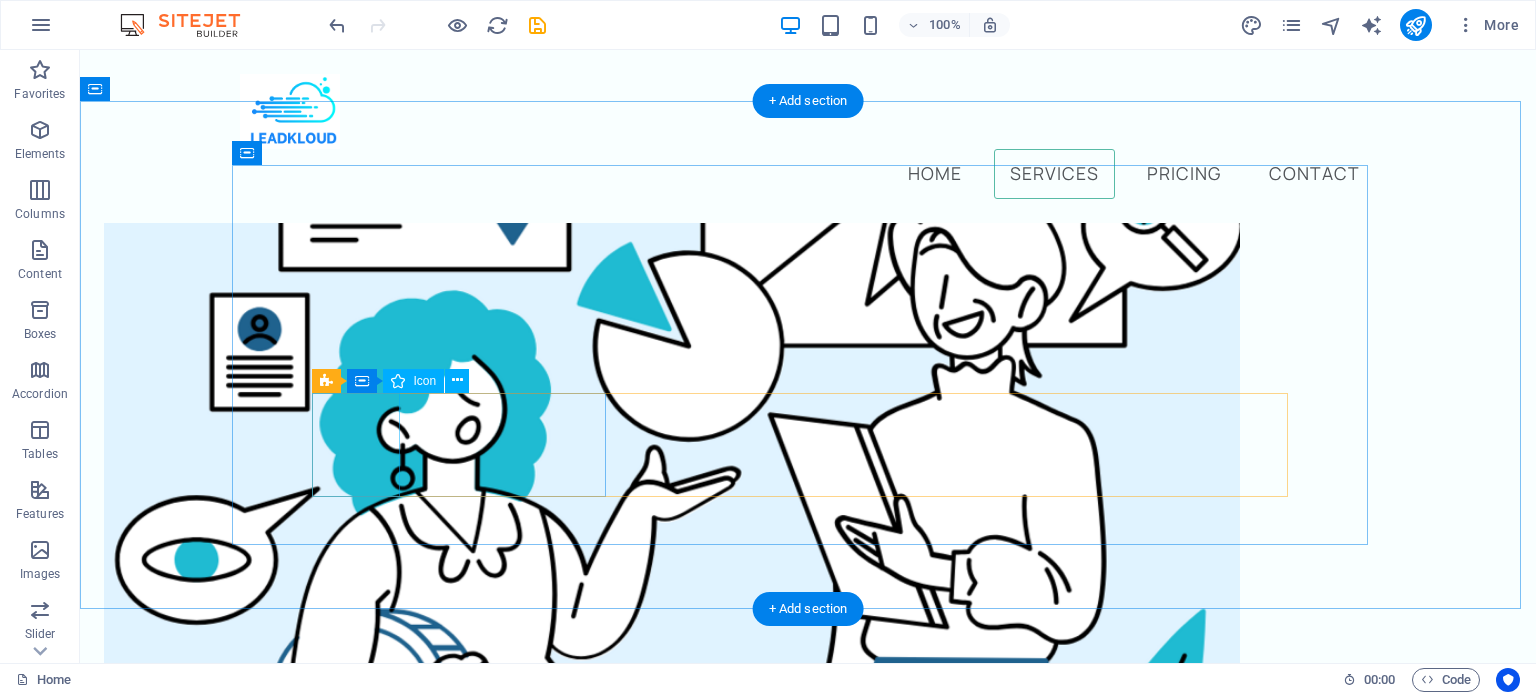 click at bounding box center (808, 1523) 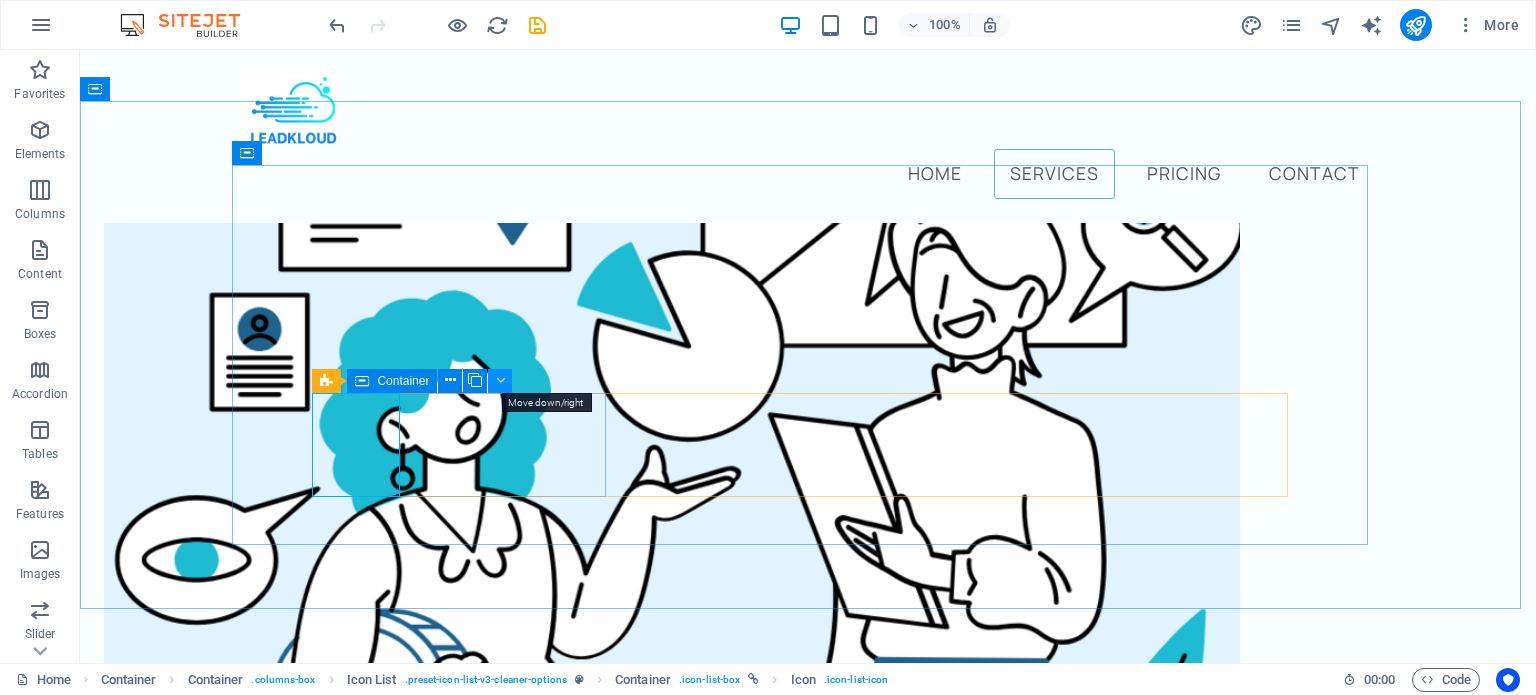 click at bounding box center (500, 380) 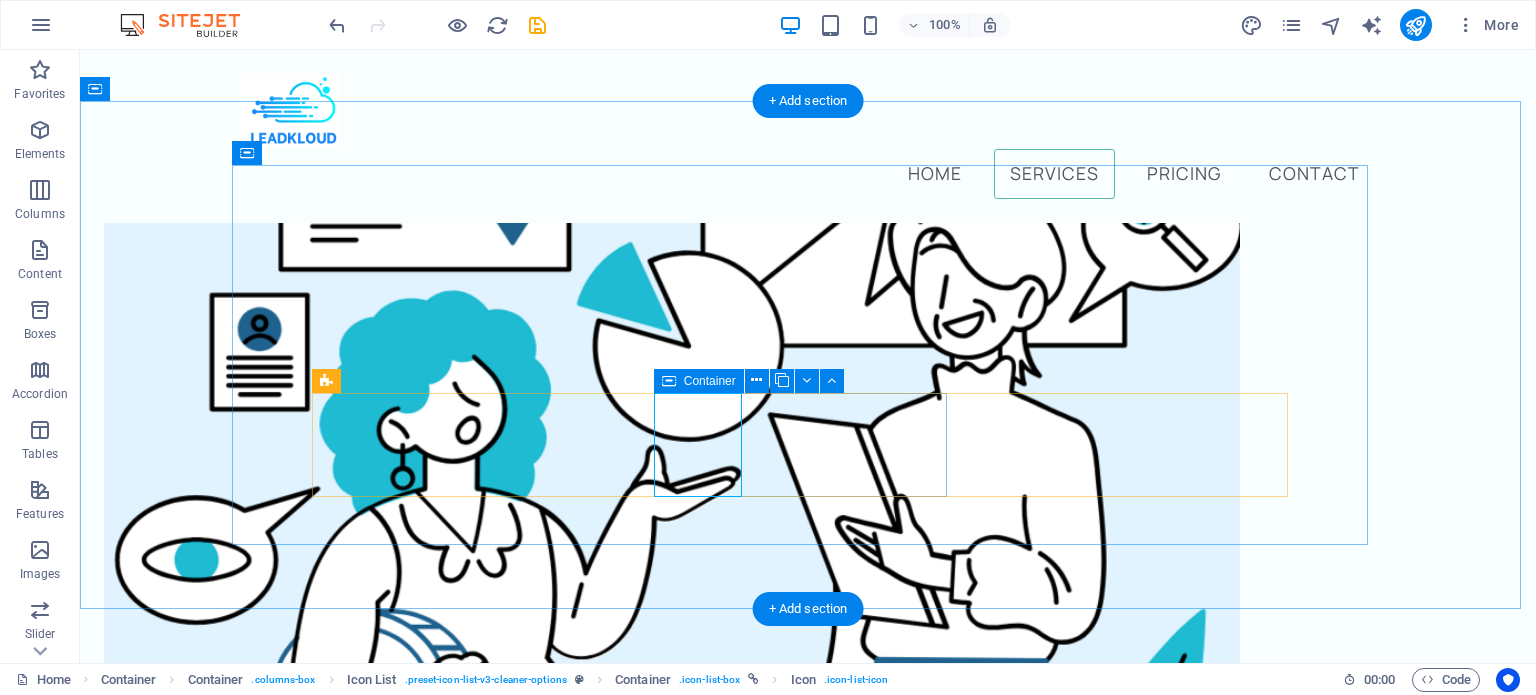 click on "Meta ads" at bounding box center [808, 1752] 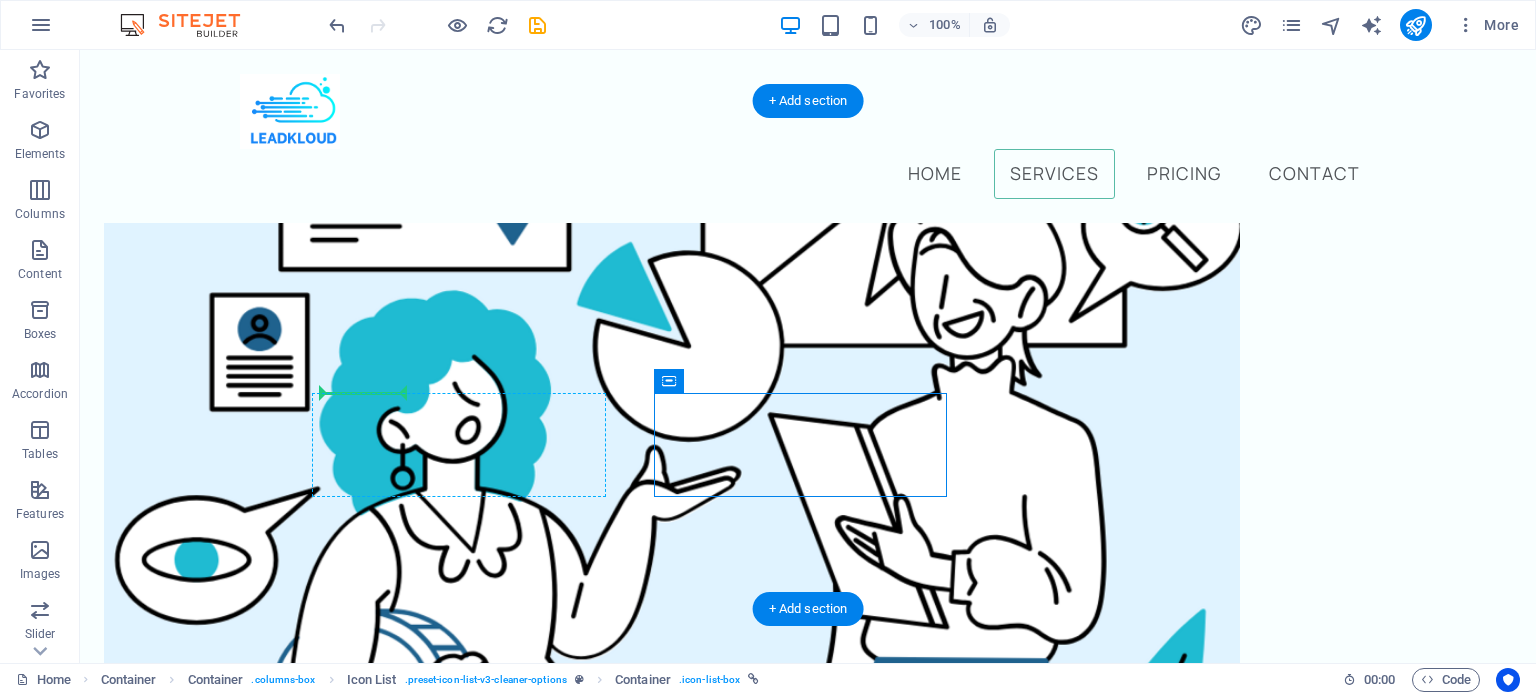 drag, startPoint x: 905, startPoint y: 449, endPoint x: 385, endPoint y: 412, distance: 521.3147 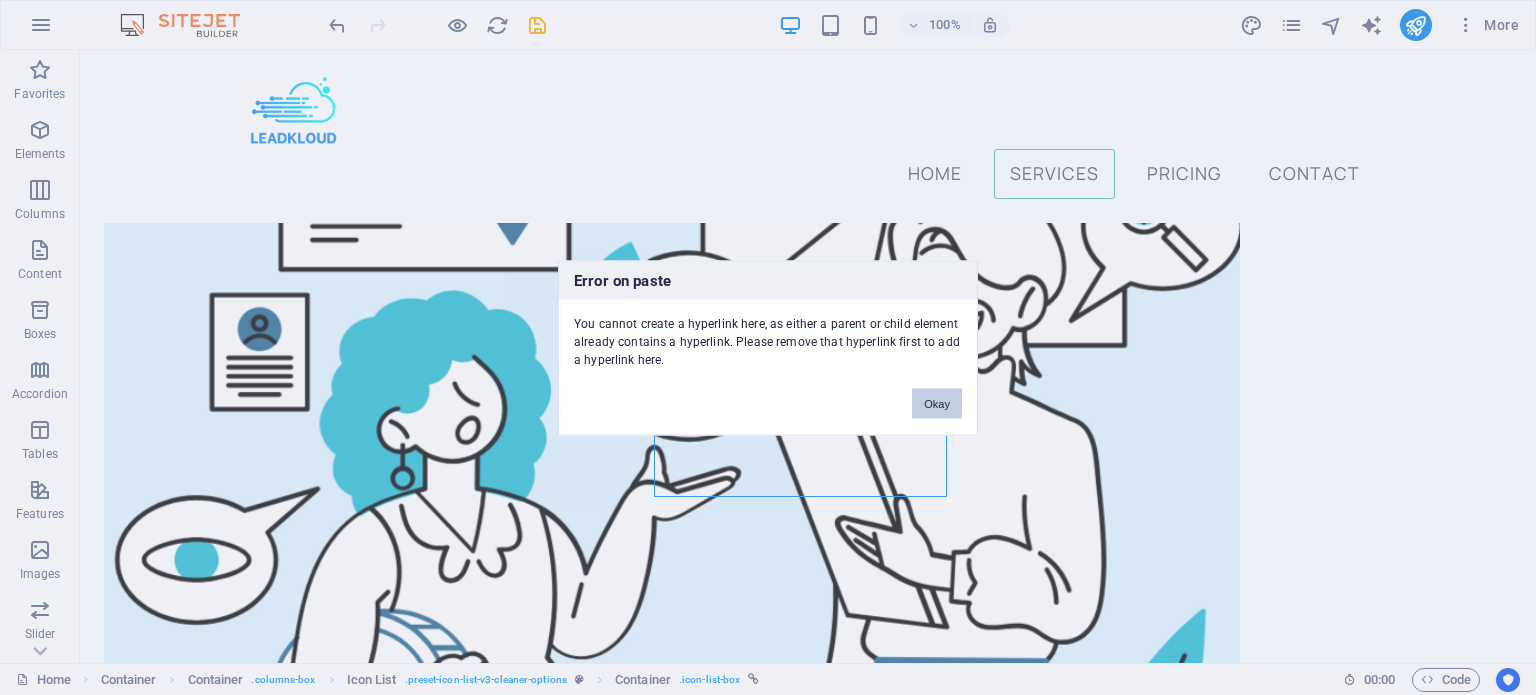 click on "Okay" at bounding box center (937, 403) 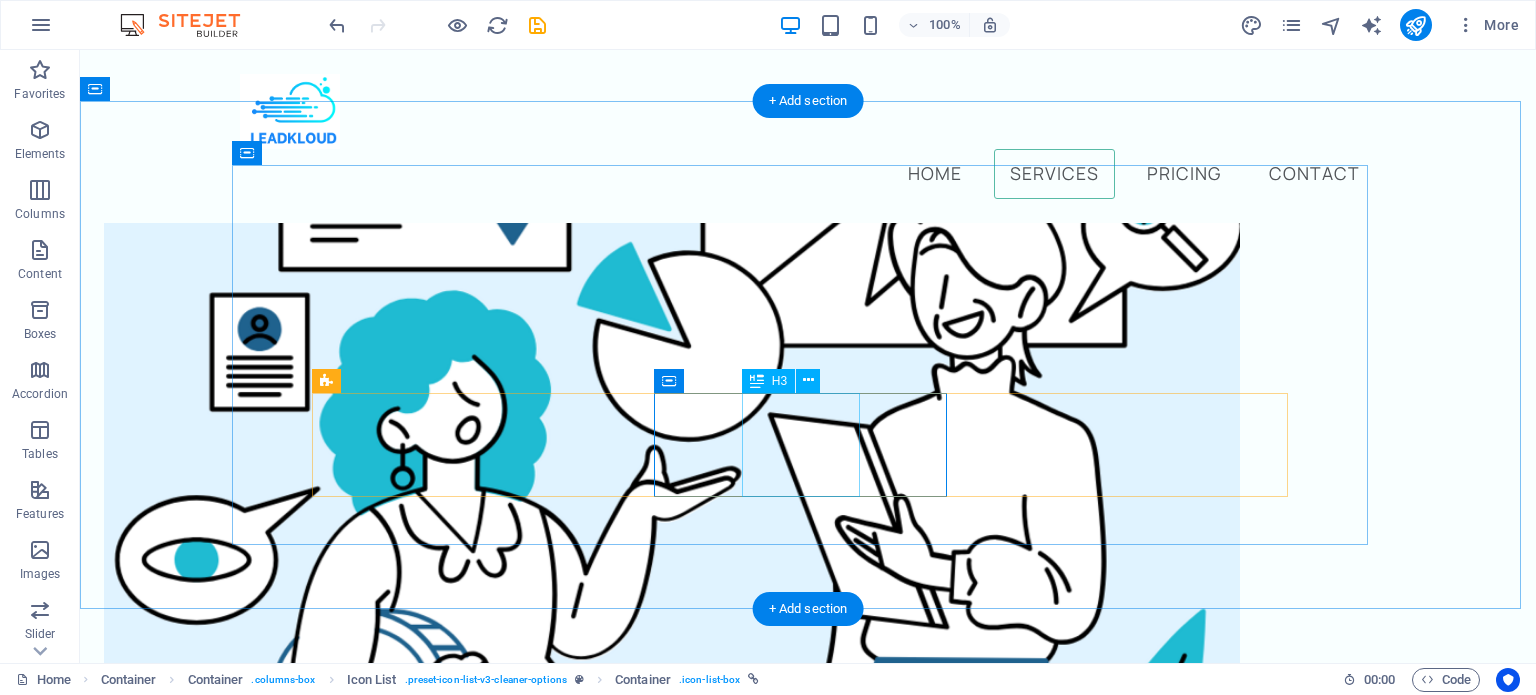 click on "Meta ads" at bounding box center (799, 1788) 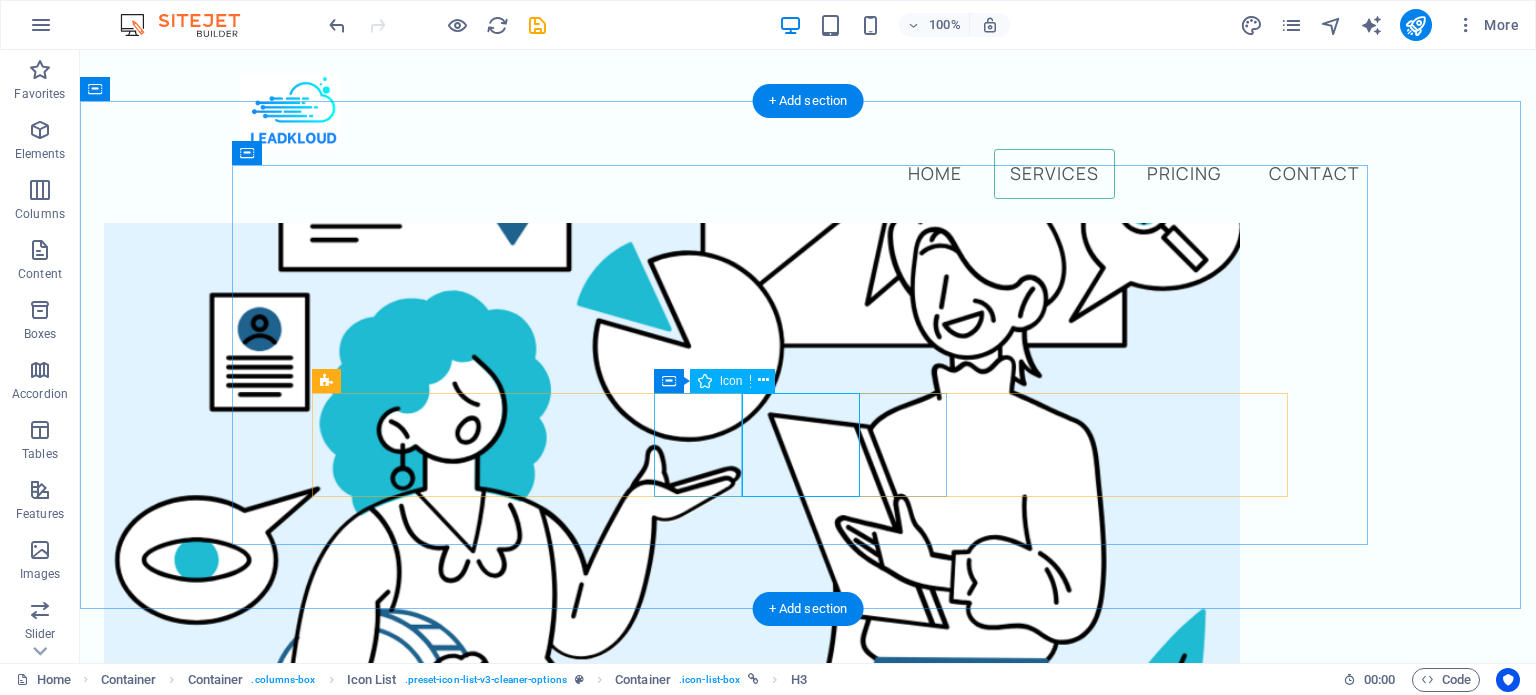 click at bounding box center (808, 1713) 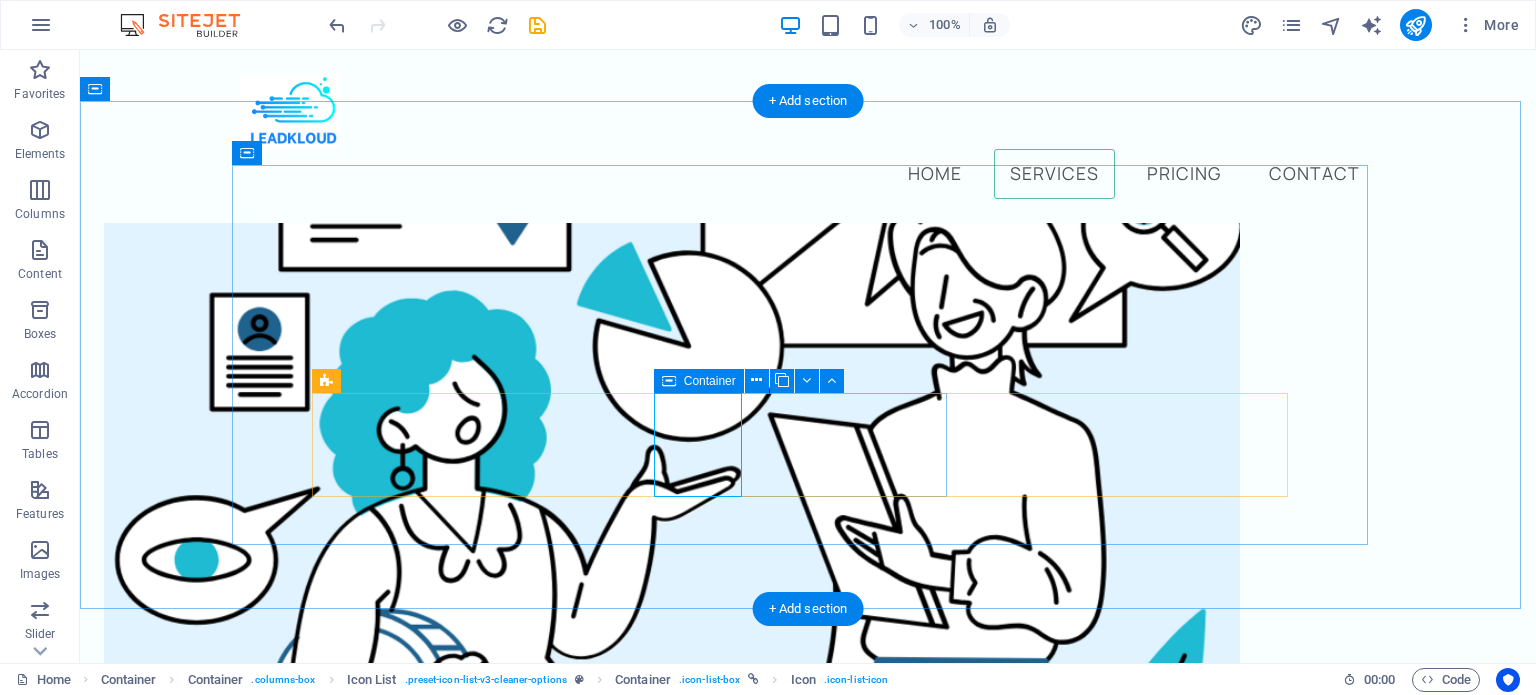 click on "Meta ads" at bounding box center (808, 1752) 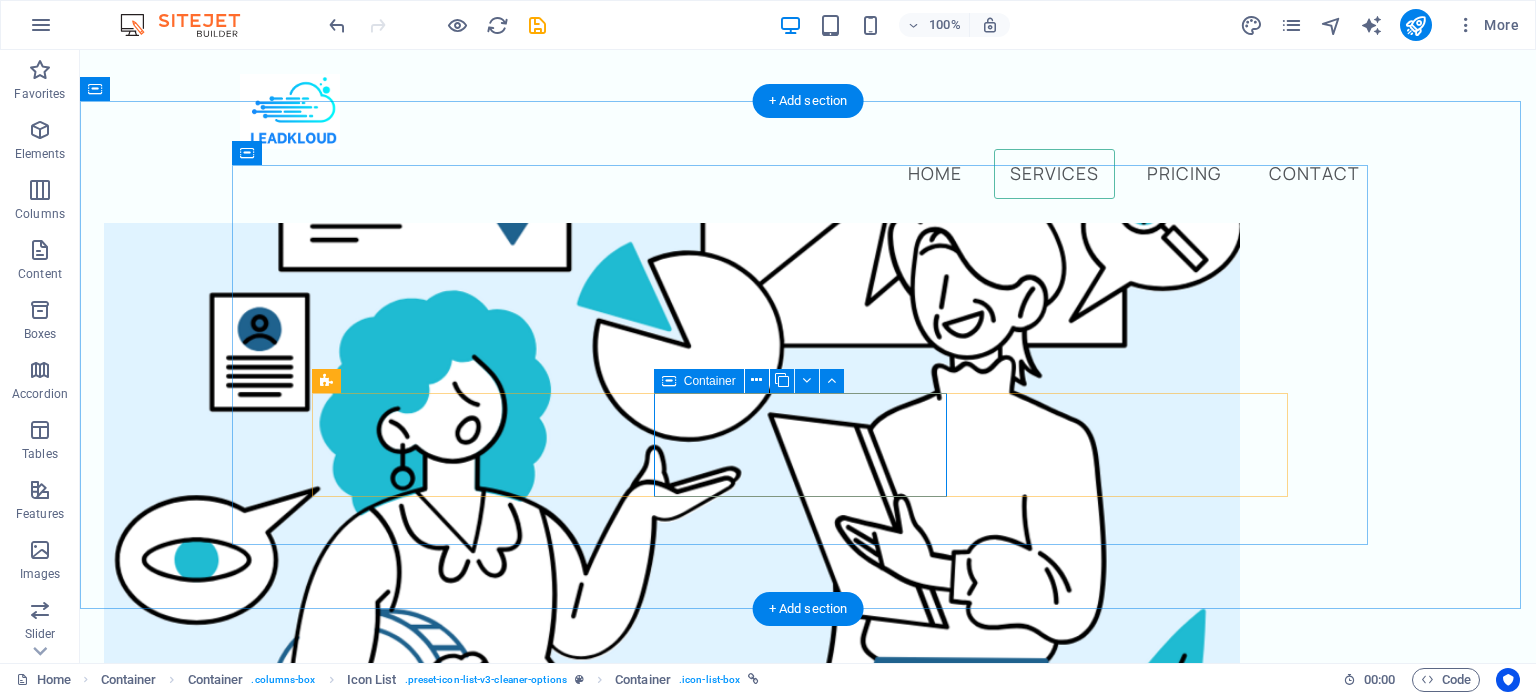 click on "Meta ads" at bounding box center (808, 1752) 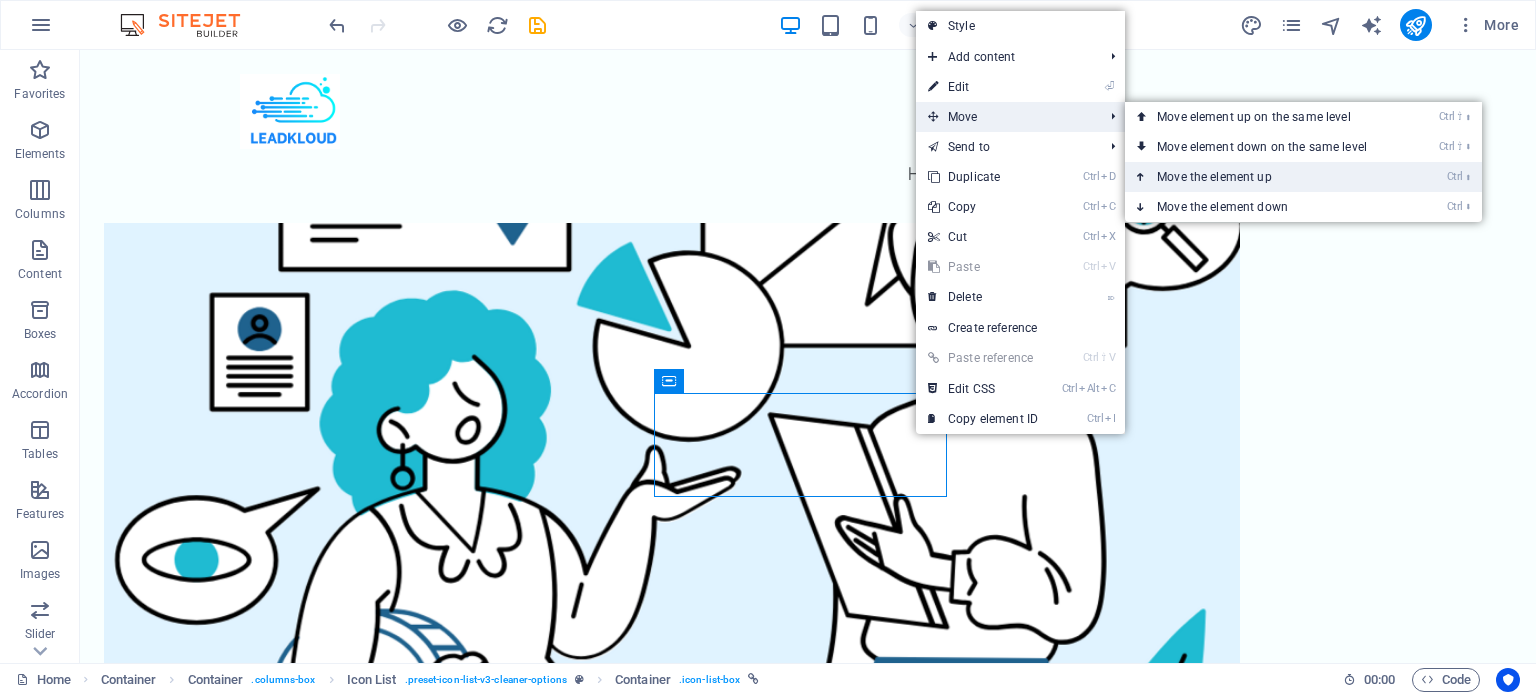 click on "Ctrl ⬆  Move the element up" at bounding box center [1266, 177] 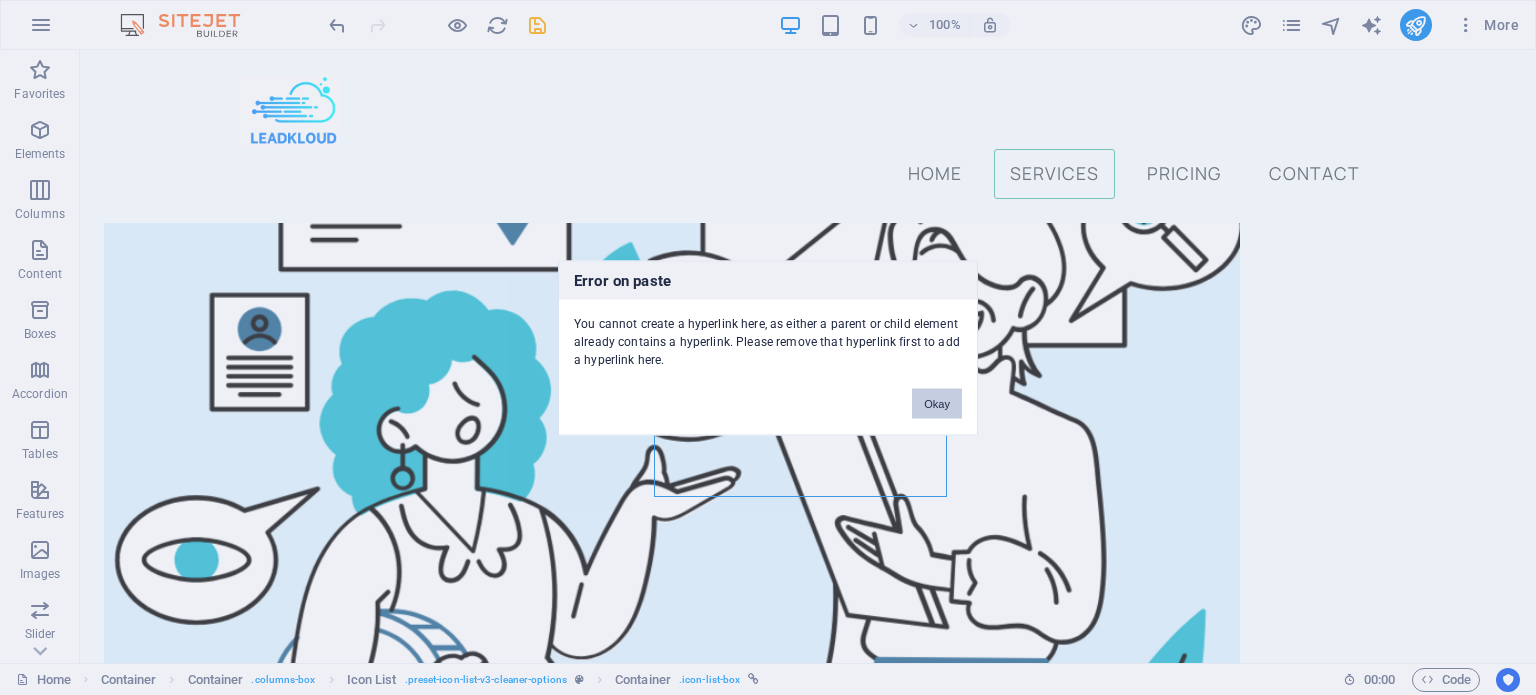 click on "Okay" at bounding box center (937, 403) 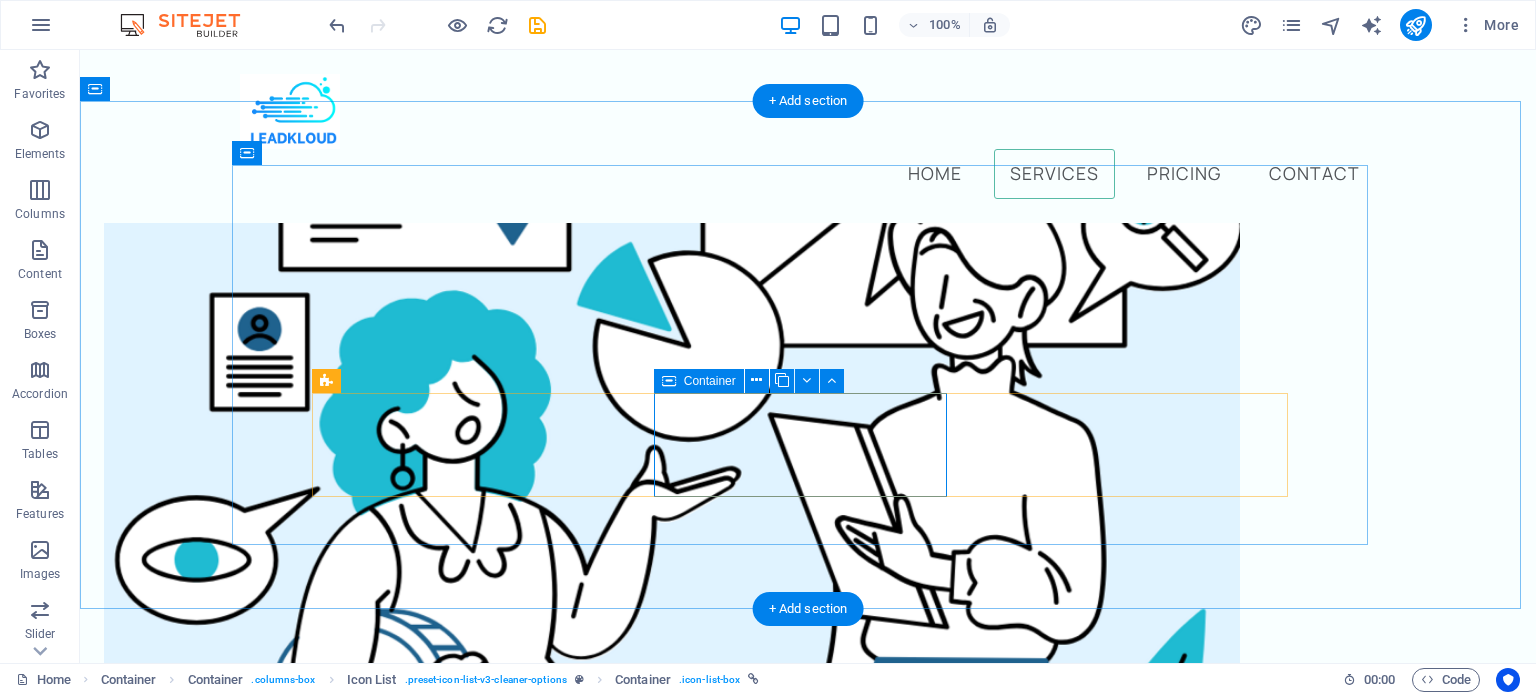 click on "Meta ads" at bounding box center (808, 1752) 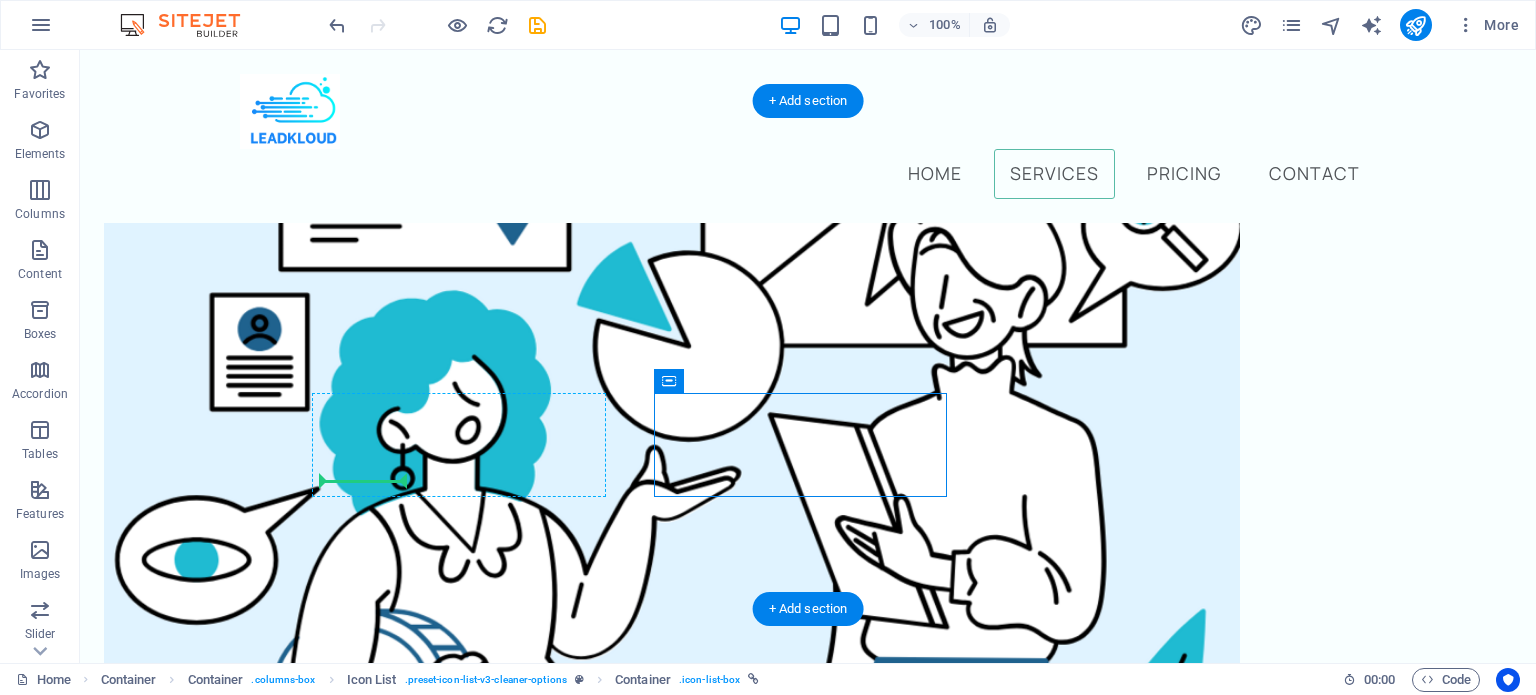 drag, startPoint x: 934, startPoint y: 434, endPoint x: 329, endPoint y: 449, distance: 605.1859 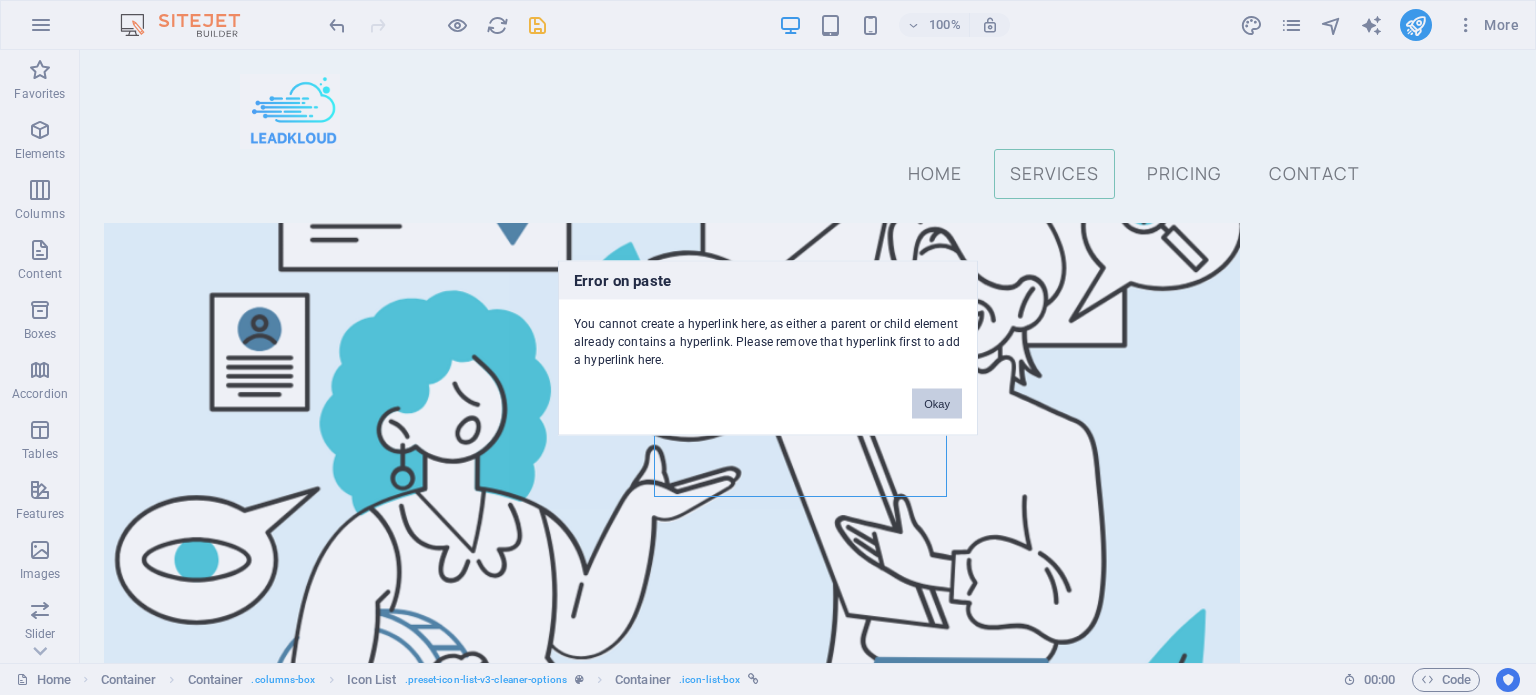 click on "Okay" at bounding box center [937, 403] 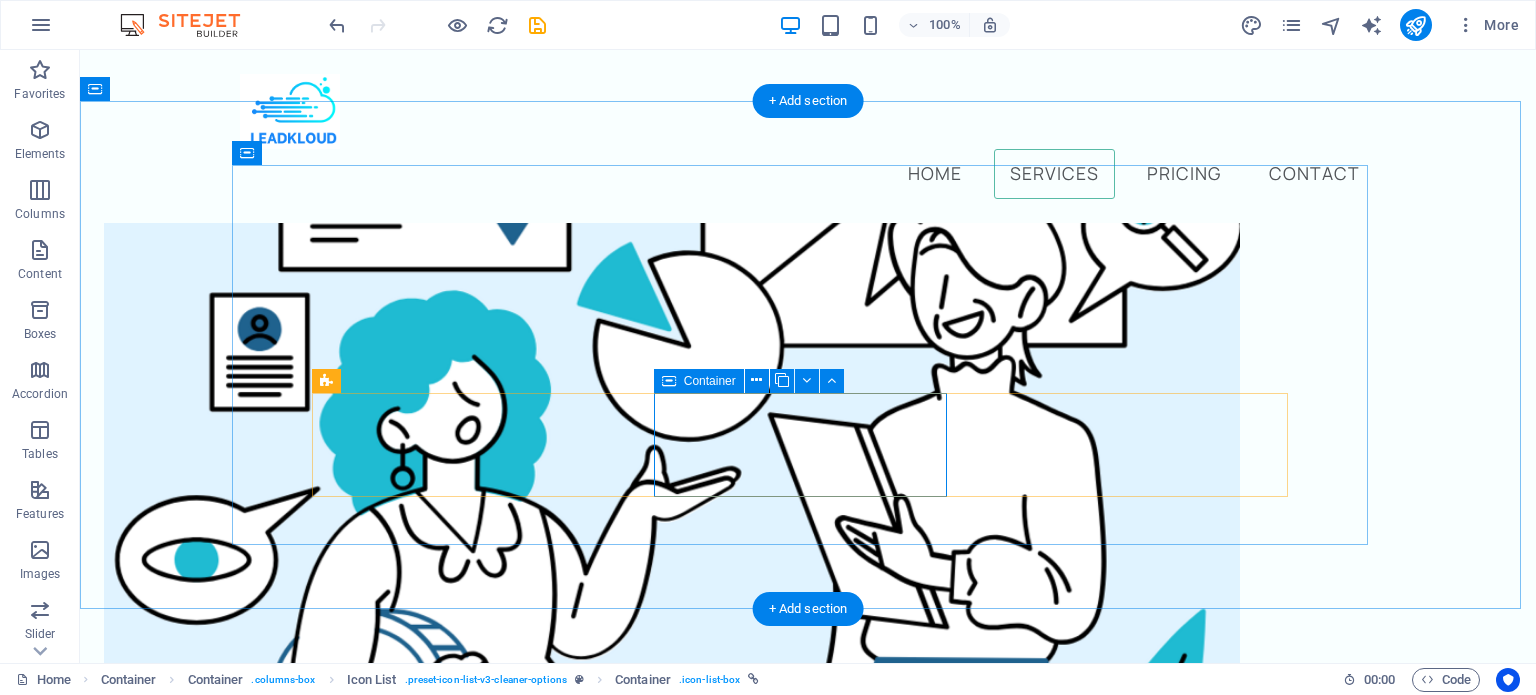 click on "Meta ads" at bounding box center (808, 1752) 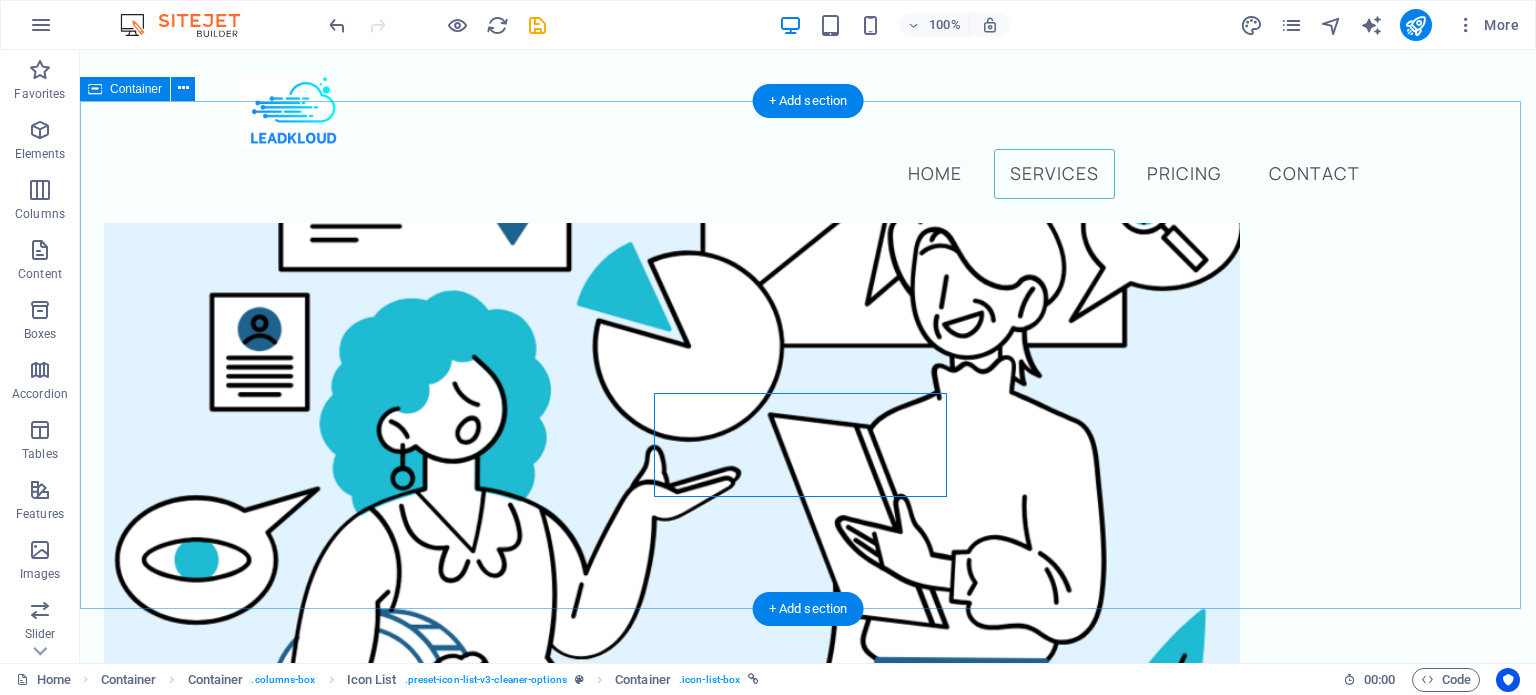 click on "Our professional services We offer several cleaning options you can choose from  Content creation Meta ads email marketing" at bounding box center [808, 1662] 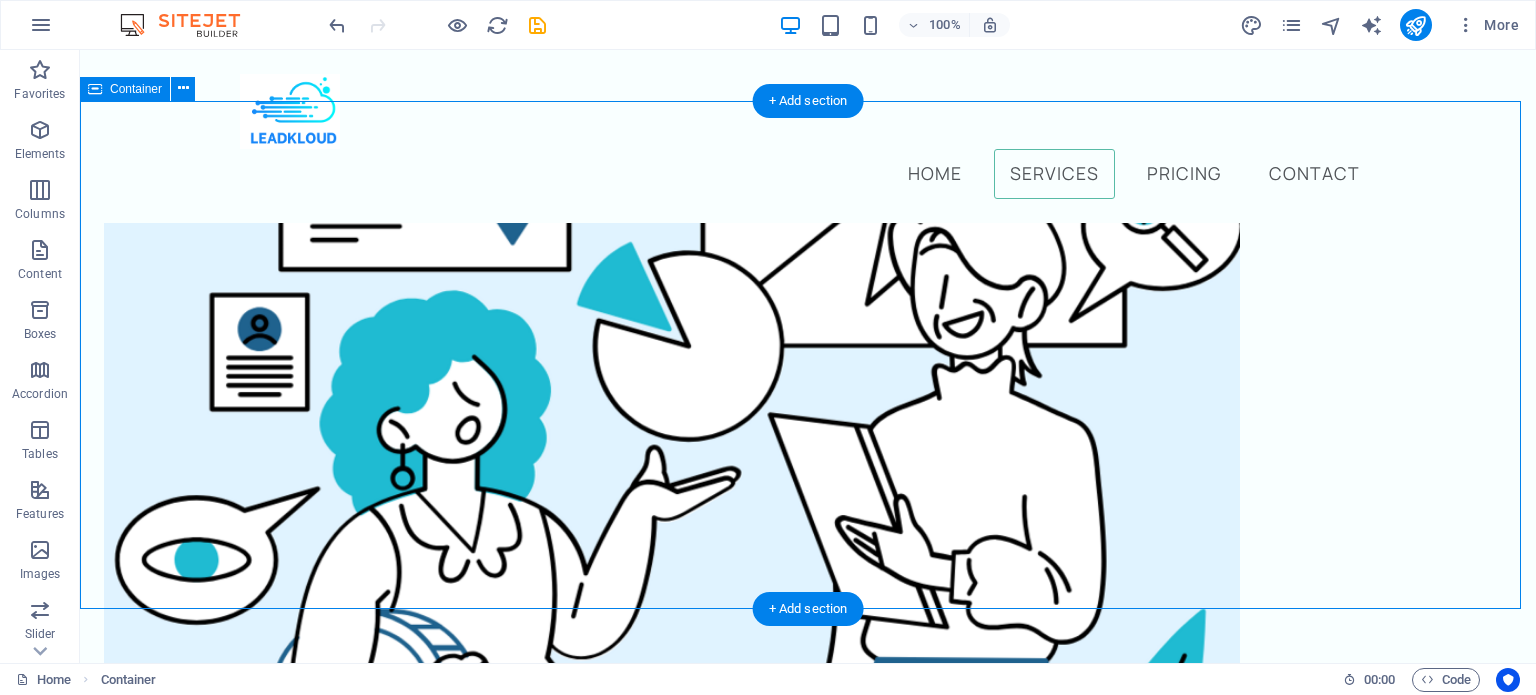 click on "Our professional services We offer several cleaning options you can choose from  Content creation Meta ads email marketing" at bounding box center (808, 1662) 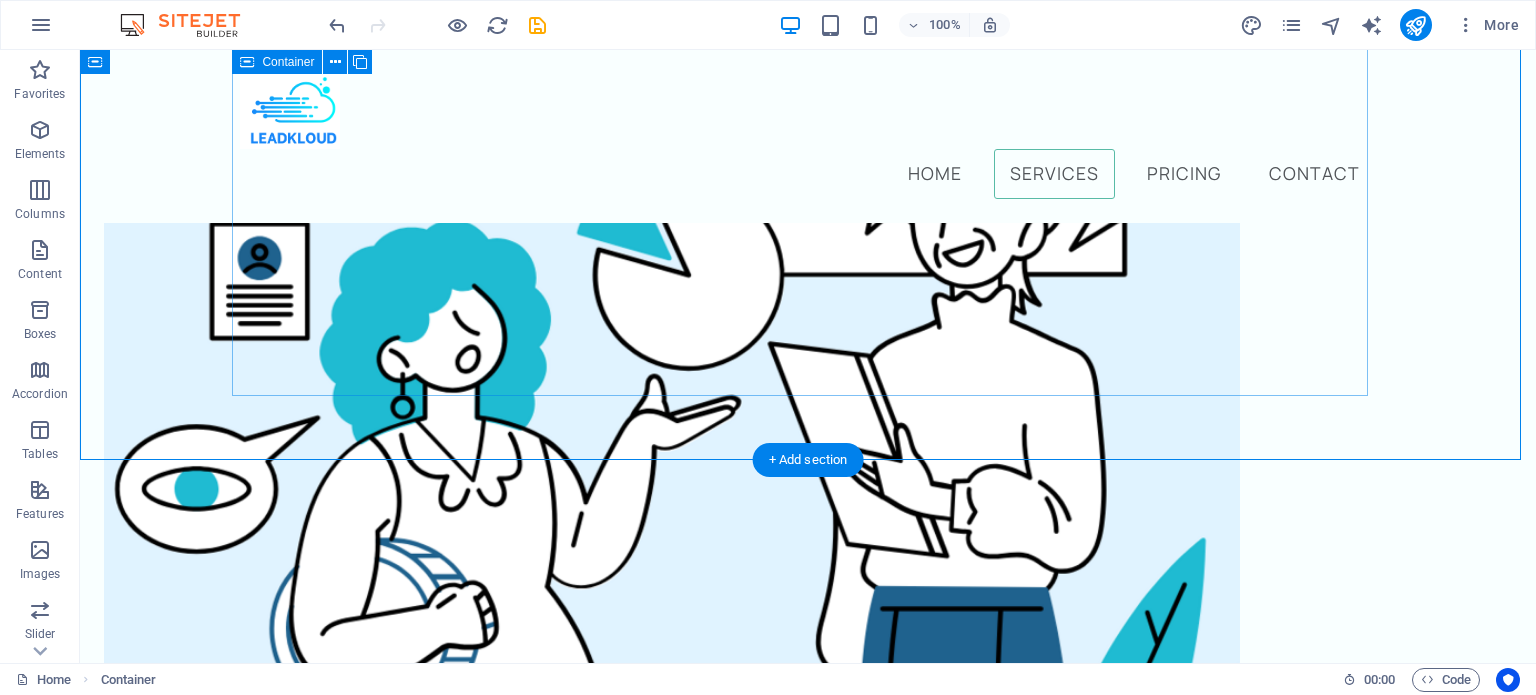 scroll, scrollTop: 1399, scrollLeft: 0, axis: vertical 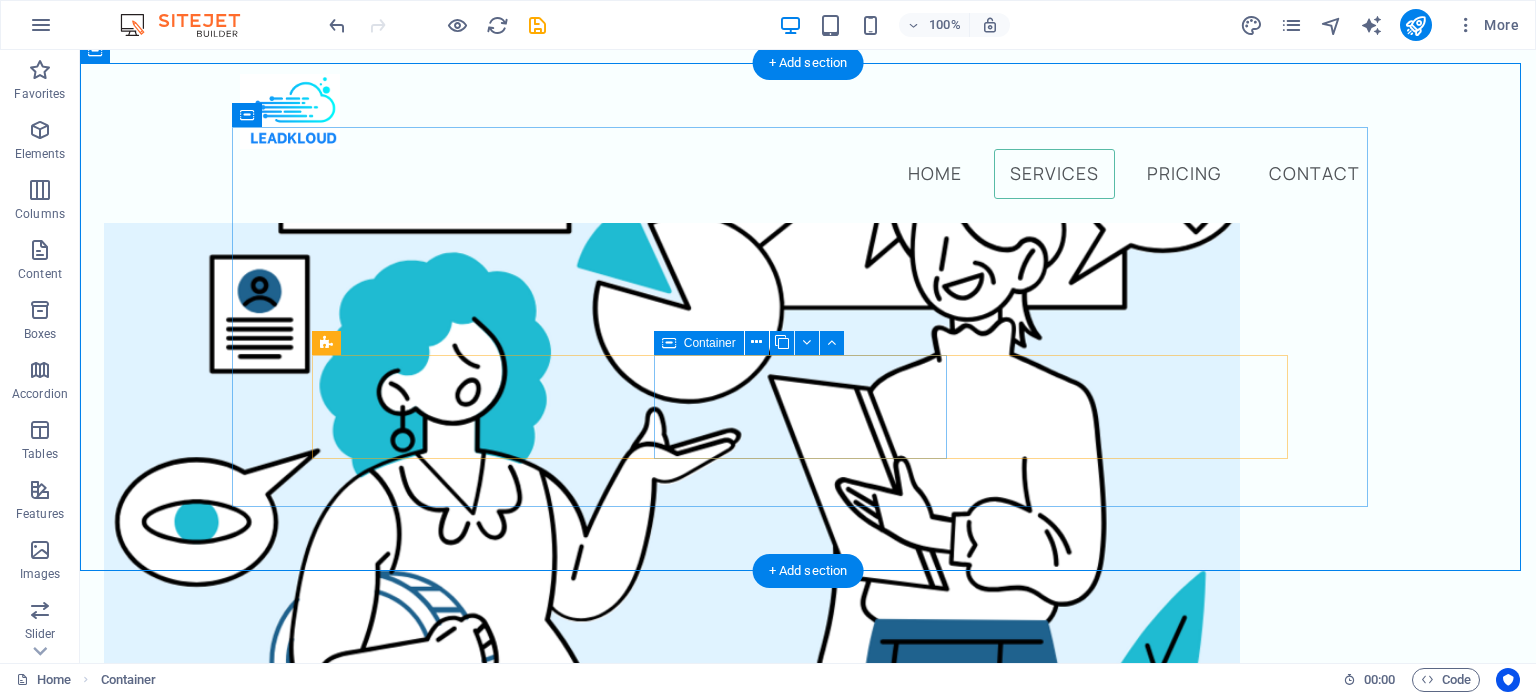 click on "Meta ads" at bounding box center (808, 1714) 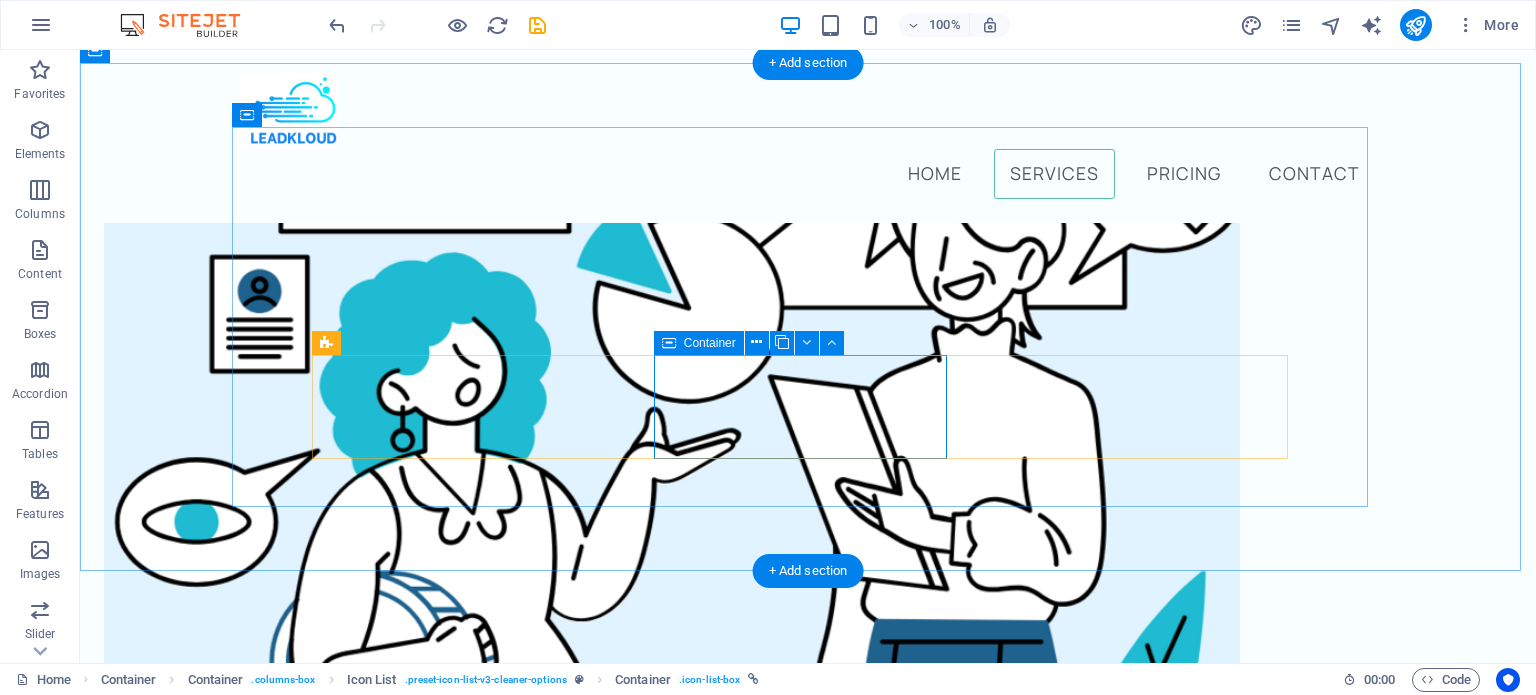 click on "Meta ads" at bounding box center (808, 1714) 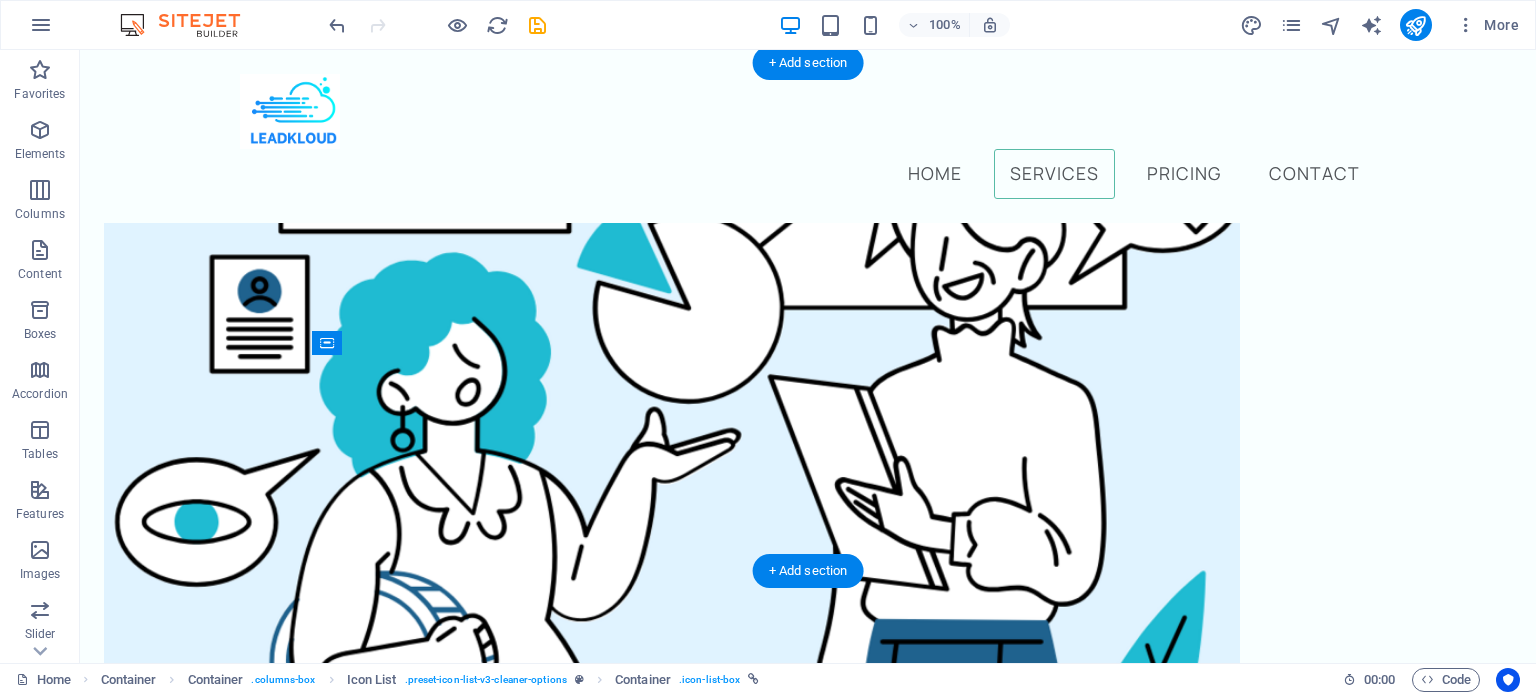 drag, startPoint x: 926, startPoint y: 382, endPoint x: 652, endPoint y: 412, distance: 275.63745 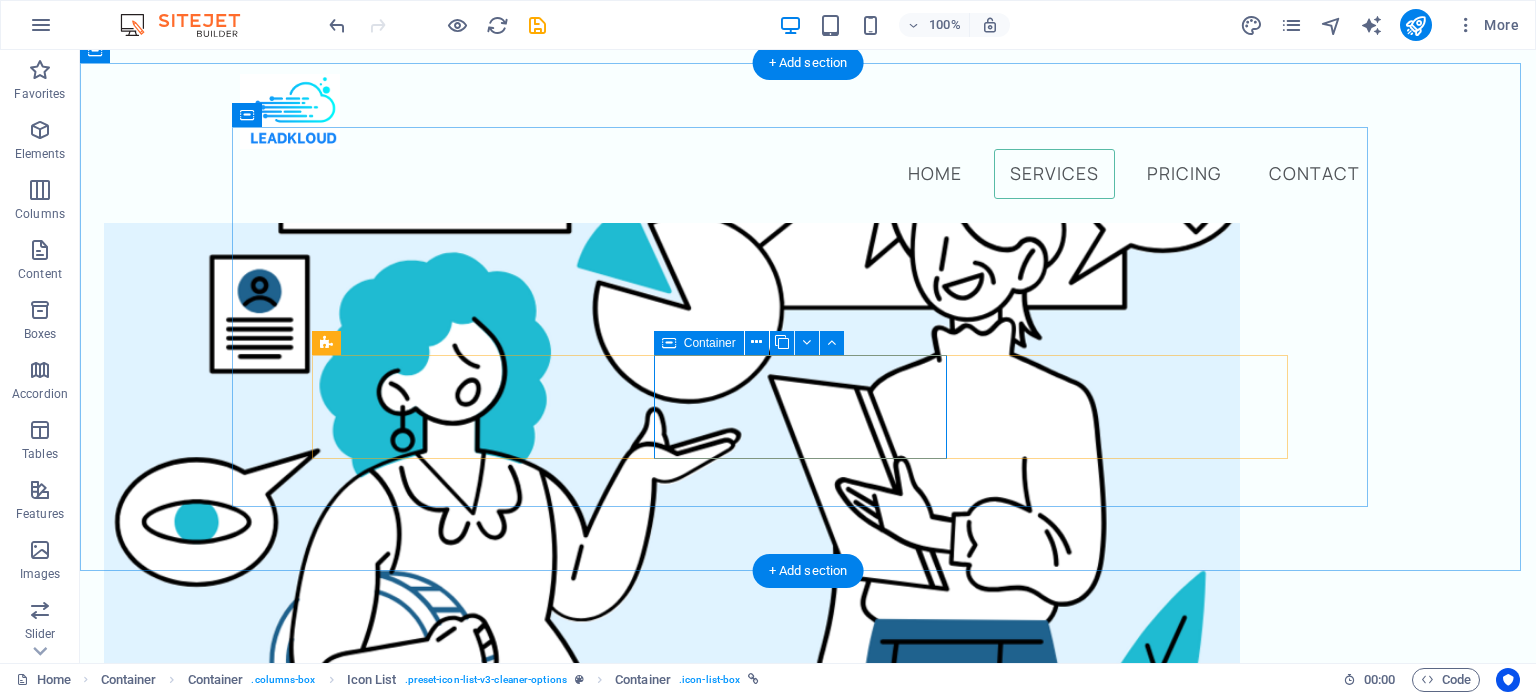 click on "Meta ads" at bounding box center [808, 1714] 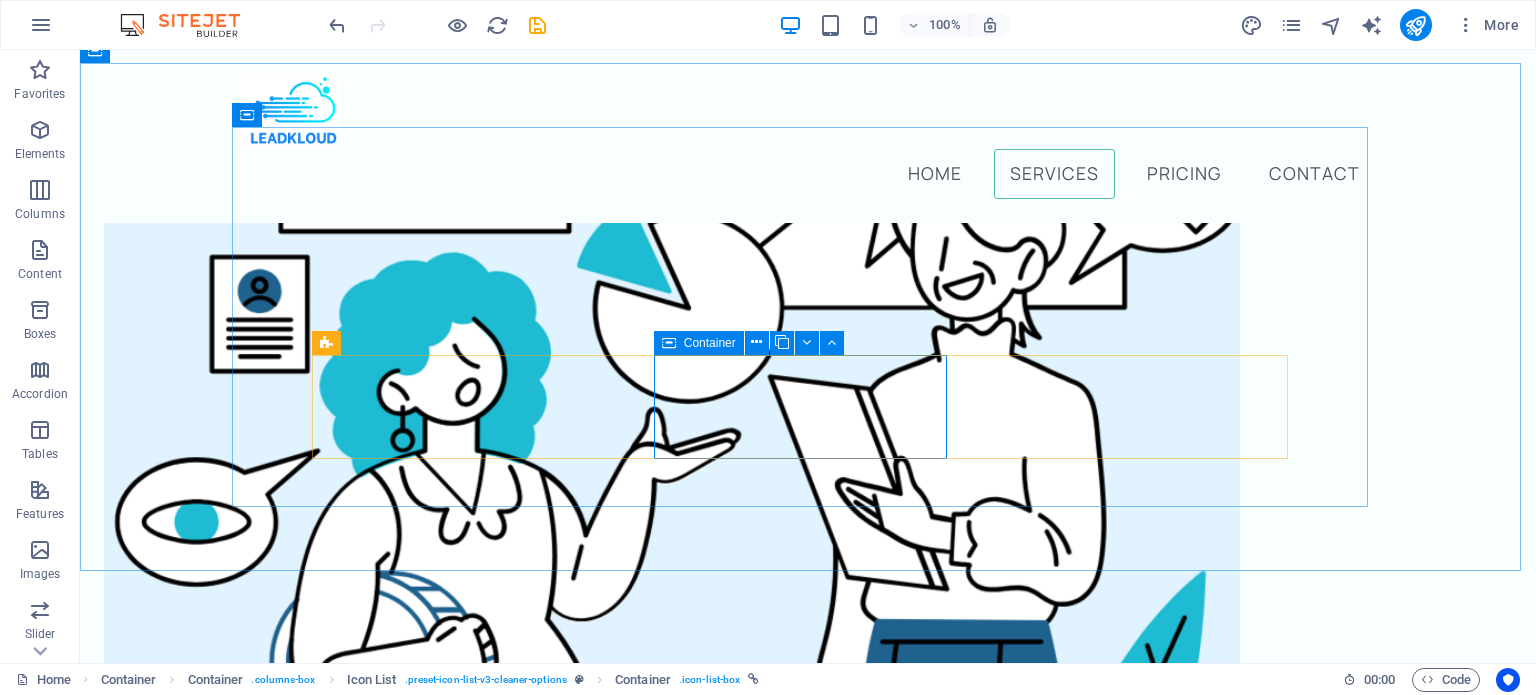 click at bounding box center (669, 343) 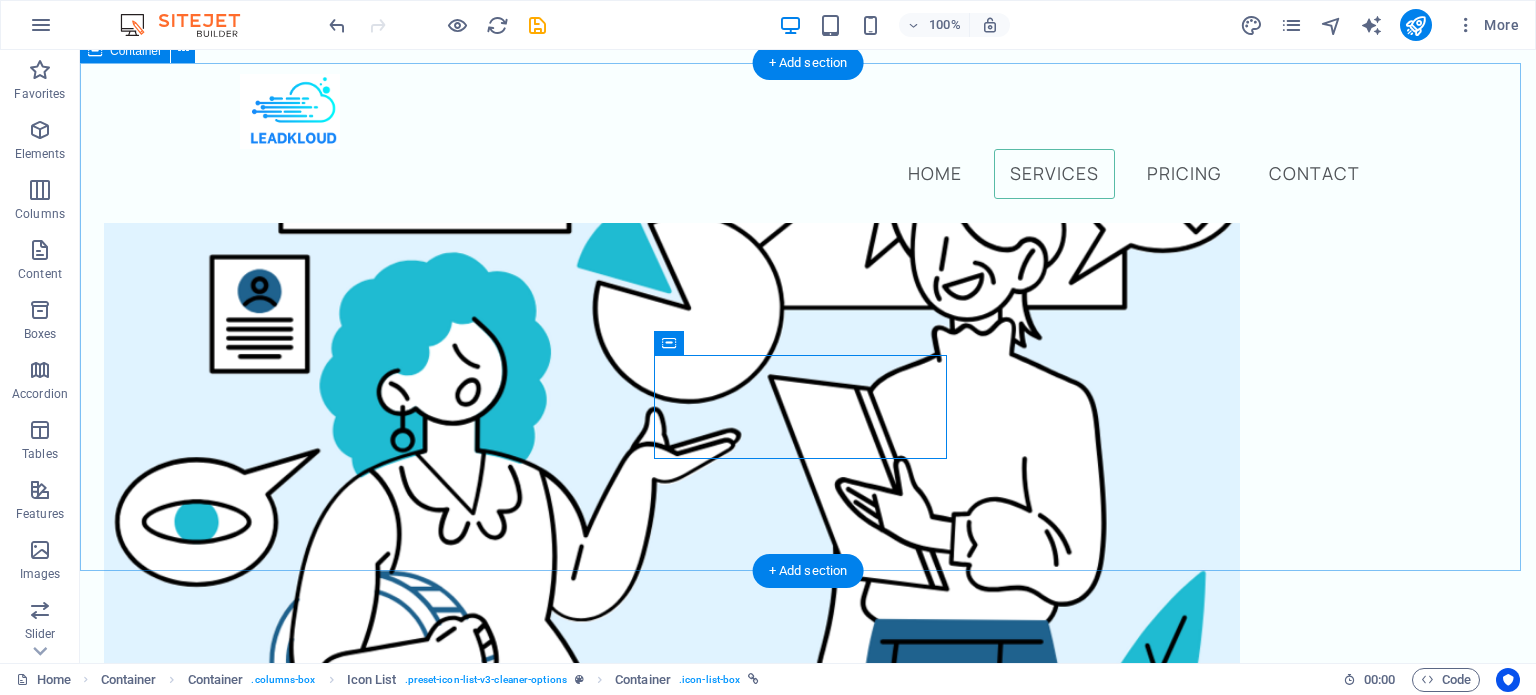 click on "Our professional services We offer several cleaning options you can choose from  Content creation Meta ads email marketing" at bounding box center (808, 1624) 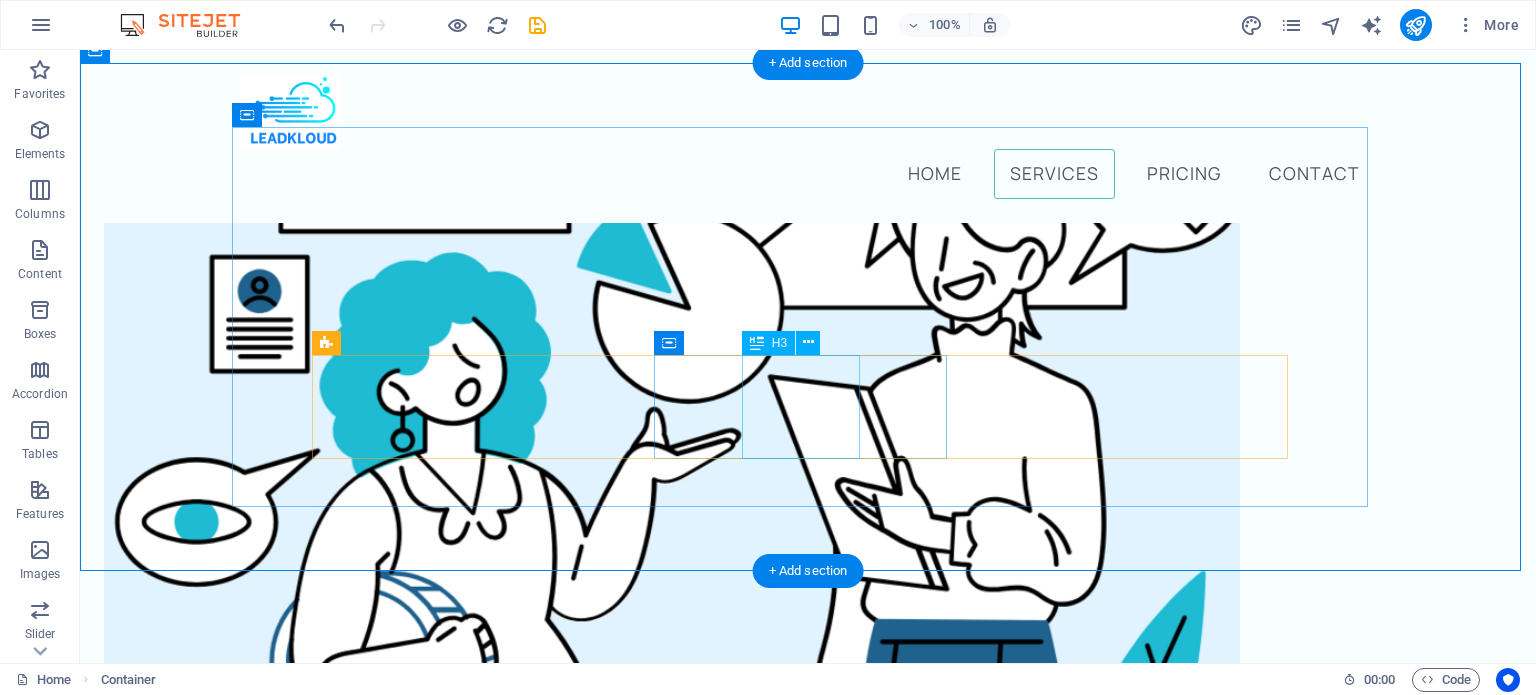click on "Meta ads" at bounding box center (799, 1750) 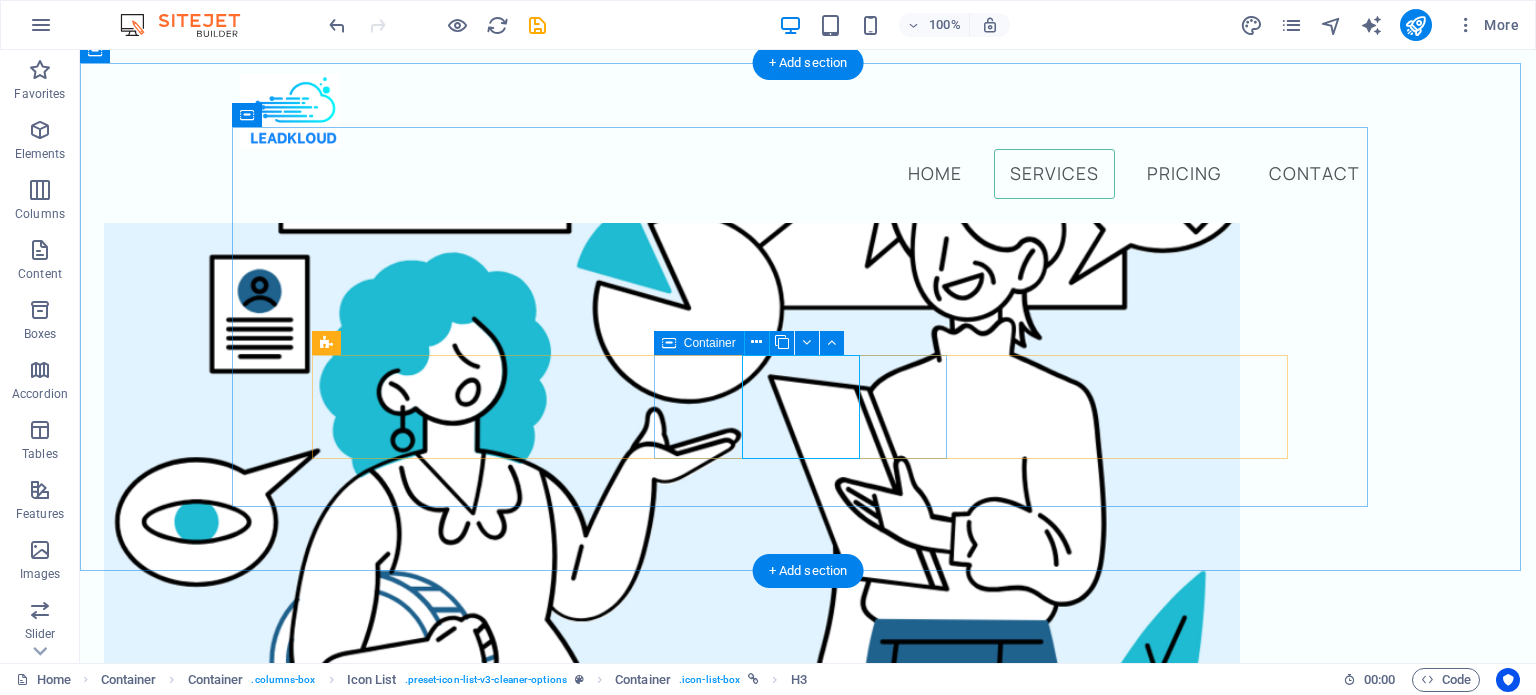 click on "Meta ads" at bounding box center (808, 1714) 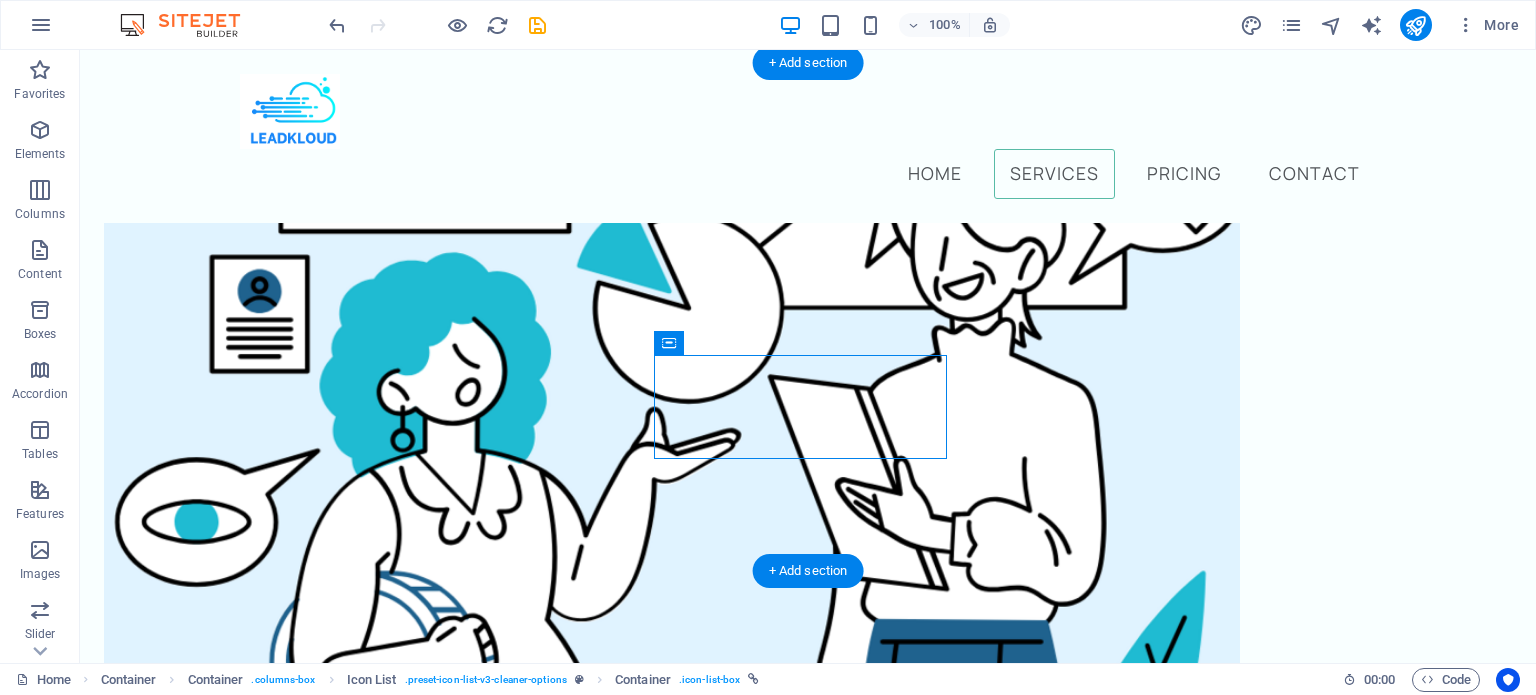 drag, startPoint x: 907, startPoint y: 383, endPoint x: 638, endPoint y: 448, distance: 276.74176 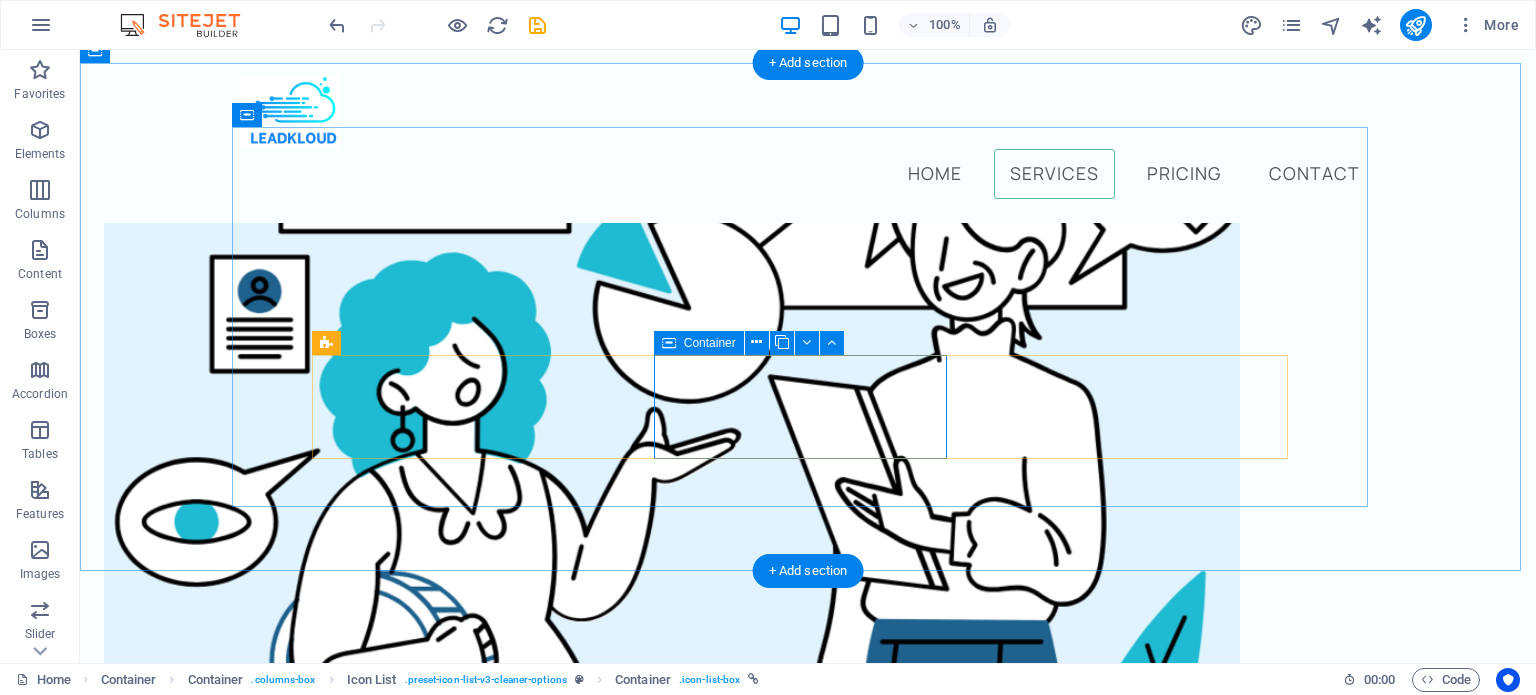 click on "Meta ads" at bounding box center [808, 1714] 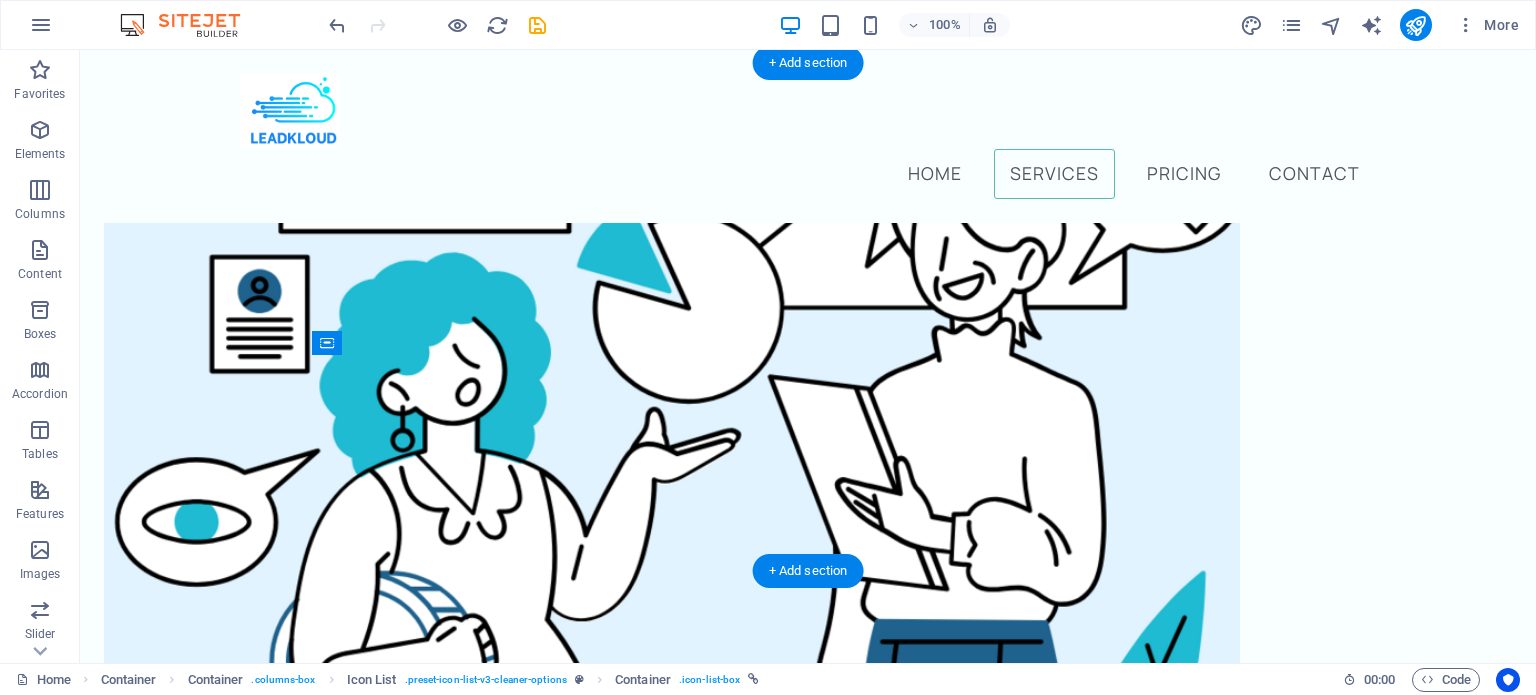 drag, startPoint x: 743, startPoint y: 392, endPoint x: 576, endPoint y: 375, distance: 167.86304 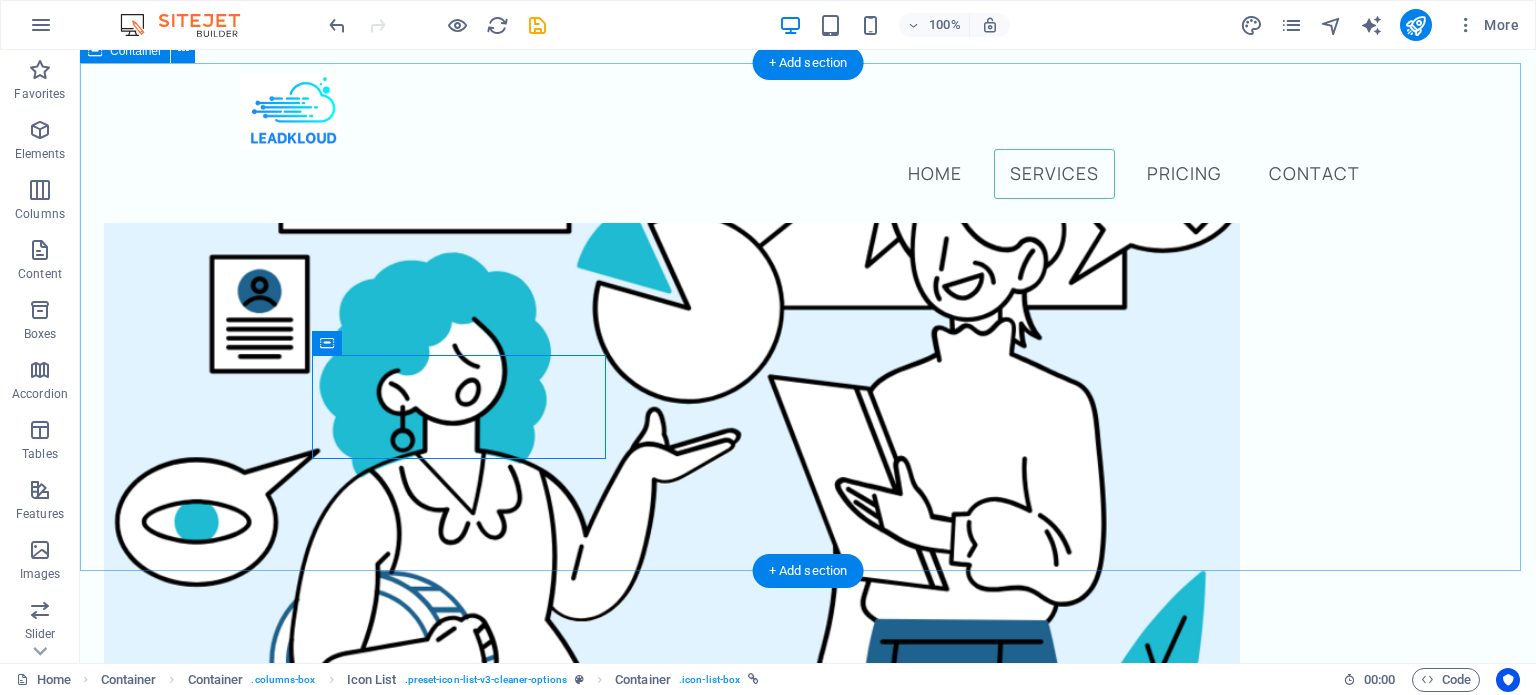 click on "Our professional services We offer several cleaning options you can choose from  Meta ads Content creation email marketing" at bounding box center (808, 1624) 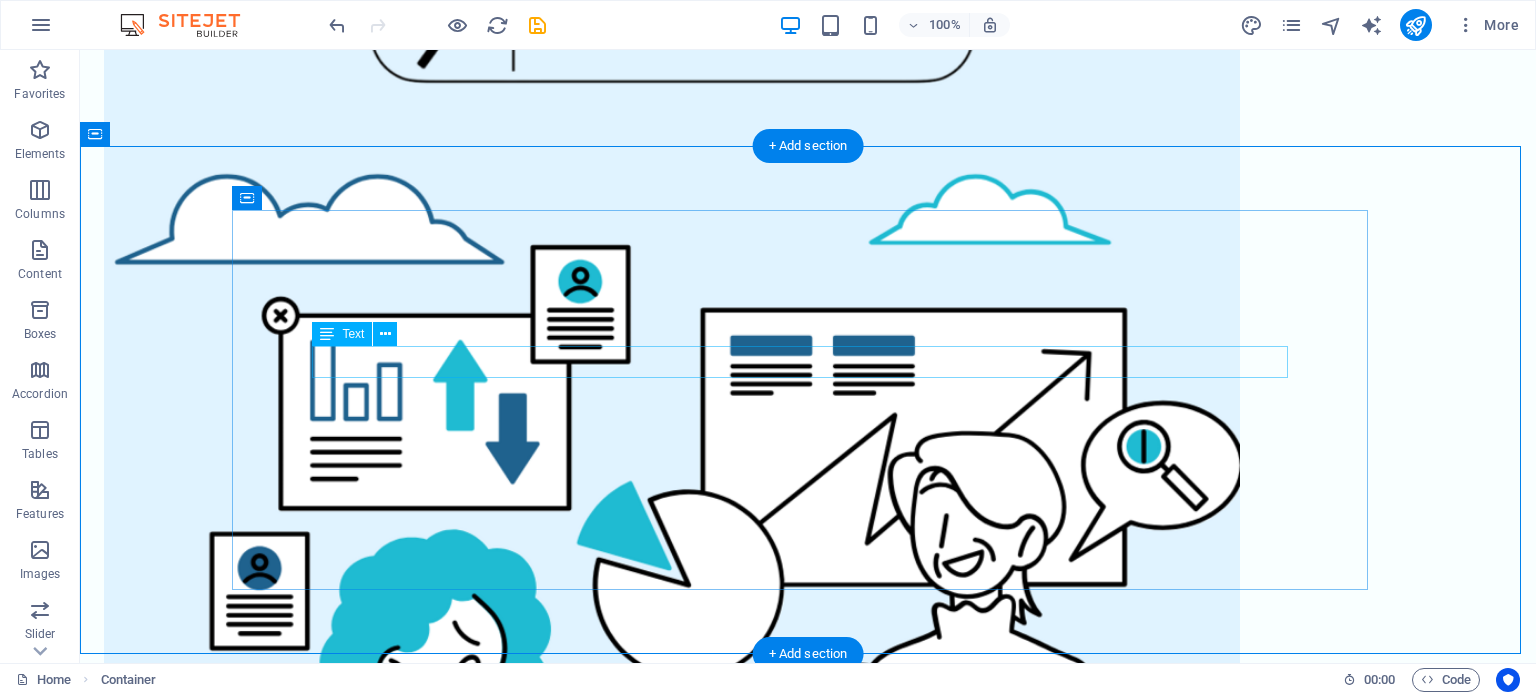 scroll, scrollTop: 1337, scrollLeft: 0, axis: vertical 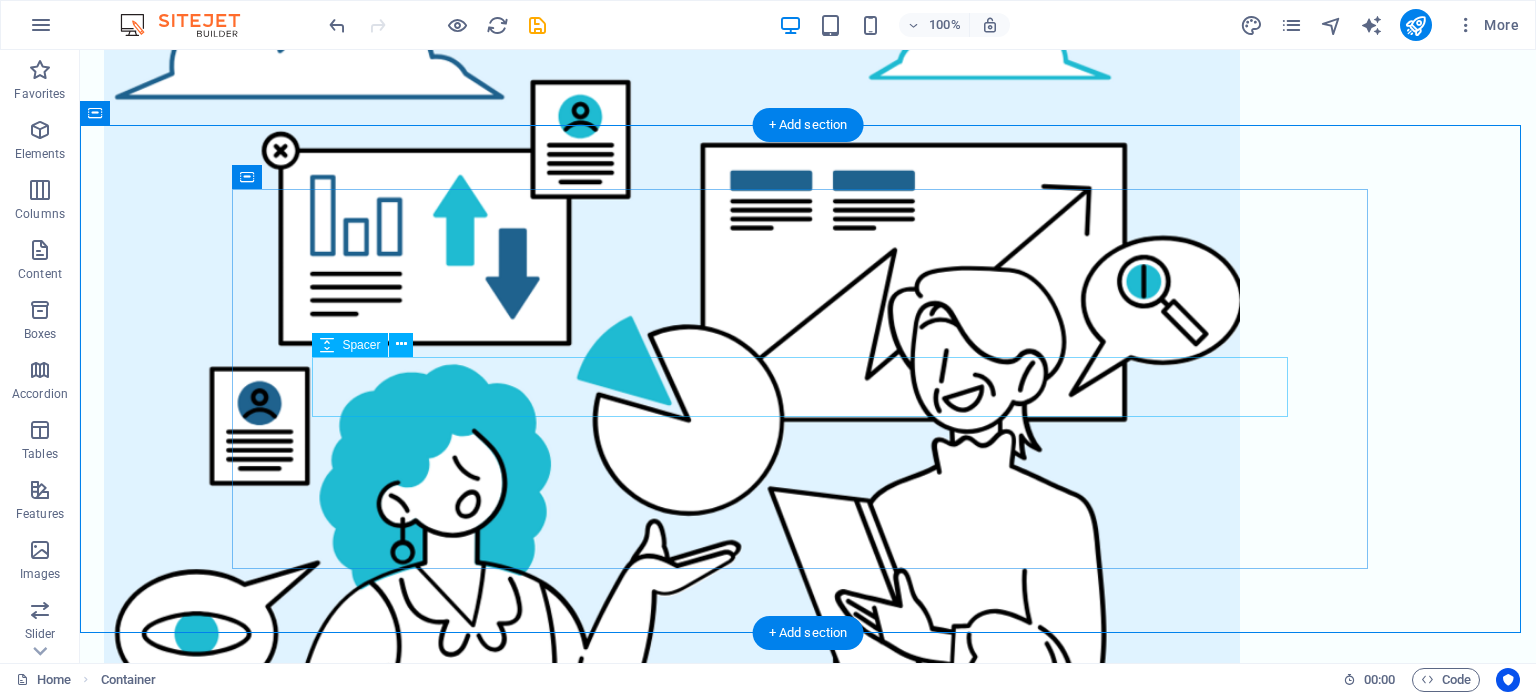 click at bounding box center [808, 1523] 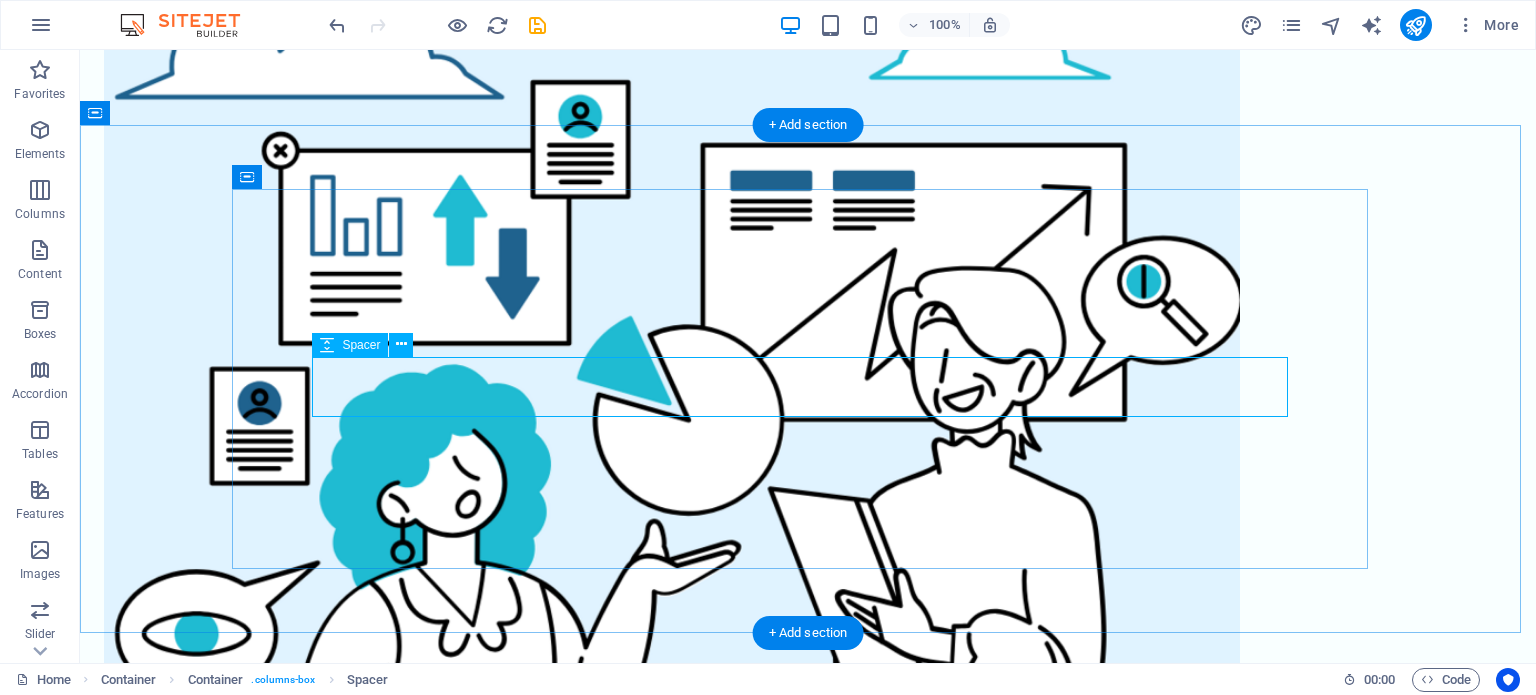 click at bounding box center [808, 1523] 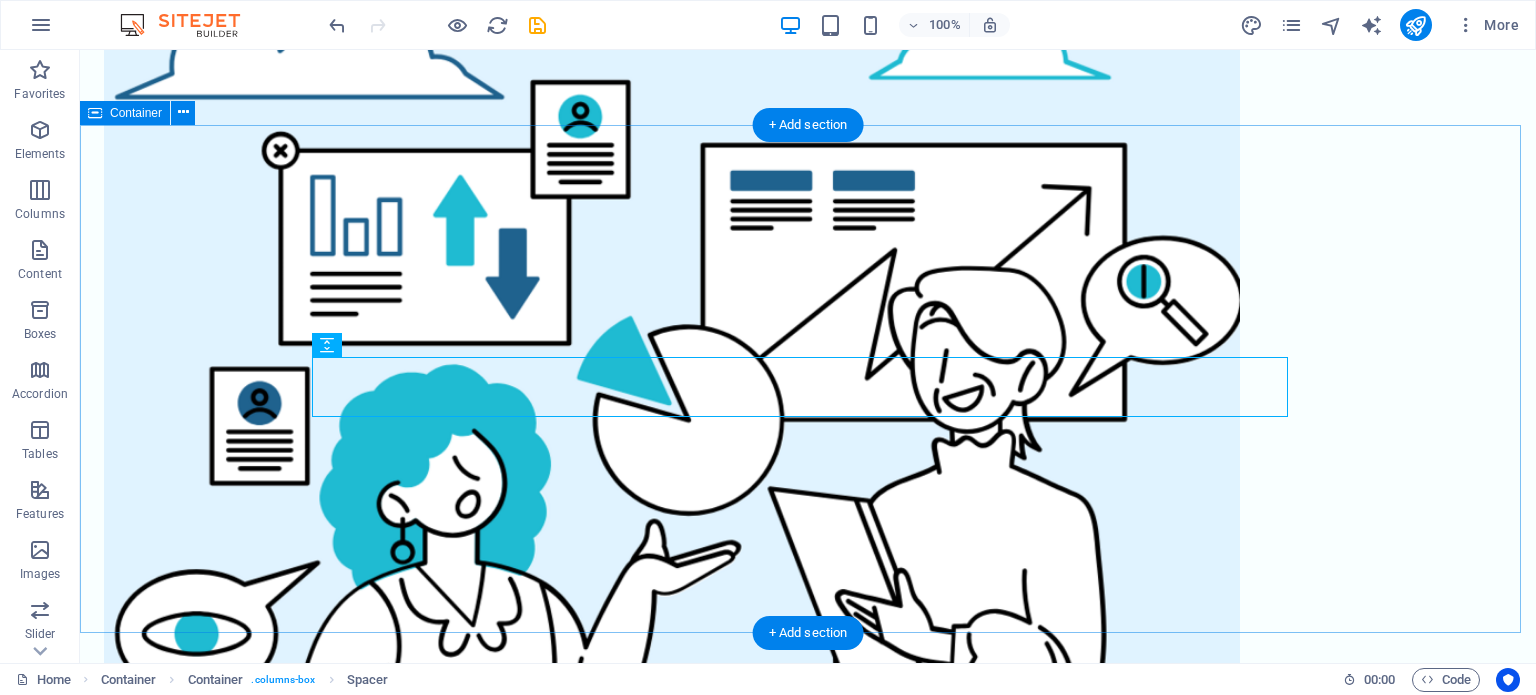 click on "Our professional services We offer several cleaning options you can choose from  Meta ads Content creation email marketing" at bounding box center (808, 1736) 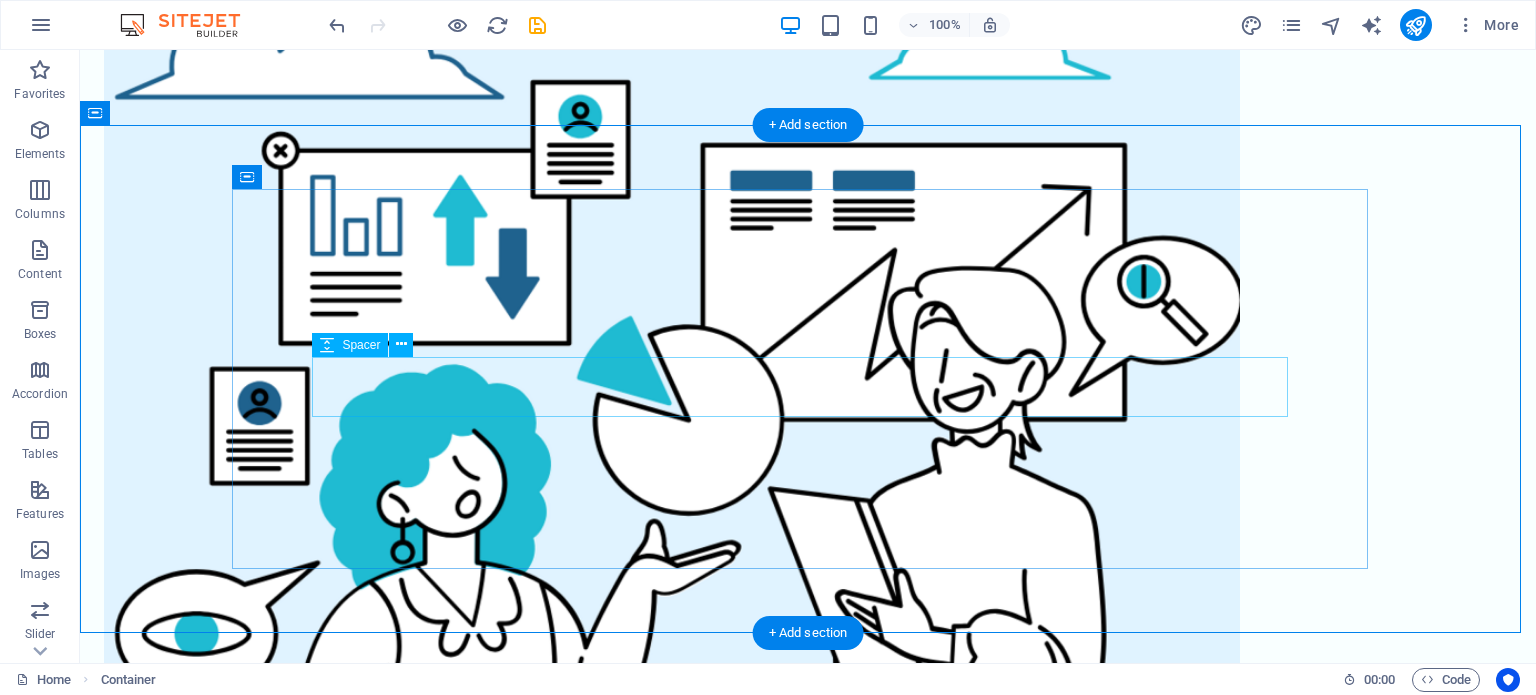 click at bounding box center (808, 1523) 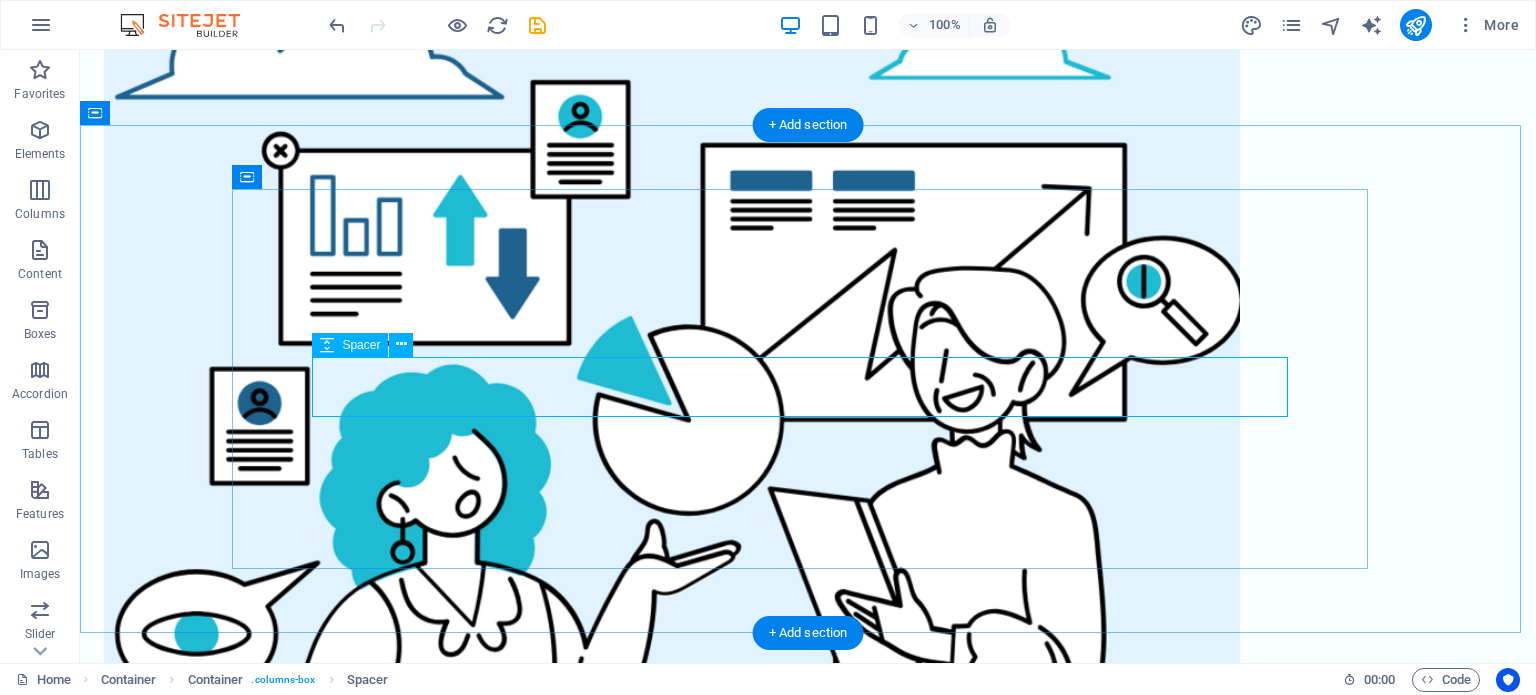 click at bounding box center (808, 1523) 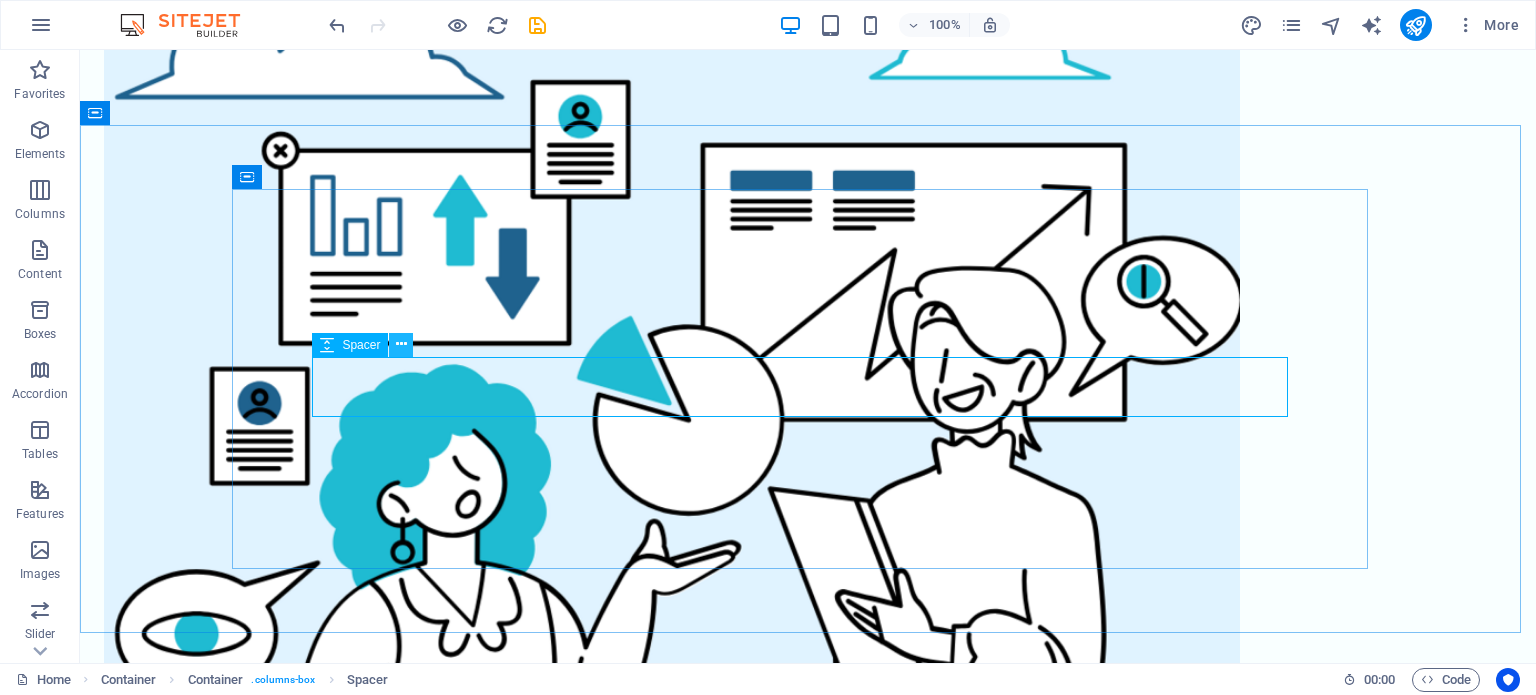 click at bounding box center [401, 344] 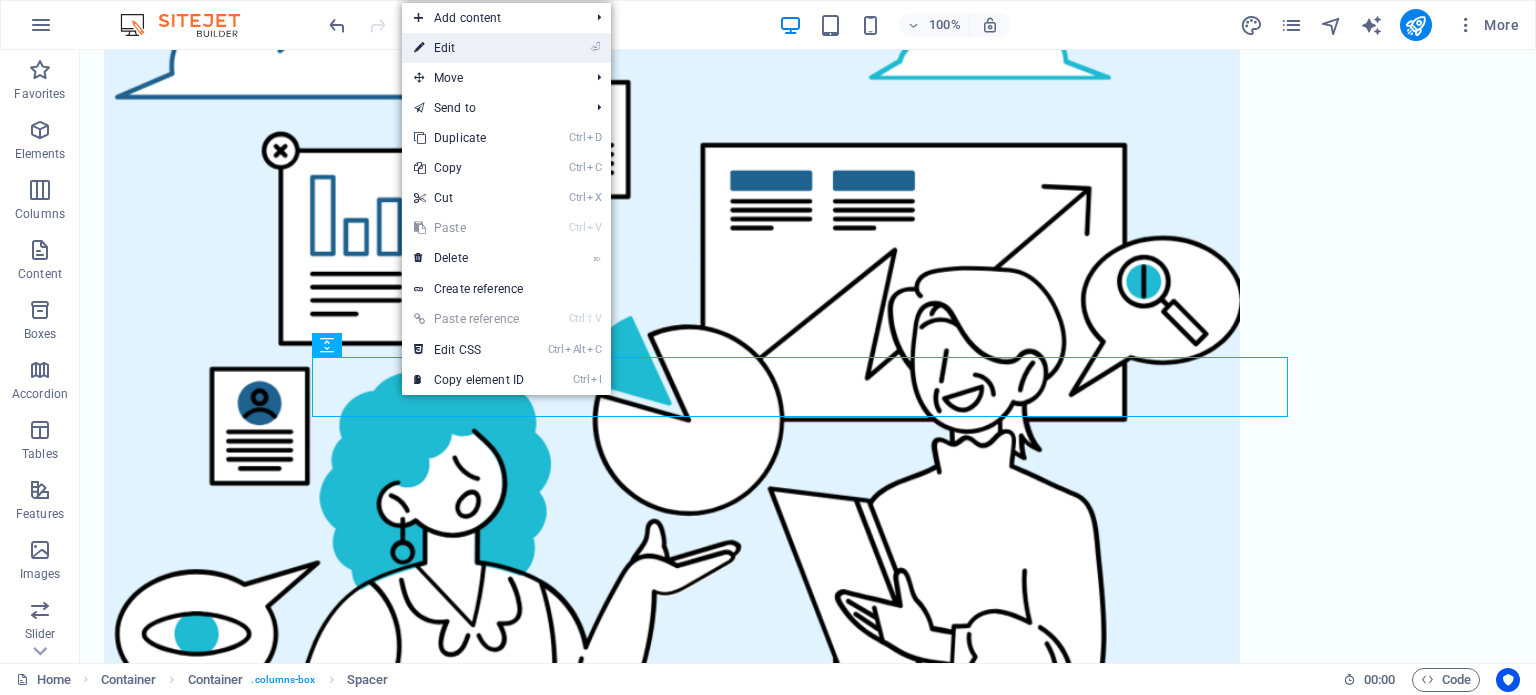 click on "⏎  Edit" at bounding box center (469, 48) 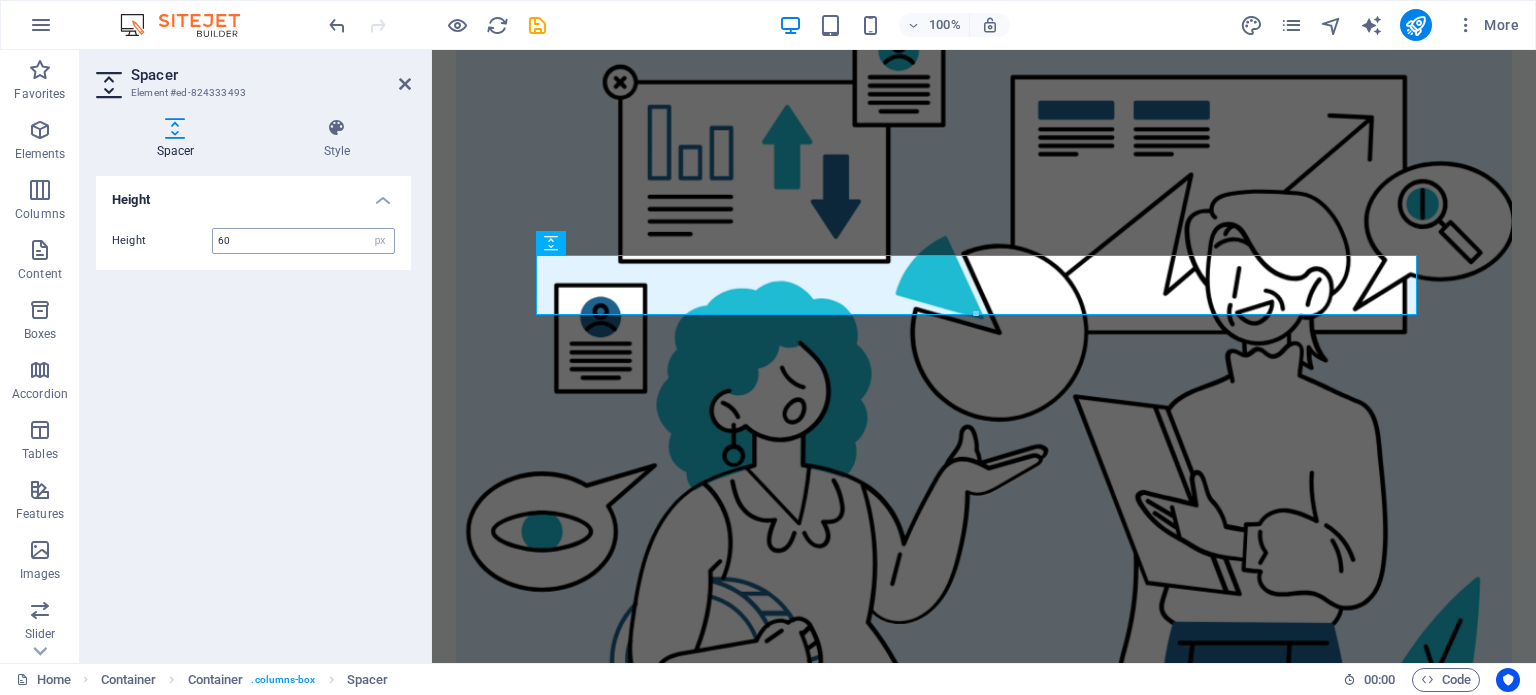 click on "60" at bounding box center (303, 241) 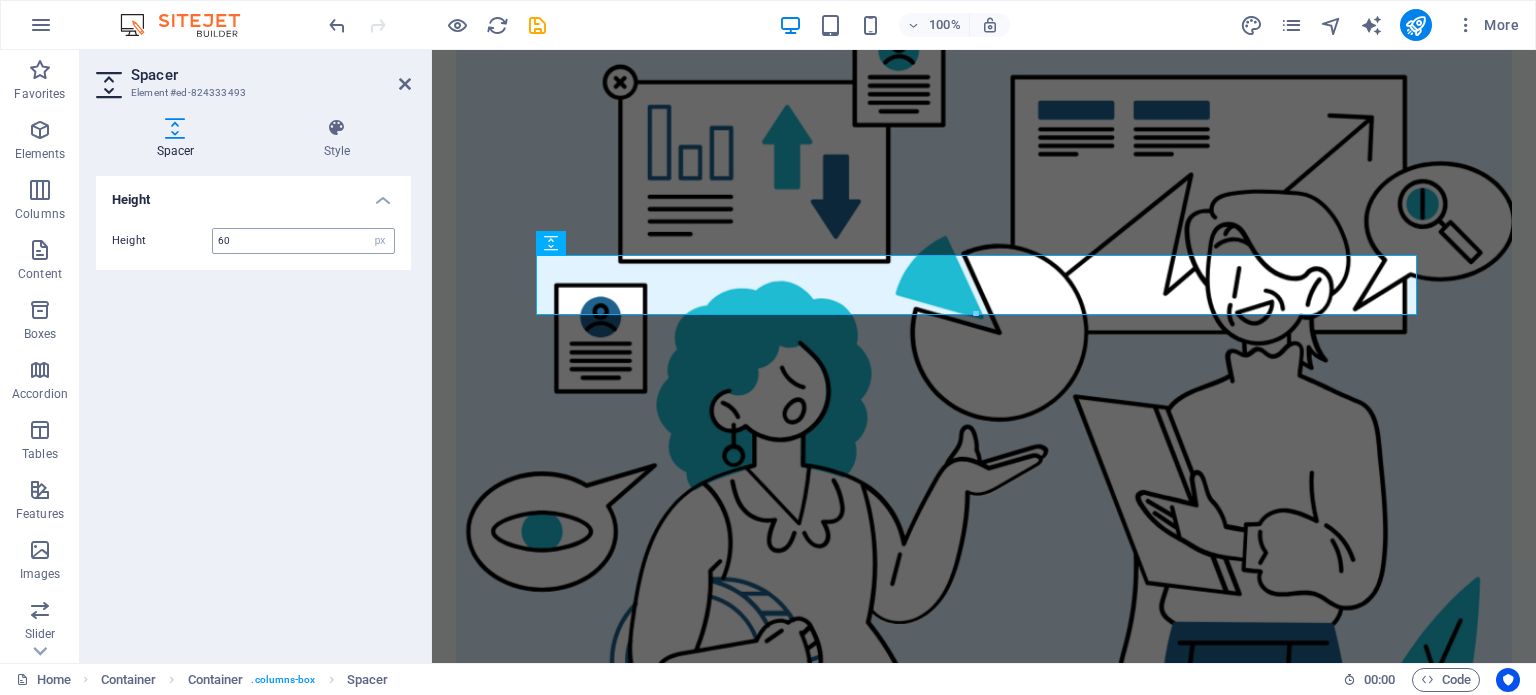 type on "6" 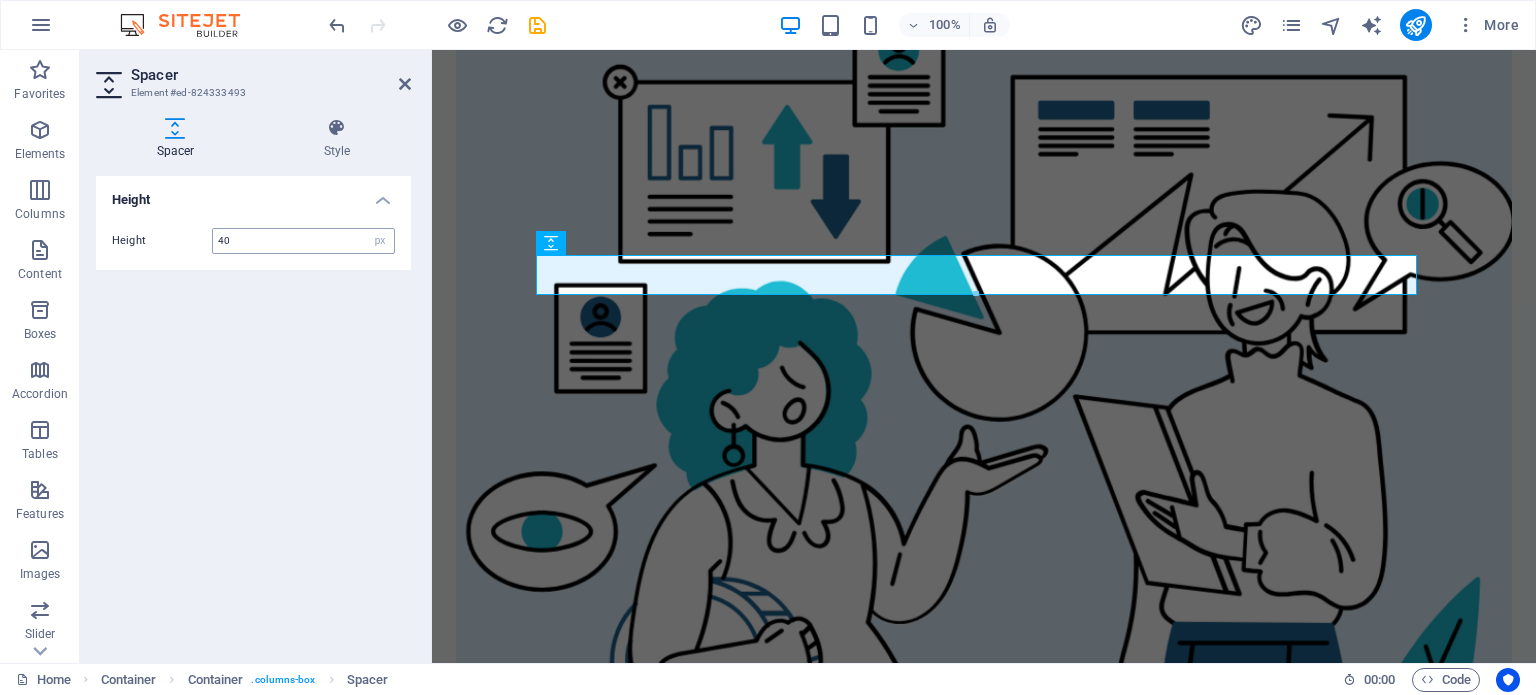 type on "40" 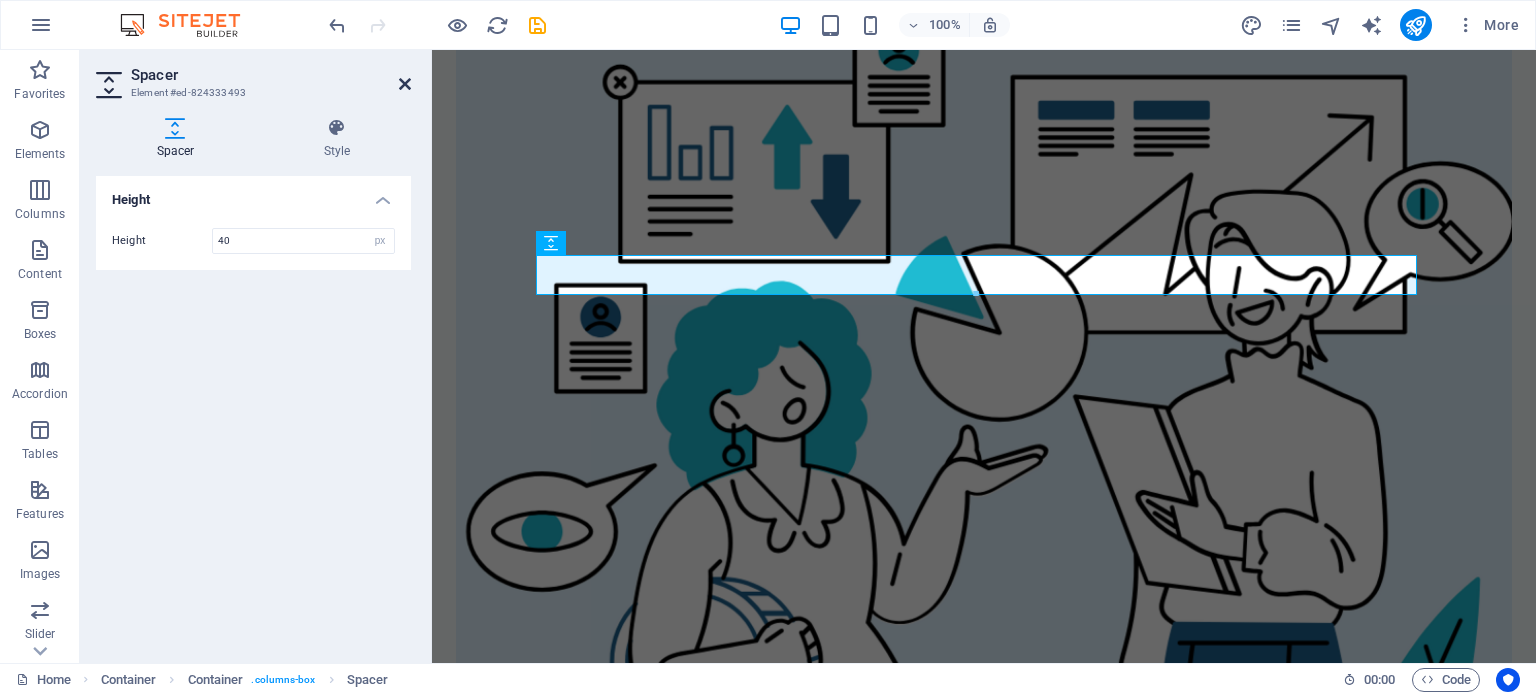 click at bounding box center [405, 84] 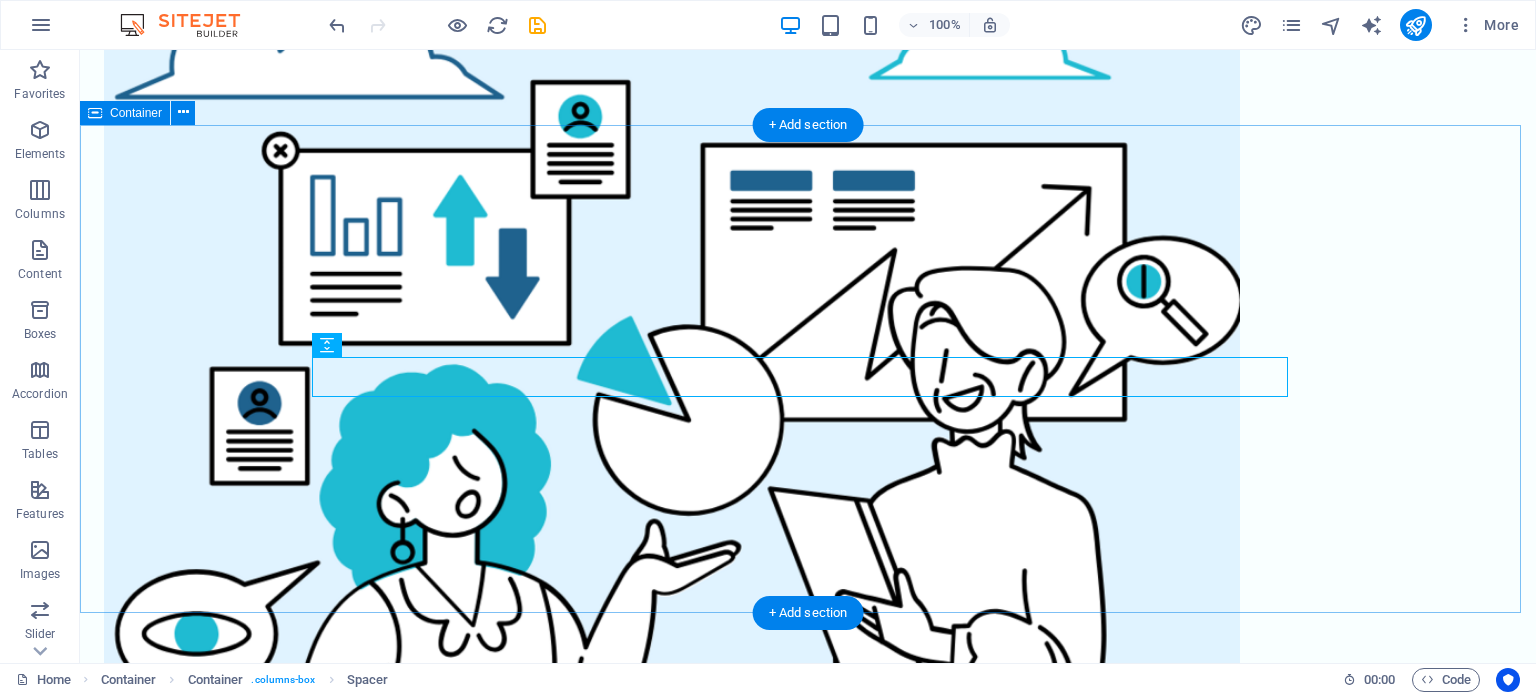 click on "Our professional services We offer several cleaning options you can choose from  Meta ads Content creation email marketing" at bounding box center [808, 1726] 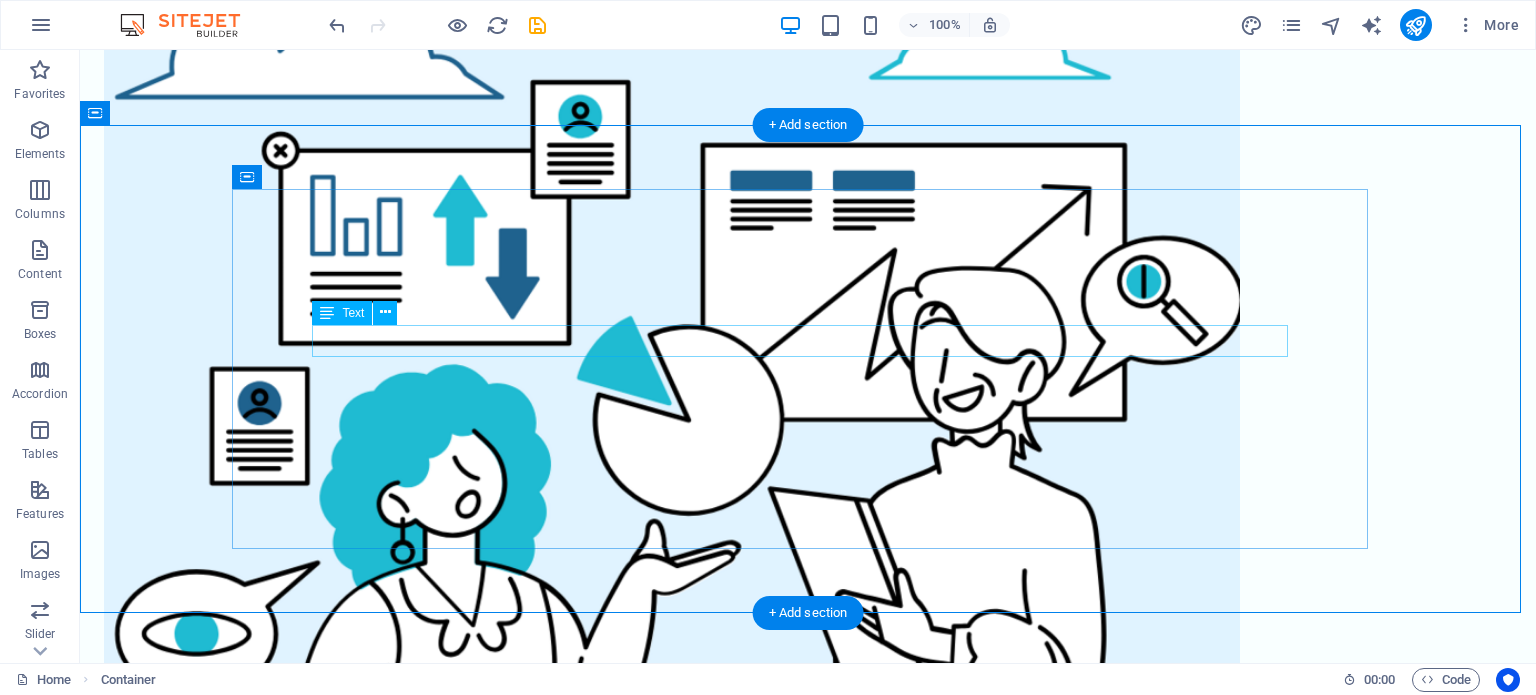 click on "We offer several cleaning options you can choose from" at bounding box center [808, 1477] 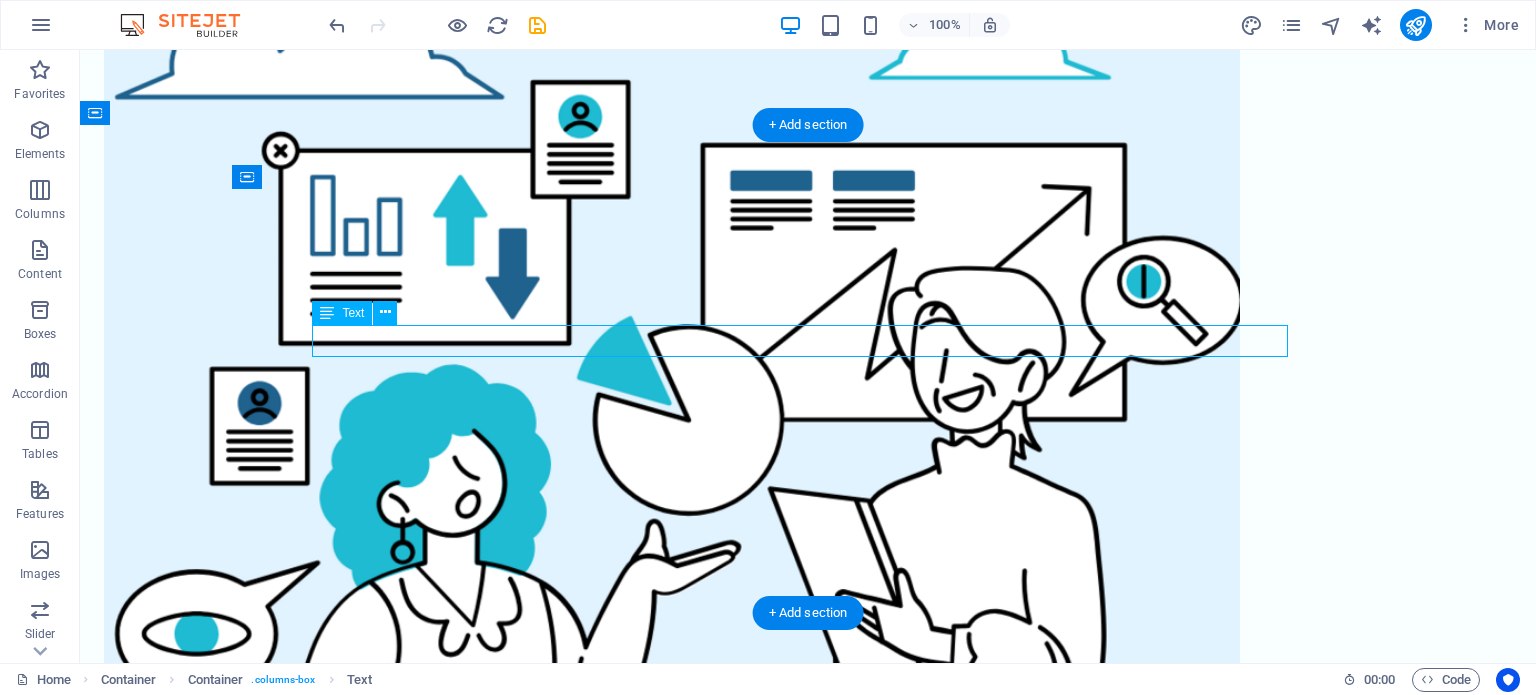 click on "We offer several cleaning options you can choose from" at bounding box center [808, 1477] 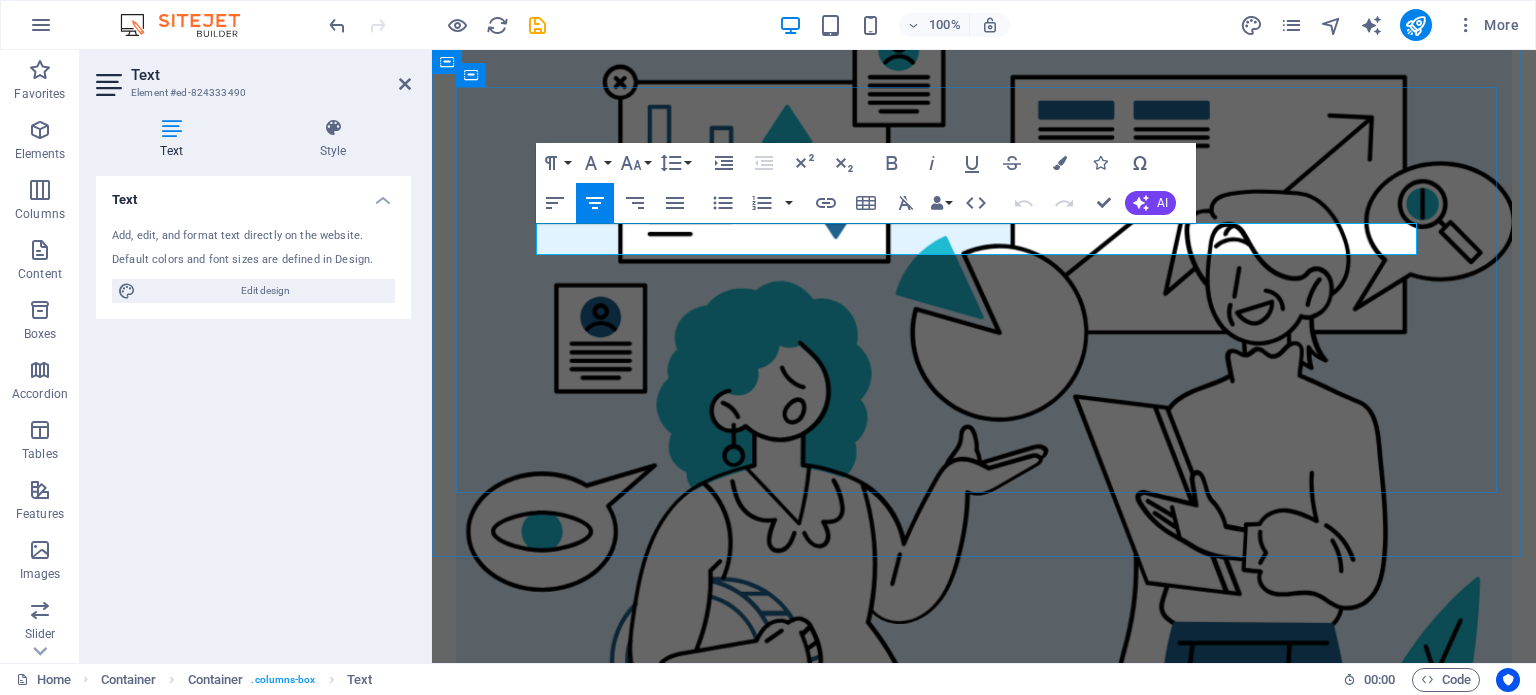 click on "We offer several cleaning options you can choose from" at bounding box center (984, 1335) 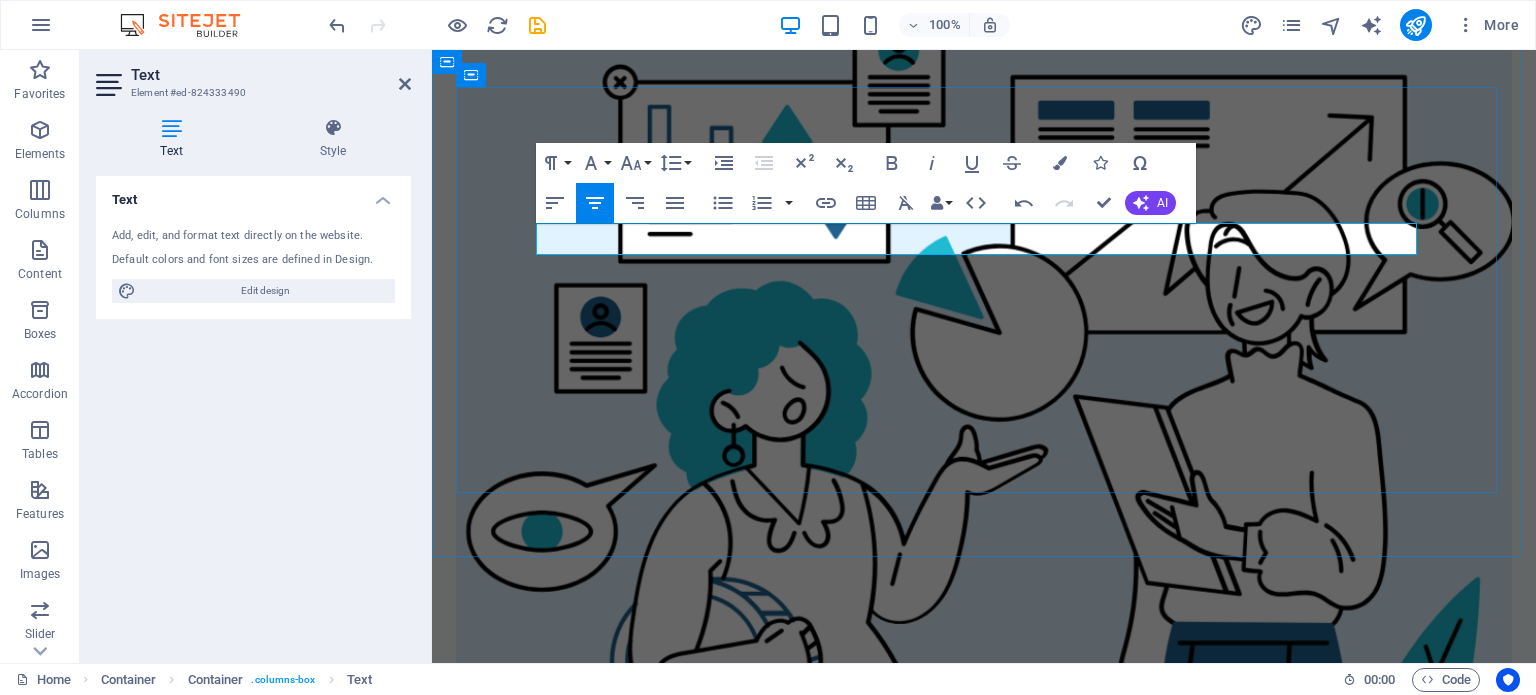 type 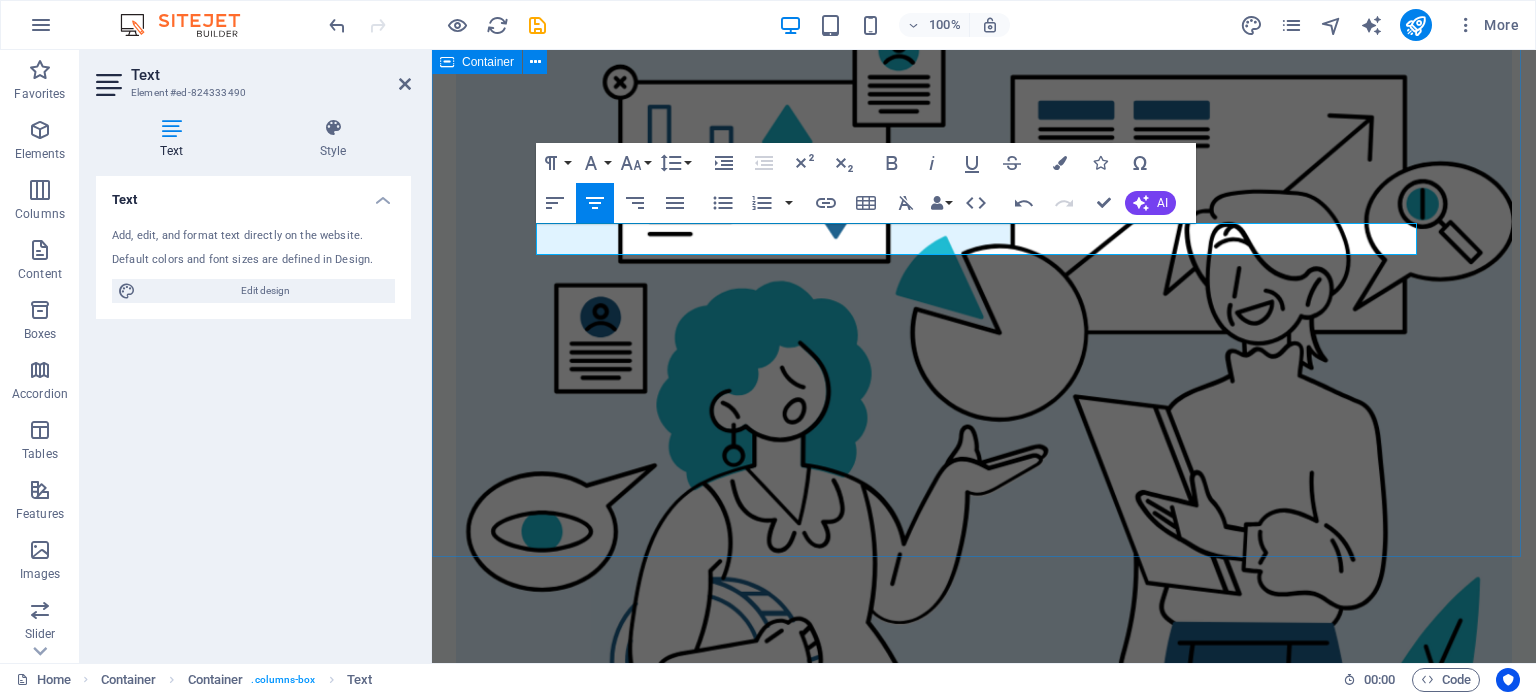 click on "Our professional services We offer several services but not limited to them   Meta ads Content creation email marketing" at bounding box center [984, 1584] 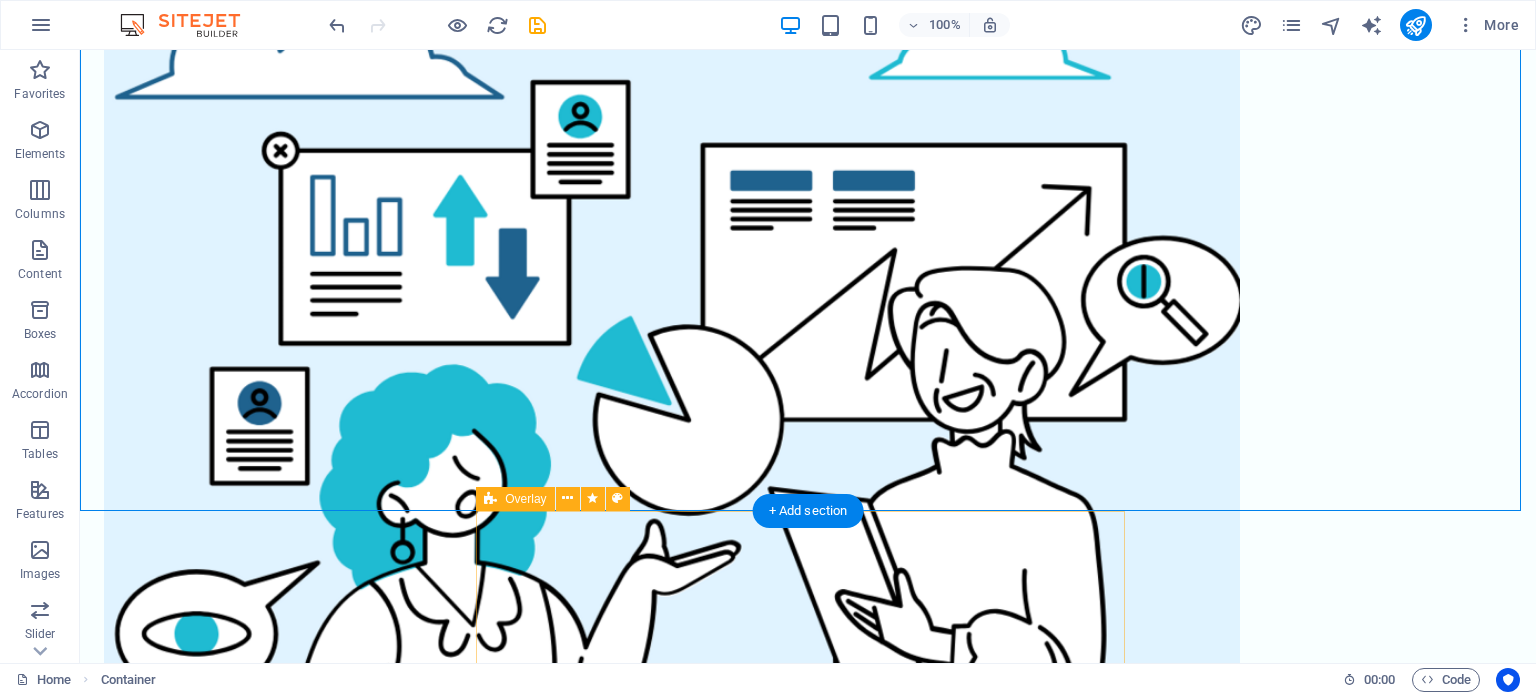 scroll, scrollTop: 1439, scrollLeft: 0, axis: vertical 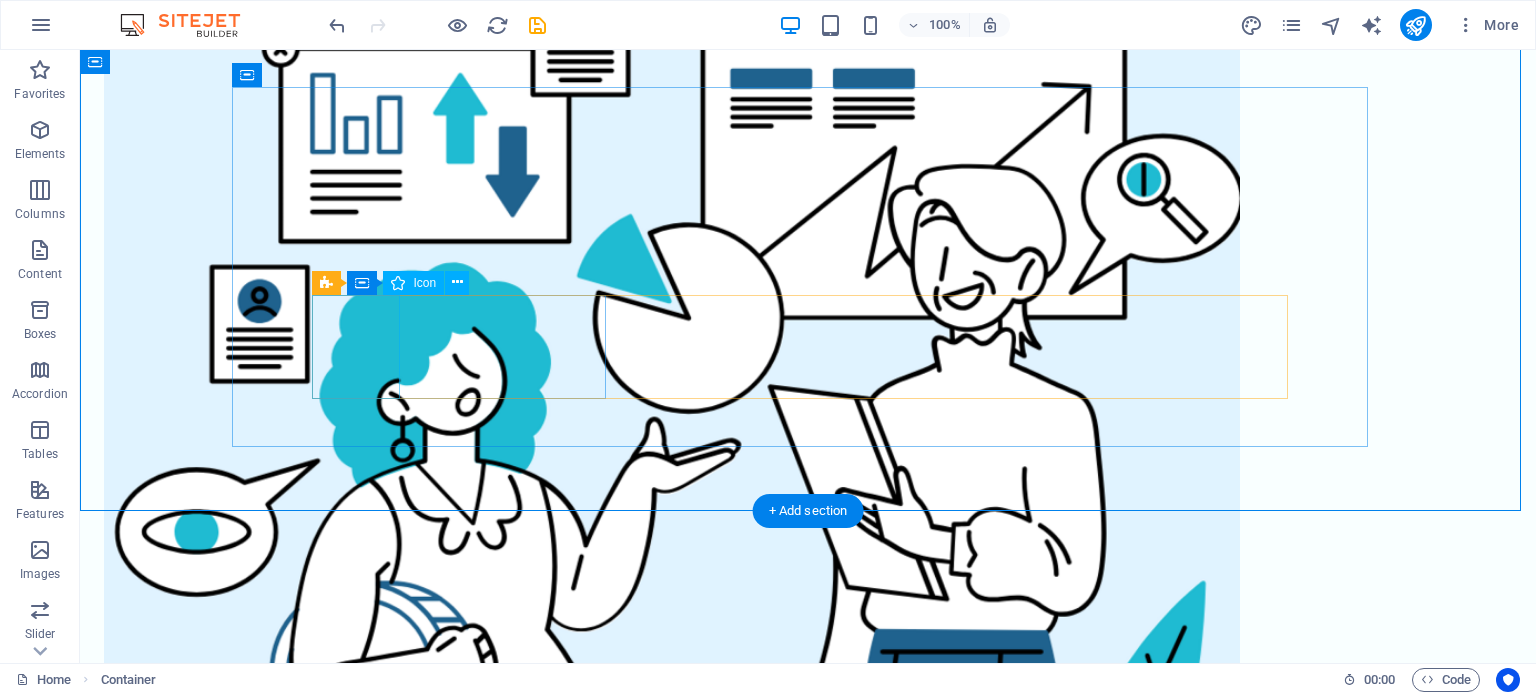 click at bounding box center (808, 1475) 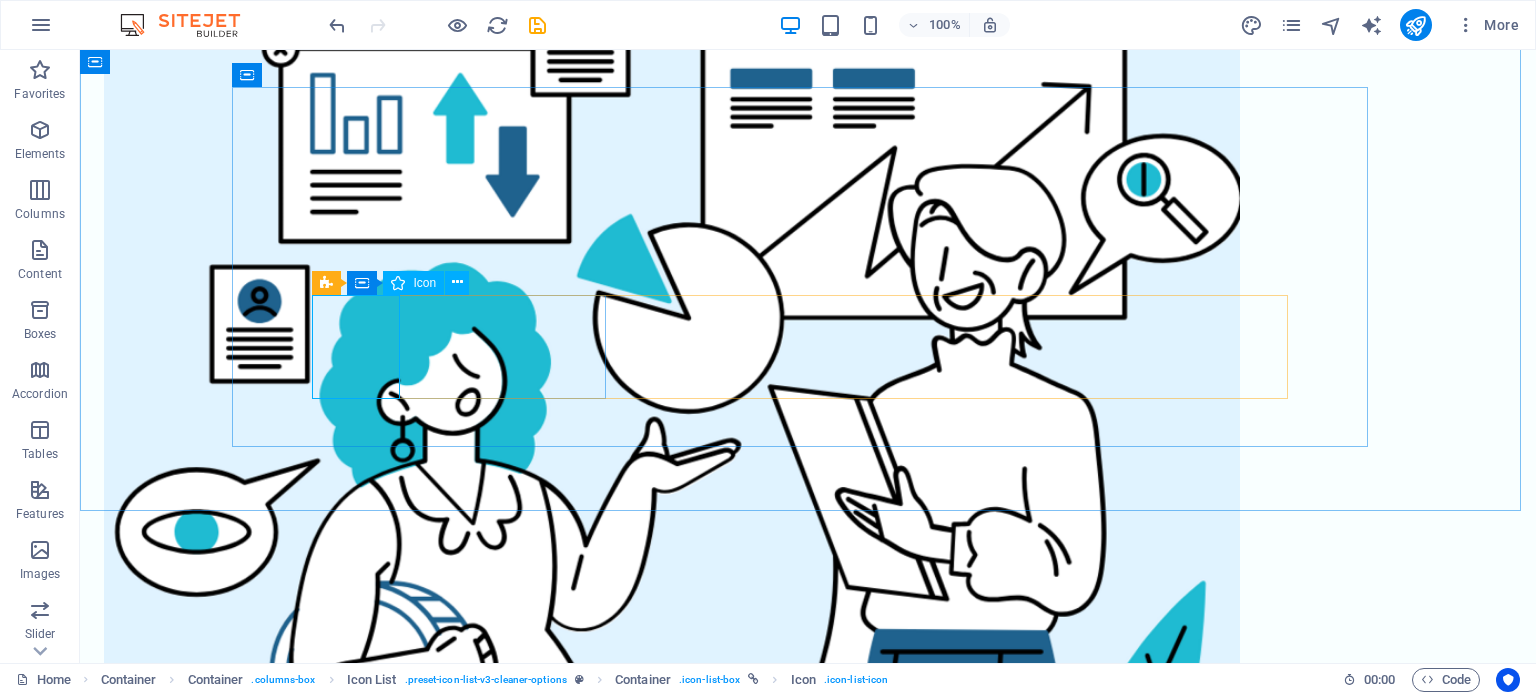click on "Icon" at bounding box center [424, 283] 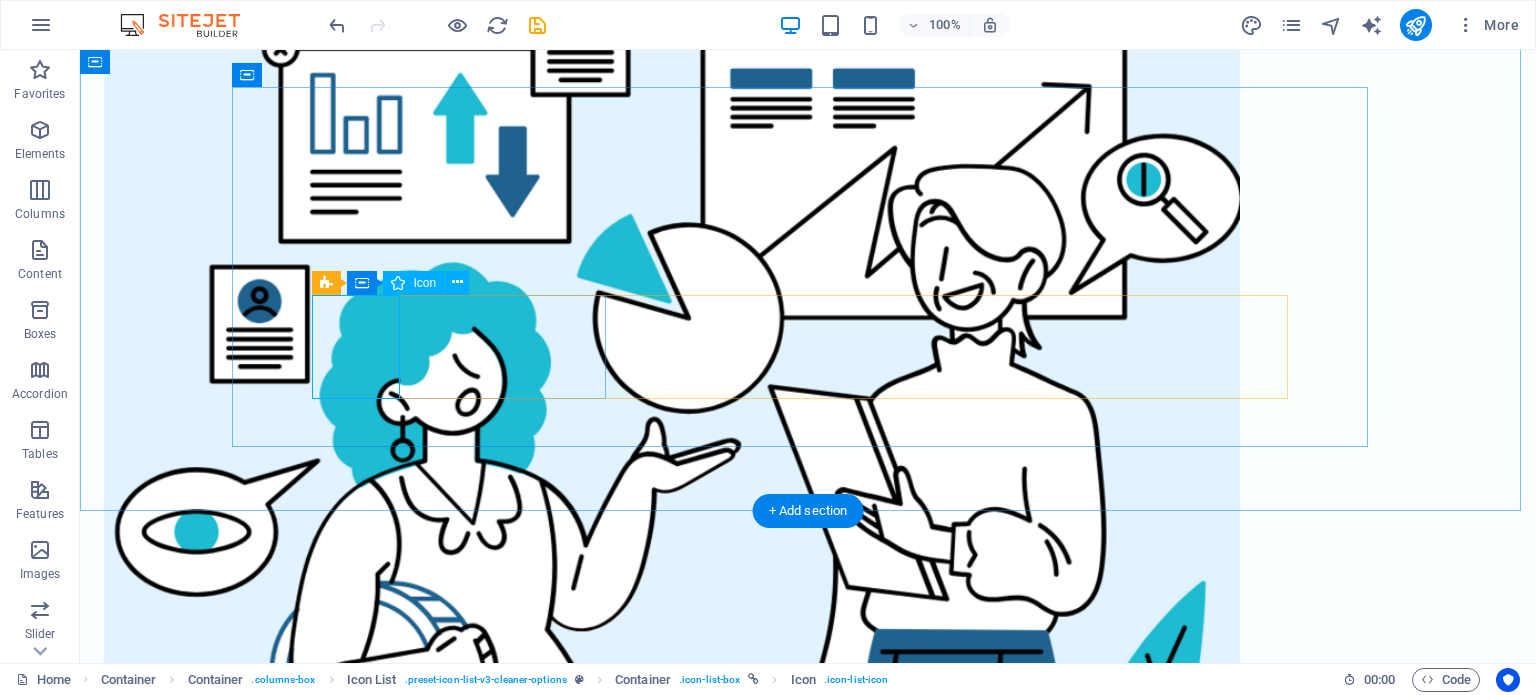 click at bounding box center (808, 1475) 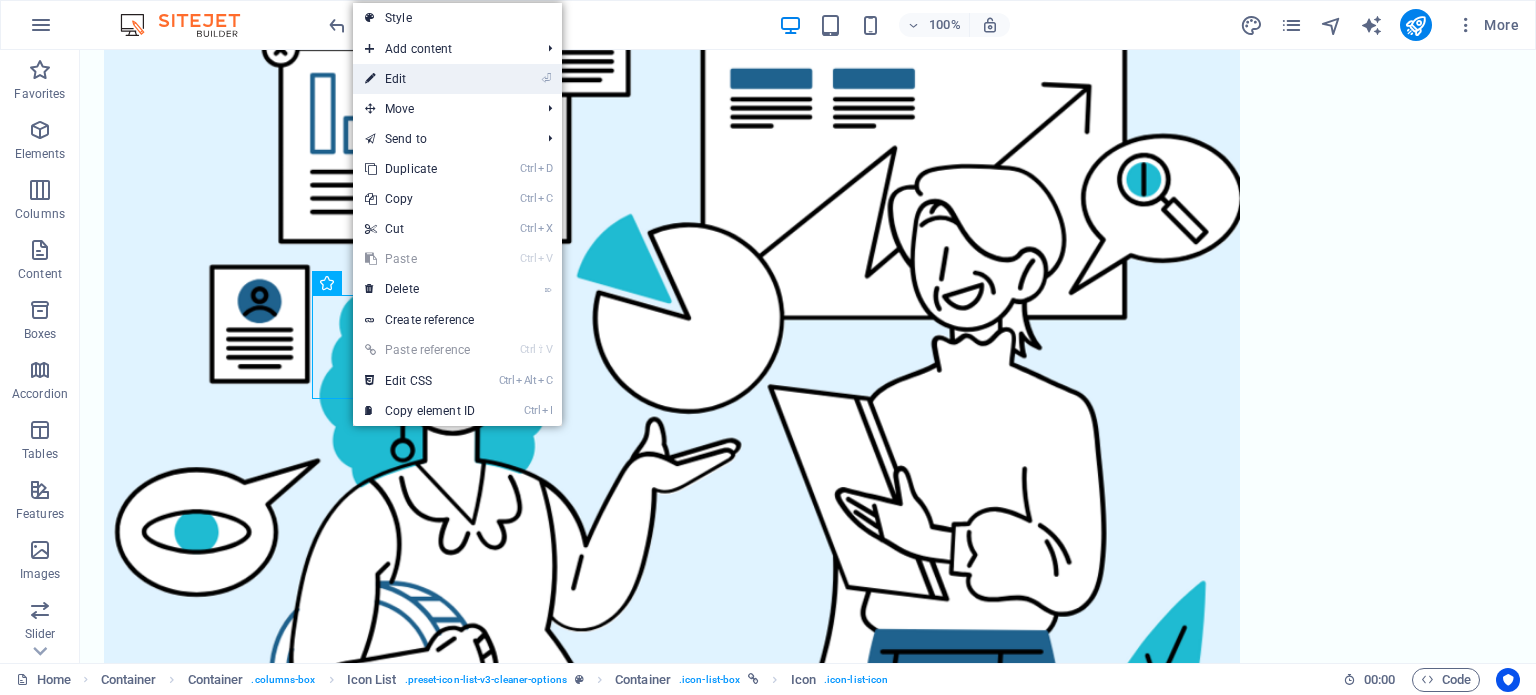 click on "⏎  Edit" at bounding box center [420, 79] 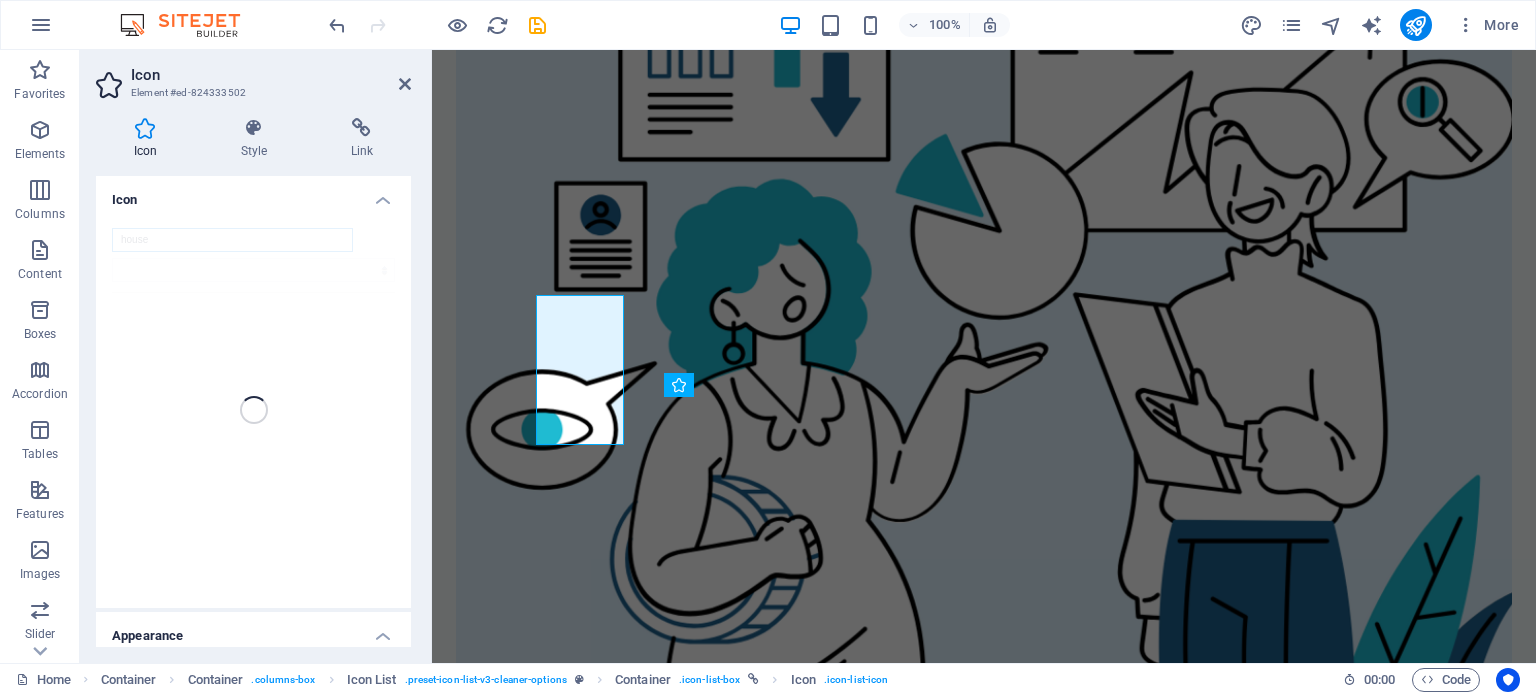 scroll, scrollTop: 1337, scrollLeft: 0, axis: vertical 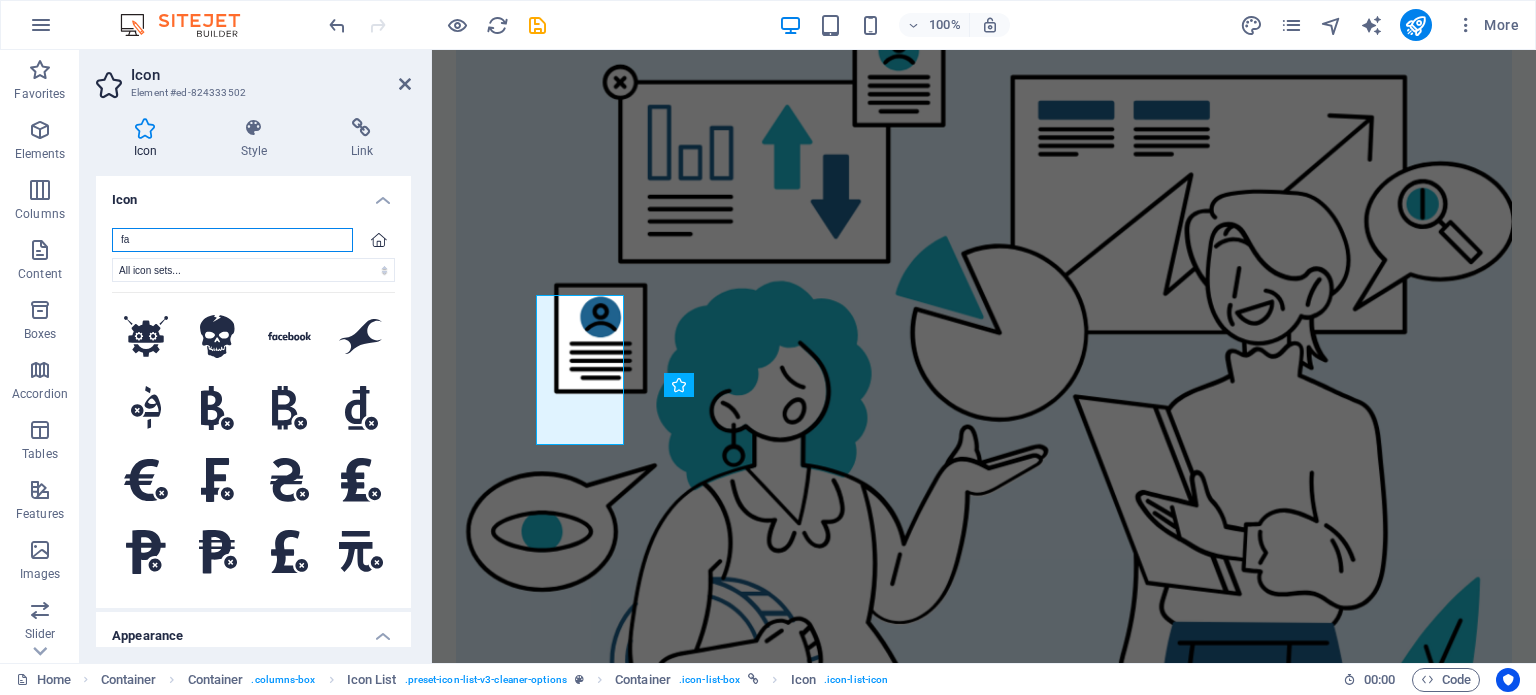 type on "f" 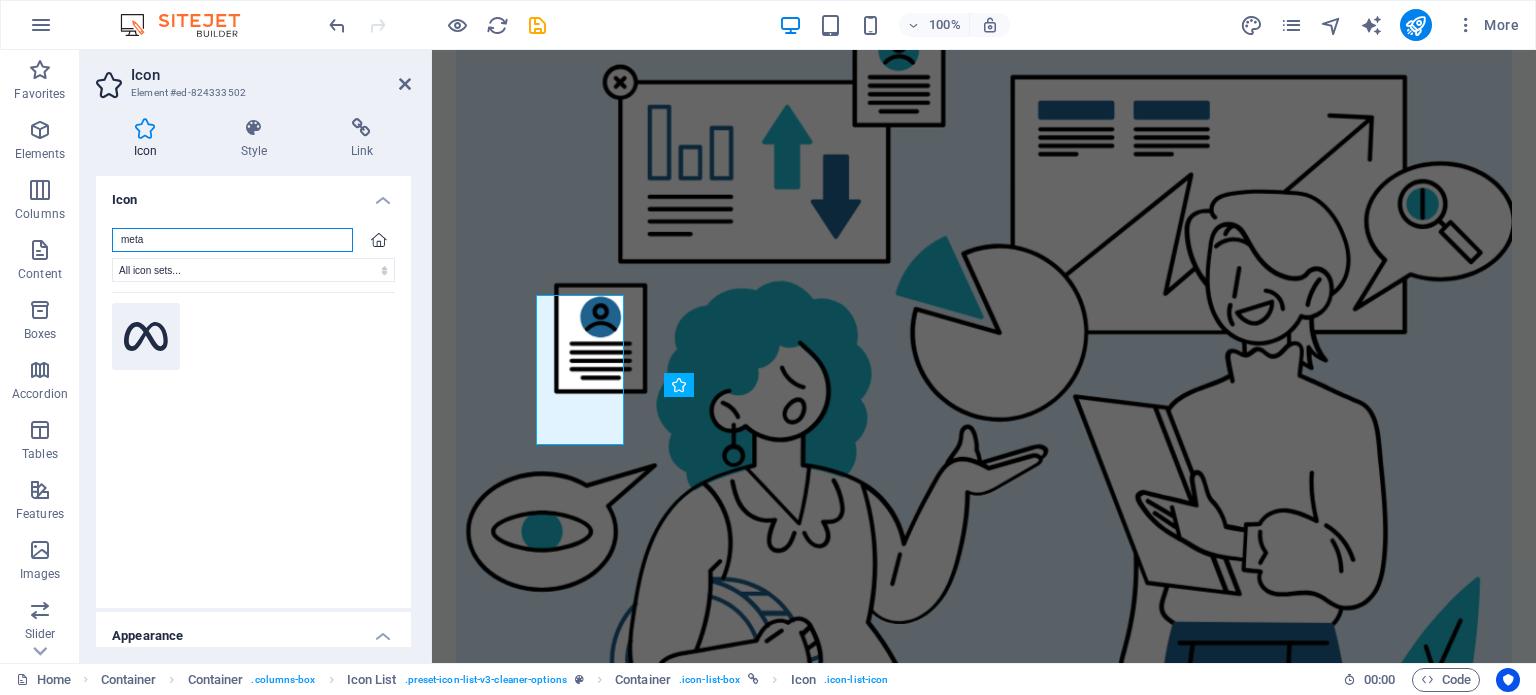 type on "meta" 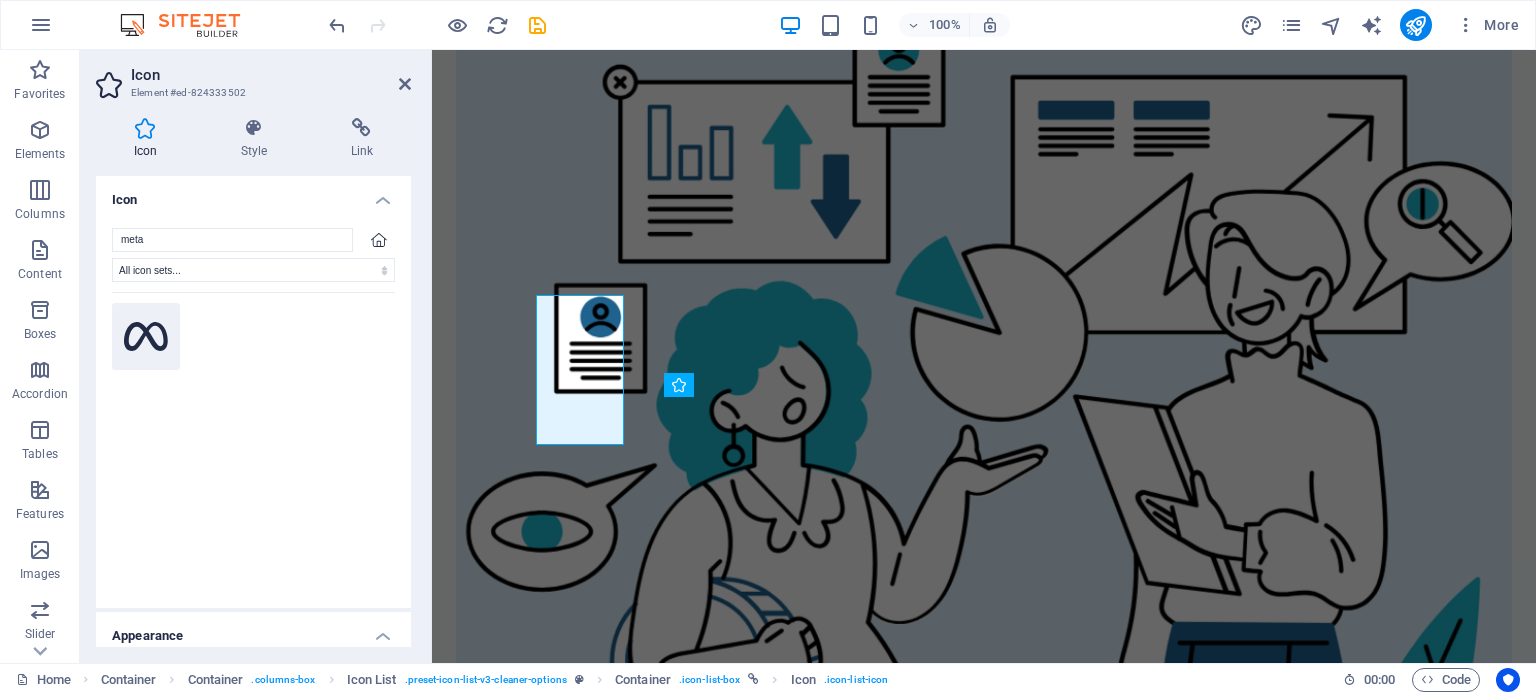 click 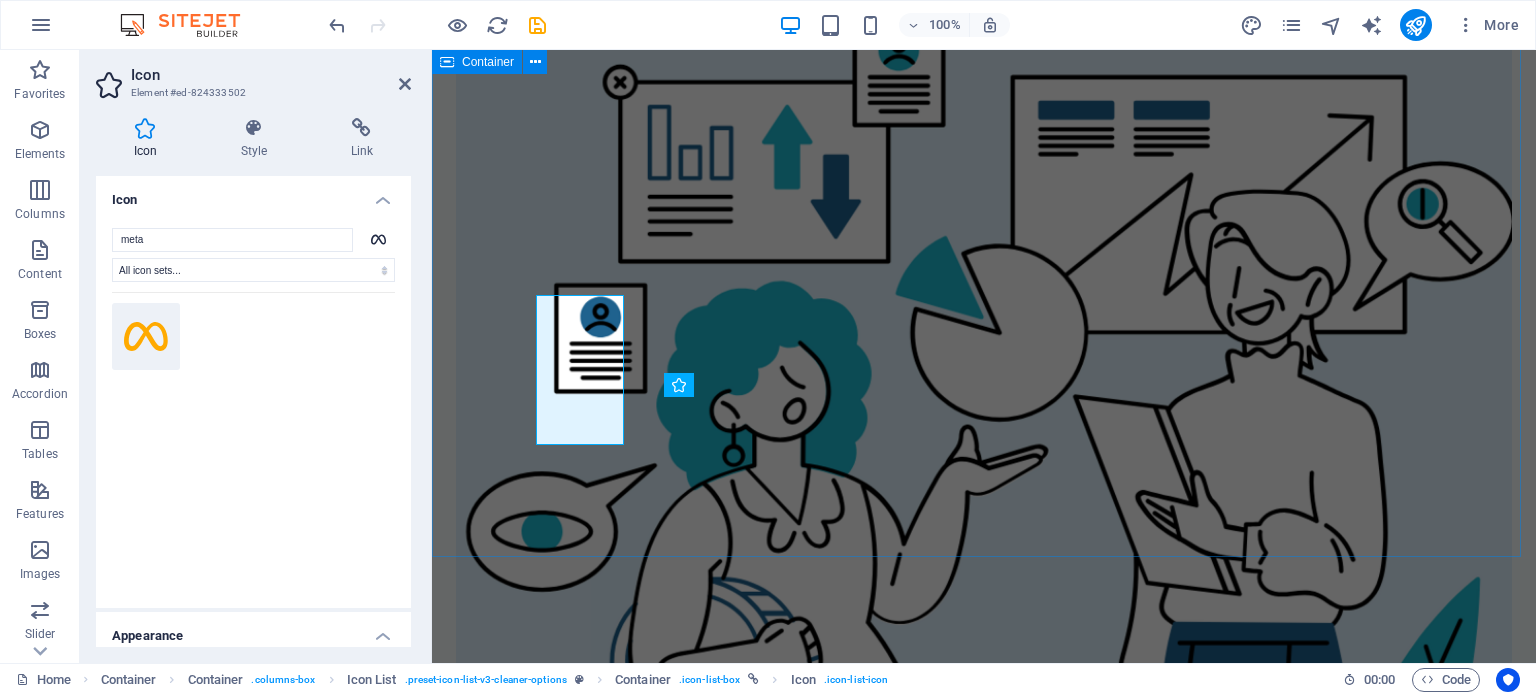 click on "Our professional services We offer several services but not limited to them  Meta ads Content creation email marketing" at bounding box center [984, 1584] 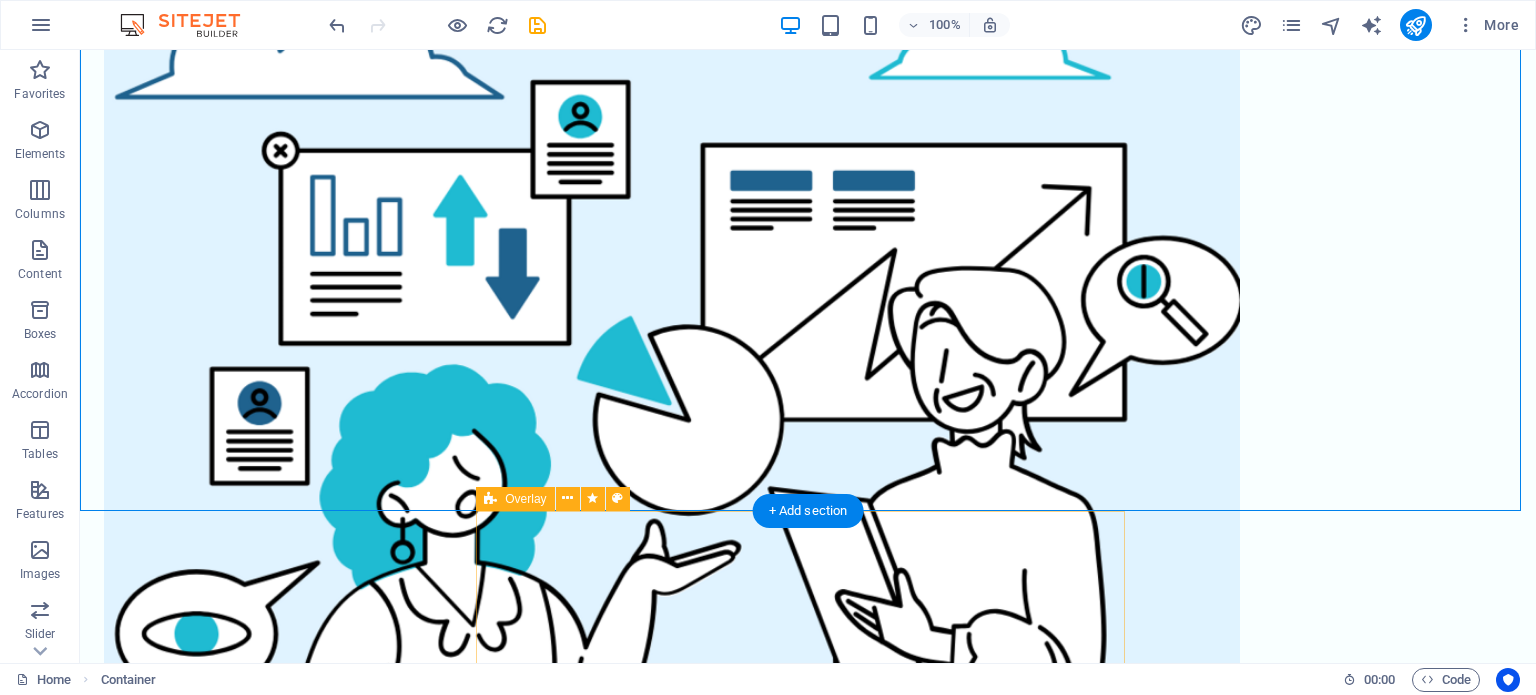 scroll, scrollTop: 1439, scrollLeft: 0, axis: vertical 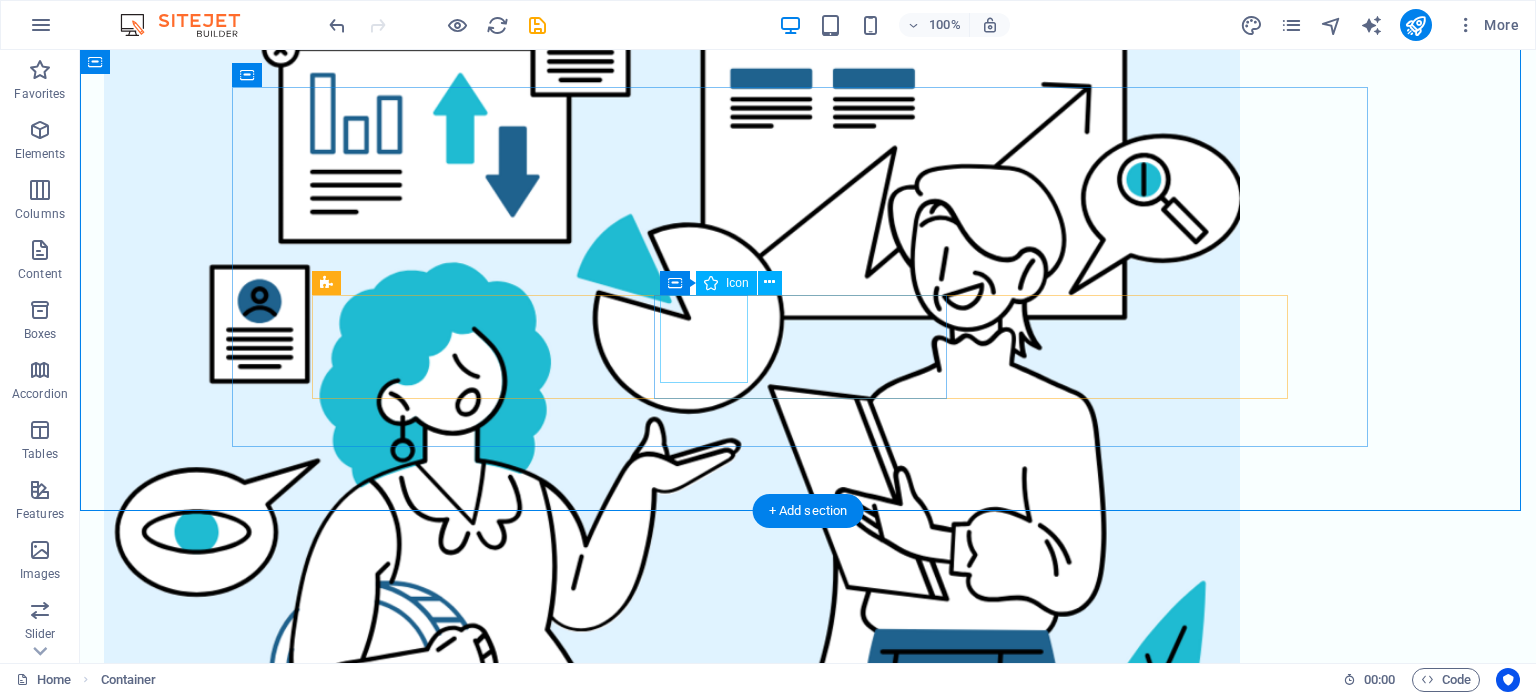 click at bounding box center [808, 1665] 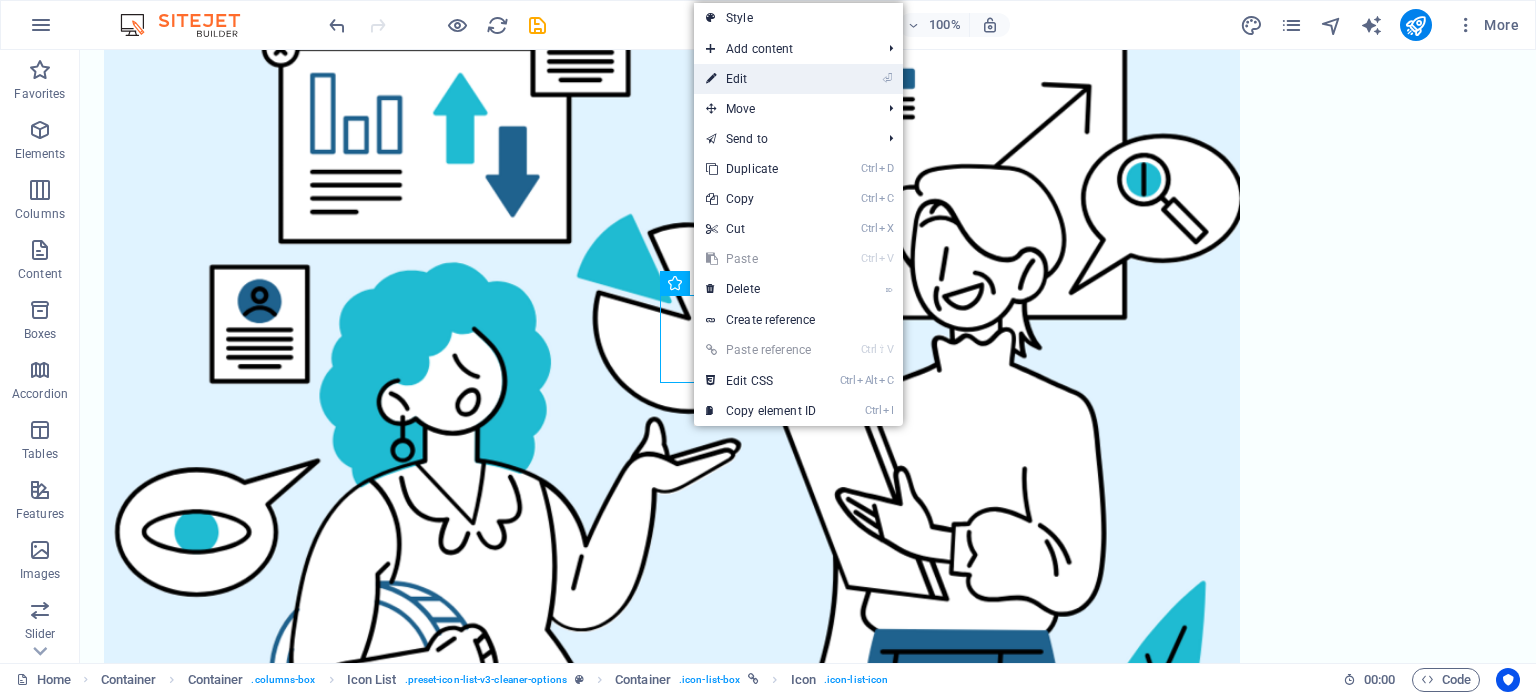 click on "⏎  Edit" at bounding box center [761, 79] 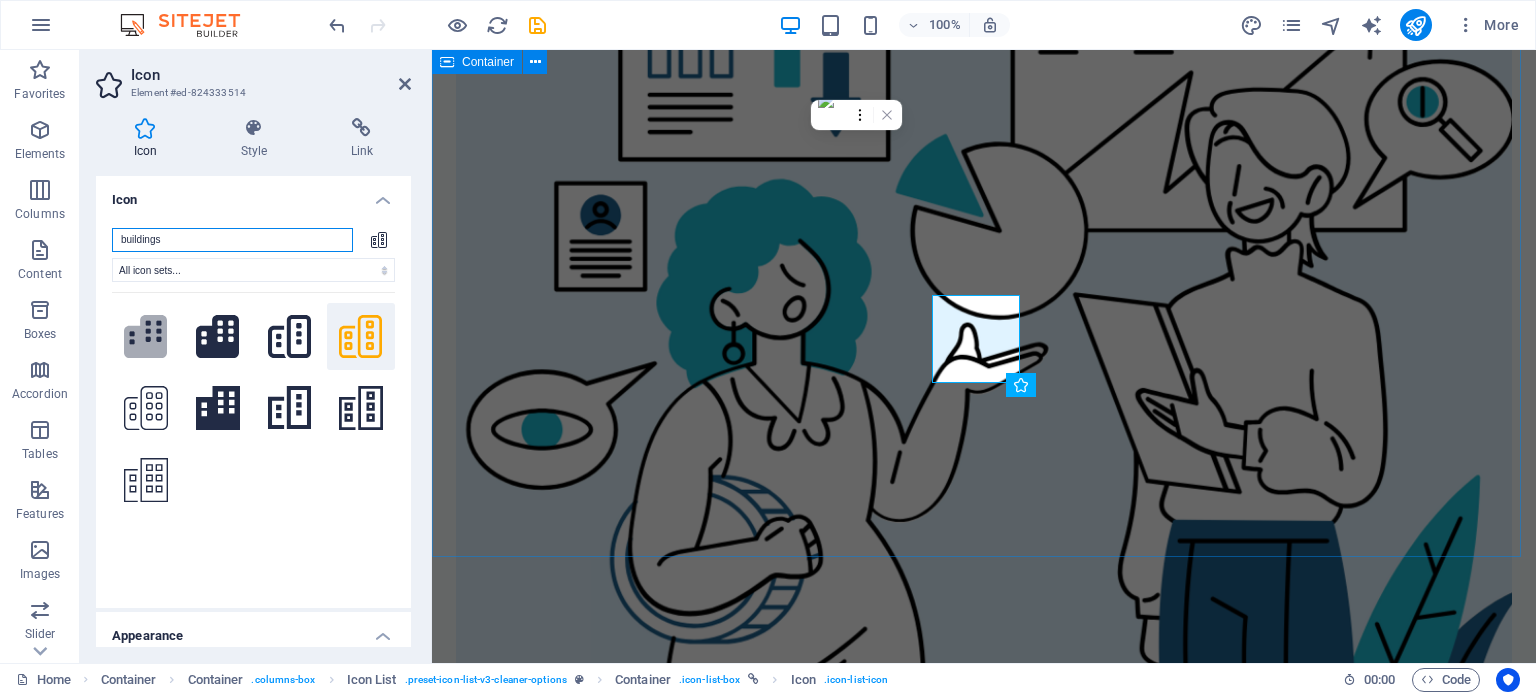scroll, scrollTop: 1337, scrollLeft: 0, axis: vertical 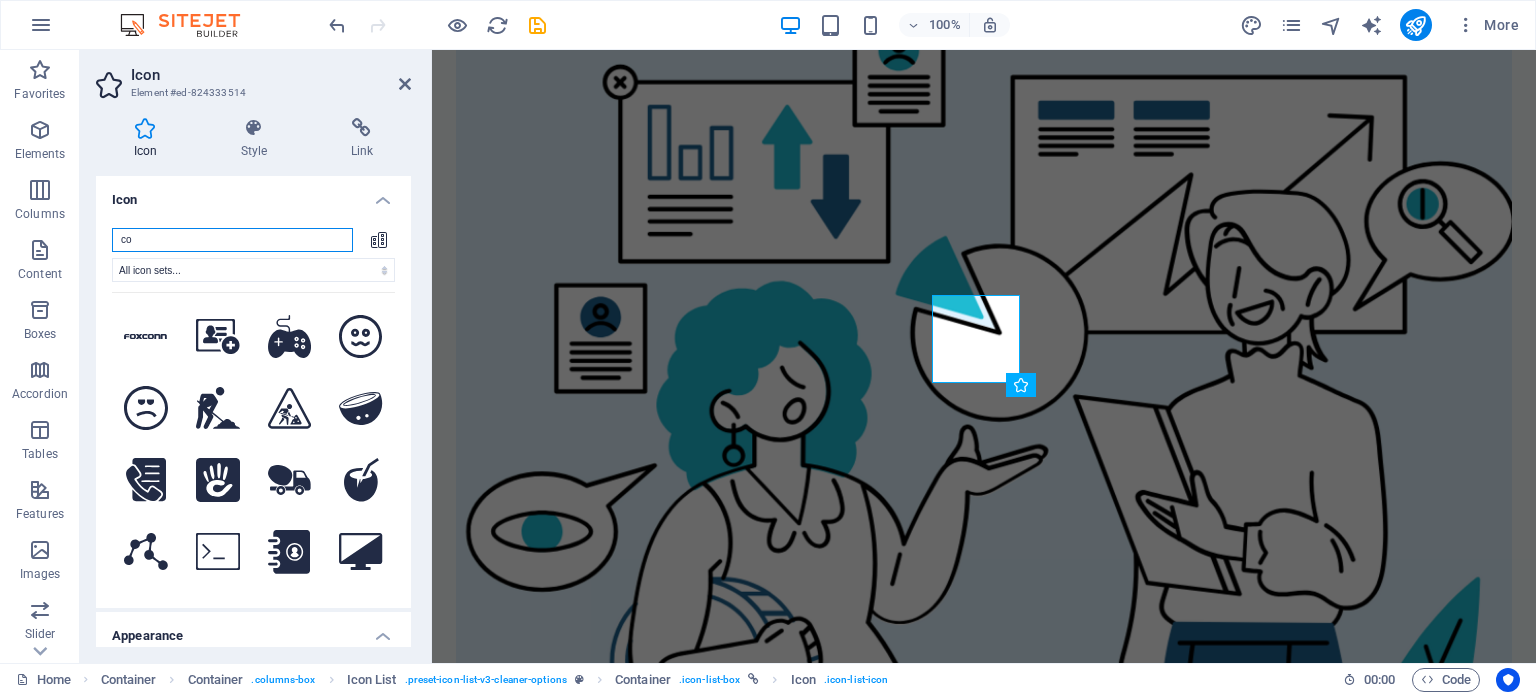 type on "c" 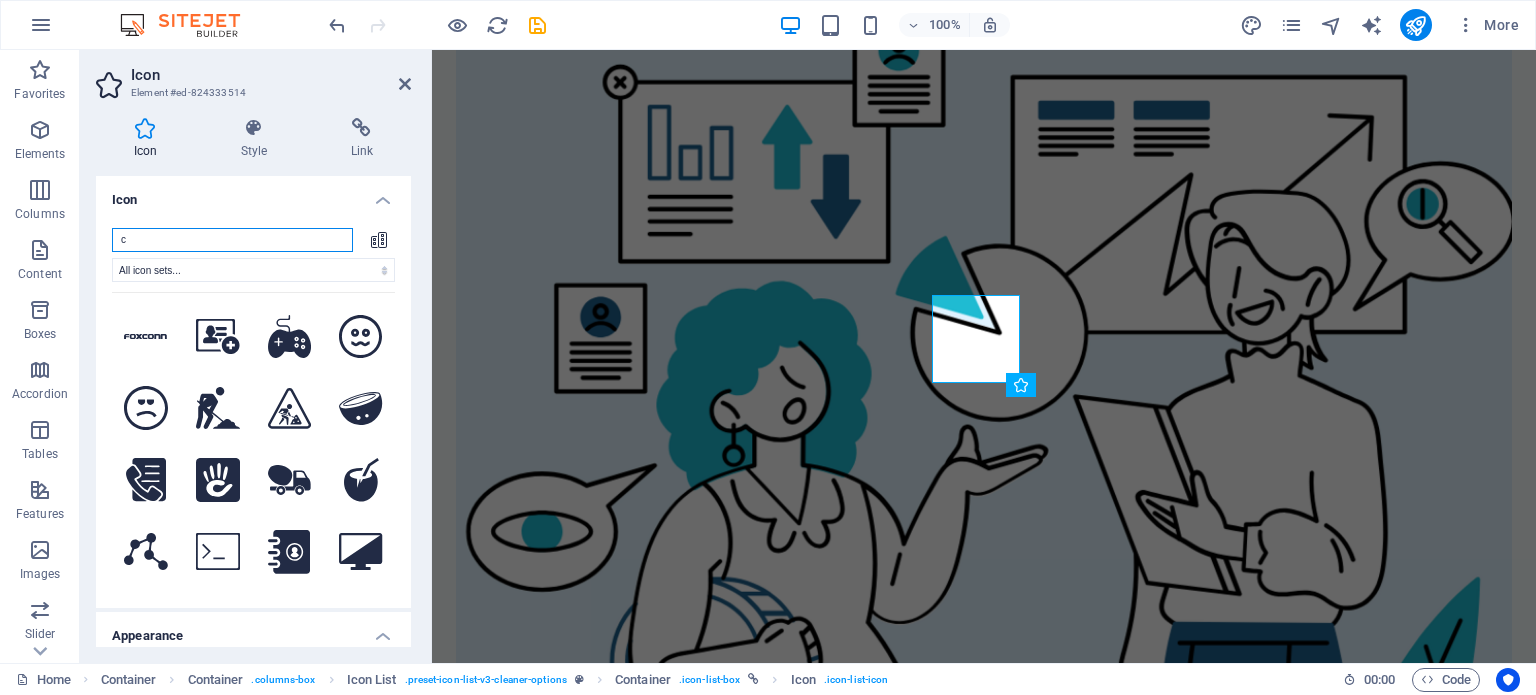 type 